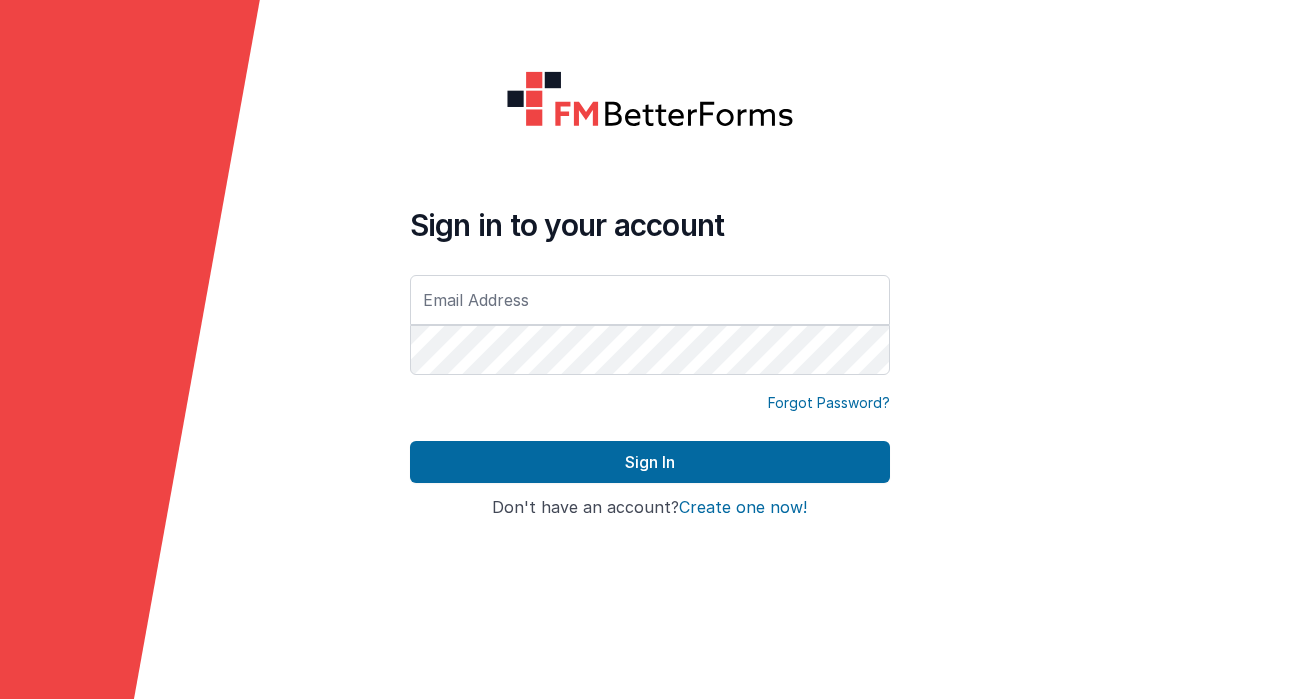 scroll, scrollTop: 0, scrollLeft: 0, axis: both 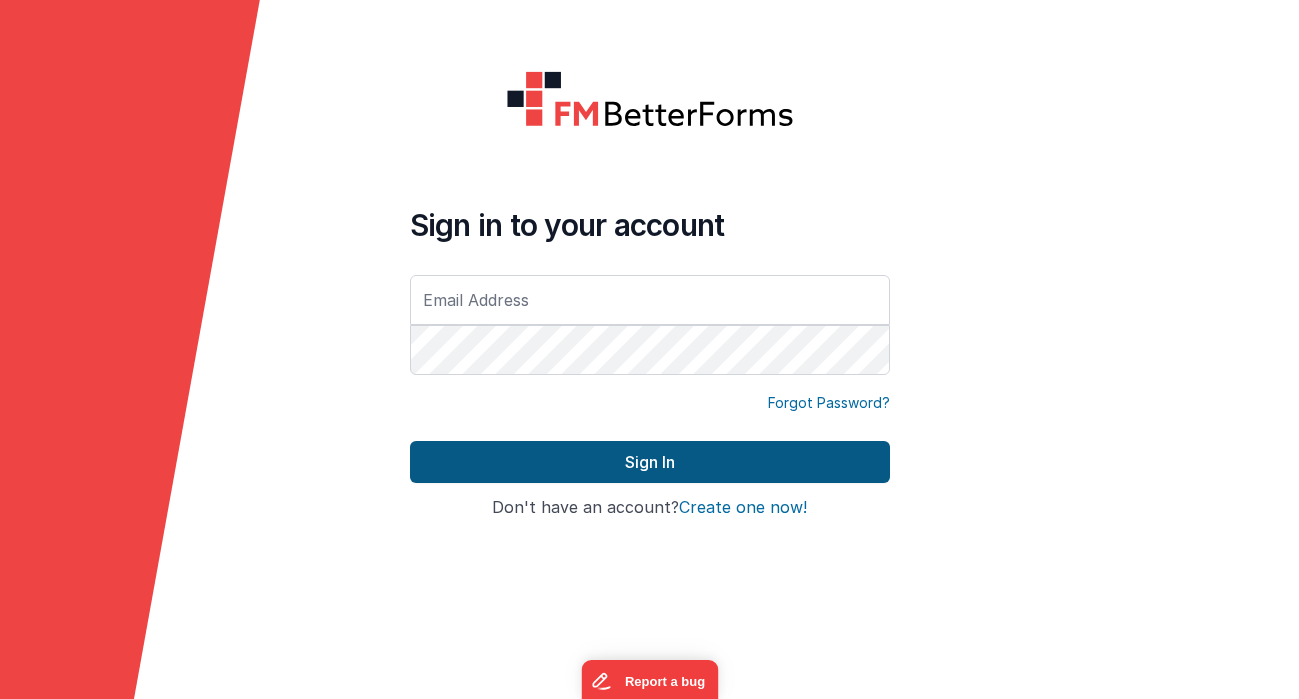 type on "[EMAIL_ADDRESS][DOMAIN_NAME]" 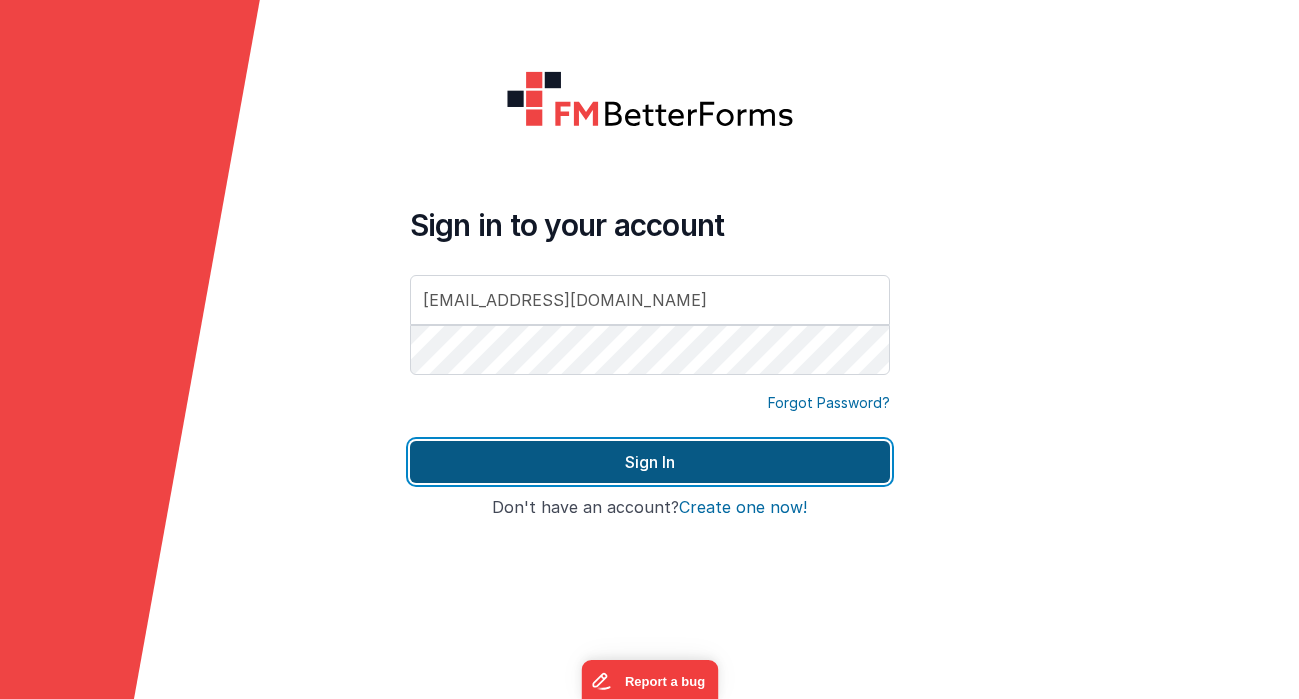 click on "Sign In" at bounding box center (650, 462) 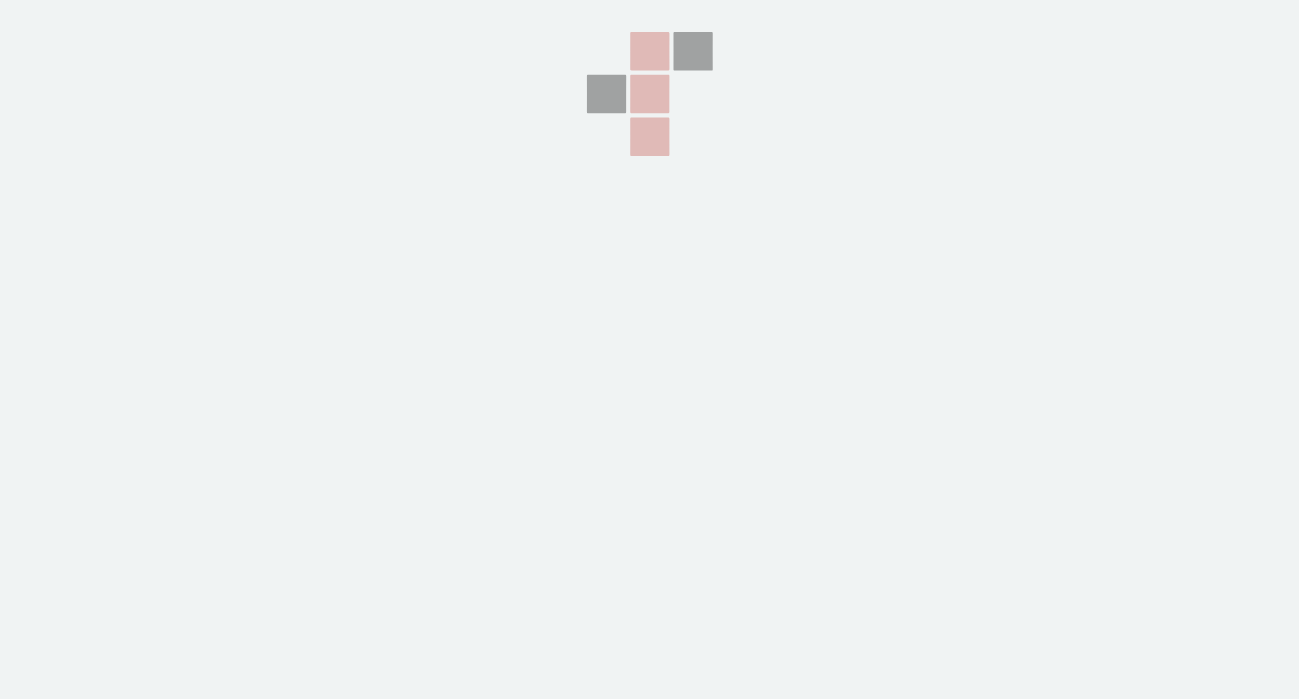 scroll, scrollTop: 0, scrollLeft: 0, axis: both 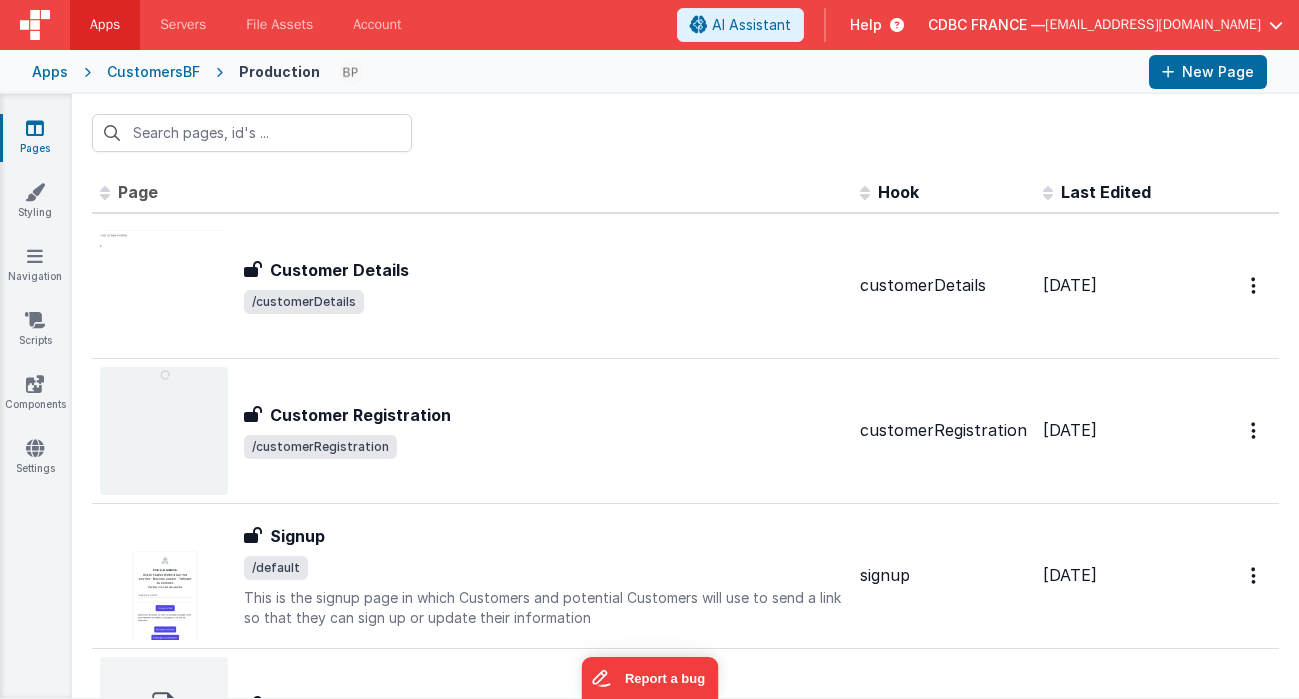 drag, startPoint x: 928, startPoint y: 25, endPoint x: 795, endPoint y: -130, distance: 204.24005 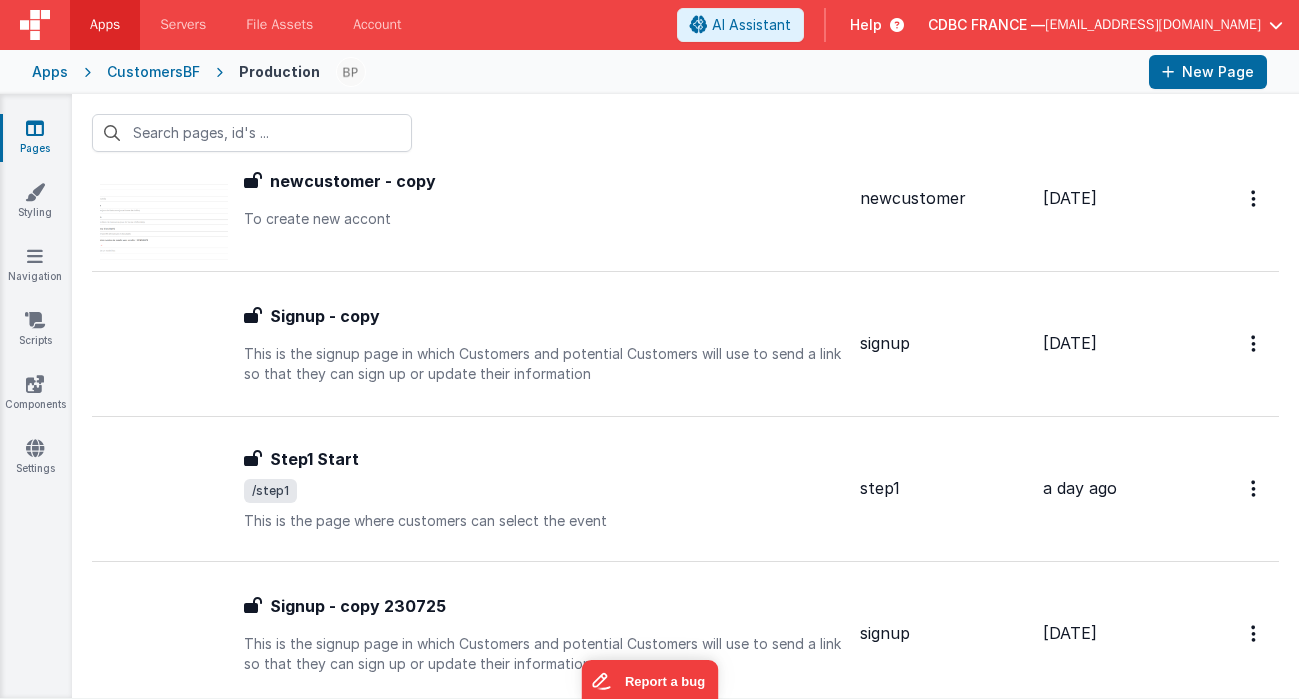scroll, scrollTop: 1373, scrollLeft: 0, axis: vertical 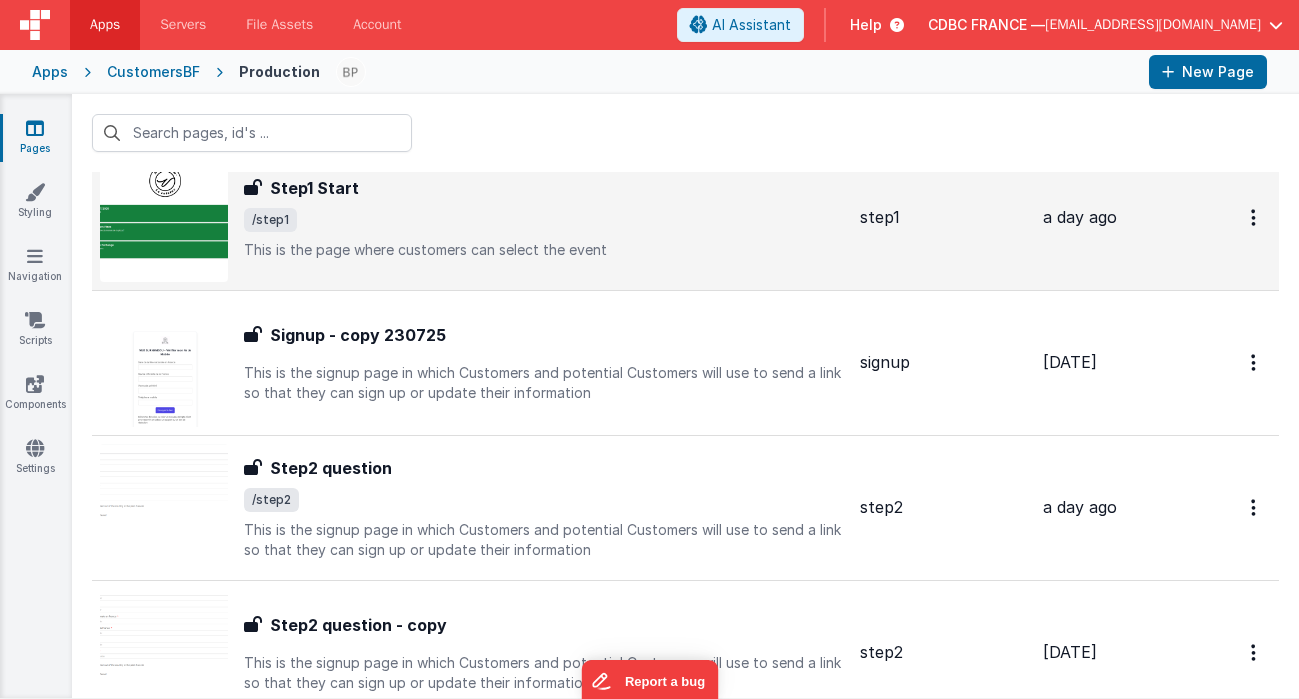 click on "/step1" at bounding box center [544, 220] 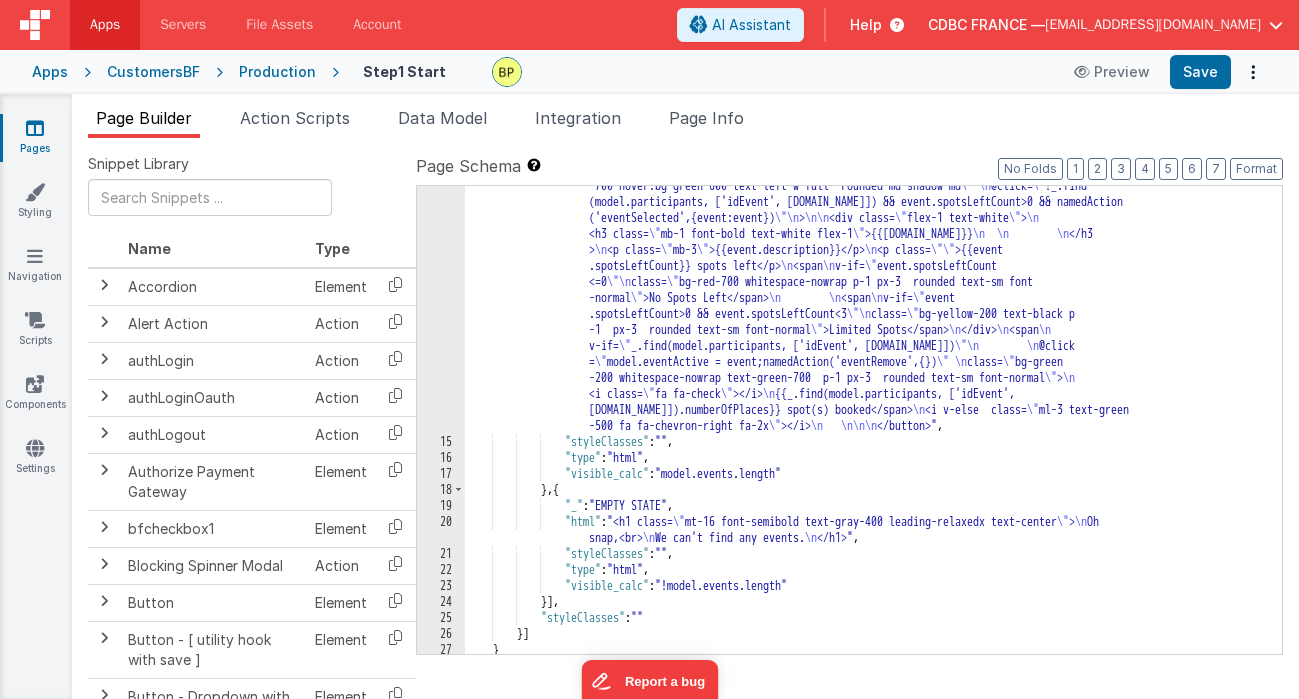 scroll, scrollTop: 348, scrollLeft: 0, axis: vertical 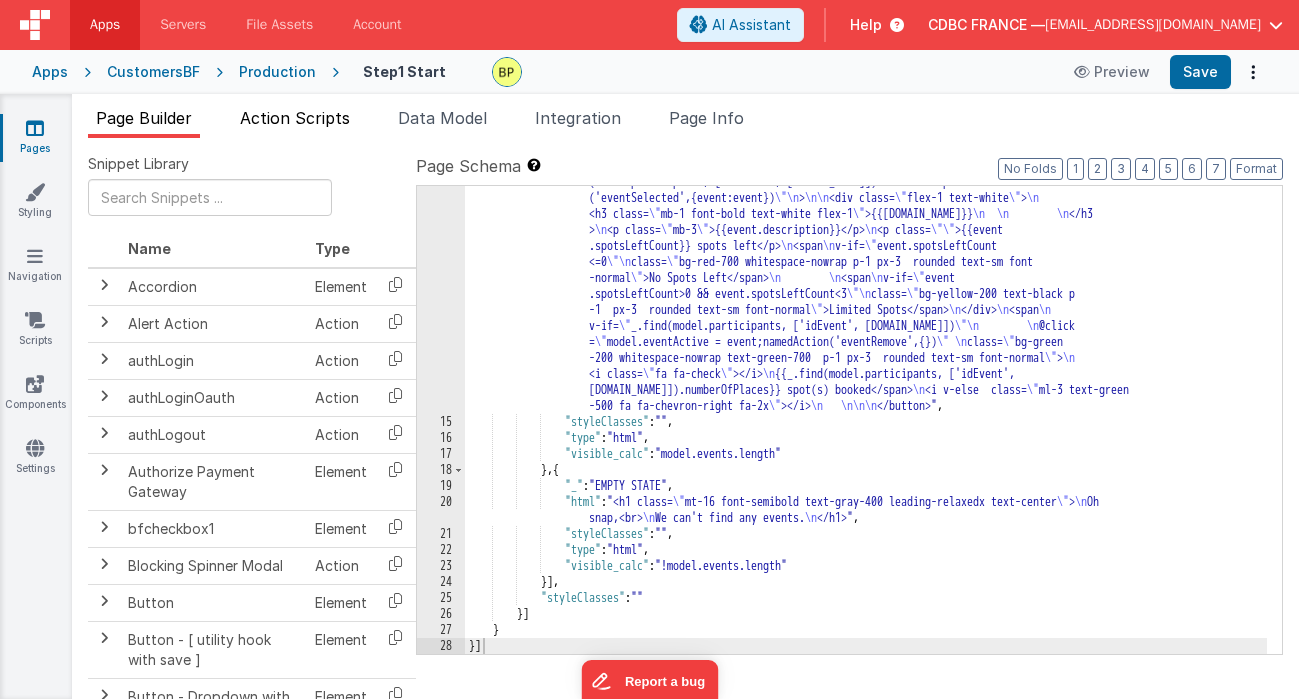 click on "Action Scripts" at bounding box center (295, 118) 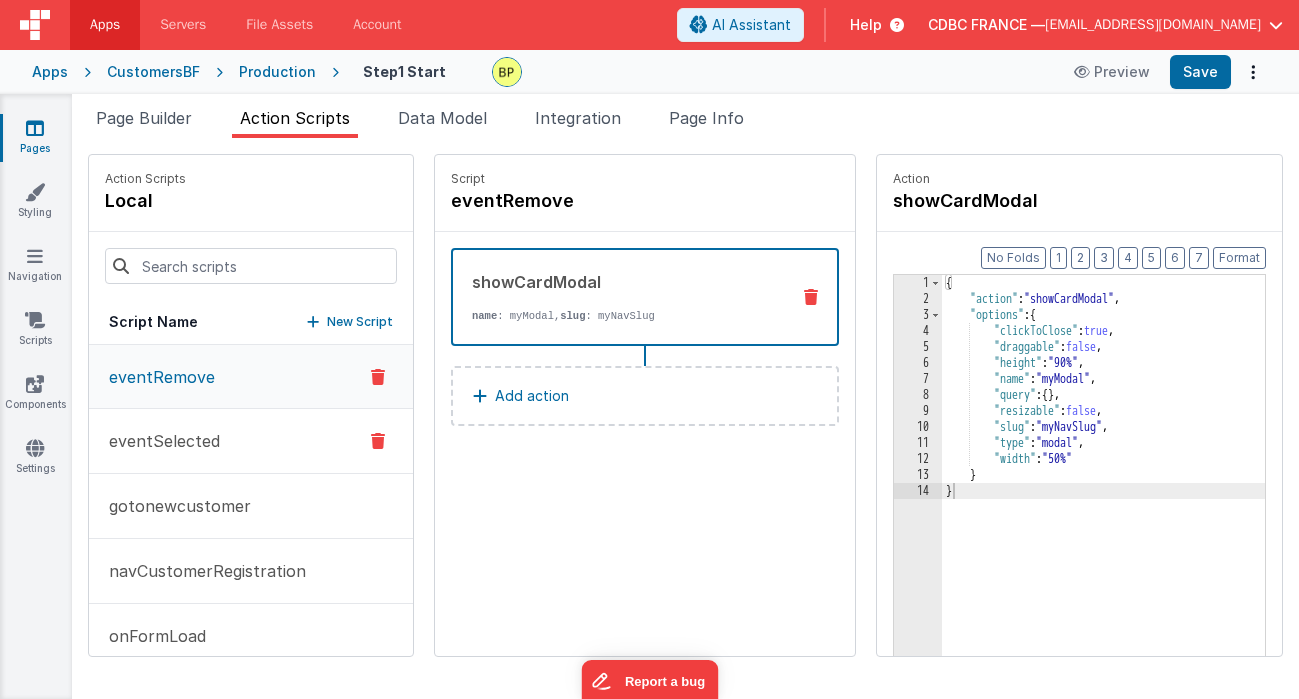 click on "eventSelected" at bounding box center [251, 441] 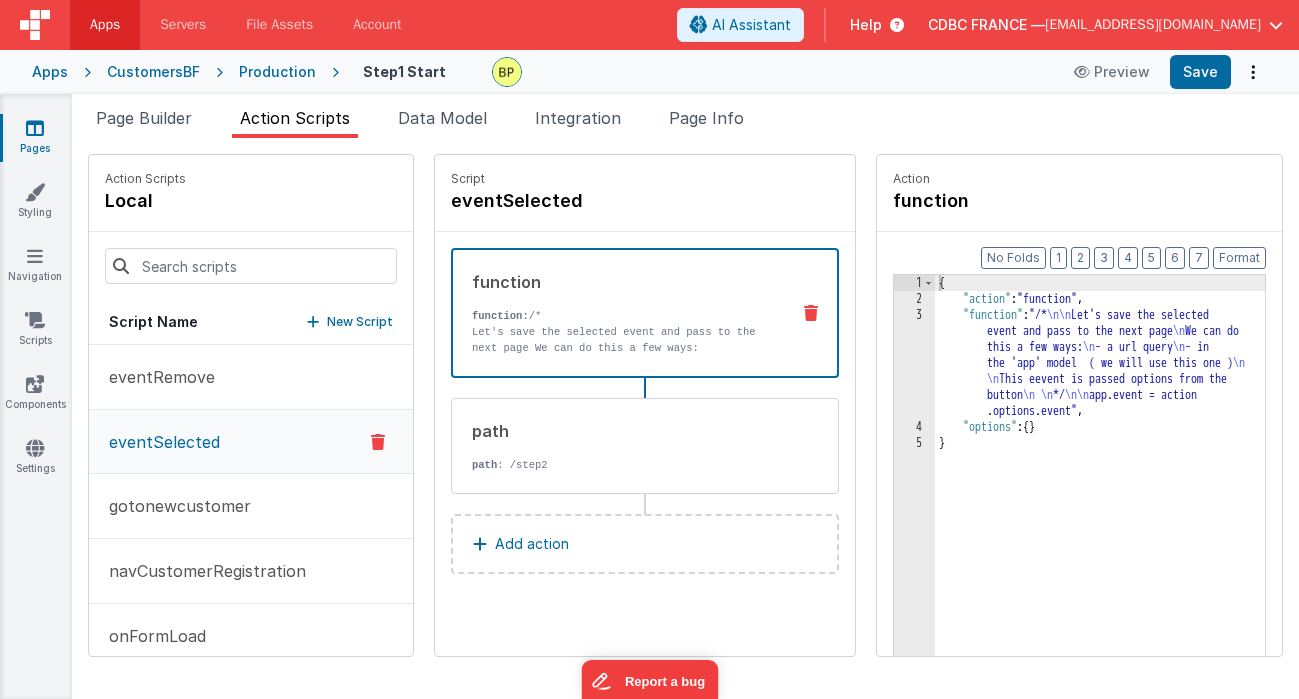 click on "{      "action" :  "function" ,      "function" :  "/* \n\n Let's save the selected           event and pass to the next page \n  We can do           this a few ways: \n  - a url query  \n  - in           the 'app' model  ( we will use this one ) \n            \n  This eevent is passed options from the           button \n   \n  */ \n\n  app.event = action          .options.event" ,      "options" :  { } }" at bounding box center (1125, 512) 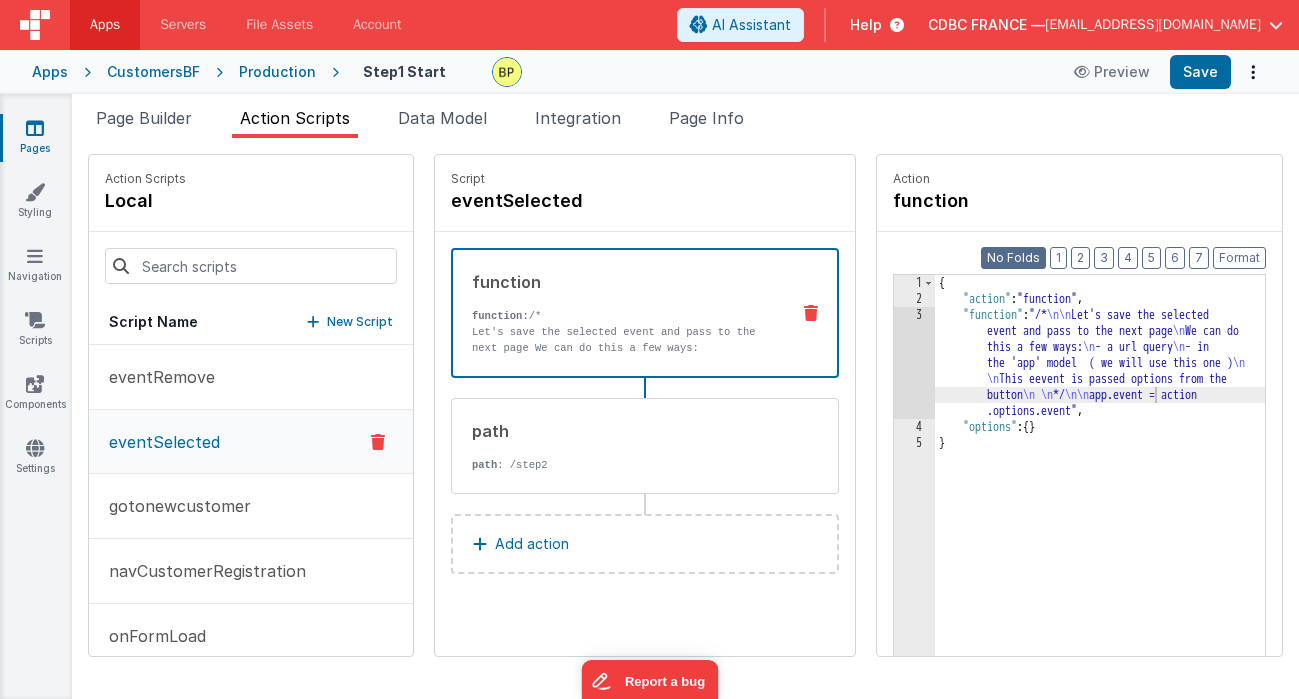 click on "No Folds" at bounding box center (1013, 258) 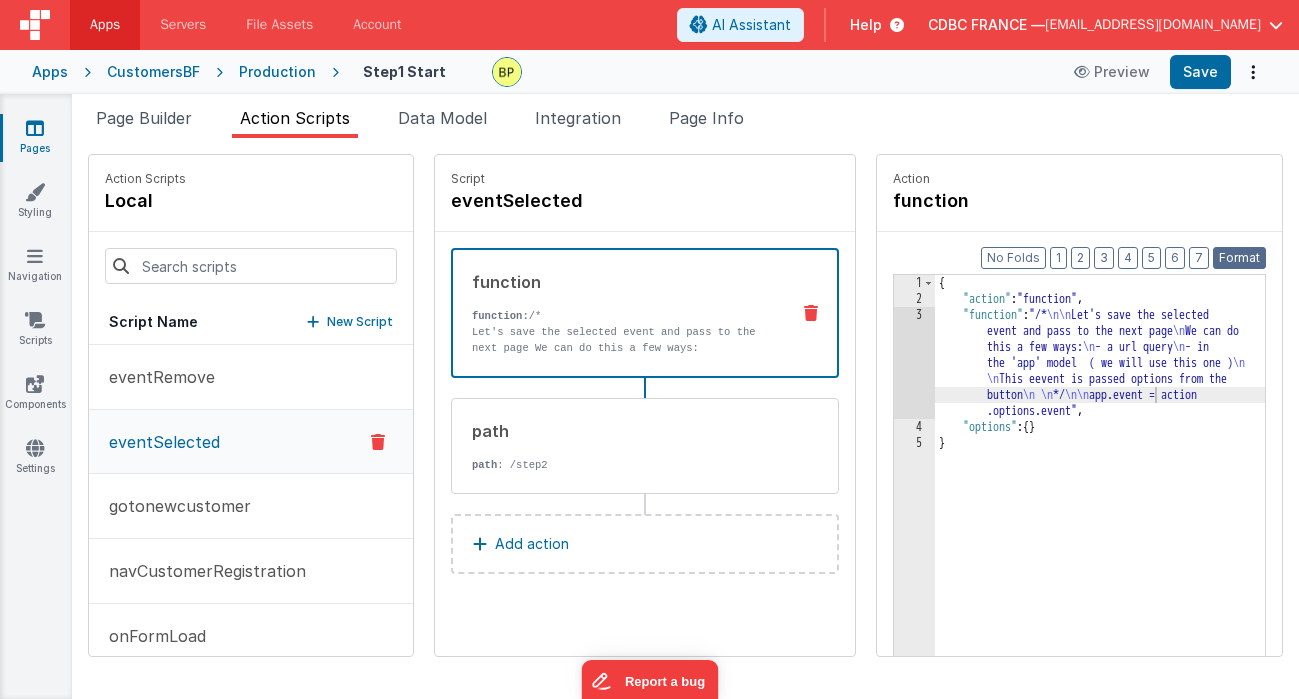 click on "Format" at bounding box center (1239, 258) 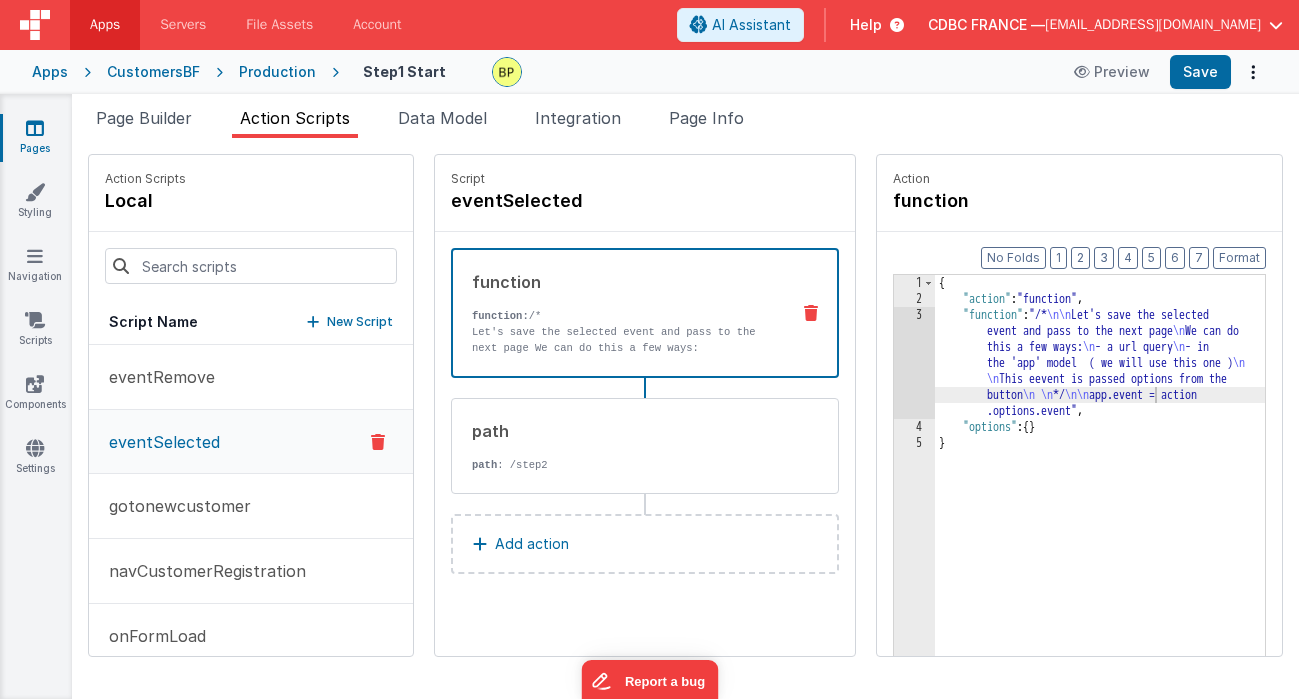 click on "3" at bounding box center [914, 363] 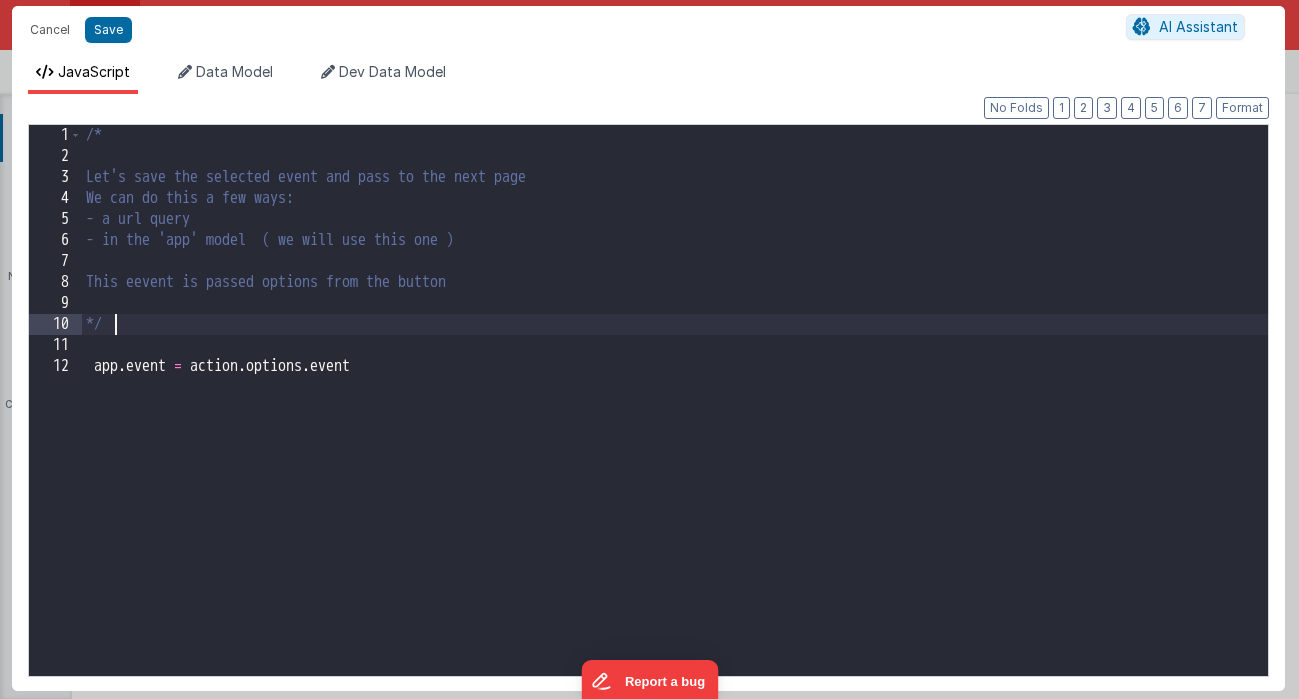click on "/* Let's save the selected event and pass to the next page  We can do this a few ways:  - a url query   - in the 'app' model  ( we will use this one )    This eevent is passed options from the button    */   app . event   =   action . options . event" at bounding box center (675, 421) 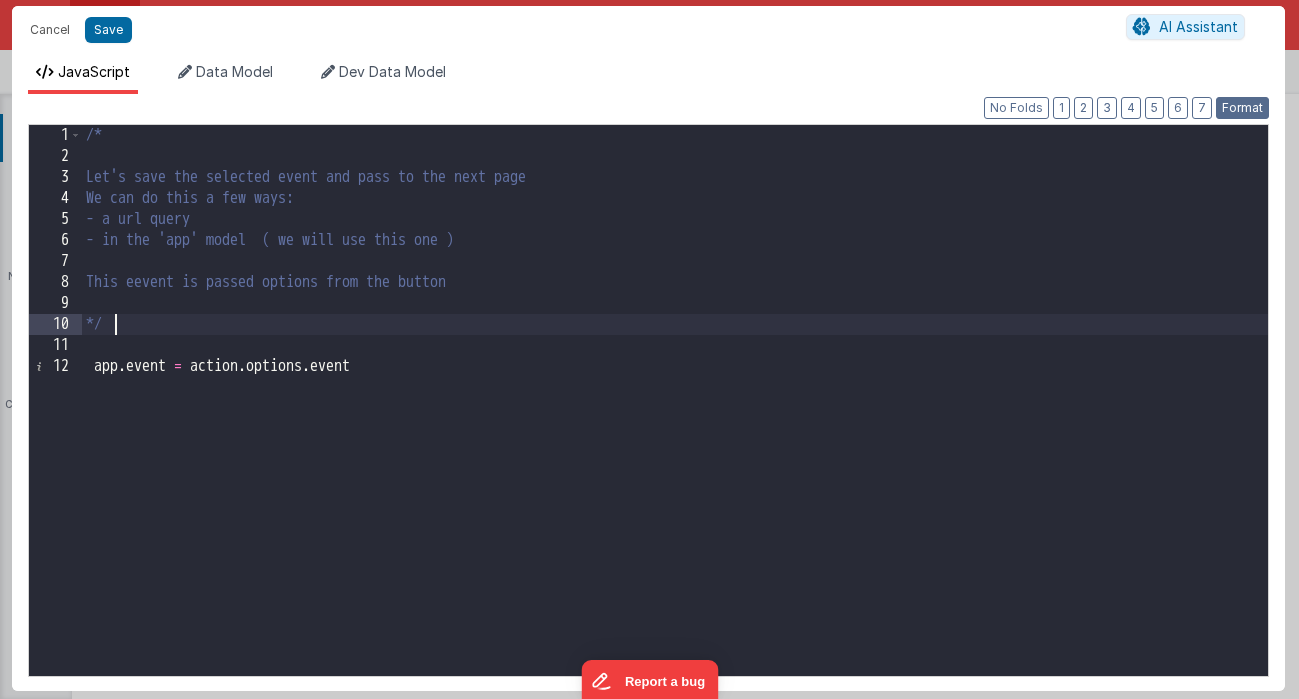 drag, startPoint x: 1246, startPoint y: 110, endPoint x: 1221, endPoint y: 114, distance: 25.317978 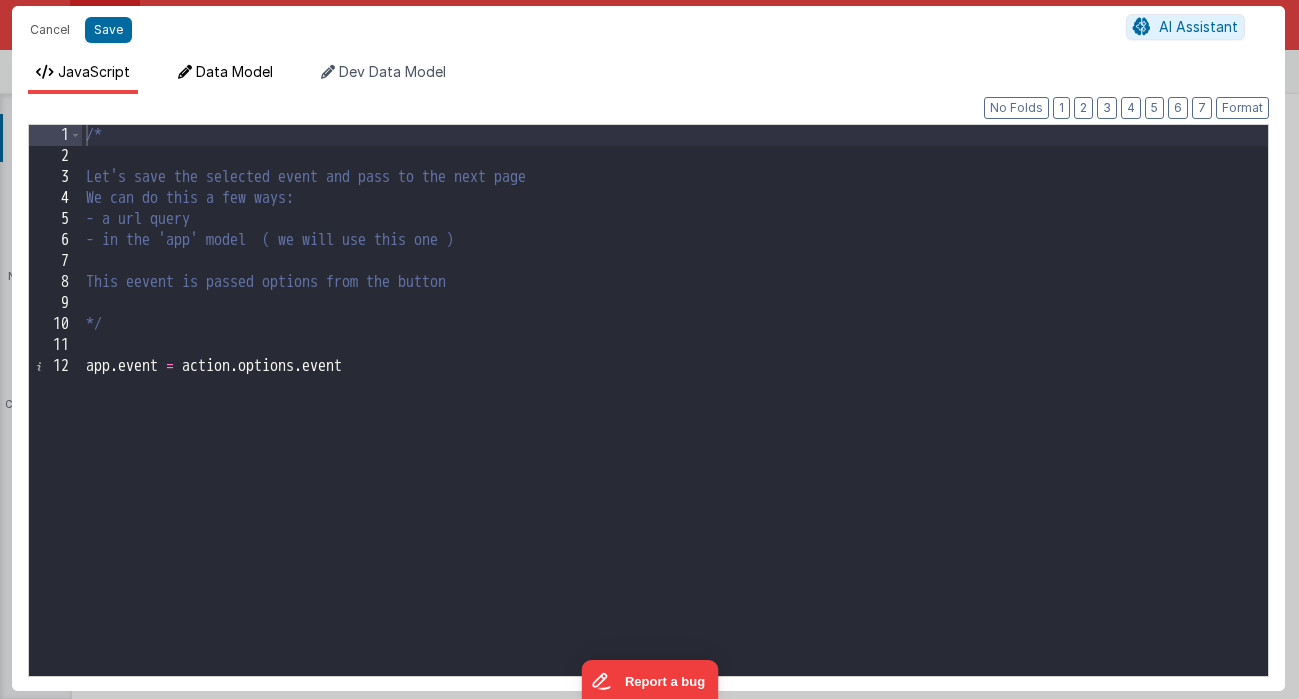 click on "Data Model" at bounding box center [234, 71] 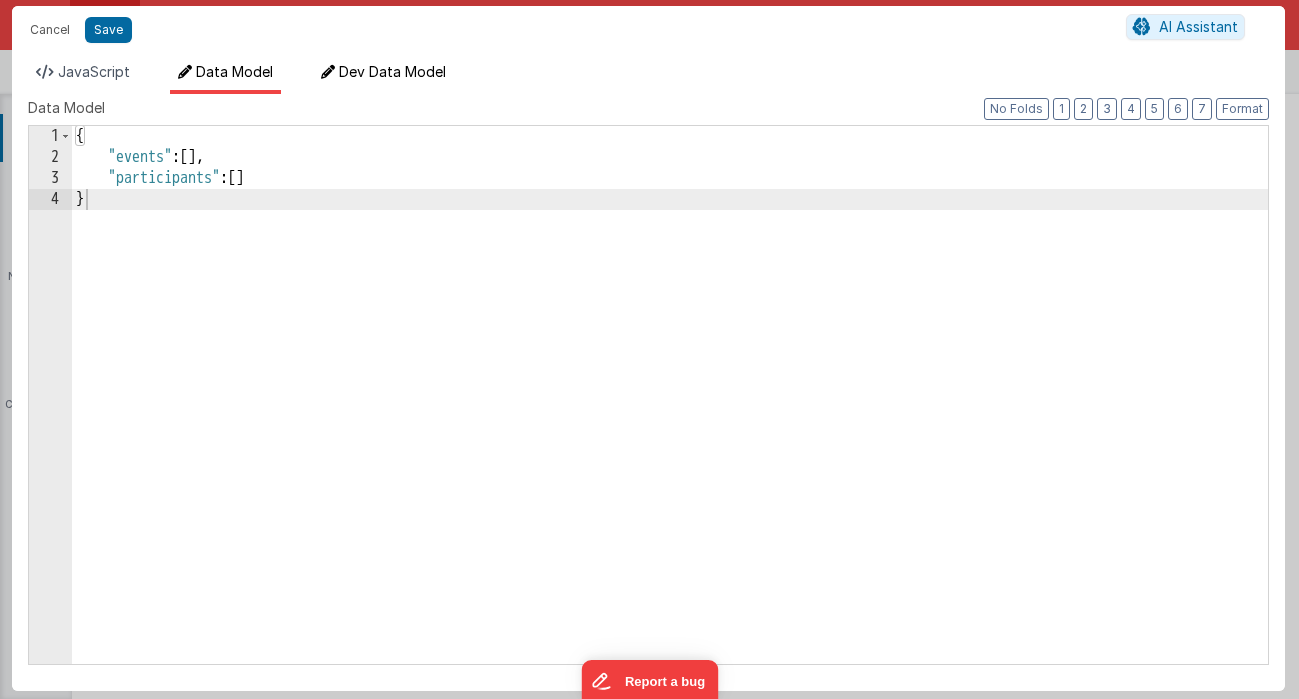 click on "Dev Data Model" at bounding box center [392, 71] 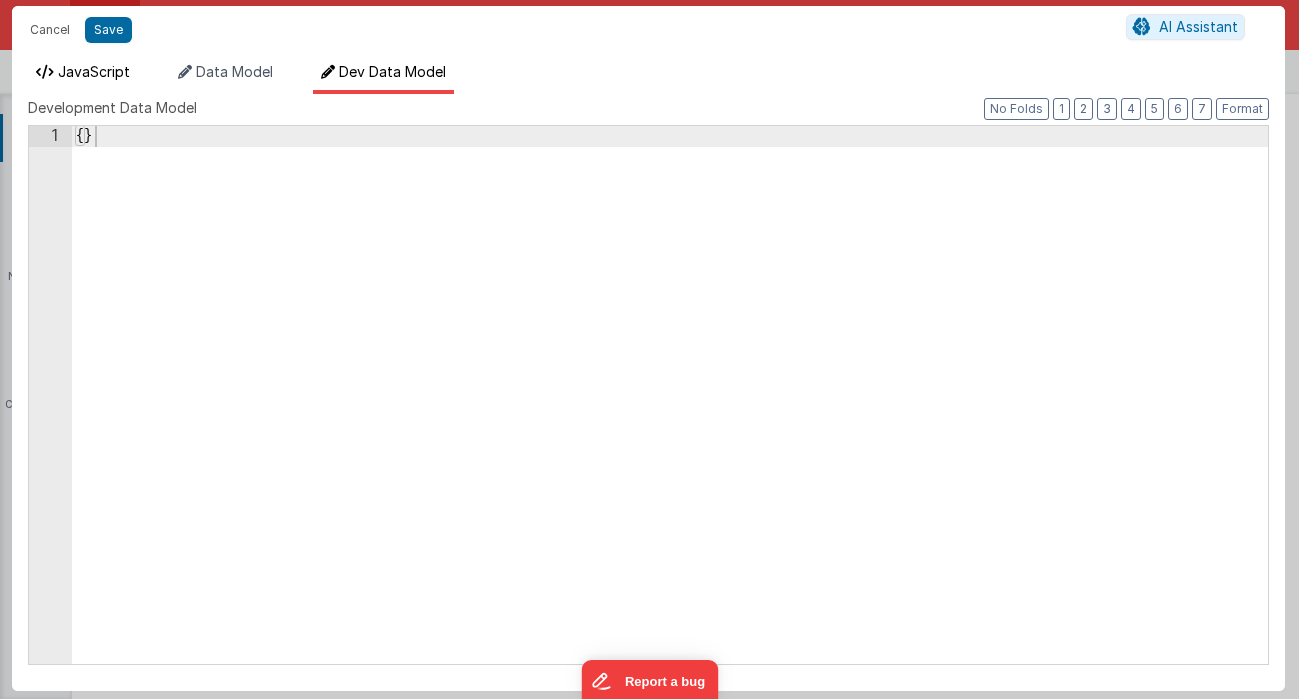 click on "JavaScript" at bounding box center (94, 71) 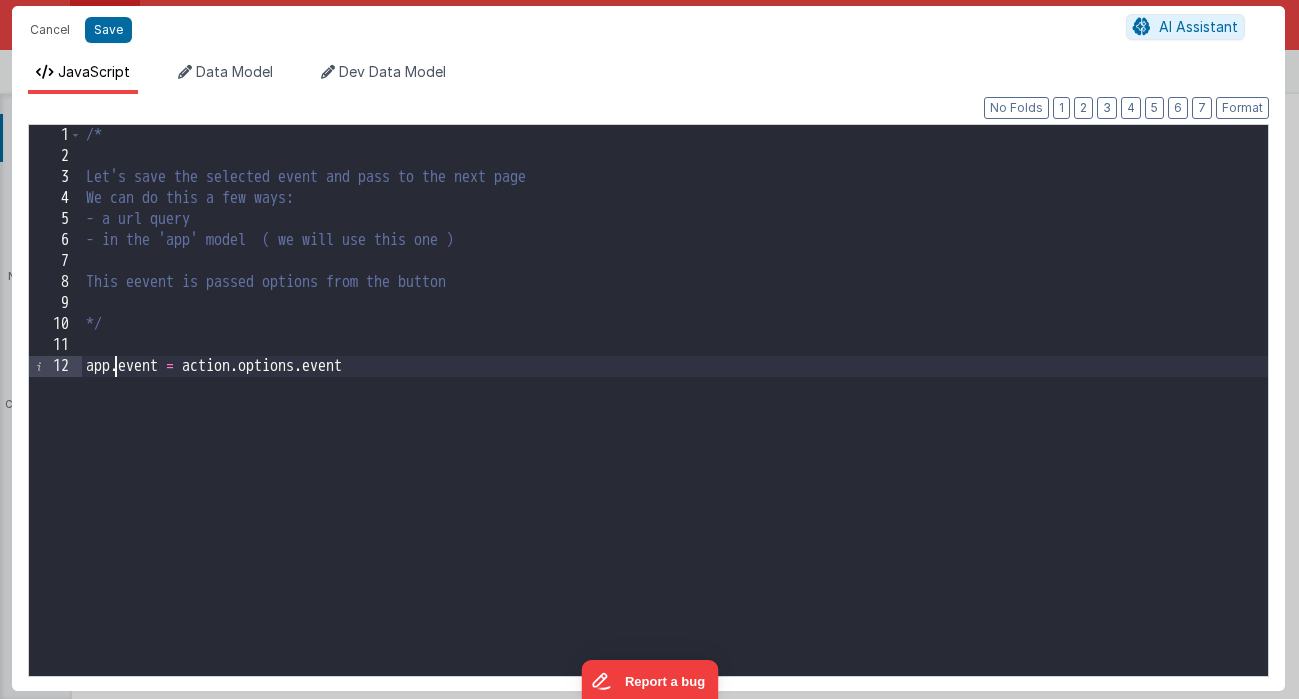 click on "/* Let's save the selected event and pass to the next page  We can do this a few ways:  - a url query   - in the 'app' model  ( we will use this one )    This eevent is passed options from the button    */ app . event   =   action . options . event" at bounding box center [675, 421] 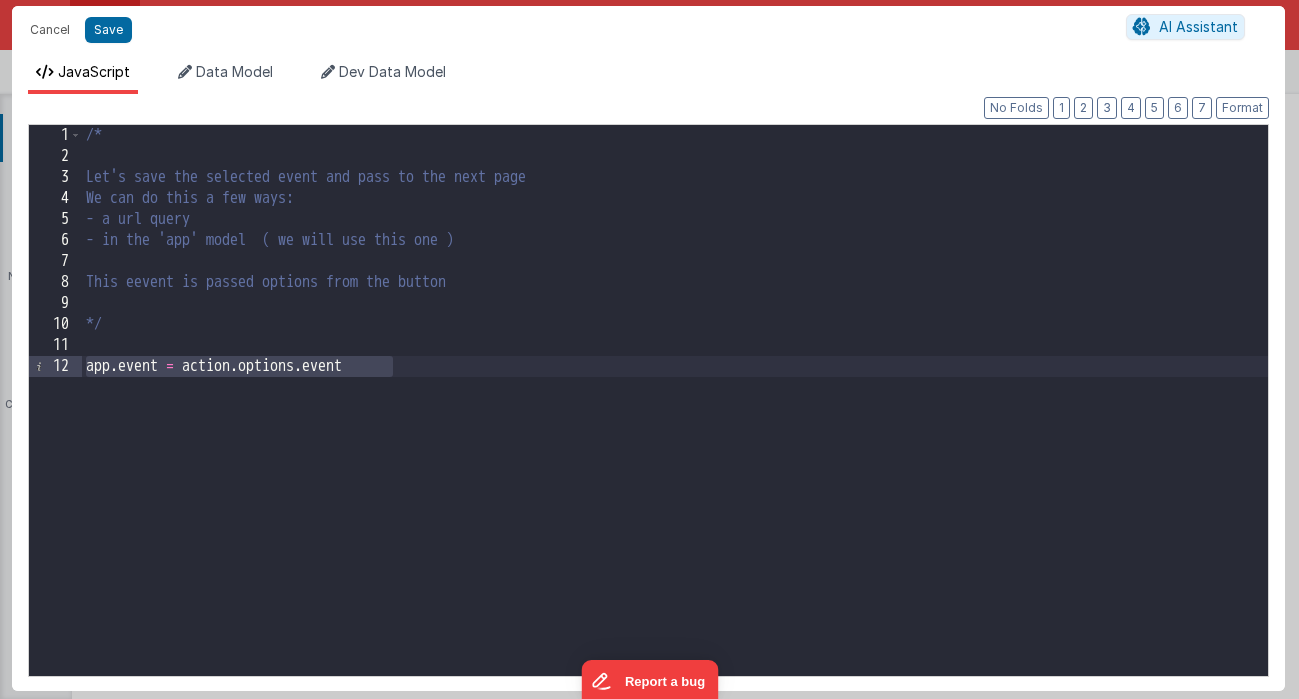 drag, startPoint x: 84, startPoint y: 368, endPoint x: 431, endPoint y: 375, distance: 347.0706 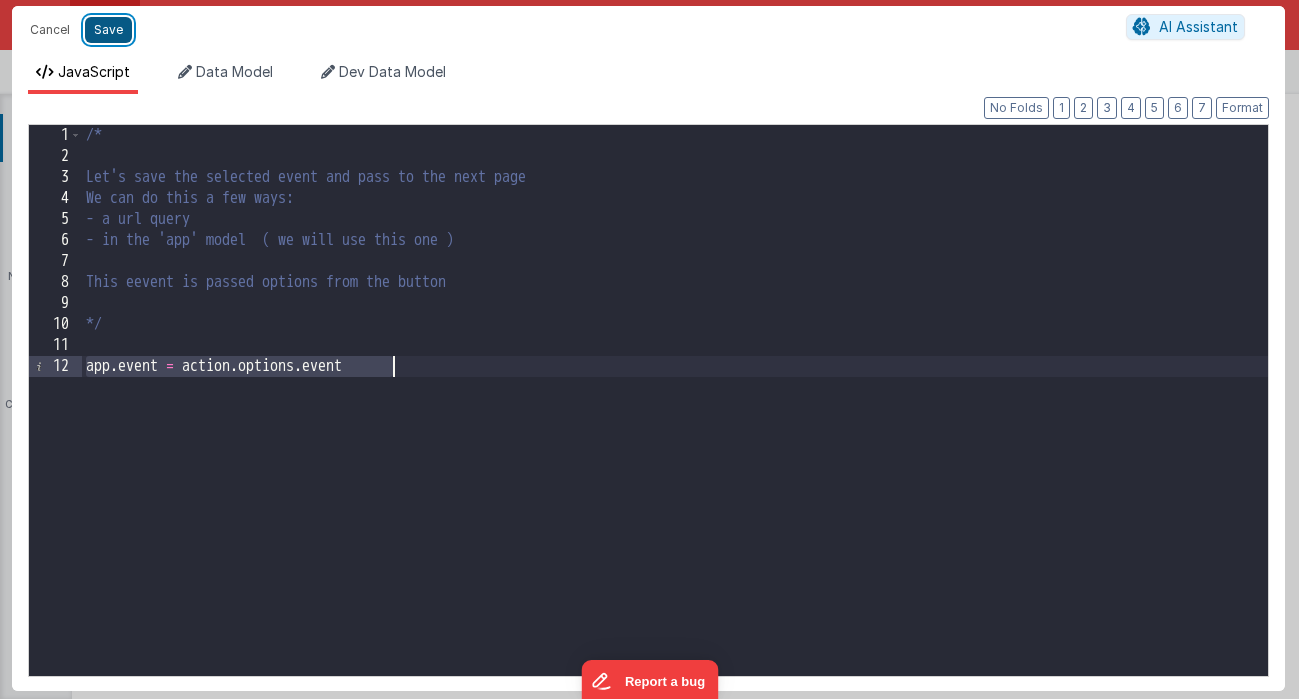 click on "Save" at bounding box center [108, 30] 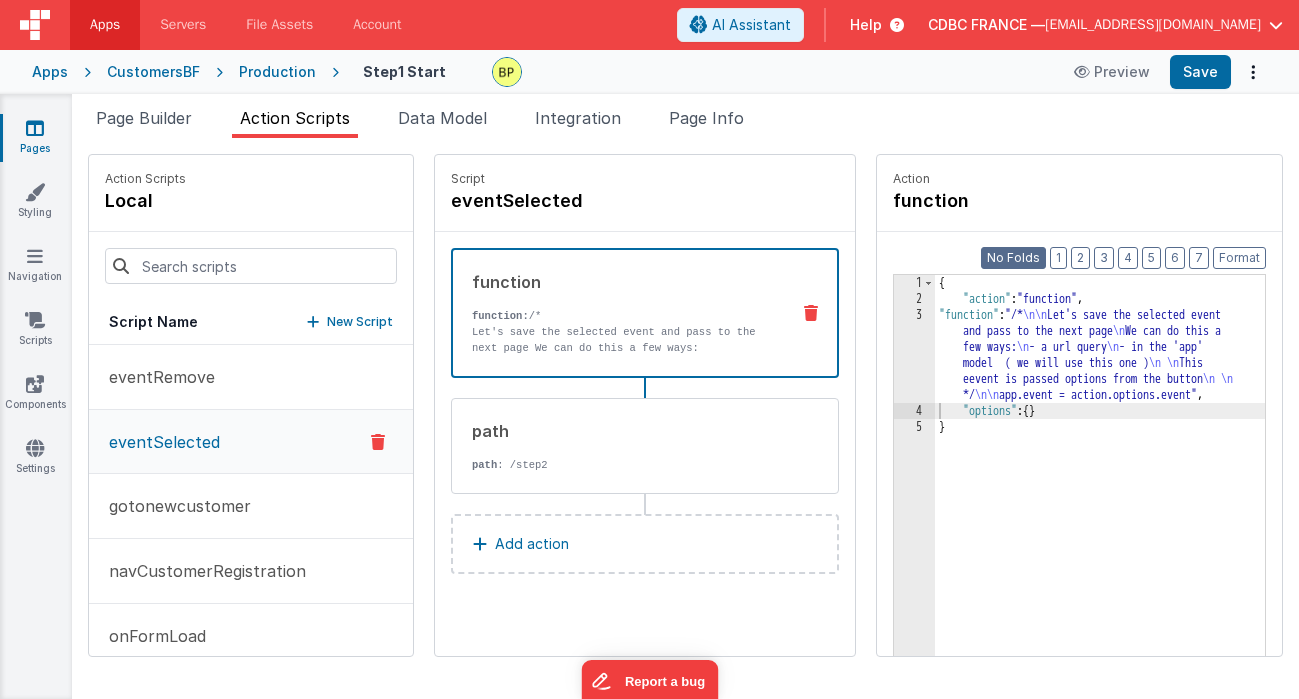 click on "No Folds" at bounding box center [1013, 258] 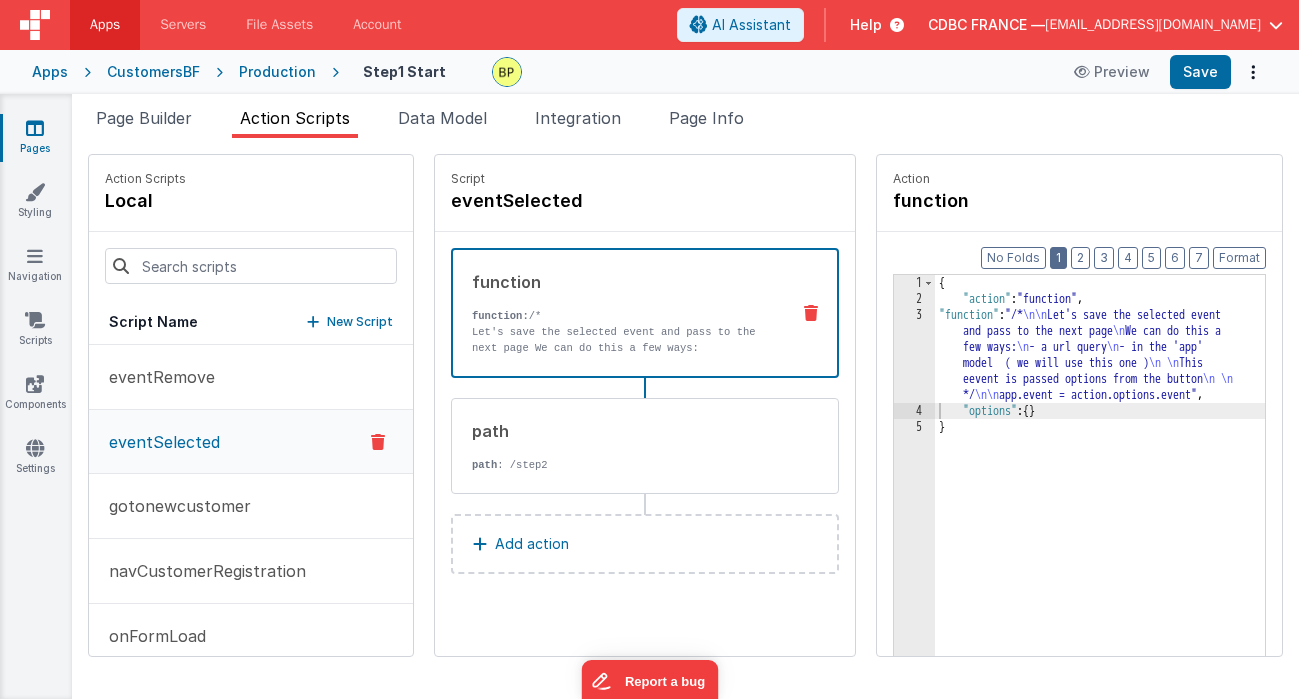 click on "1" at bounding box center [1058, 258] 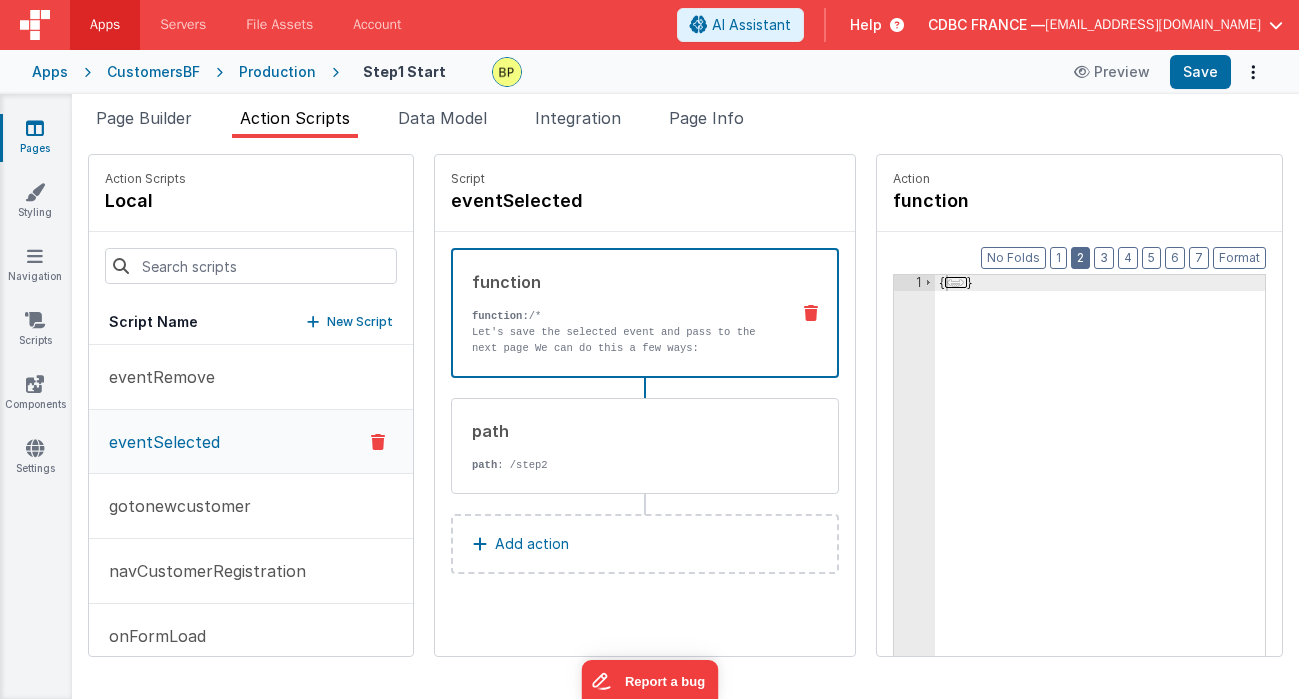 click on "2" at bounding box center [1080, 258] 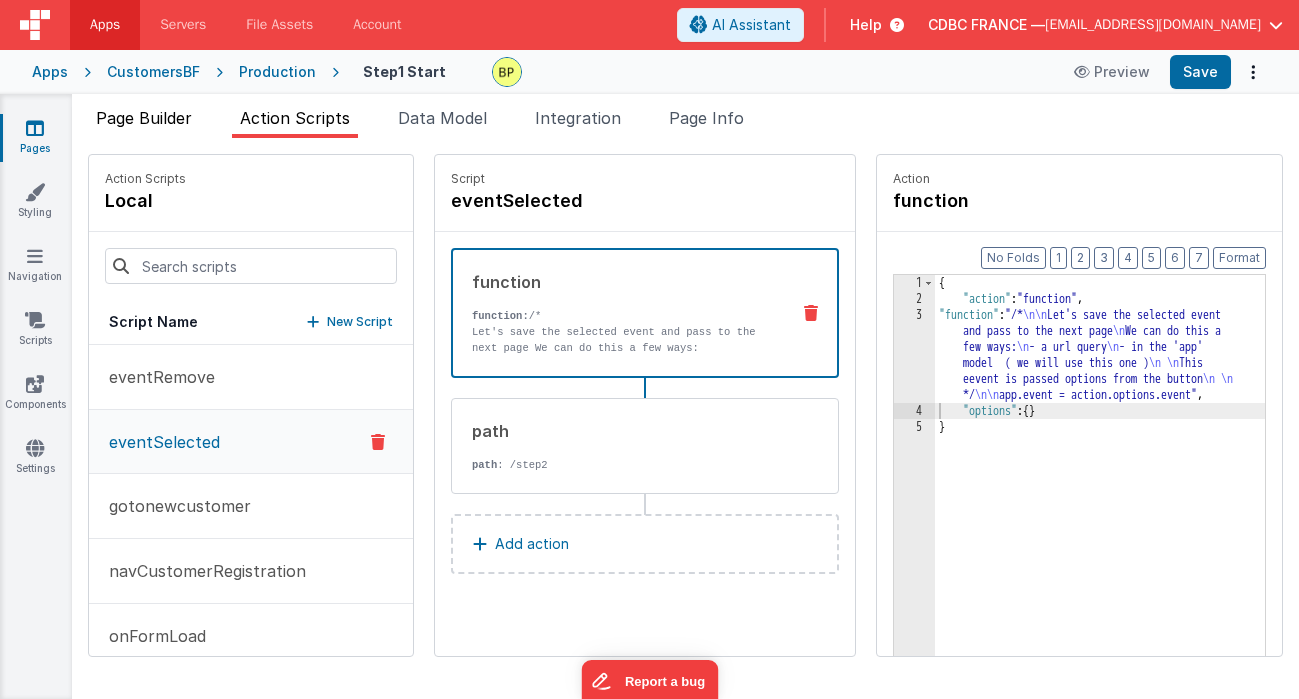 click on "Page Builder" at bounding box center [144, 118] 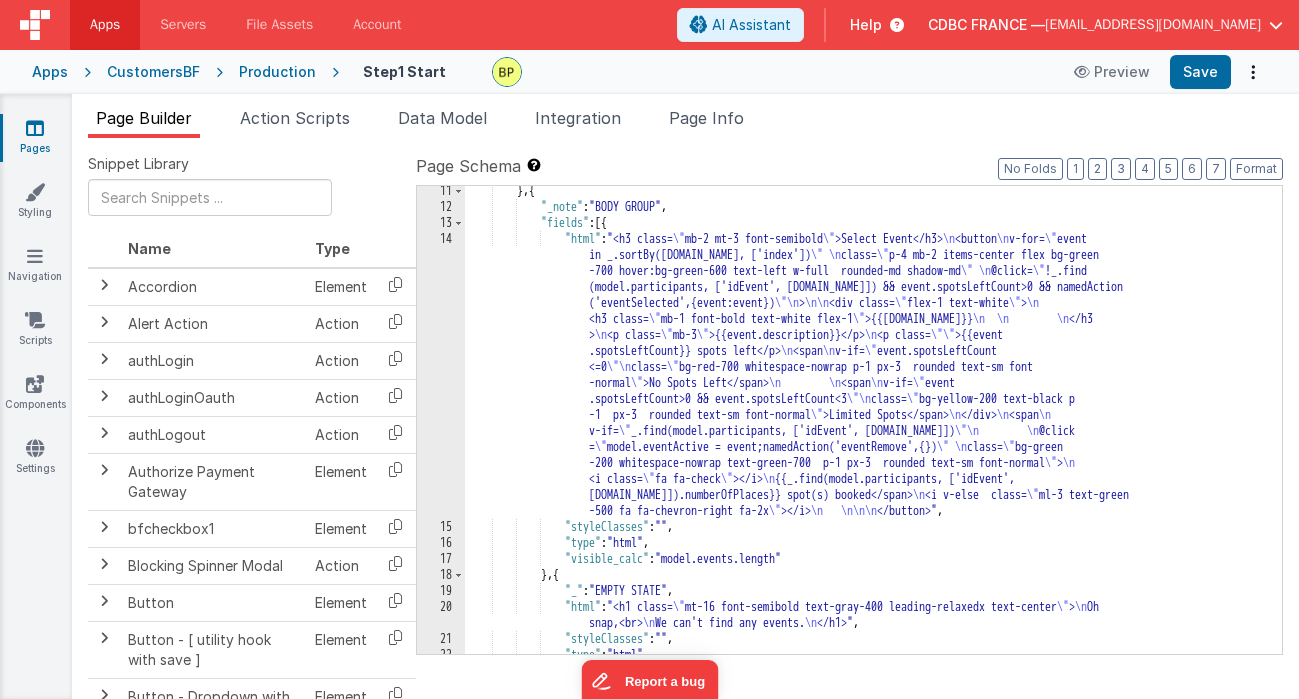 scroll, scrollTop: 243, scrollLeft: 0, axis: vertical 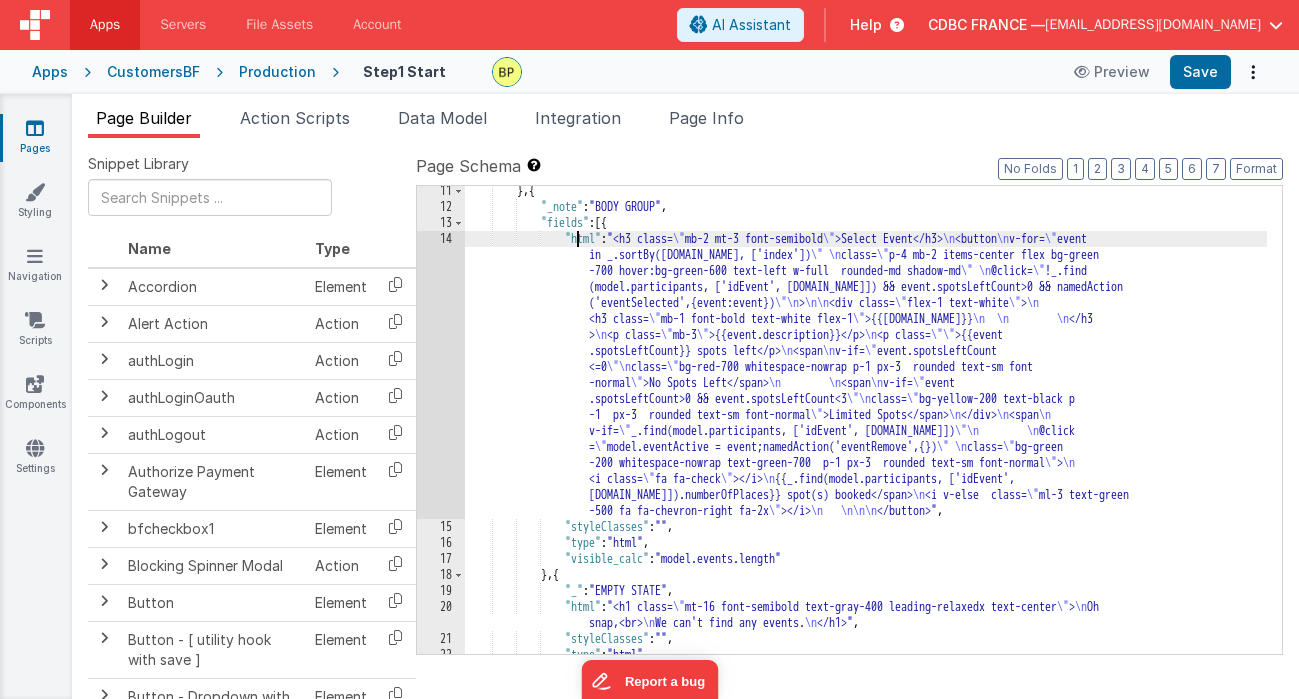 click on "14" at bounding box center [441, 375] 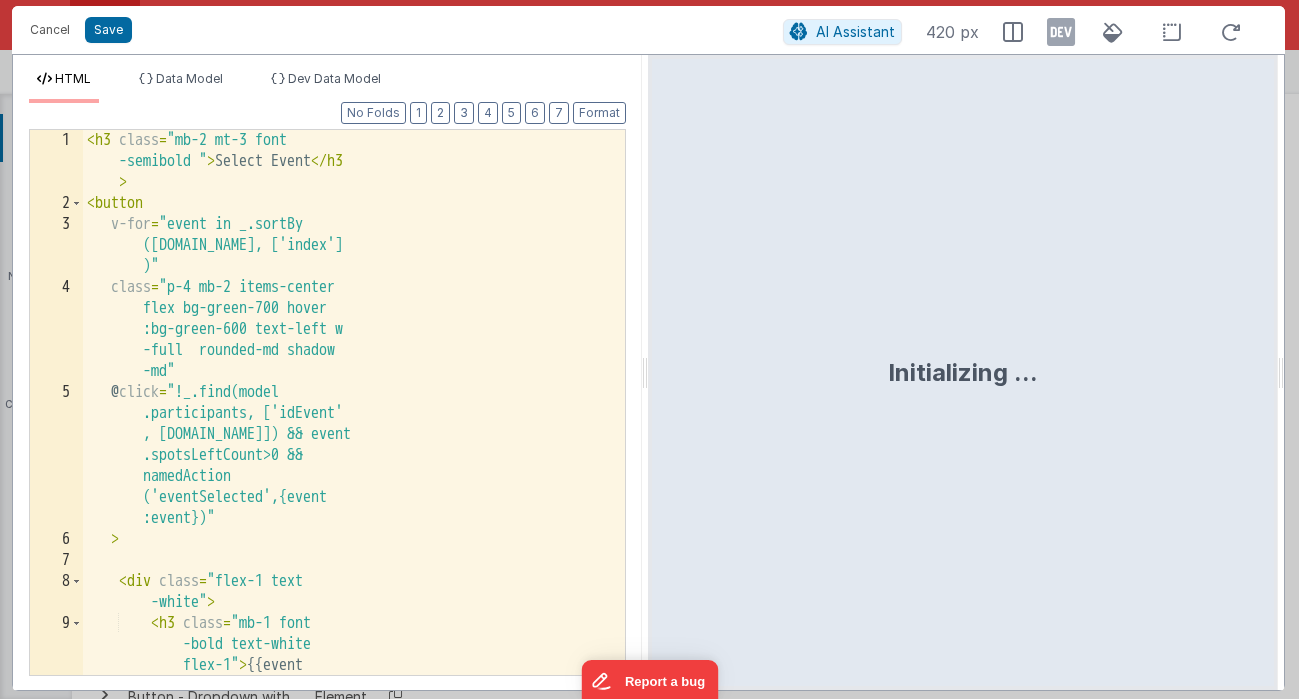 click on "HTML
Data Model
Dev Data Model
Format
7
6
5
4
3
2
1
No Folds
1 2 3 4 5 6 7 8 9 10 11 < h3   class = "mb-2 mt-3 font      -semibold " > Select Event </ h3      > < button       v-for = "event in _.sortBy         ([DOMAIN_NAME], ['index']         )"       class = "p-4 mb-2 items-center          flex bg-green-700 hover         :bg-green-600 text-left w         -full  rounded-md shadow         -md"       @ click = "!_.find(model         .participants, ['idEvent'         , [DOMAIN_NAME]]) && event         .spotsLeftCount>0 &&          namedAction         ('eventSelected',{event     > <" at bounding box center (648, 372) 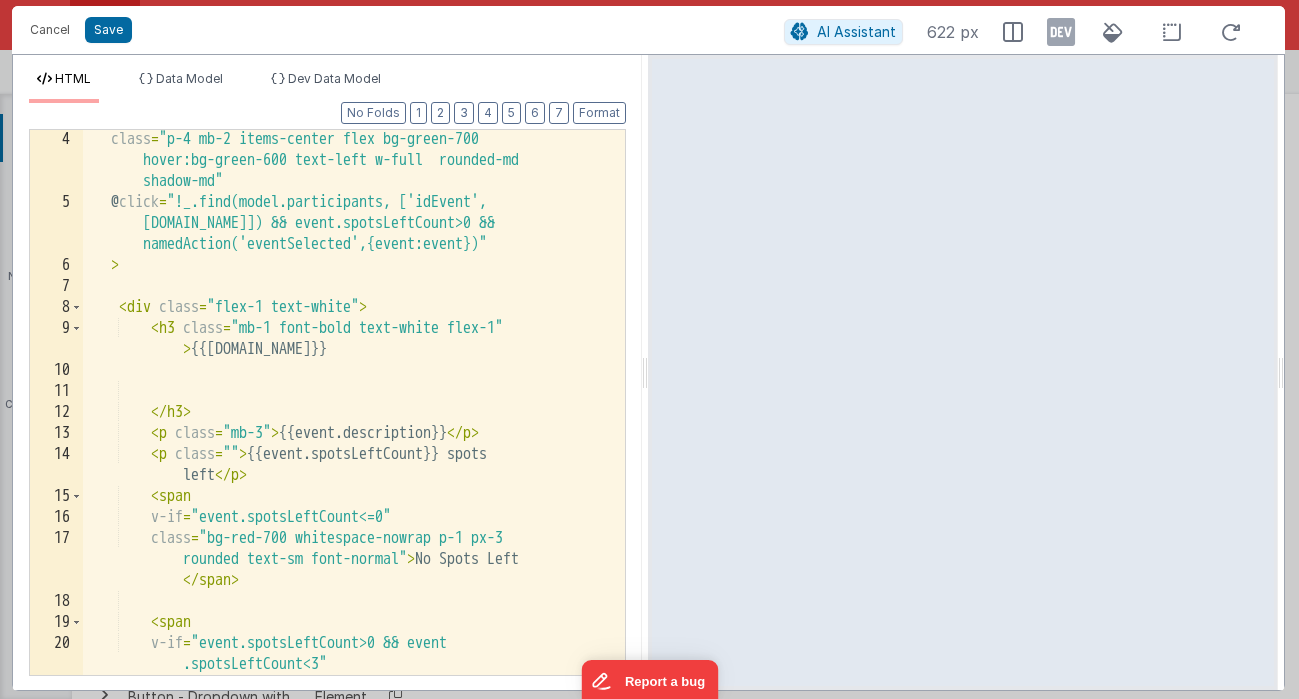 scroll, scrollTop: 94, scrollLeft: 0, axis: vertical 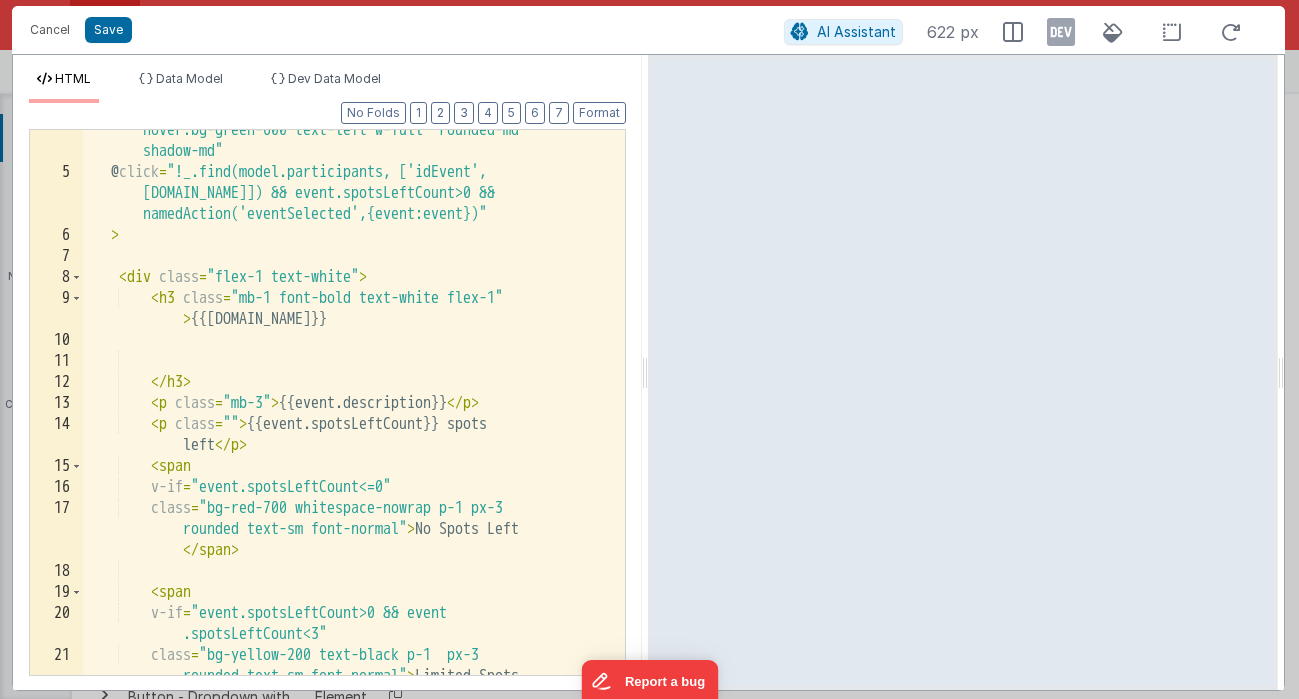 click on "class = "p-4 mb-2 items-center flex bg-green-700          hover:bg-green-600 text-left w-full  rounded-md          shadow-md"       @ click = "!_.find(model.participants, ['idEvent',          [DOMAIN_NAME]]) && event.spotsLeftCount>0 &&          namedAction('eventSelected',{event:event})"     >      < div   class = "flex-1 text-white" >           < h3   class = "mb-1 font-bold text-white flex-1"              > {{[DOMAIN_NAME]}}                         </ h3 >           < p   class = "mb-3" > {{event.description}} </ p >           < p   class = "" > {{event.spotsLeftCount}} spots               left </ p >           < span             v-if = "event.spotsLeftCount<=0"           class = "bg-red-700 whitespace-nowrap p-1 px-3                rounded text-sm font-normal" > No Spots Left              </ span >                     < span             v-if = "event.spotsLeftCount>0 && event              .spotsLeftCount<3"           class" at bounding box center (346, 434) 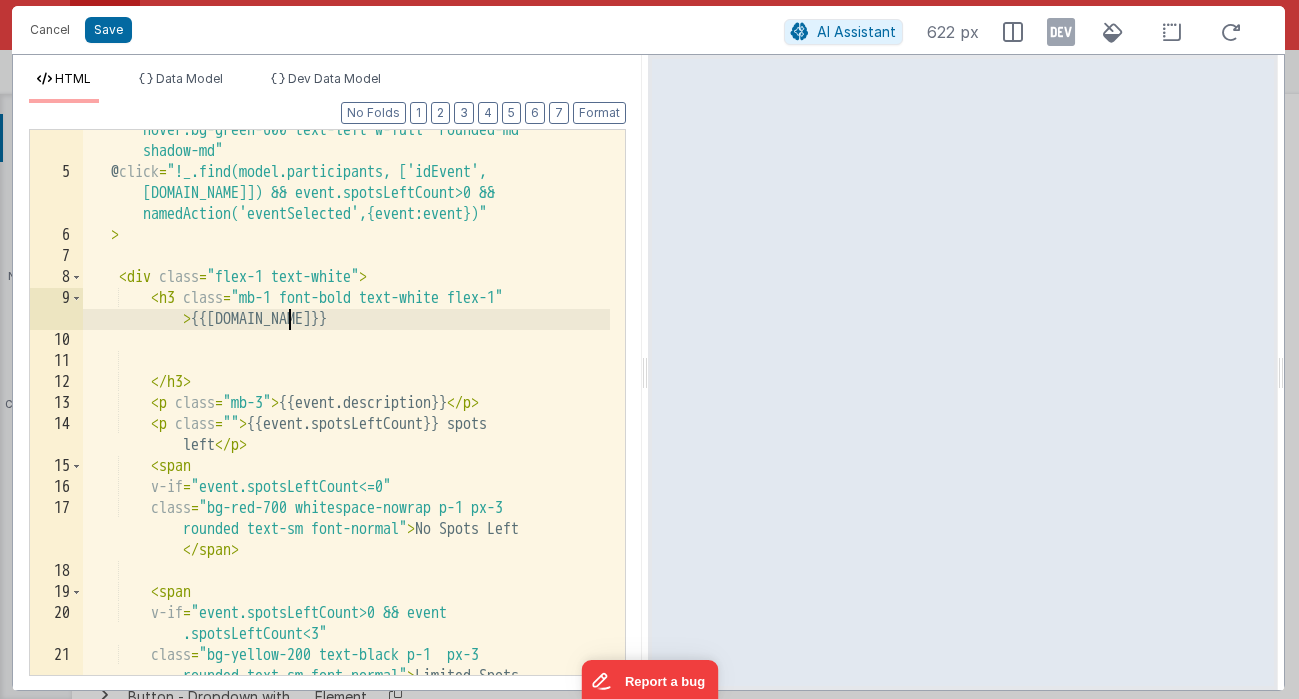 scroll, scrollTop: 0, scrollLeft: 0, axis: both 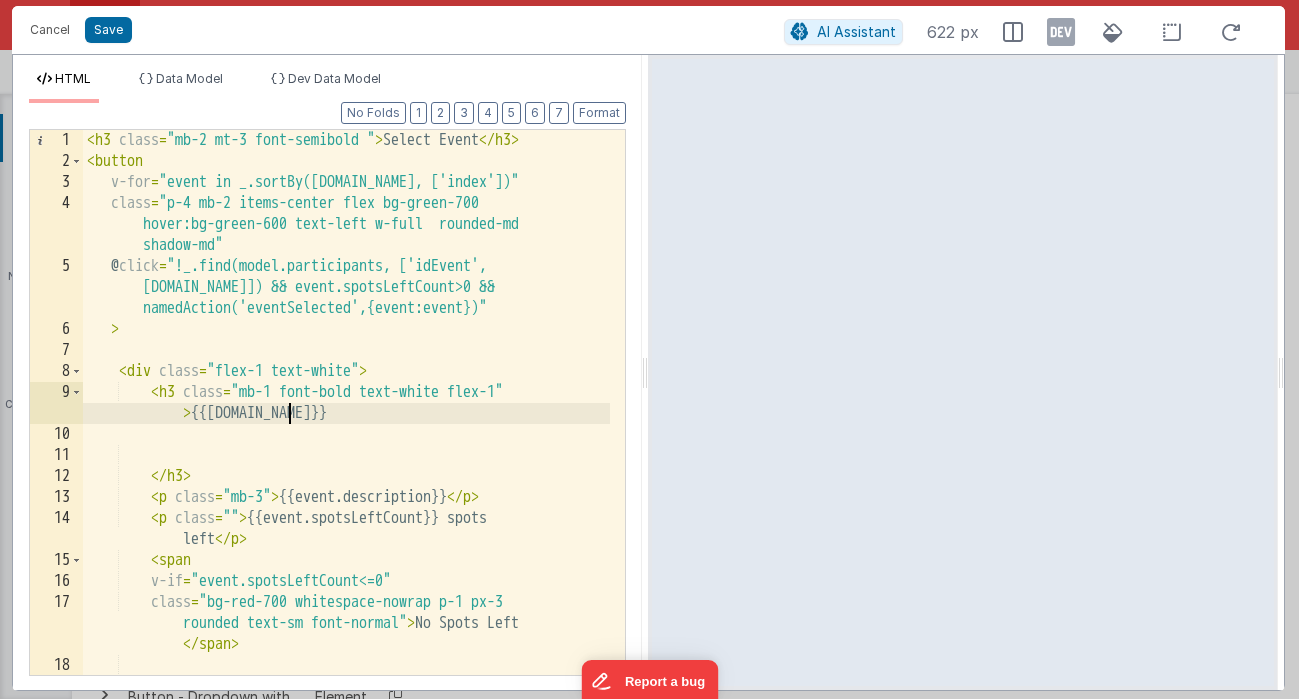 click on "< h3   class = "mb-2 mt-3 font-semibold " > Select Event </ h3 > < button       v-for = "event in _.sortBy([DOMAIN_NAME], ['index'])"       class = "p-4 mb-2 items-center flex bg-green-700          hover:bg-green-600 text-left w-full  rounded-md          shadow-md"       @ click = "!_.find(model.participants, ['idEvent',          [DOMAIN_NAME]]) && event.spotsLeftCount>0 &&          namedAction('eventSelected',{event:event})"     >      < div   class = "flex-1 text-white" >           < h3   class = "mb-1 font-bold text-white flex-1"              > {{[DOMAIN_NAME]}}                         </ h3 >           < p   class = "mb-3" > {{event.description}} </ p >           < p   class = "" > {{event.spotsLeftCount}} spots               left </ p >           < span             v-if = "event.spotsLeftCount<=0"           class = "bg-red-700 whitespace-nowrap p-1 px-3                rounded text-sm font-normal" > No Spots Left              </ span > <" at bounding box center [346, 423] 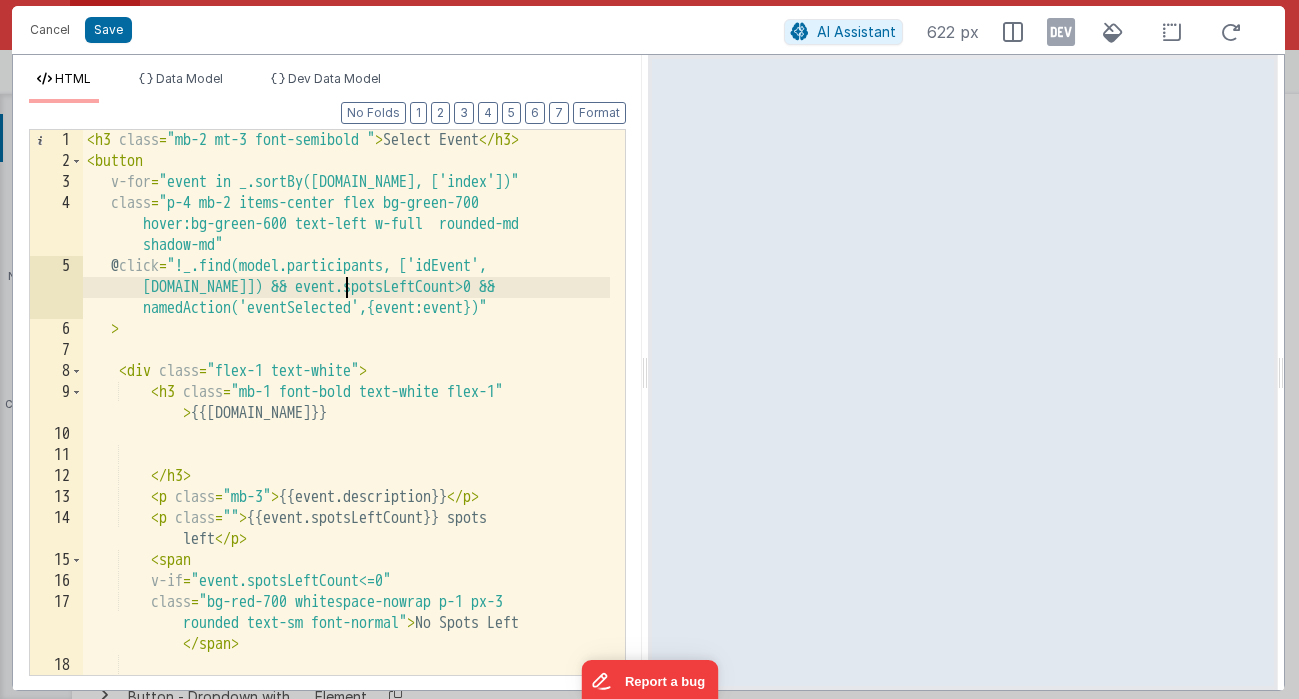 click on "< h3   class = "mb-2 mt-3 font-semibold " > Select Event </ h3 > < button       v-for = "event in _.sortBy([DOMAIN_NAME], ['index'])"       class = "p-4 mb-2 items-center flex bg-green-700          hover:bg-green-600 text-left w-full  rounded-md          shadow-md"       @ click = "!_.find(model.participants, ['idEvent',          [DOMAIN_NAME]]) && event.spotsLeftCount>0 &&          namedAction('eventSelected',{event:event})"     >      < div   class = "flex-1 text-white" >           < h3   class = "mb-1 font-bold text-white flex-1"              > {{[DOMAIN_NAME]}}                         </ h3 >           < p   class = "mb-3" > {{event.description}} </ p >           < p   class = "" > {{event.spotsLeftCount}} spots               left </ p >           < span             v-if = "event.spotsLeftCount<=0"           class = "bg-red-700 whitespace-nowrap p-1 px-3                rounded text-sm font-normal" > No Spots Left              </ span > <" at bounding box center [346, 423] 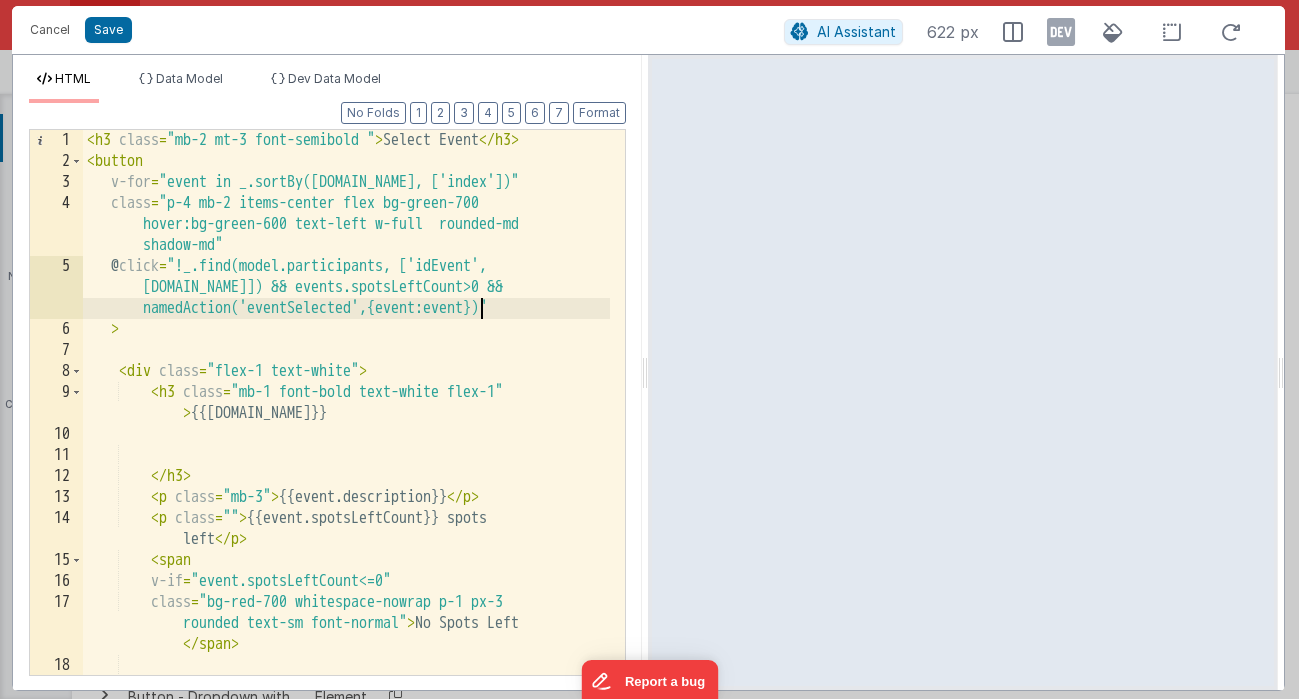 click on "< h3   class = "mb-2 mt-3 font-semibold " > Select Event </ h3 > < button       v-for = "event in _.sortBy([DOMAIN_NAME], ['index'])"       class = "p-4 mb-2 items-center flex bg-green-700          hover:bg-green-600 text-left w-full  rounded-md          shadow-md"       @ click = "!_.find(model.participants, ['idEvent',          [DOMAIN_NAME]]) && events.spotsLeftCount>0 &&          namedAction('eventSelected',{event:event})"     >      < div   class = "flex-1 text-white" >           < h3   class = "mb-1 font-bold text-white flex-1"              > {{[DOMAIN_NAME]}}                         </ h3 >           < p   class = "mb-3" > {{event.description}} </ p >           < p   class = "" > {{event.spotsLeftCount}} spots               left </ p >           < span             v-if = "event.spotsLeftCount<=0"           class = "bg-red-700 whitespace-nowrap p-1 px-3                rounded text-sm font-normal" > No Spots Left              </ span >" at bounding box center (346, 423) 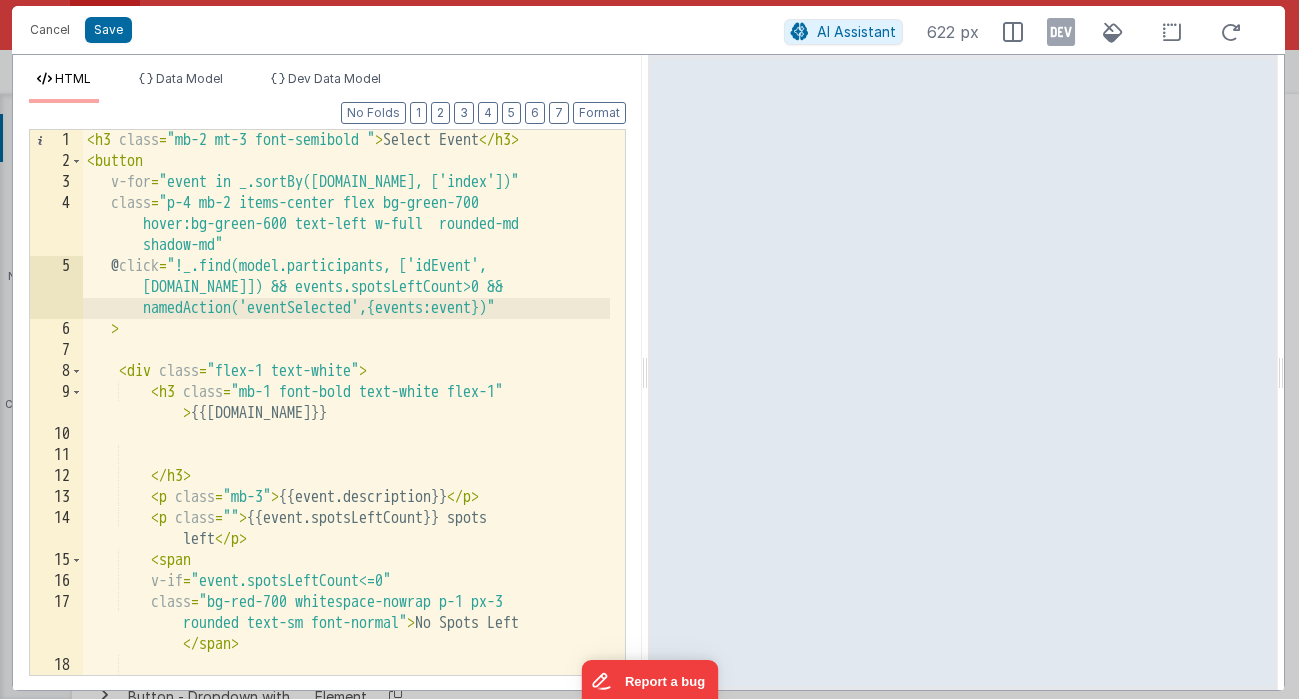 click on "< h3   class = "mb-2 mt-3 font-semibold " > Select Event </ h3 > < button       v-for = "event in _.sortBy([DOMAIN_NAME], ['index'])"       class = "p-4 mb-2 items-center flex bg-green-700          hover:bg-green-600 text-left w-full  rounded-md          shadow-md"       @ click = "!_.find(model.participants, ['idEvent',          [DOMAIN_NAME]]) && events.spotsLeftCount>0 &&          namedAction('eventSelected',{events:event})"     >      < div   class = "flex-1 text-white" >           < h3   class = "mb-1 font-bold text-white flex-1"              > {{[DOMAIN_NAME]}}                         </ h3 >           < p   class = "mb-3" > {{event.description}} </ p >           < p   class = "" > {{event.spotsLeftCount}} spots               left </ p >           < span             v-if = "event.spotsLeftCount<=0"           class = "bg-red-700 whitespace-nowrap p-1 px-3                rounded text-sm font-normal" > No Spots Left              </ span >" at bounding box center [346, 423] 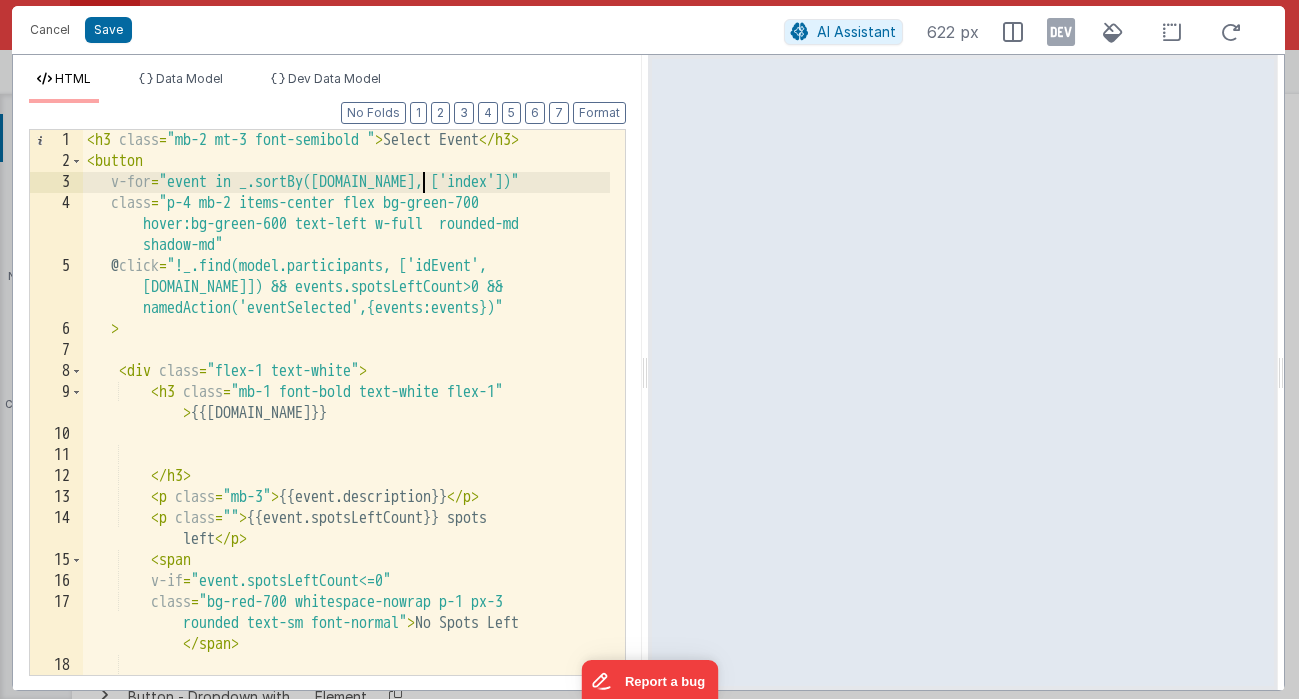 drag, startPoint x: 419, startPoint y: 183, endPoint x: 428, endPoint y: 197, distance: 16.643316 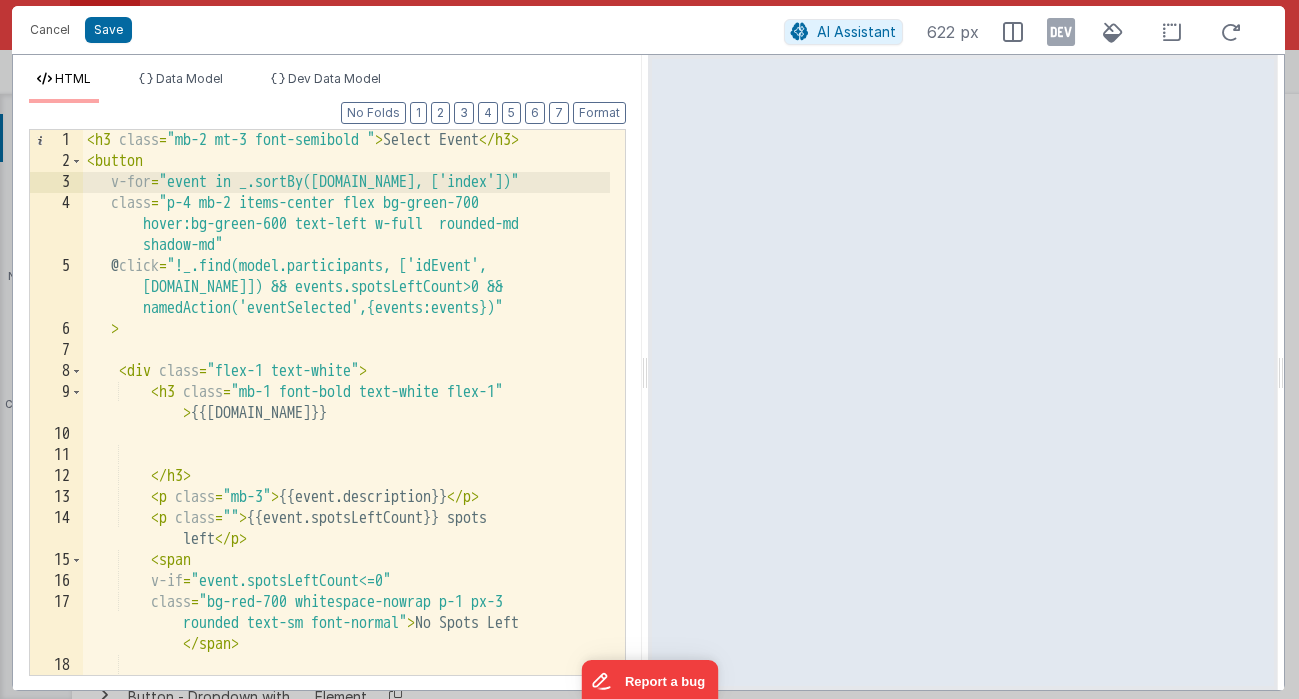 drag, startPoint x: 547, startPoint y: 265, endPoint x: 555, endPoint y: 284, distance: 20.615528 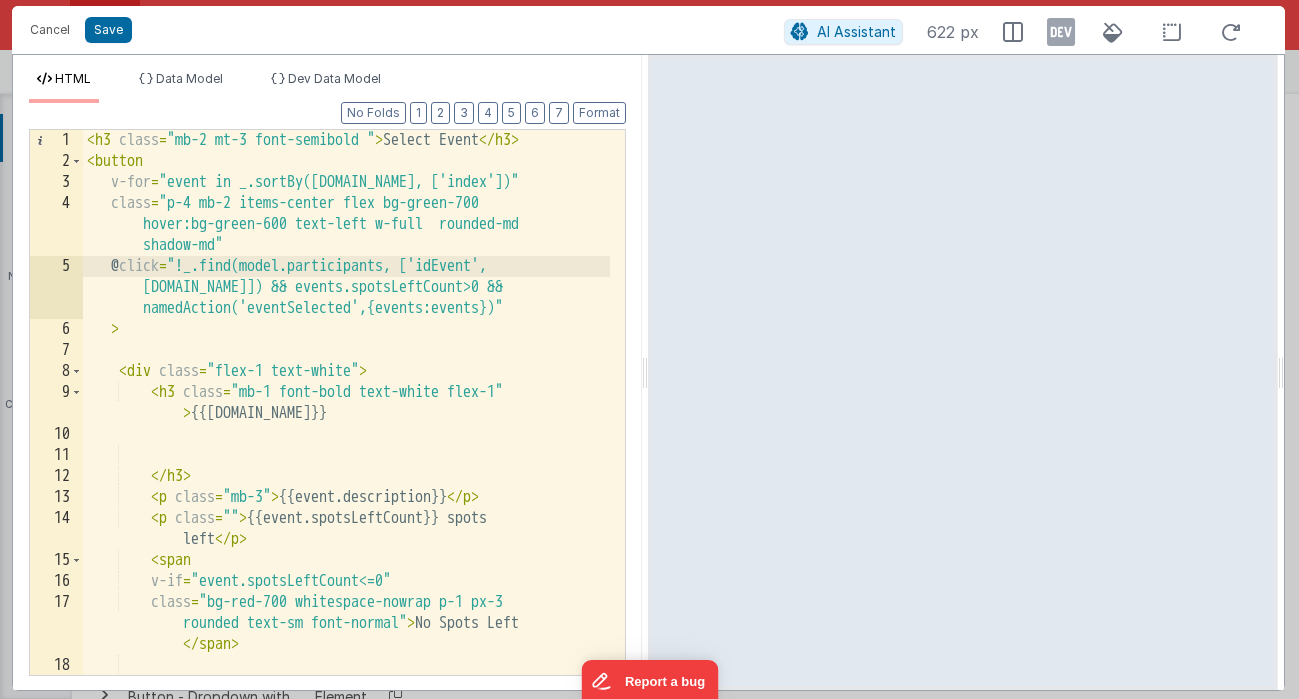 drag, startPoint x: 162, startPoint y: 286, endPoint x: 164, endPoint y: 311, distance: 25.079872 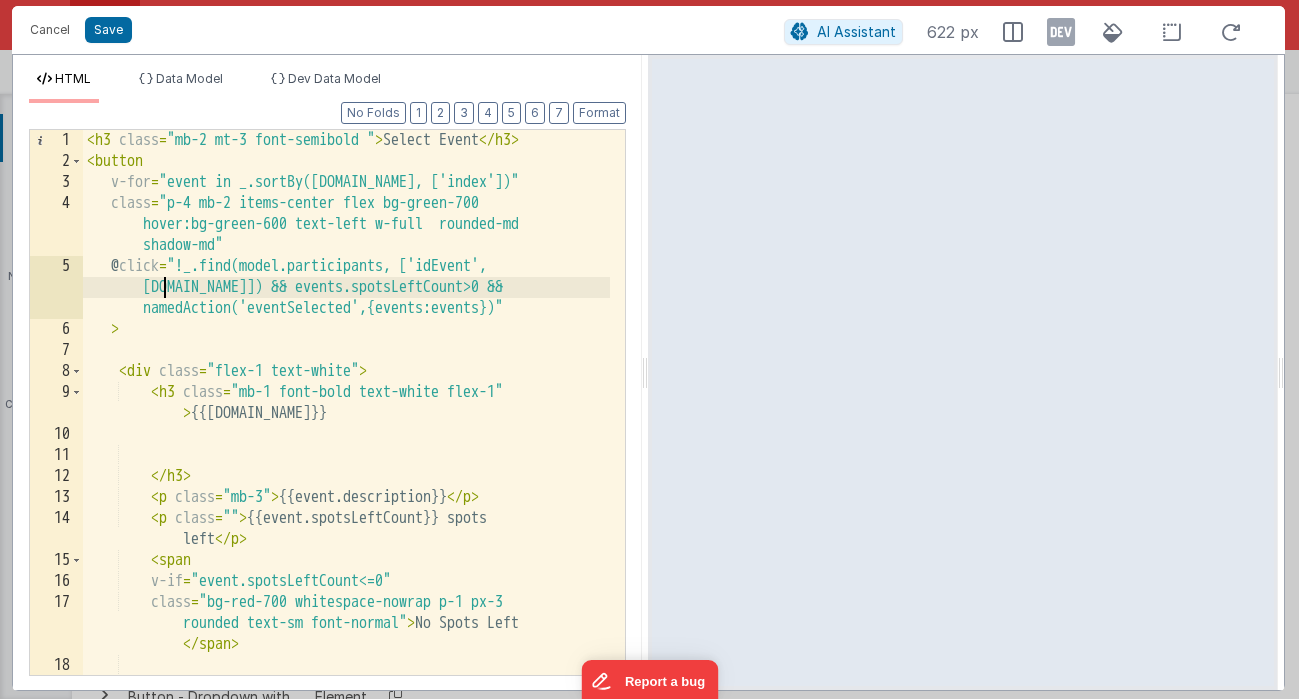 drag, startPoint x: 306, startPoint y: 287, endPoint x: 313, endPoint y: 304, distance: 18.384777 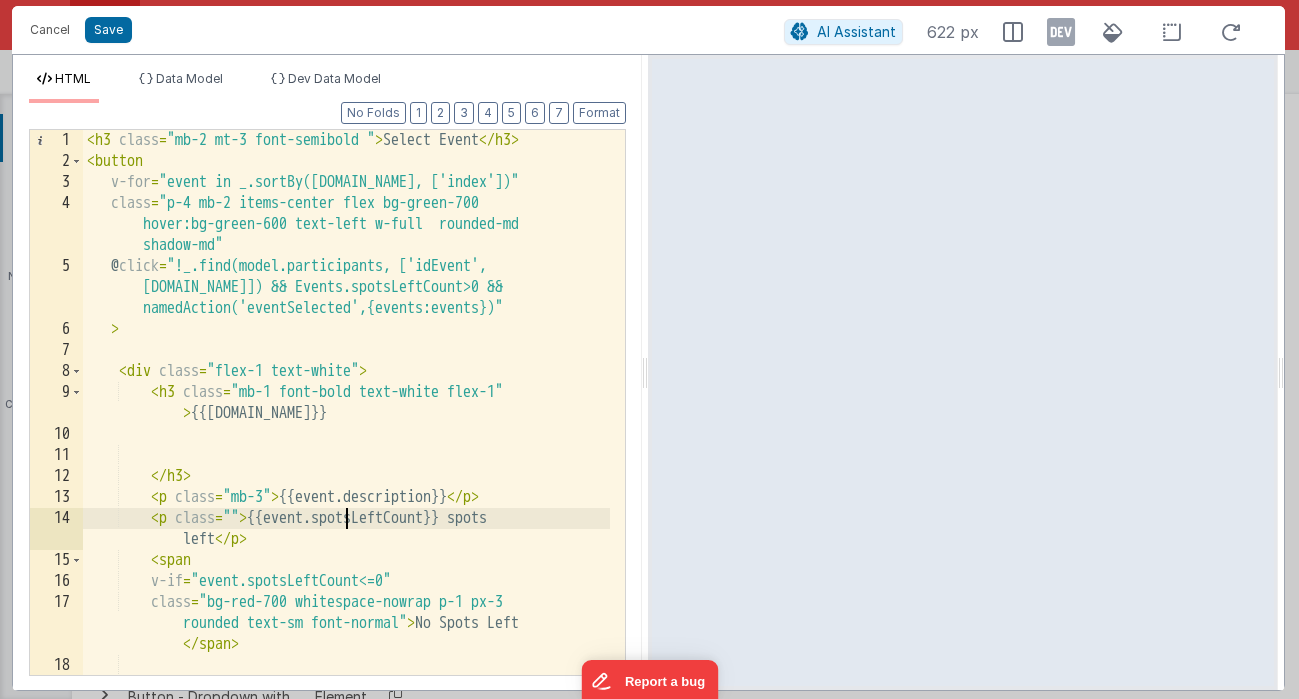 drag, startPoint x: 344, startPoint y: 516, endPoint x: 371, endPoint y: 530, distance: 30.413813 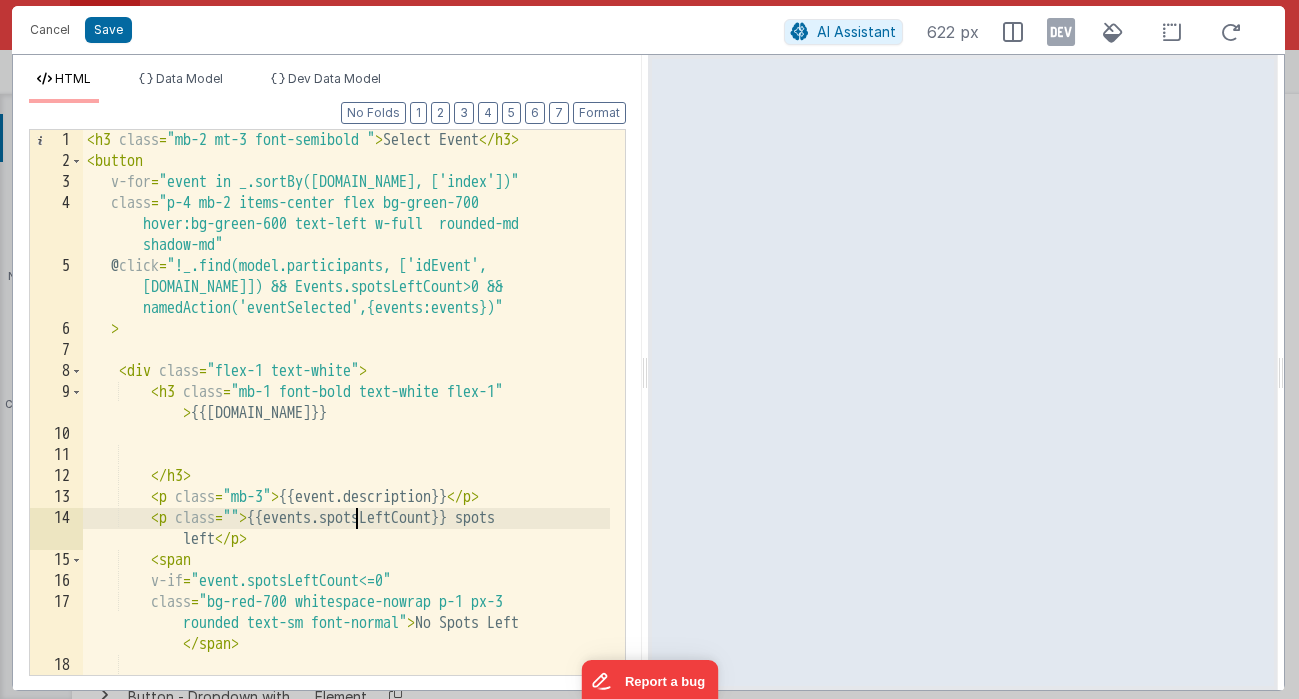 click on "< h3   class = "mb-2 mt-3 font-semibold " > Select Event </ h3 > < button       v-for = "event in _.sortBy([DOMAIN_NAME], ['index'])"       class = "p-4 mb-2 items-center flex bg-green-700          hover:bg-green-600 text-left w-full  rounded-md          shadow-md"       @ click = "!_.find(model.participants, ['idEvent',          [DOMAIN_NAME]]) && Events.spotsLeftCount>0 &&          namedAction('eventSelected',{events:events})"     >      < div   class = "flex-1 text-white" >           < h3   class = "mb-1 font-bold text-white flex-1"              > {{[DOMAIN_NAME]}}                         </ h3 >           < p   class = "mb-3" > {{event.description}} </ p >           < p   class = "" > {{events.spotsLeftCount}} spots               left </ p >           < span             v-if = "event.spotsLeftCount<=0"           class = "bg-red-700 whitespace-nowrap p-1 px-3                rounded text-sm font-normal" > No Spots Left              </ span" at bounding box center (346, 423) 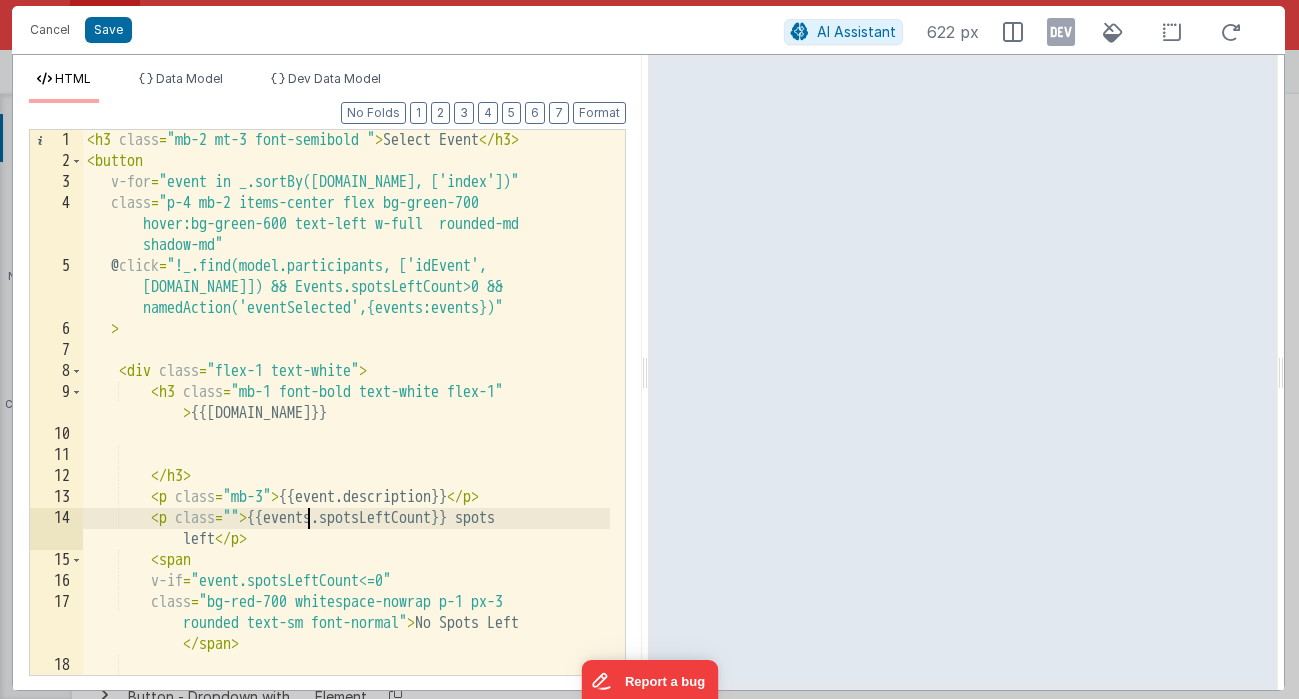 click on "< h3   class = "mb-2 mt-3 font-semibold " > Select Event </ h3 > < button       v-for = "event in _.sortBy([DOMAIN_NAME], ['index'])"       class = "p-4 mb-2 items-center flex bg-green-700          hover:bg-green-600 text-left w-full  rounded-md          shadow-md"       @ click = "!_.find(model.participants, ['idEvent',          [DOMAIN_NAME]]) && Events.spotsLeftCount>0 &&          namedAction('eventSelected',{events:events})"     >      < div   class = "flex-1 text-white" >           < h3   class = "mb-1 font-bold text-white flex-1"              > {{[DOMAIN_NAME]}}                         </ h3 >           < p   class = "mb-3" > {{event.description}} </ p >           < p   class = "" > {{events.spotsLeftCount}} spots               left </ p >           < span             v-if = "event.spotsLeftCount<=0"           class = "bg-red-700 whitespace-nowrap p-1 px-3                rounded text-sm font-normal" > No Spots Left              </ span" at bounding box center [346, 423] 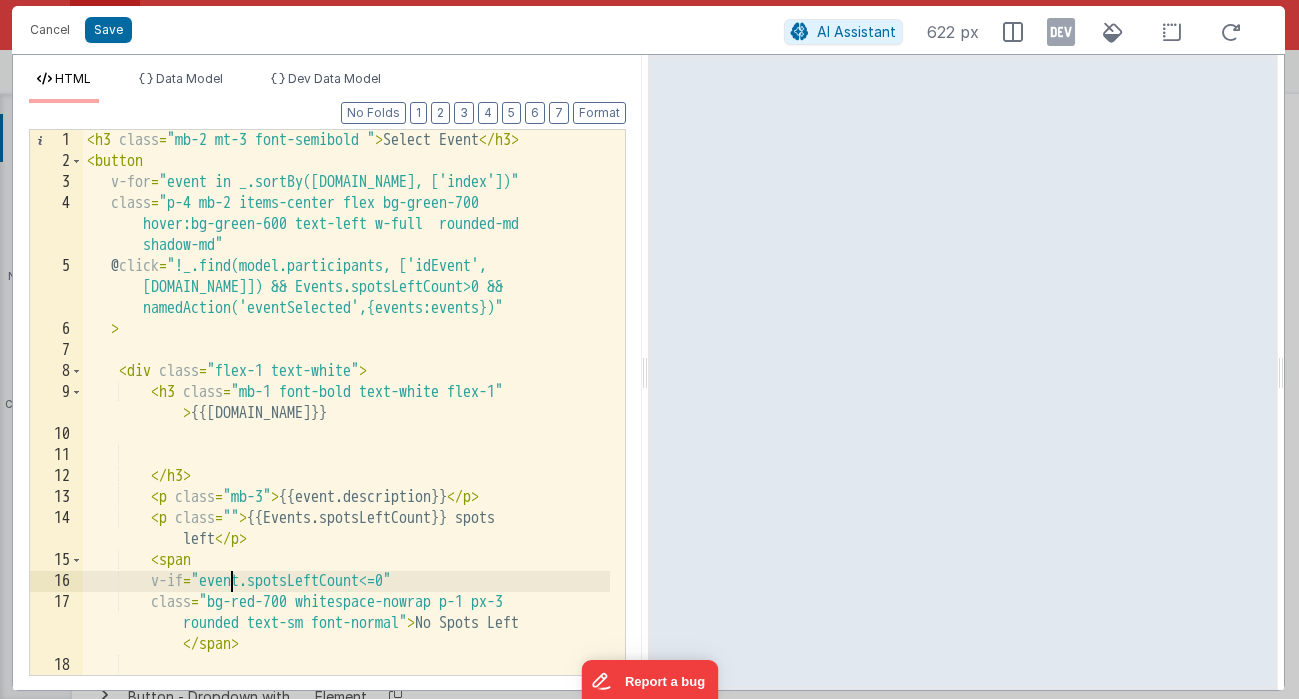 click on "< h3   class = "mb-2 mt-3 font-semibold " > Select Event </ h3 > < button       v-for = "event in _.sortBy([DOMAIN_NAME], ['index'])"       class = "p-4 mb-2 items-center flex bg-green-700          hover:bg-green-600 text-left w-full  rounded-md          shadow-md"       @ click = "!_.find(model.participants, ['idEvent',          [DOMAIN_NAME]]) && Events.spotsLeftCount>0 &&          namedAction('eventSelected',{events:events})"     >      < div   class = "flex-1 text-white" >           < h3   class = "mb-1 font-bold text-white flex-1"              > {{[DOMAIN_NAME]}}                         </ h3 >           < p   class = "mb-3" > {{event.description}} </ p >           < p   class = "" > {{Events.spotsLeftCount}} spots               left </ p >           < span             v-if = "event.spotsLeftCount<=0"           class = "bg-red-700 whitespace-nowrap p-1 px-3                rounded text-sm font-normal" > No Spots Left              </ span" at bounding box center (346, 423) 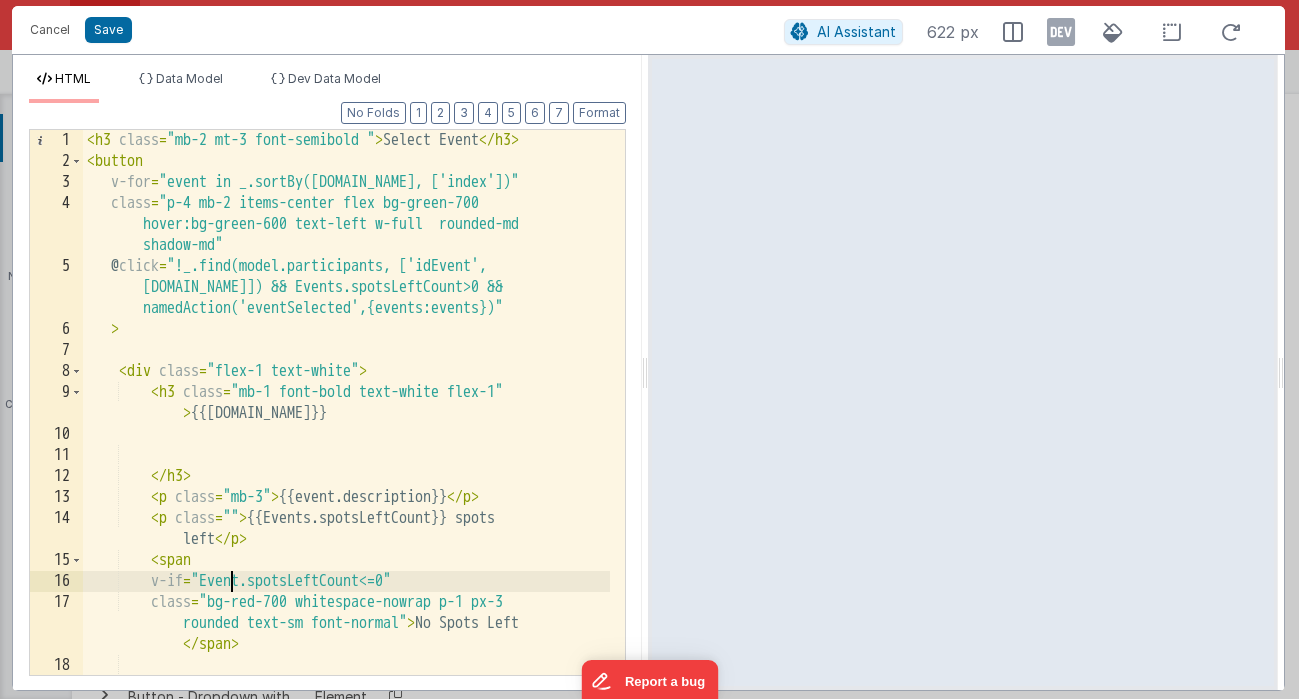 drag, startPoint x: 266, startPoint y: 581, endPoint x: 279, endPoint y: 585, distance: 13.601471 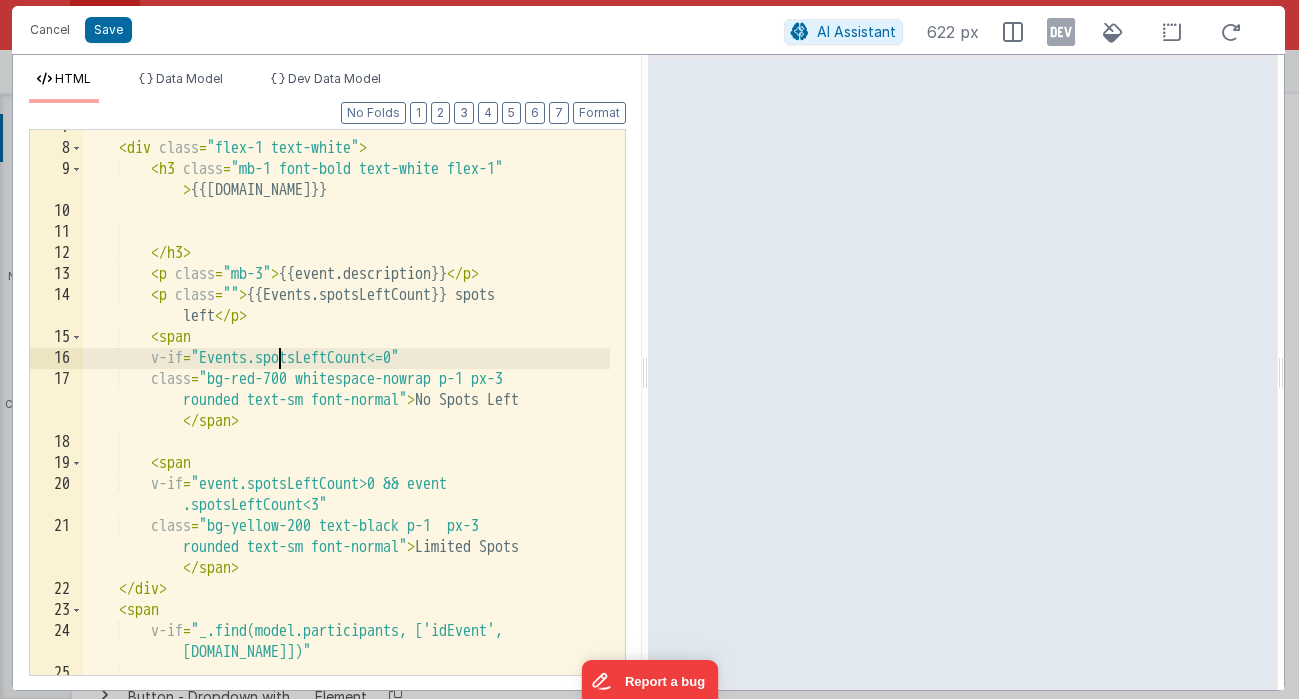scroll, scrollTop: 344, scrollLeft: 0, axis: vertical 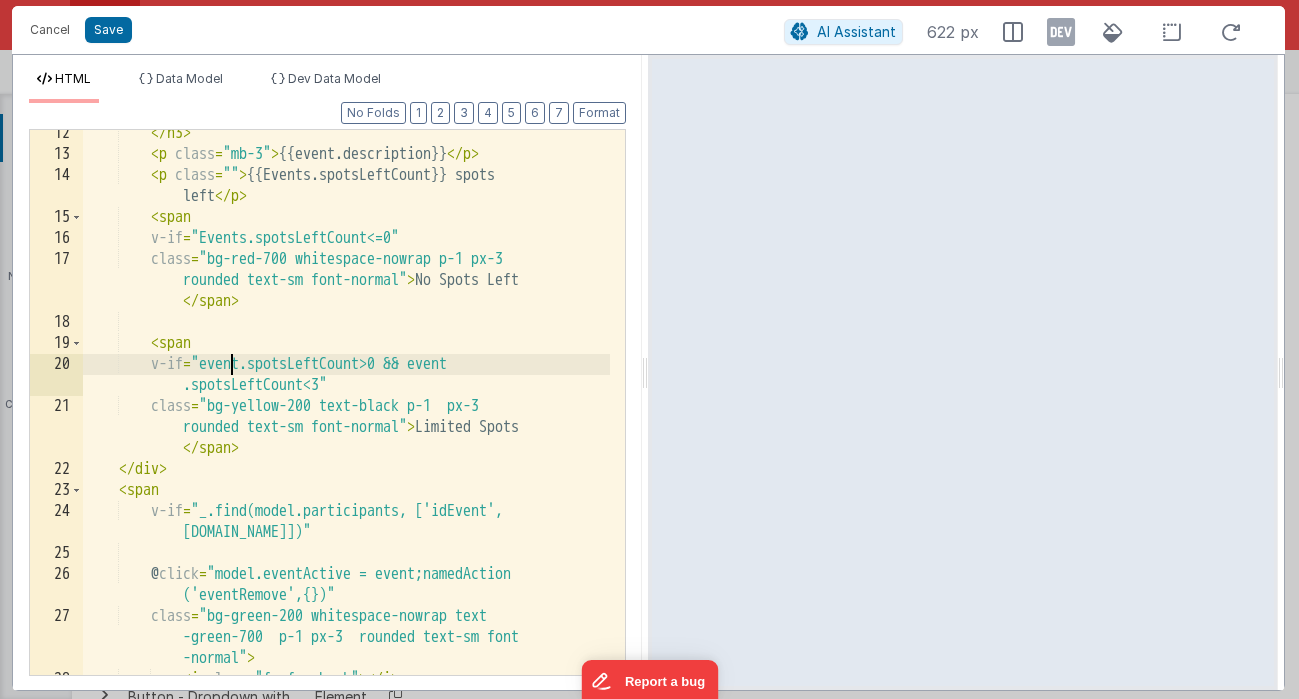 click on "</ h3 >           < p   class = "mb-3" > {{event.description}} </ p >           < p   class = "" > {{Events.spotsLeftCount}} spots               left </ p >           < span             v-if = "Events.spotsLeftCount<=0"           class = "bg-red-700 whitespace-nowrap p-1 px-3                rounded text-sm font-normal" > No Spots Left              </ span >                     < span             v-if = "event.spotsLeftCount>0 && event              .spotsLeftCount<3"           class = "bg-yellow-200 text-black p-1  px-3                rounded text-sm font-normal" > Limited Spots              </ span >      </ div >      < span             v-if = "_.find(model.participants, ['idEvent',               [DOMAIN_NAME]])"                     @ click = "model.eventActive = event;namedAction              ('eventRemove',{})"             class = "bg-green-200 whitespace-nowrap text              -normal" >" at bounding box center (346, 416) 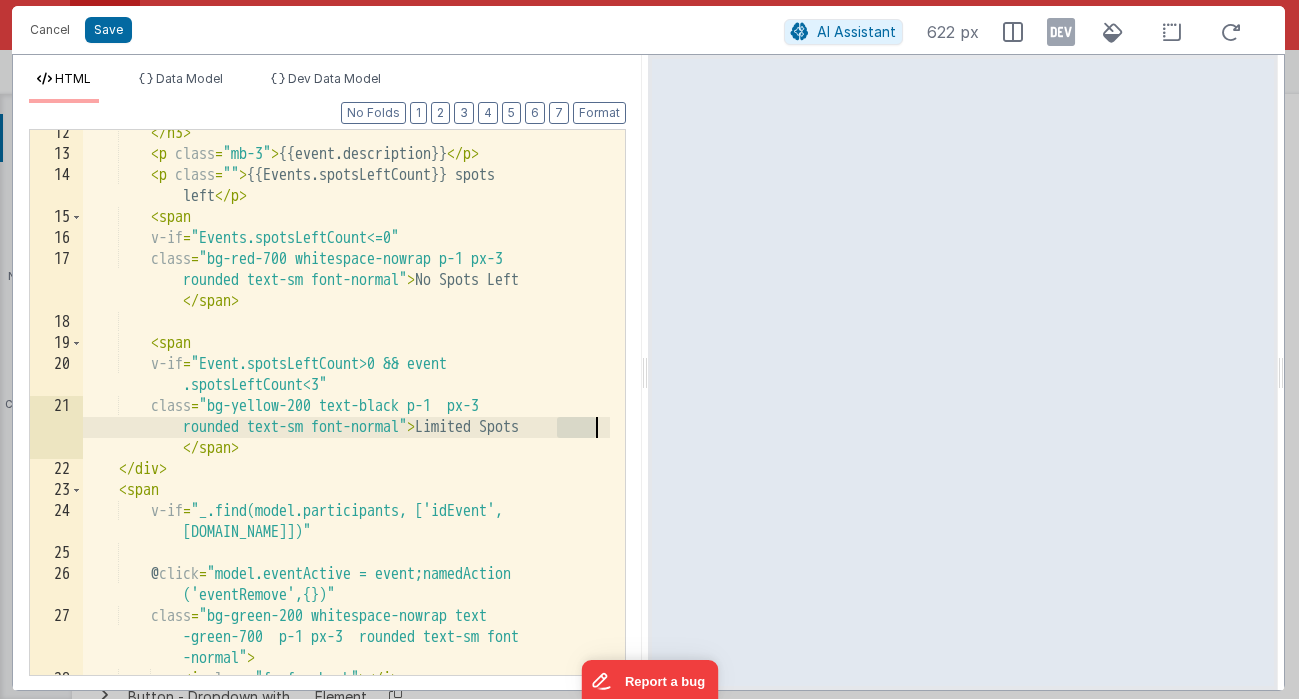 drag, startPoint x: 557, startPoint y: 427, endPoint x: 601, endPoint y: 426, distance: 44.011364 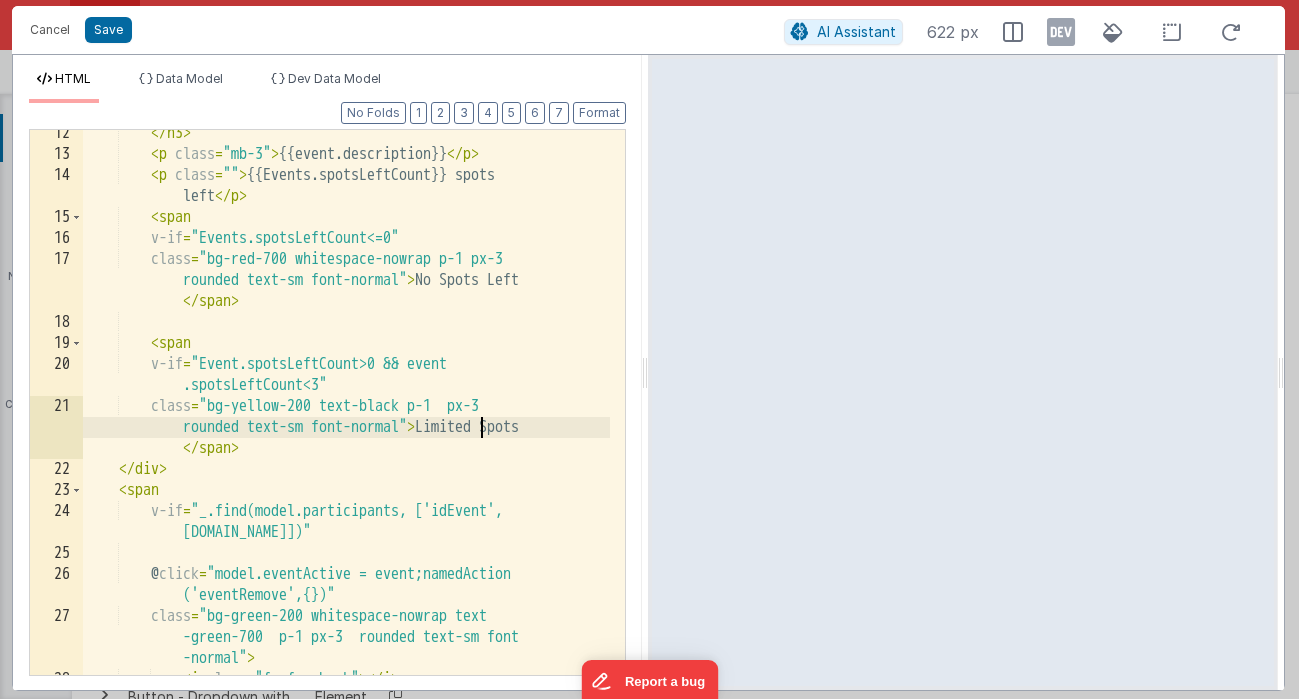 click on "</ h3 >           < p   class = "mb-3" > {{event.description}} </ p >           < p   class = "" > {{Events.spotsLeftCount}} spots               left </ p >           < span             v-if = "Events.spotsLeftCount<=0"           class = "bg-red-700 whitespace-nowrap p-1 px-3                rounded text-sm font-normal" > No Spots Left              </ span >                     < span             v-if = "Event.spotsLeftCount>0 && event              .spotsLeftCount<3"           class = "bg-yellow-200 text-black p-1  px-3                rounded text-sm font-normal" > Limited Spots              </ span >      </ div >      < span             v-if = "_.find(model.participants, ['idEvent',               [DOMAIN_NAME]])"                     @ click = "model.eventActive = event;namedAction              ('eventRemove',{})"             class = "bg-green-200 whitespace-nowrap text              -normal" >" at bounding box center [346, 416] 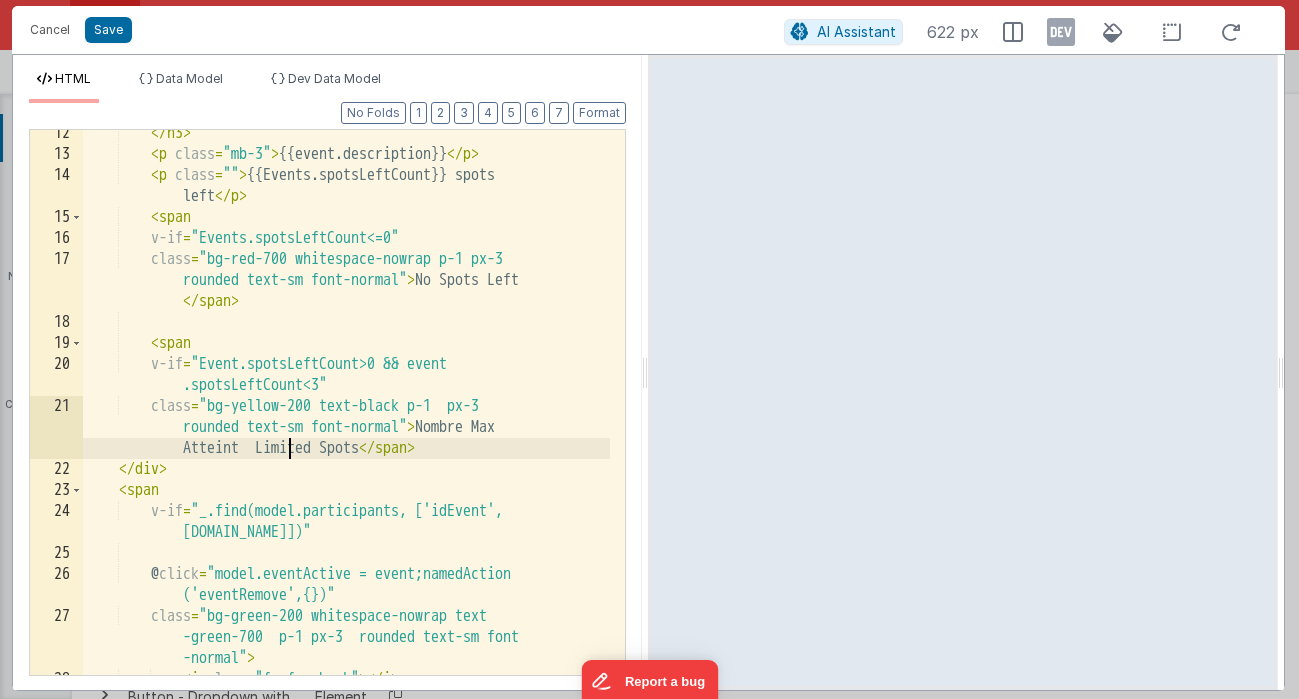 click on "</ h3 >           < p   class = "mb-3" > {{event.description}} </ p >           < p   class = "" > {{Events.spotsLeftCount}} spots               left </ p >           < span             v-if = "Events.spotsLeftCount<=0"           class = "bg-red-700 whitespace-nowrap p-1 px-3                rounded text-sm font-normal" > No Spots Left              </ span >                     < span             v-if = "Event.spotsLeftCount>0 && event              .spotsLeftCount<3"           class = "bg-yellow-200 text-black p-1  px-3                rounded text-sm font-normal" > Nombre Max               Atteint  Limited Spots </ span >      </ div >      < span             v-if = "_.find(model.participants, ['idEvent',               [DOMAIN_NAME]])"                     @ click = "model.eventActive = event;namedAction              ('eventRemove',{})"             class = "bg-green-200 whitespace-nowrap text -normal" >      < i" at bounding box center (346, 416) 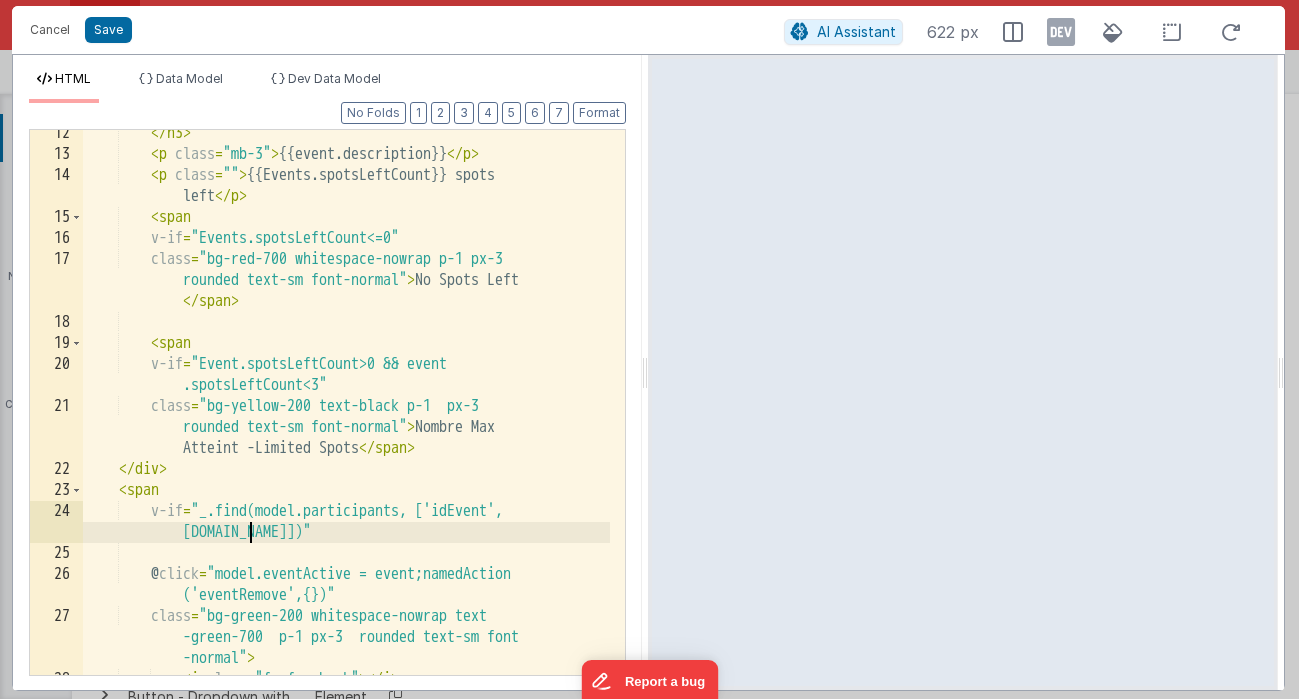 click on "</ h3 >           < p   class = "mb-3" > {{event.description}} </ p >           < p   class = "" > {{Events.spotsLeftCount}} spots               left </ p >           < span             v-if = "Events.spotsLeftCount<=0"           class = "bg-red-700 whitespace-nowrap p-1 px-3                rounded text-sm font-normal" > No Spots Left              </ span >                     < span             v-if = "Event.spotsLeftCount>0 && event              .spotsLeftCount<3"           class = "bg-yellow-200 text-black p-1  px-3                rounded text-sm font-normal" > Nombre Max               Atteint -Limited Spots </ span >      </ div >      < span             v-if = "_.find(model.participants, ['idEvent',               [DOMAIN_NAME]])"                     @ click = "model.eventActive = event;namedAction              ('eventRemove',{})"             class = "bg-green-200 whitespace-nowrap text -normal" >      < i" at bounding box center (346, 416) 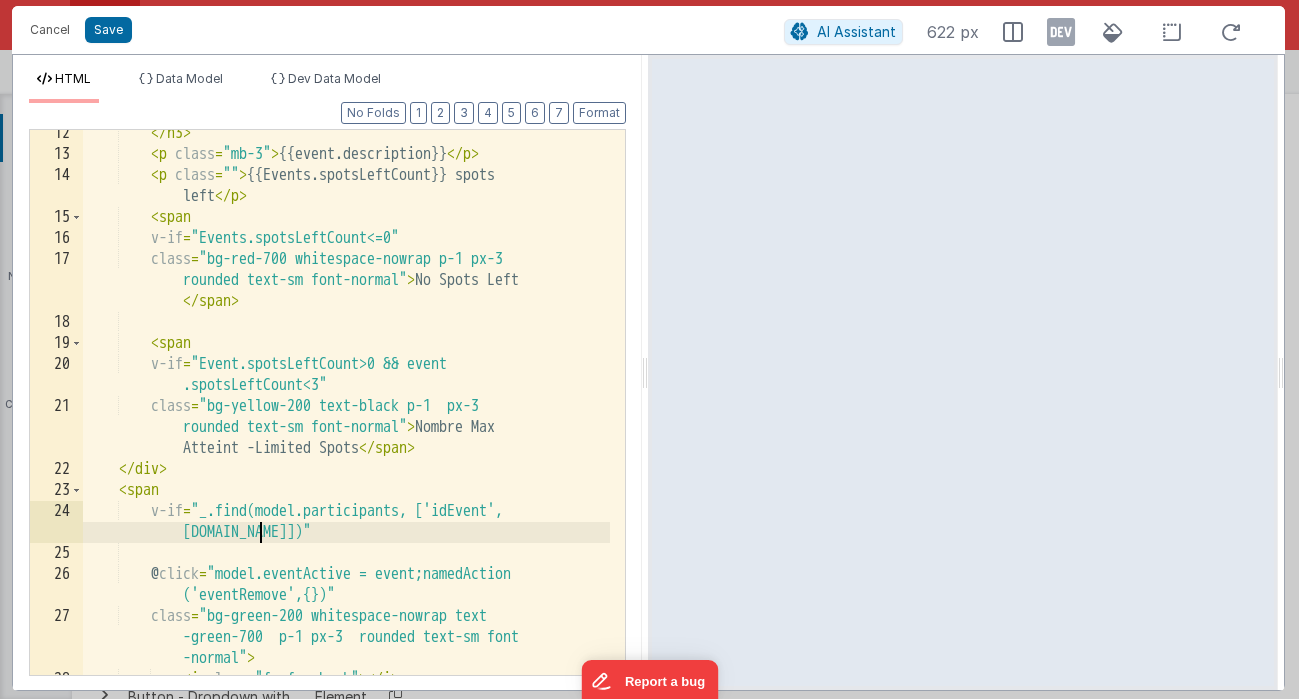 drag, startPoint x: 213, startPoint y: 531, endPoint x: 210, endPoint y: 545, distance: 14.3178215 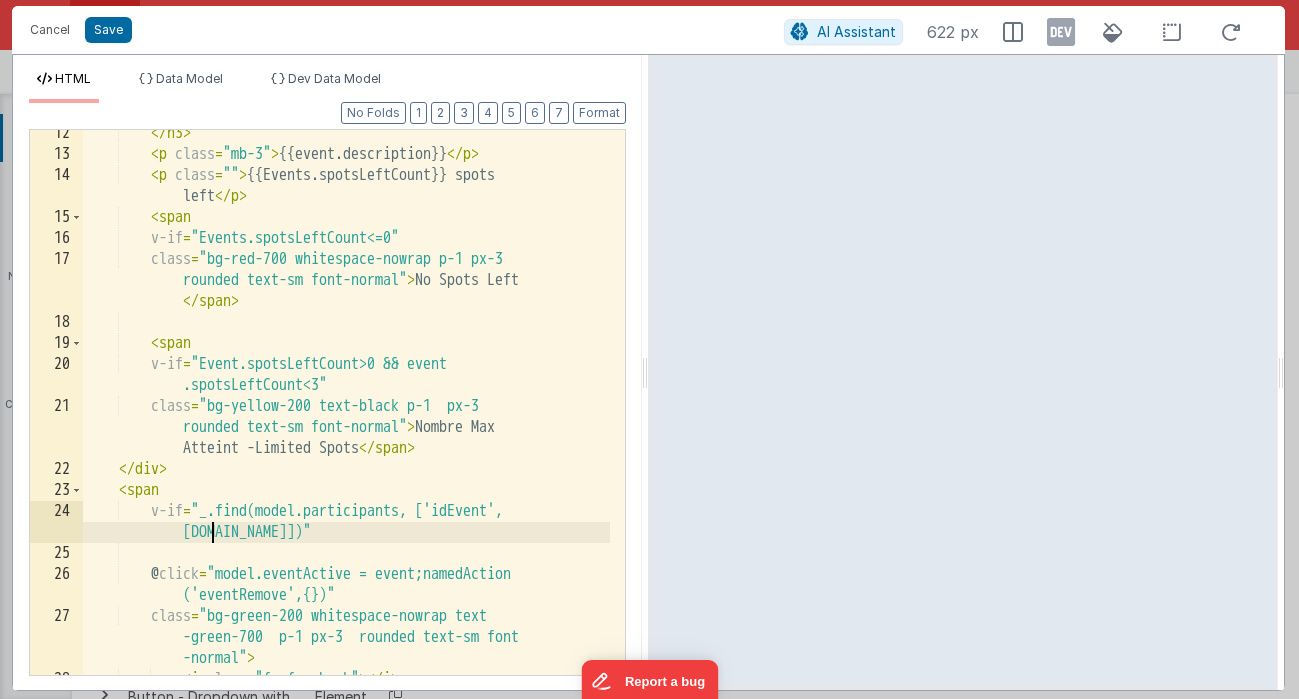 type 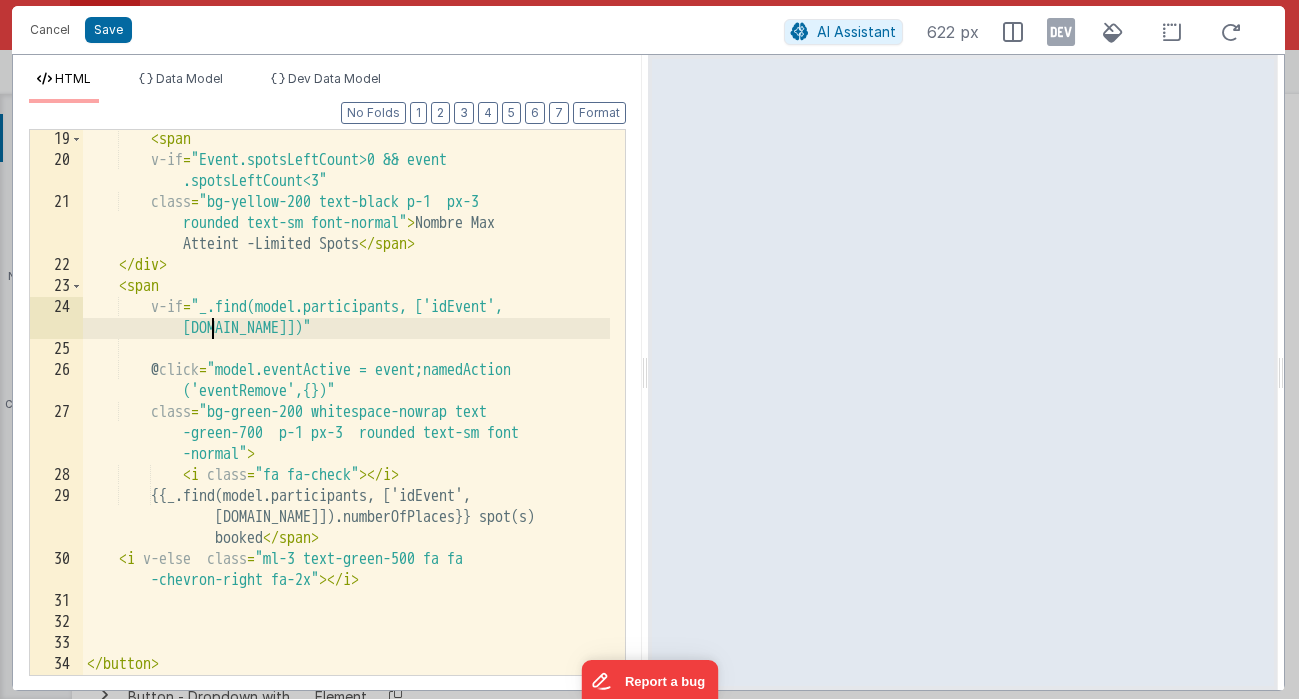 scroll, scrollTop: 547, scrollLeft: 0, axis: vertical 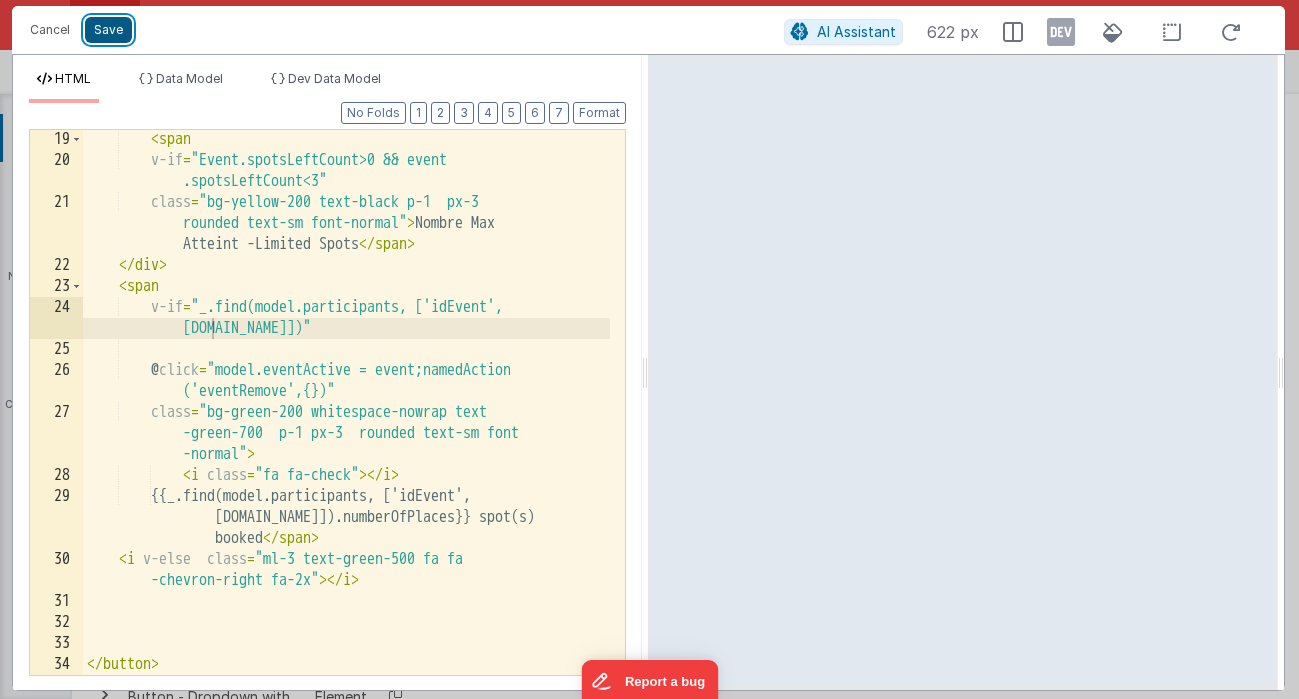 click on "Save" at bounding box center (108, 30) 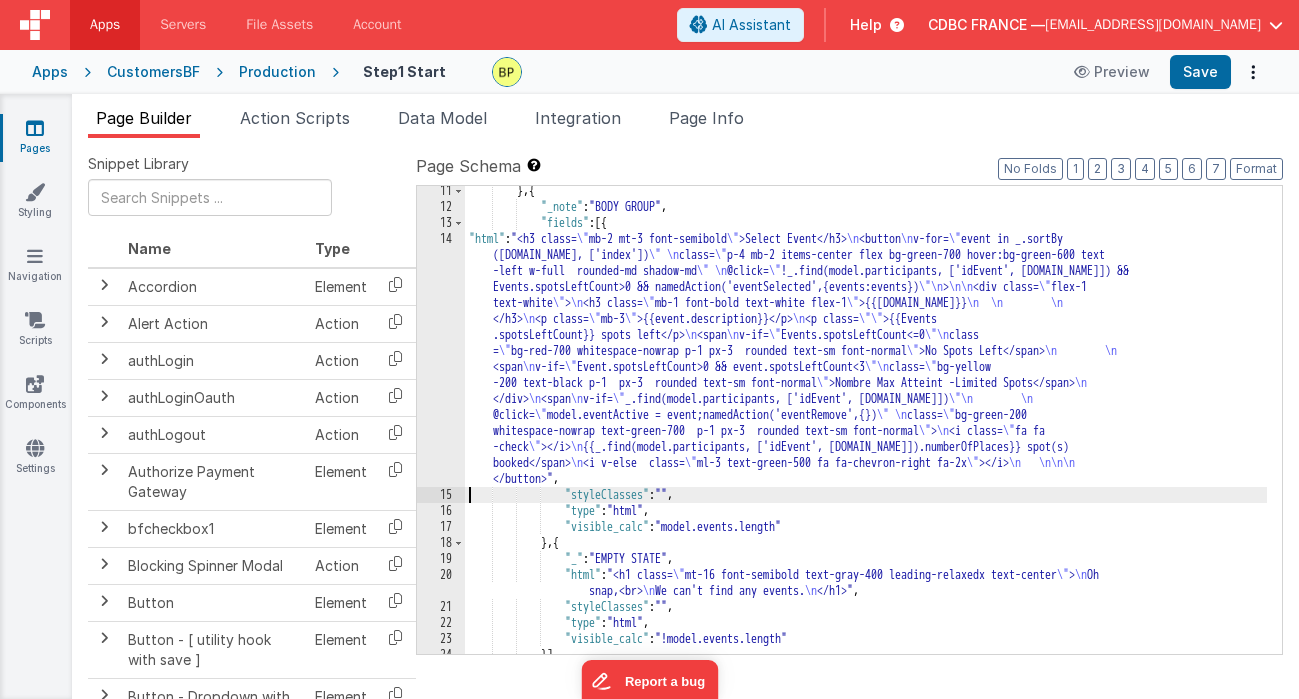 click on "14" at bounding box center [441, 359] 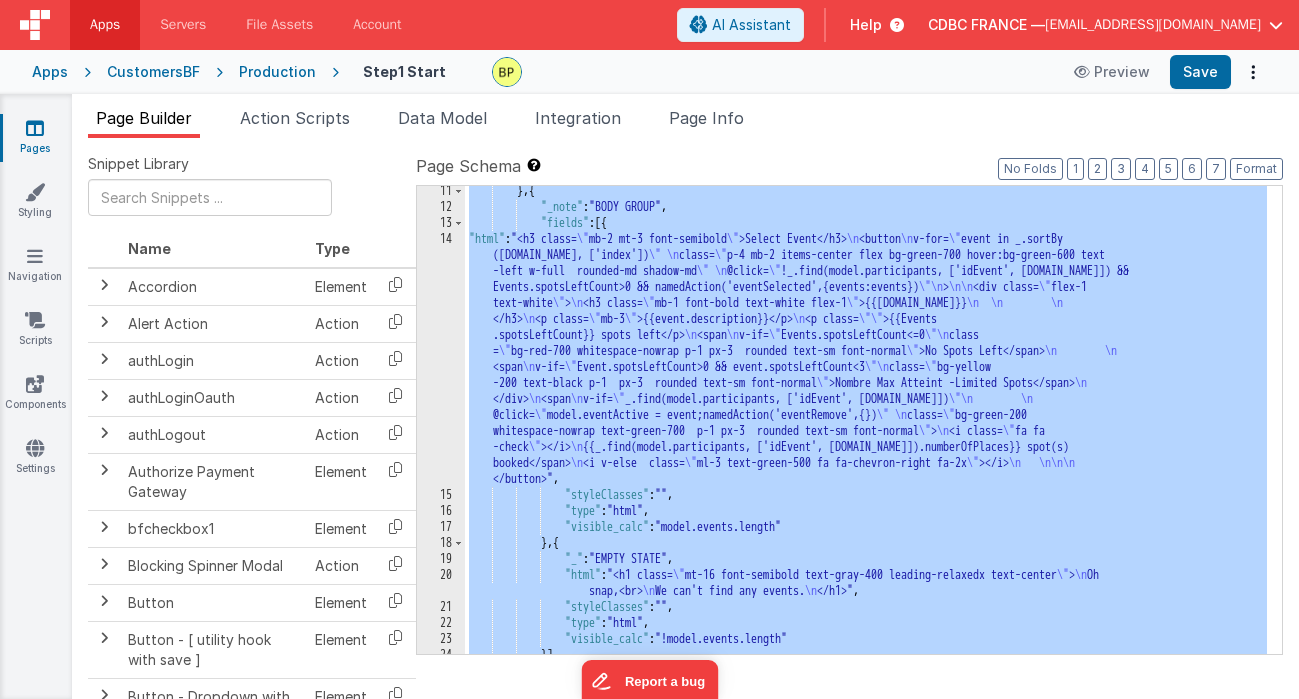 click on "14" at bounding box center [441, 359] 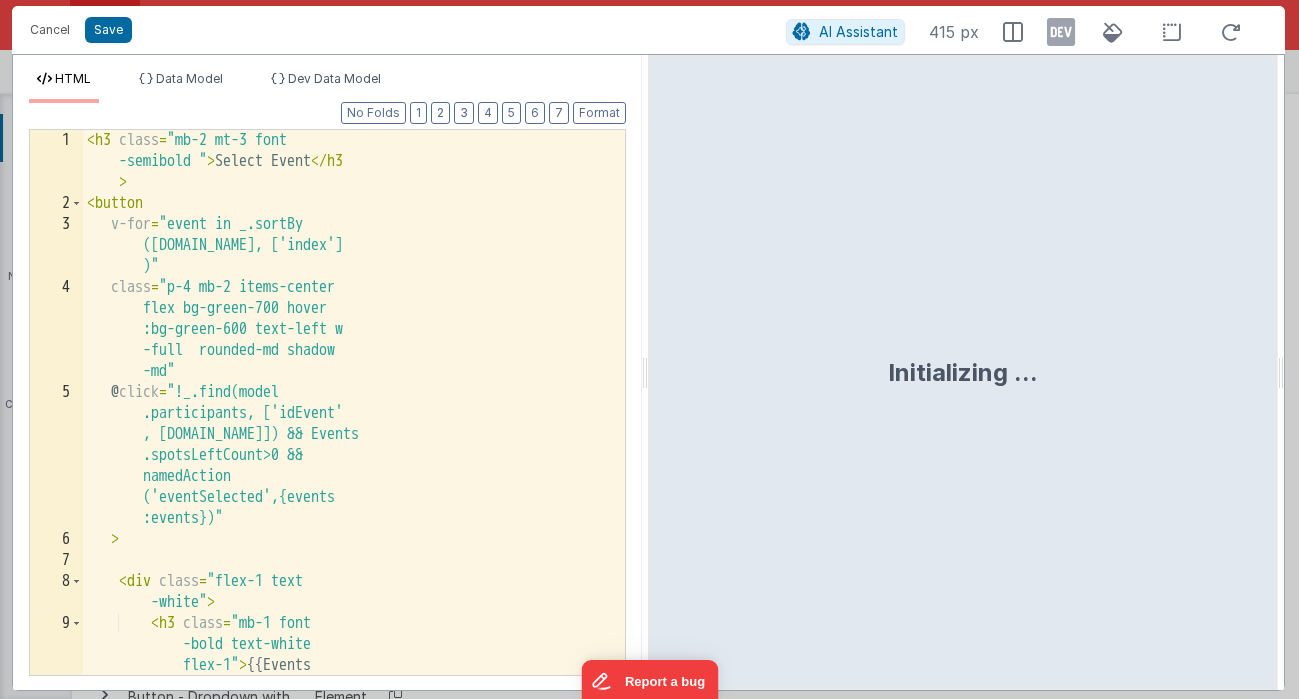 click on "HTML
Data Model
Dev Data Model
Format
7
6
5
4
3
2
1
No Folds
1 2 3 4 5 6 7 8 9 < h3   class = "mb-2 mt-3 font      -semibold " > Select Event </ h3      > < button       v-for = "event in _.sortBy         ([DOMAIN_NAME], ['index']         )"       class = "p-4 mb-2 items-center          flex bg-green-700 hover         :bg-green-600 text-left w         -full  rounded-md shadow         -md"       @ click = "!_.find(model         .participants, ['idEvent'         , [DOMAIN_NAME]]) && Events         .spotsLeftCount>0 &&          namedAction         ('eventSelected',{events :events})"" at bounding box center [648, 372] 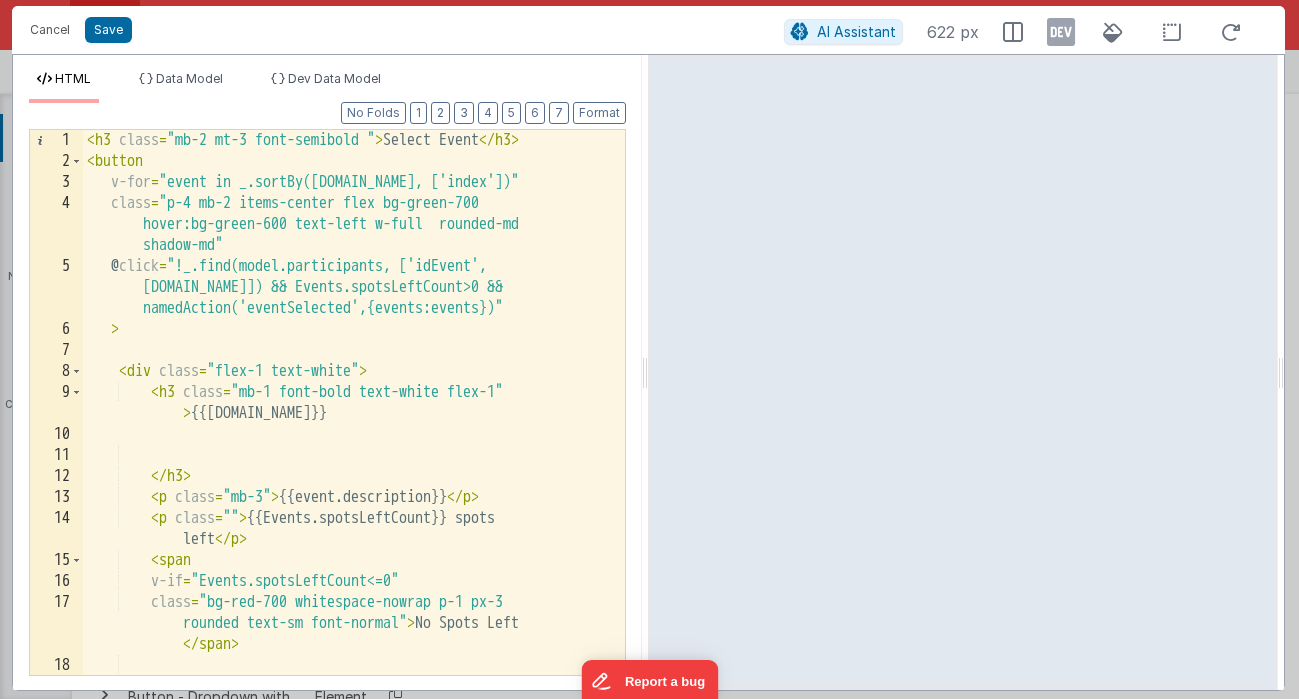 click on "< h3   class = "mb-2 mt-3 font-semibold " > Select Event </ h3 > < button       v-for = "event in _.sortBy([DOMAIN_NAME], ['index'])"       class = "p-4 mb-2 items-center flex bg-green-700          hover:bg-green-600 text-left w-full  rounded-md          shadow-md"       @ click = "!_.find(model.participants, ['idEvent',          [DOMAIN_NAME]]) && Events.spotsLeftCount>0 &&          namedAction('eventSelected',{events:events})"     >      < div   class = "flex-1 text-white" >           < h3   class = "mb-1 font-bold text-white flex-1"              > {{[DOMAIN_NAME]}}                         </ h3 >           < p   class = "mb-3" > {{event.description}} </ p >           < p   class = "" > {{Events.spotsLeftCount}} spots               left </ p >           < span             v-if = "Events.spotsLeftCount<=0"           class = "bg-red-700 whitespace-nowrap p-1 px-3                rounded text-sm font-normal" > No Spots Left              </ > <" at bounding box center [346, 423] 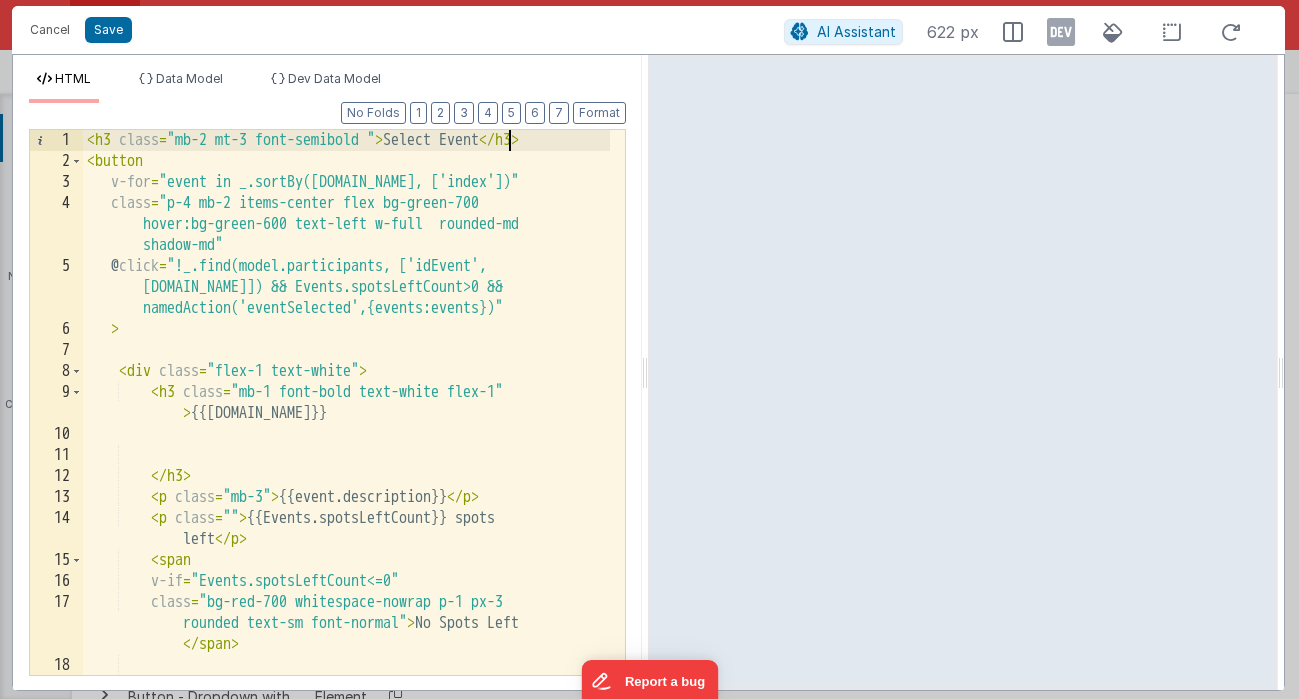 drag, startPoint x: 443, startPoint y: 141, endPoint x: 457, endPoint y: 187, distance: 48.08326 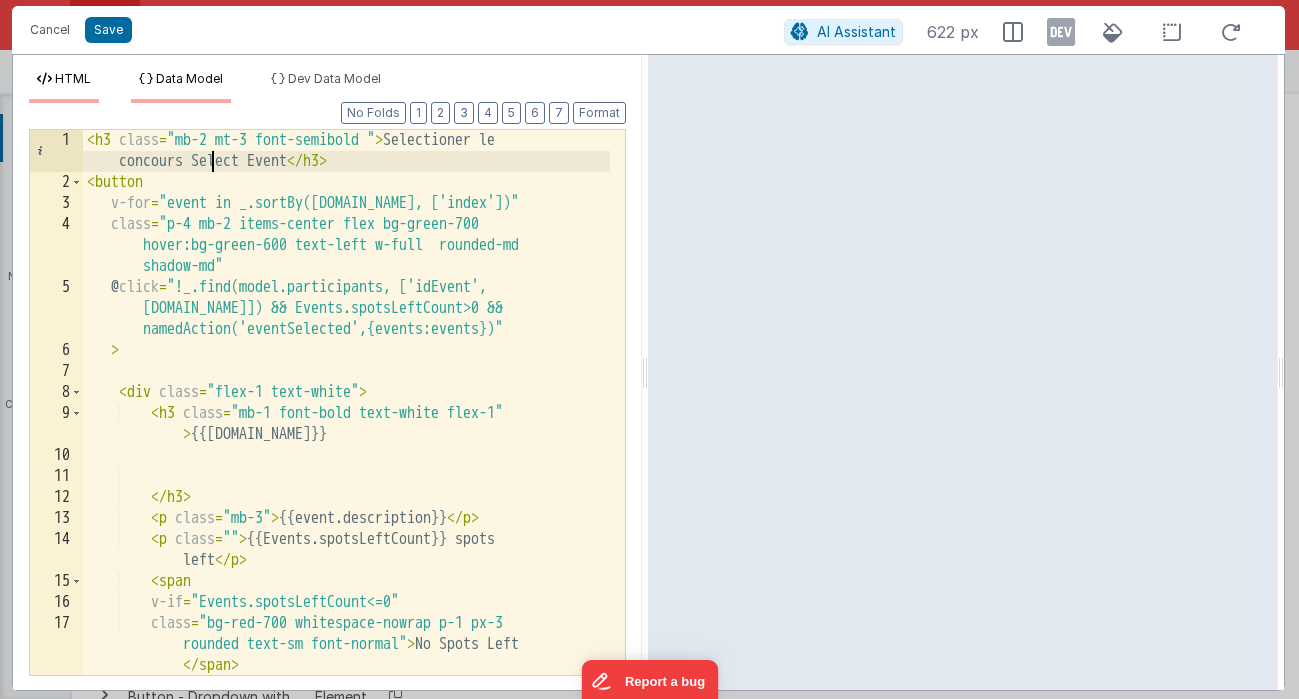 click on "Data Model" at bounding box center [189, 78] 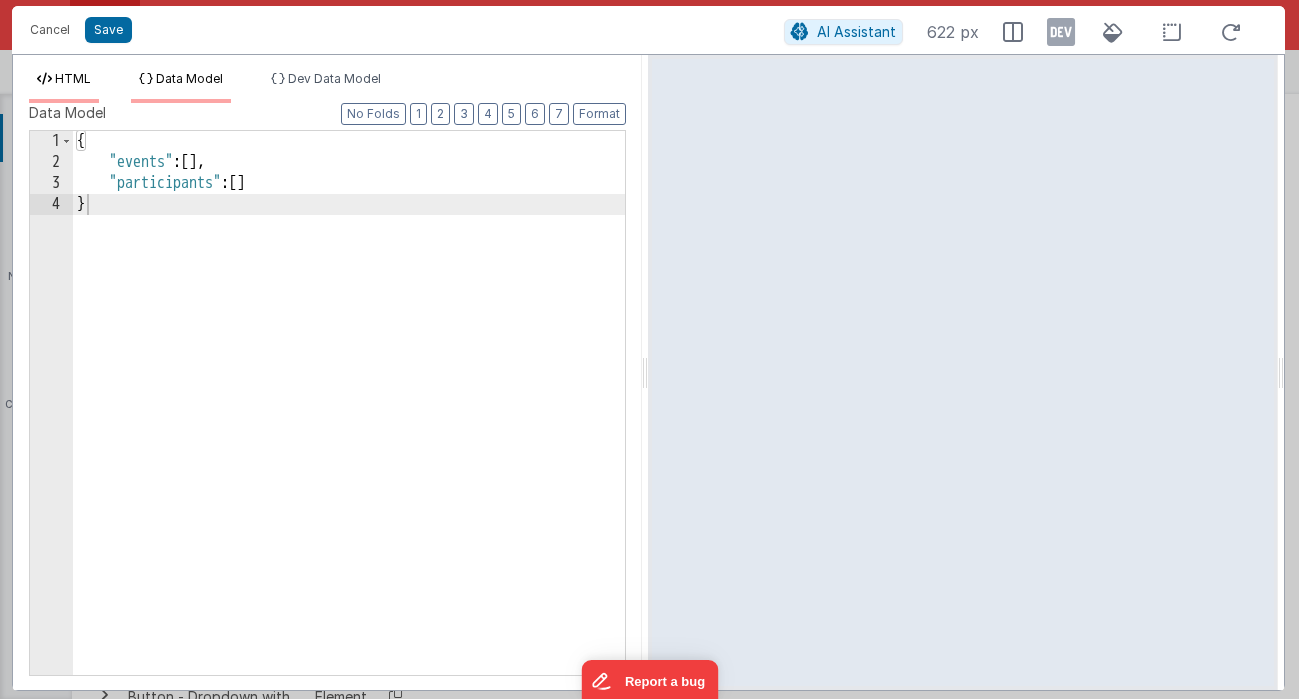 click on "HTML" at bounding box center [73, 78] 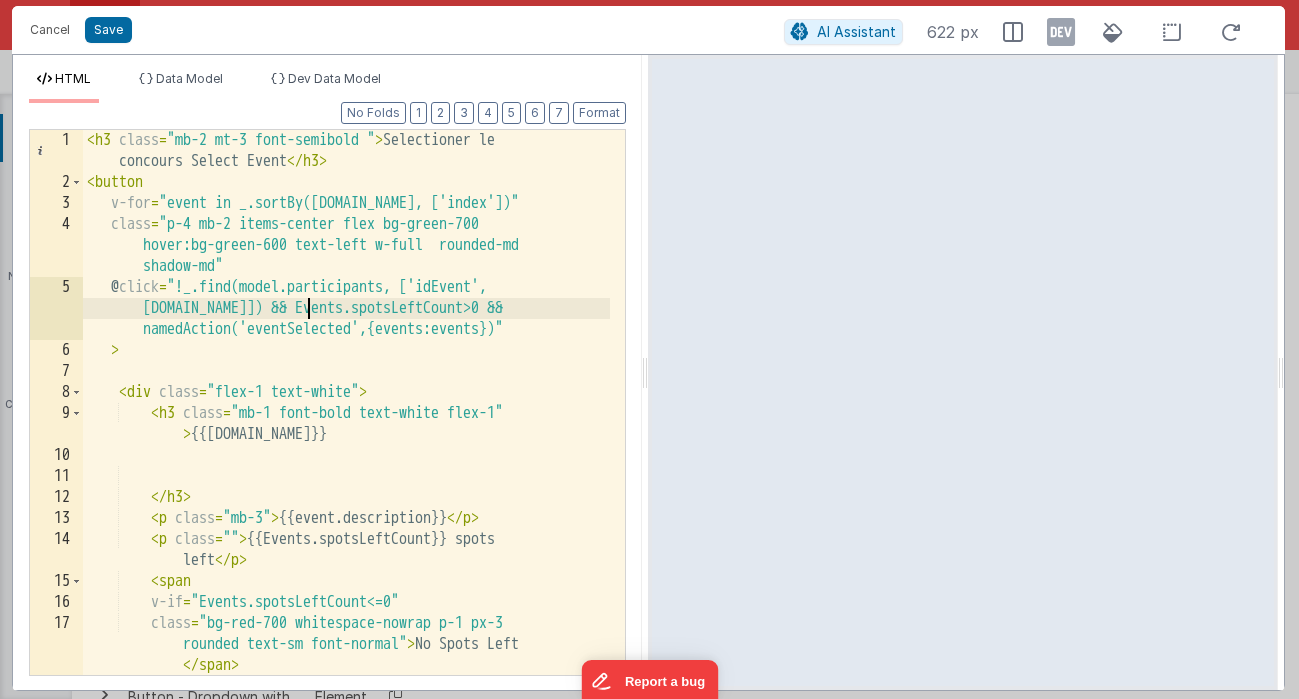 drag, startPoint x: 307, startPoint y: 306, endPoint x: 325, endPoint y: 327, distance: 27.658634 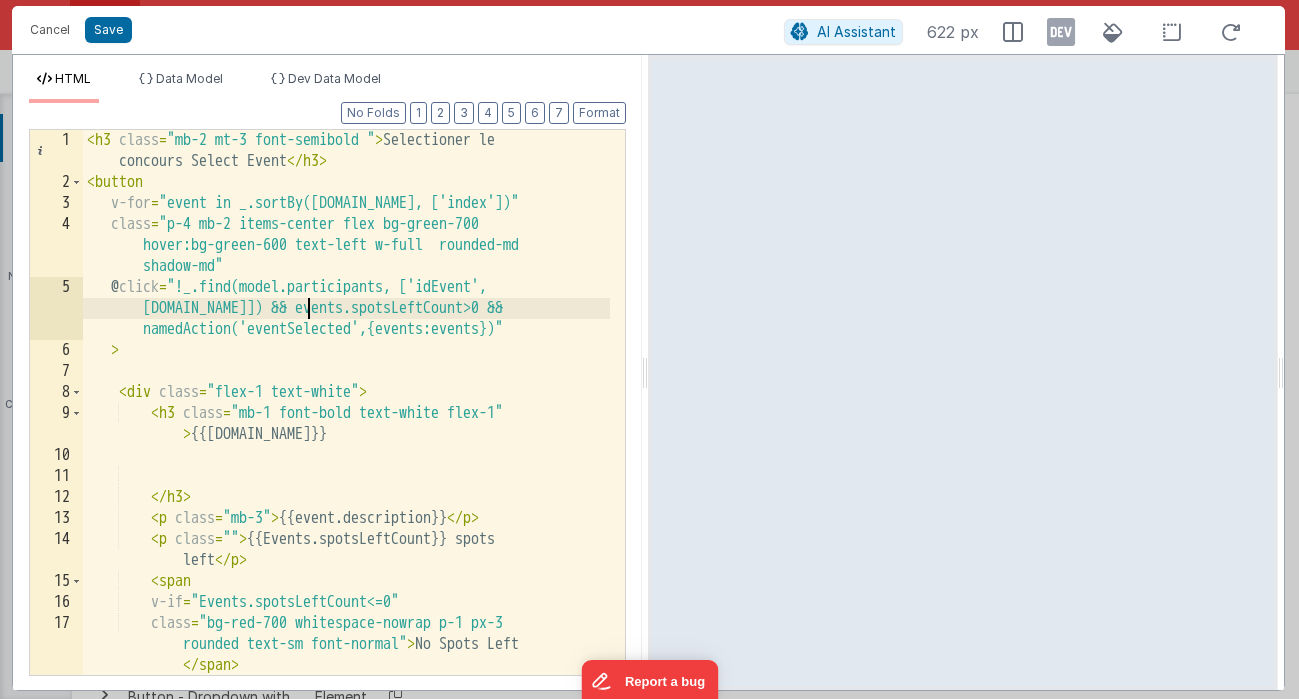 click on "< h3   class = "mb-2 mt-3 font-semibold " > Selectioner le       concours Select Event </ h3 > < button       v-for = "event in _.sortBy([DOMAIN_NAME], ['index'])"       class = "p-4 mb-2 items-center flex bg-green-700          hover:bg-green-600 text-left w-full  rounded-md          shadow-md"       @ click = "!_.find(model.participants, ['idEvent',          [DOMAIN_NAME]]) && events.spotsLeftCount>0 &&          namedAction('eventSelected',{events:events})"     >      < div   class = "flex-1 text-white" >           < h3   class = "mb-1 font-bold text-white flex-1"              > {{[DOMAIN_NAME]}}                         </ h3 >           < p   class = "mb-3" > {{event.description}} </ p >           < p   class = "" > {{Events.spotsLeftCount}} spots               left </ p >           < span             v-if = "Events.spotsLeftCount<=0"           class = "bg-red-700 whitespace-nowrap p-1 px-3                rounded text-sm font-normal" > </ span >" at bounding box center (346, 434) 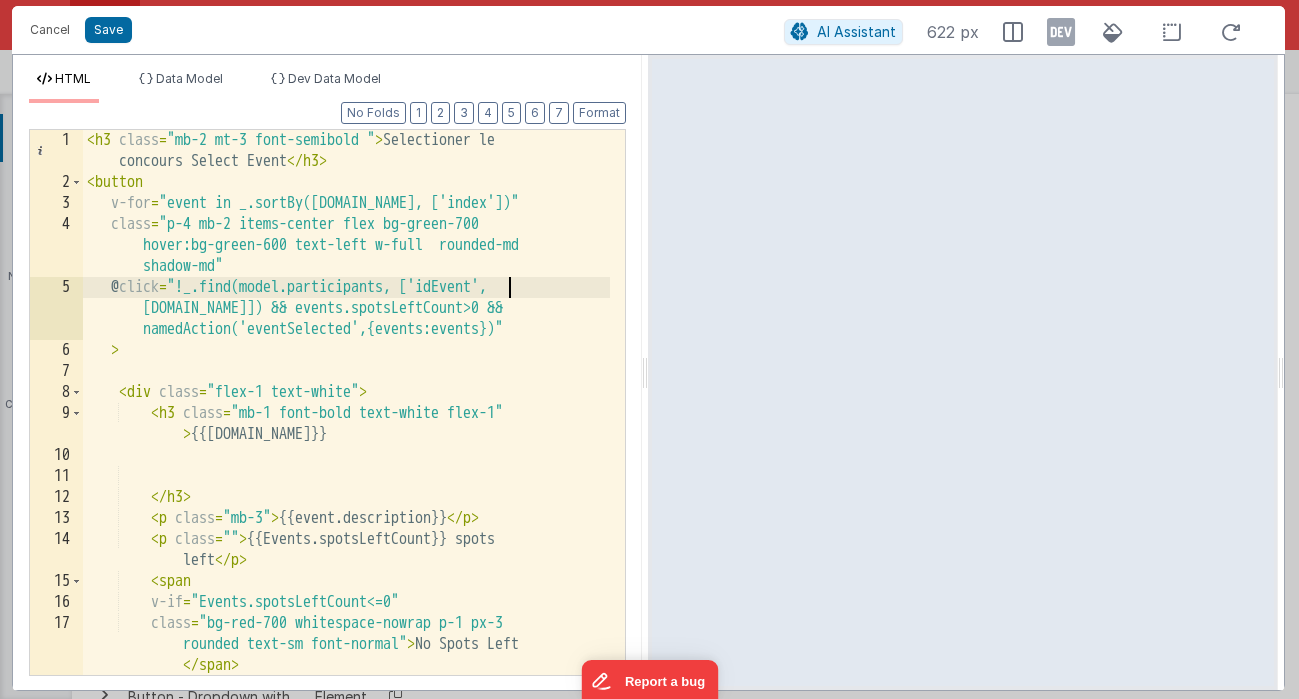 drag, startPoint x: 160, startPoint y: 308, endPoint x: 171, endPoint y: 324, distance: 19.416489 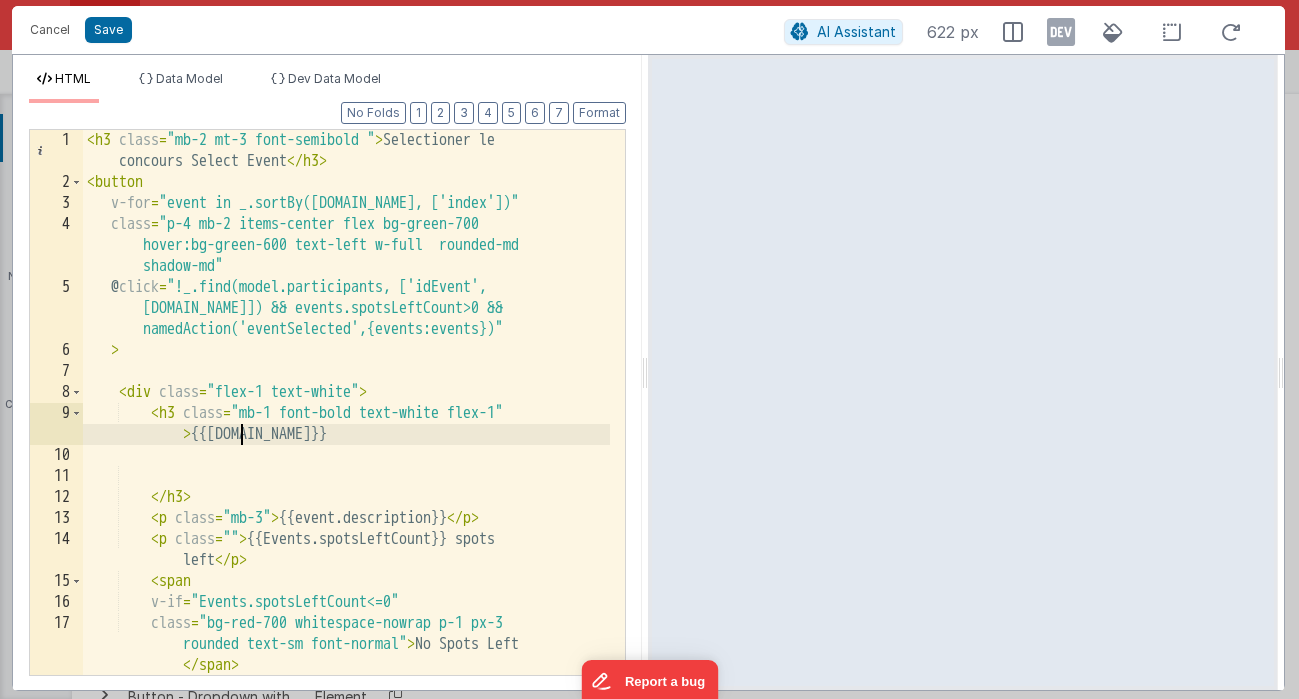 drag, startPoint x: 240, startPoint y: 434, endPoint x: 266, endPoint y: 458, distance: 35.383614 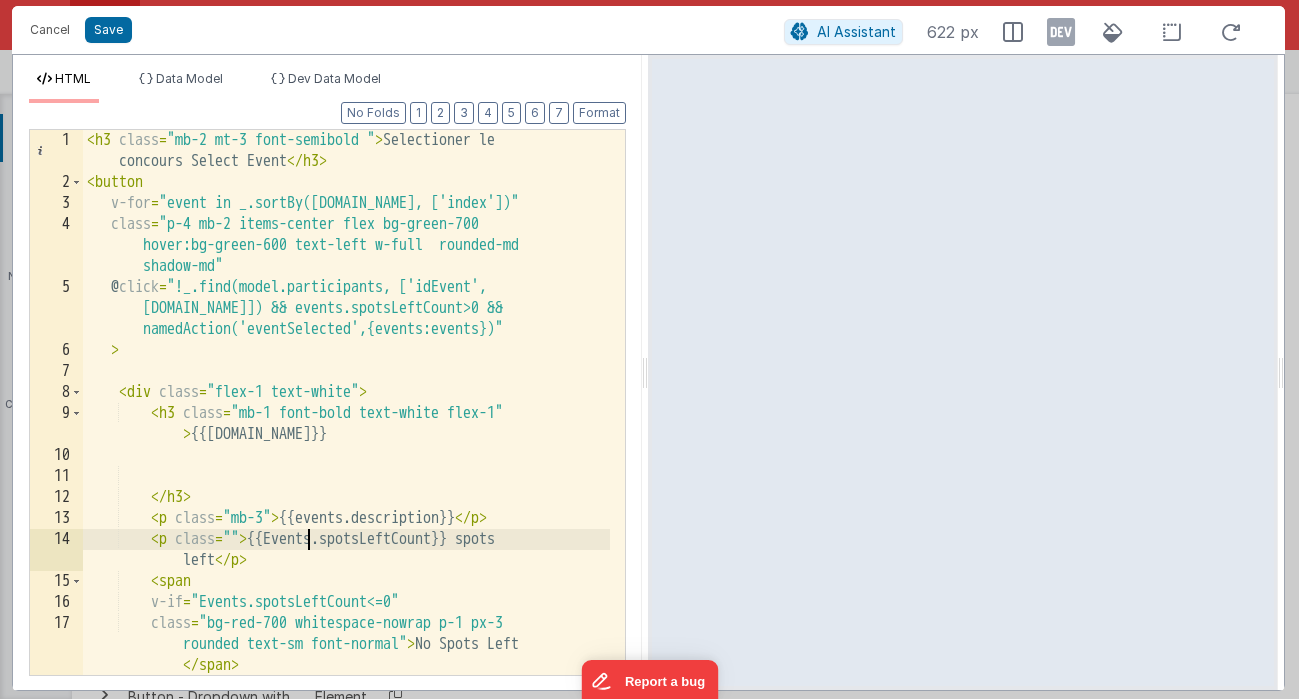 drag, startPoint x: 304, startPoint y: 537, endPoint x: 330, endPoint y: 566, distance: 38.948685 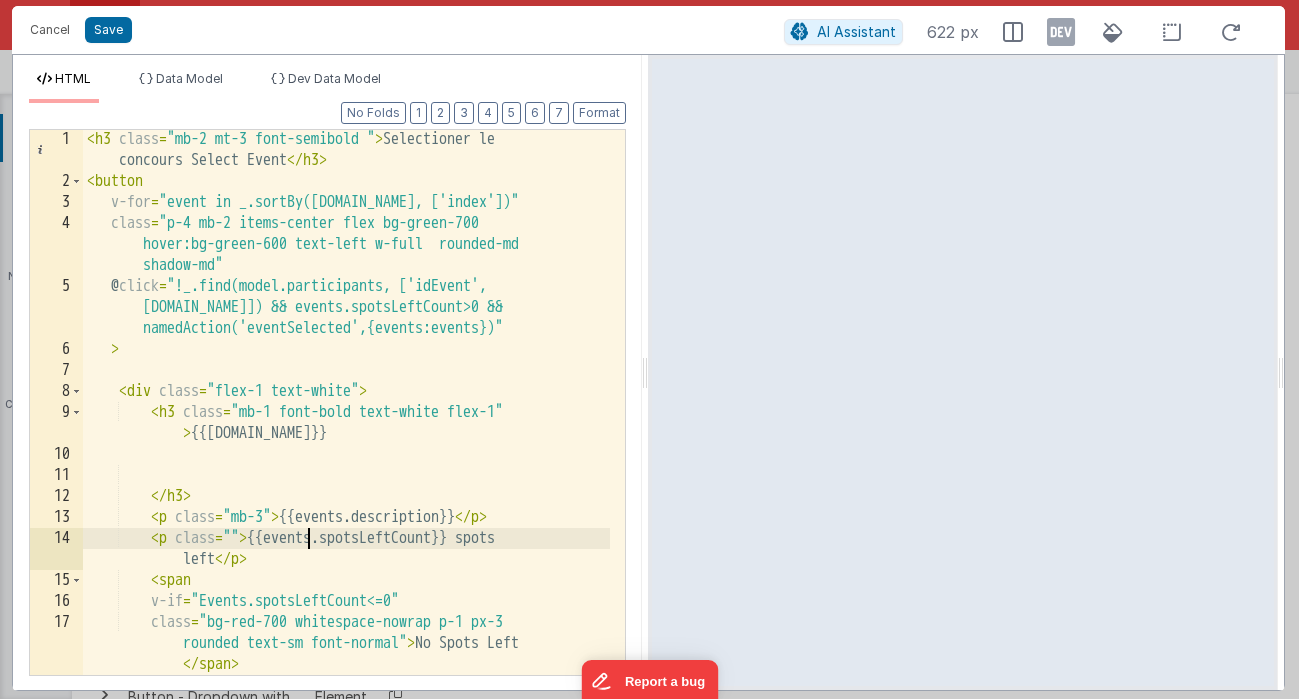 scroll, scrollTop: 3, scrollLeft: 0, axis: vertical 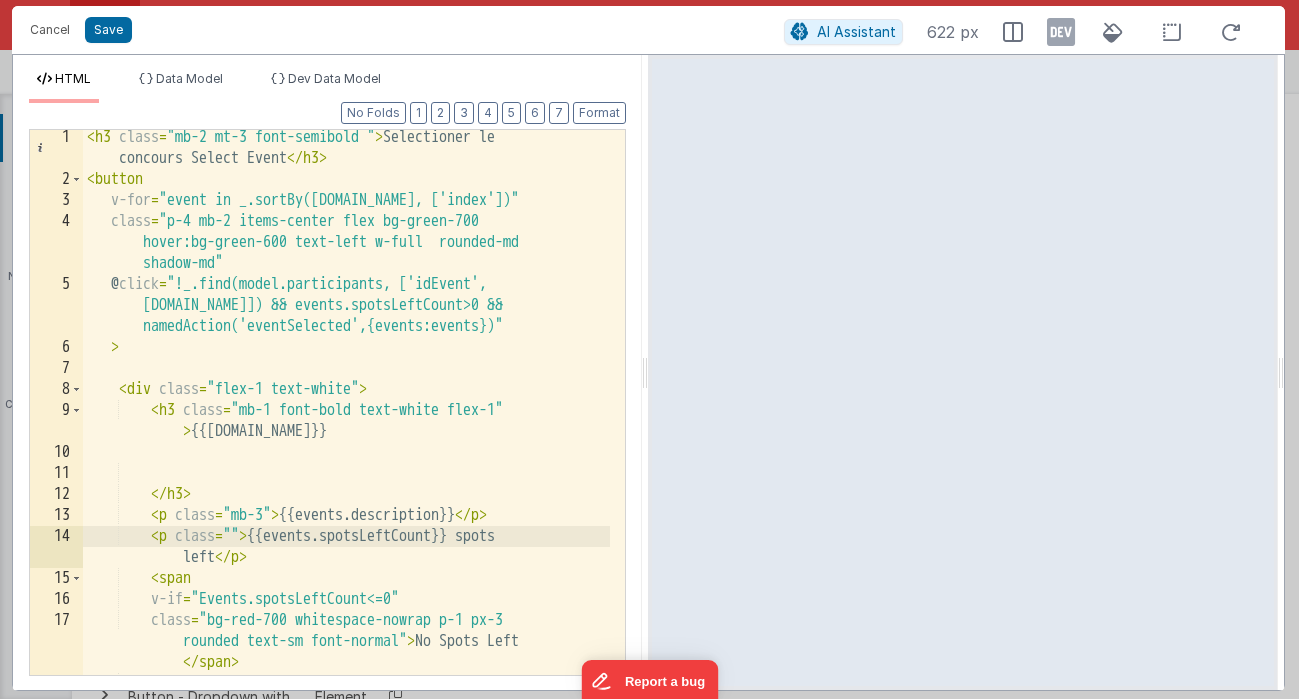 click on "< h3   class = "mb-2 mt-3 font-semibold " > Selectioner le       concours Select Event </ h3 > < button       v-for = "event in _.sortBy([DOMAIN_NAME], ['index'])"       class = "p-4 mb-2 items-center flex bg-green-700          hover:bg-green-600 text-left w-full  rounded-md          shadow-md"       @ click = "!_.find(model.participants, ['idEvent',          [DOMAIN_NAME]]) && events.spotsLeftCount>0 &&          namedAction('eventSelected',{events:events})"     >      < div   class = "flex-1 text-white" >           < h3   class = "mb-1 font-bold text-white flex-1"              > {{[DOMAIN_NAME]}}                         </ h3 >           < p   class = "mb-3" > {{events.description}} </ p >           < p   class = "" > {{events.spotsLeftCount}} spots               left </ p >           < span             v-if = "Events.spotsLeftCount<=0"           class = "bg-red-700 whitespace-nowrap p-1 px-3                rounded text-sm font-normal" > </ span >" at bounding box center [346, 431] 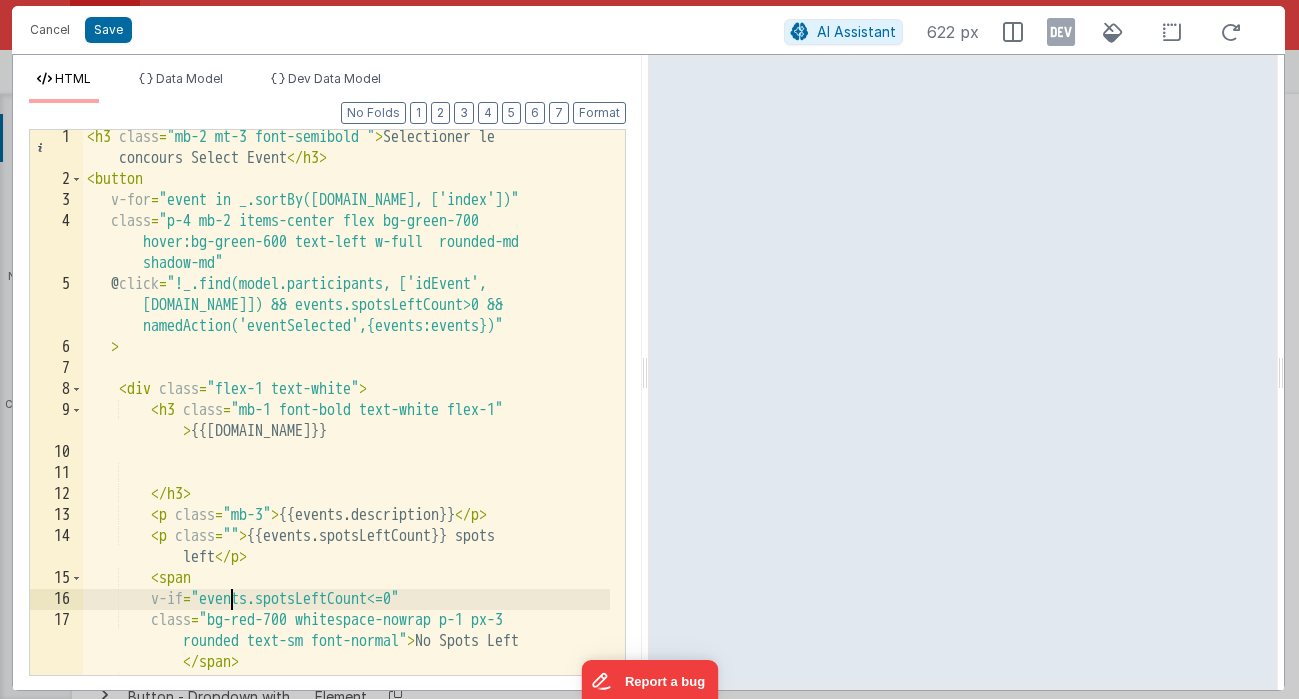 scroll, scrollTop: 141, scrollLeft: 0, axis: vertical 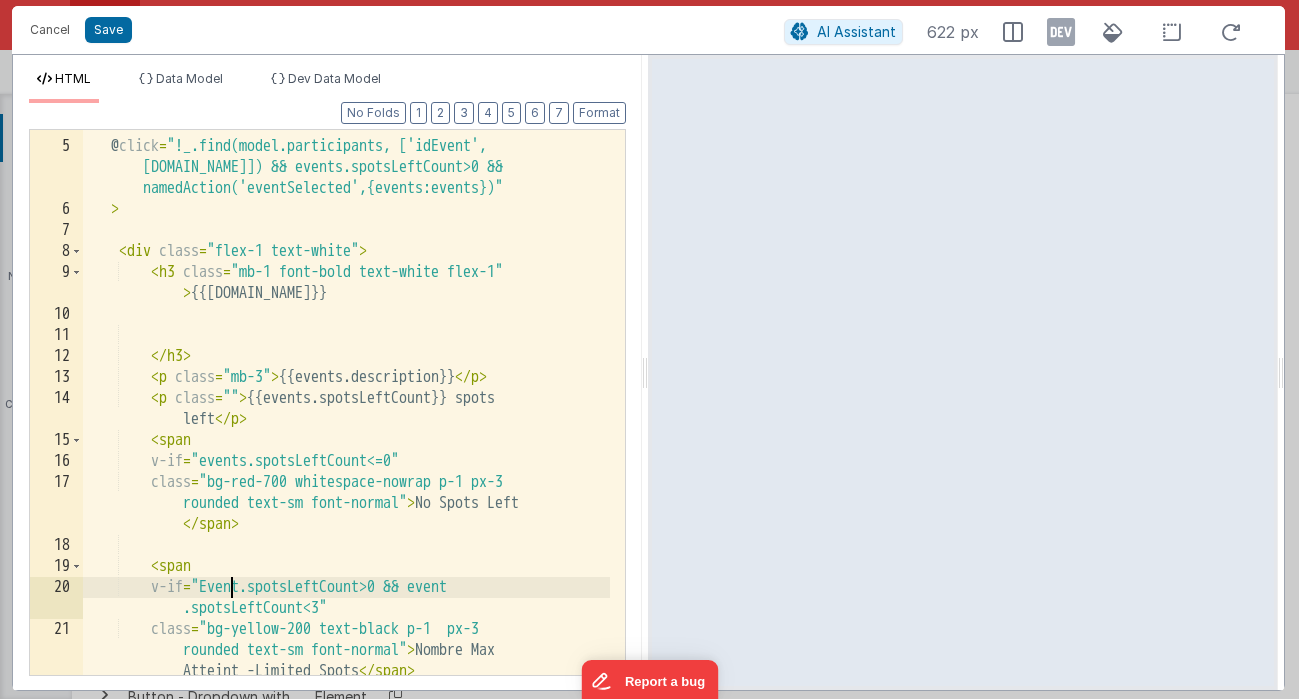 click on "class = "p-4 mb-2 items-center flex bg-green-700          hover:bg-green-600 text-left w-full  rounded-md          shadow-md"       @ click = "!_.find(model.participants, ['idEvent',          [DOMAIN_NAME]]) && events.spotsLeftCount>0 &&          namedAction('eventSelected',{events:events})"     >      < div   class = "flex-1 text-white" >           < h3   class = "mb-1 font-bold text-white flex-1"              > {{[DOMAIN_NAME]}}                         </ h3 >           < p   class = "mb-3" > {{events.description}} </ p >           < p   class = "" > {{events.spotsLeftCount}} spots               left </ p >           < span             v-if = "events.spotsLeftCount<=0"           class = "bg-red-700 whitespace-nowrap p-1 px-3                rounded text-sm font-normal" > No Spots Left              </ span >                     < span             v-if = "Event.spotsLeftCount>0 && event              .spotsLeftCount<3"      =" at bounding box center (346, 408) 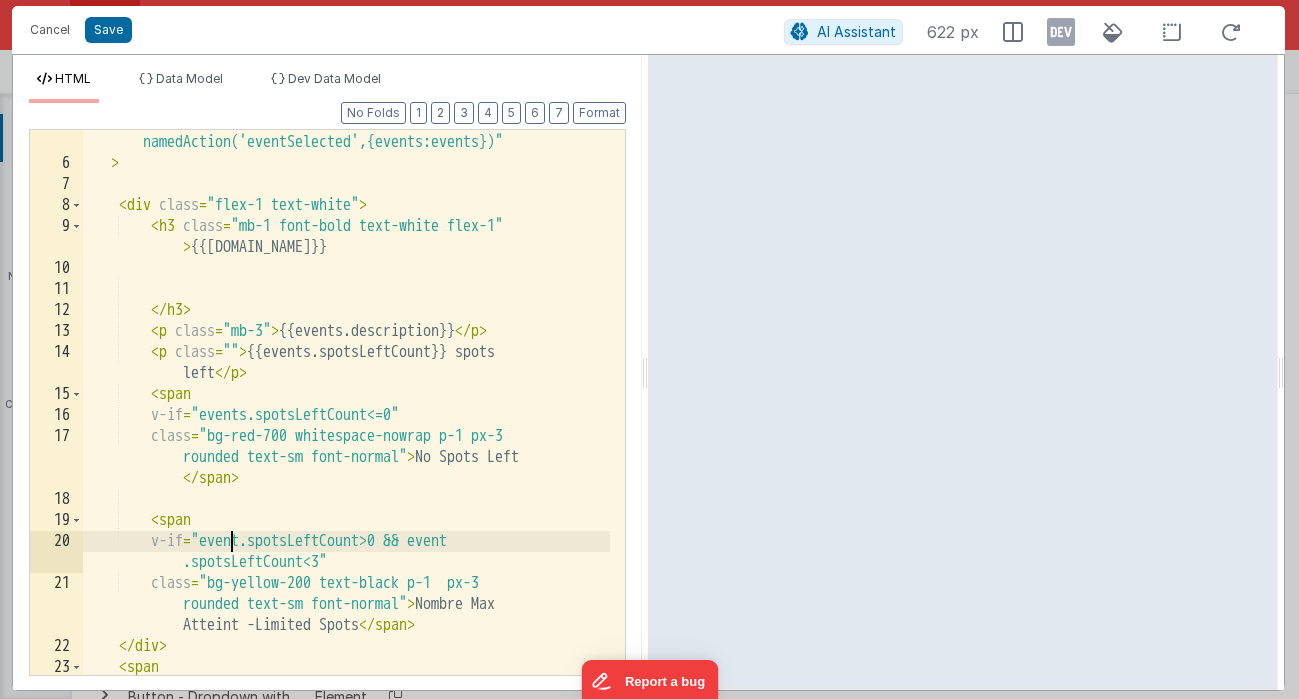 scroll, scrollTop: 302, scrollLeft: 0, axis: vertical 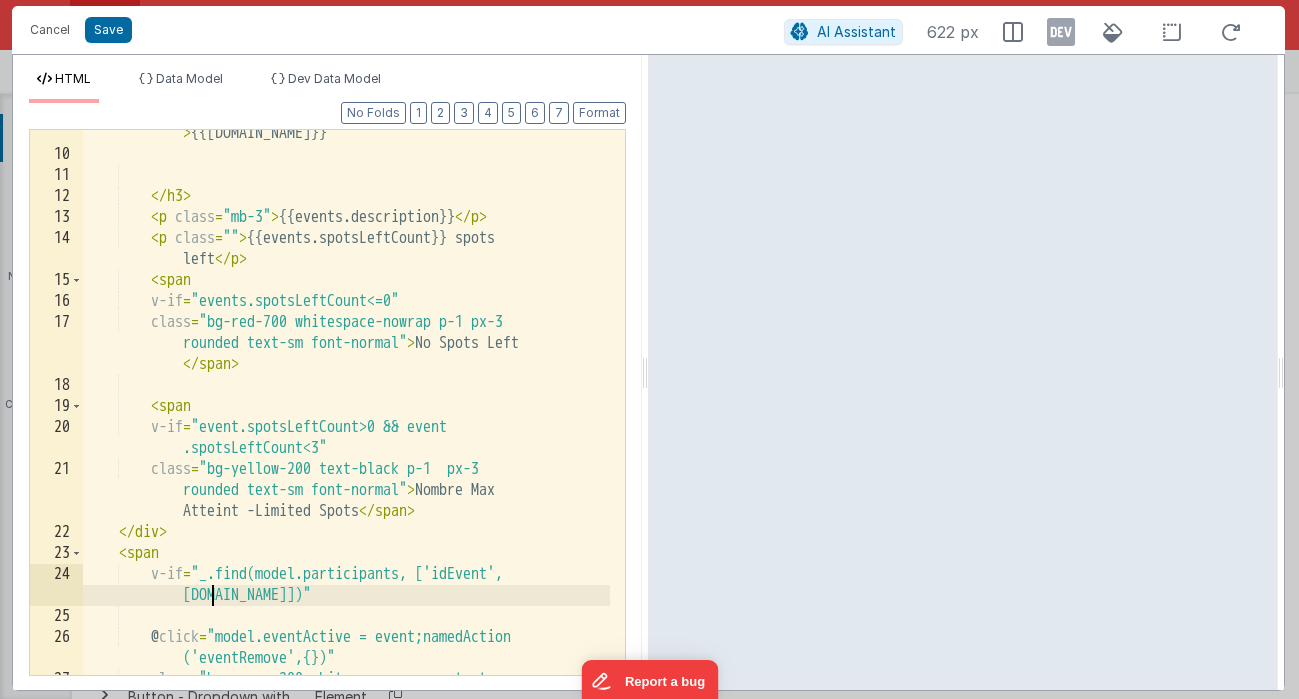 drag, startPoint x: 211, startPoint y: 593, endPoint x: 230, endPoint y: 621, distance: 33.83785 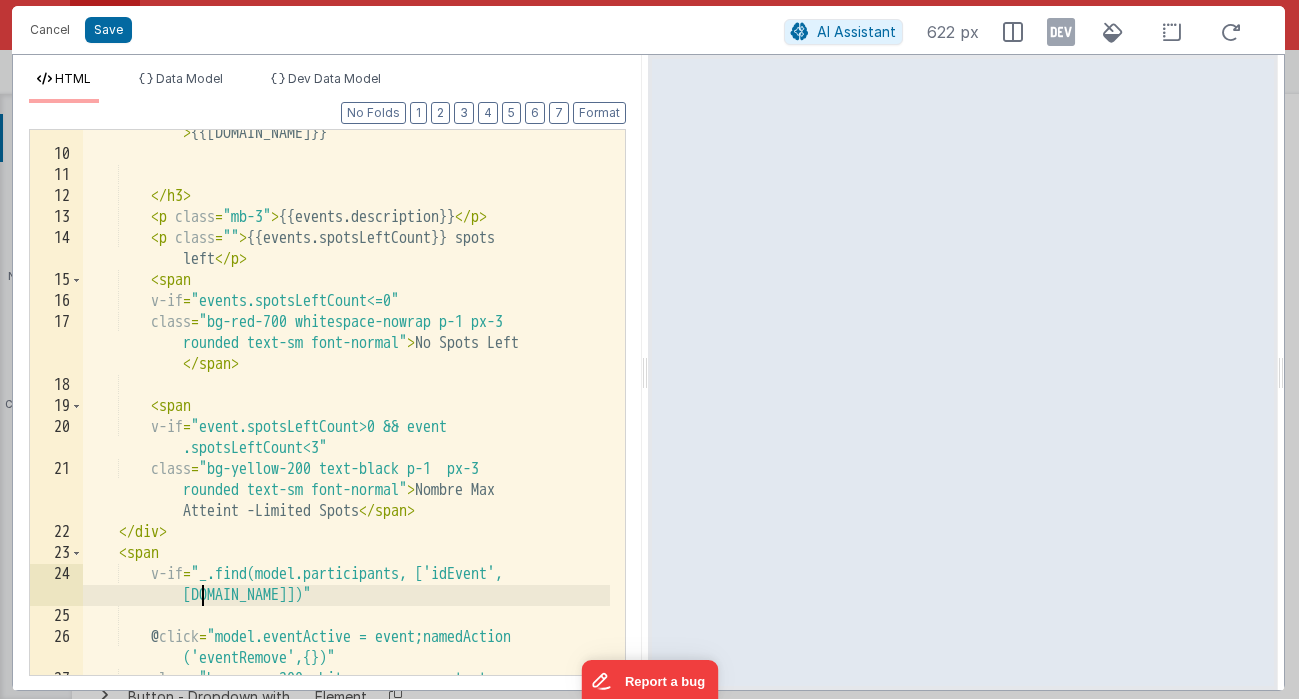type 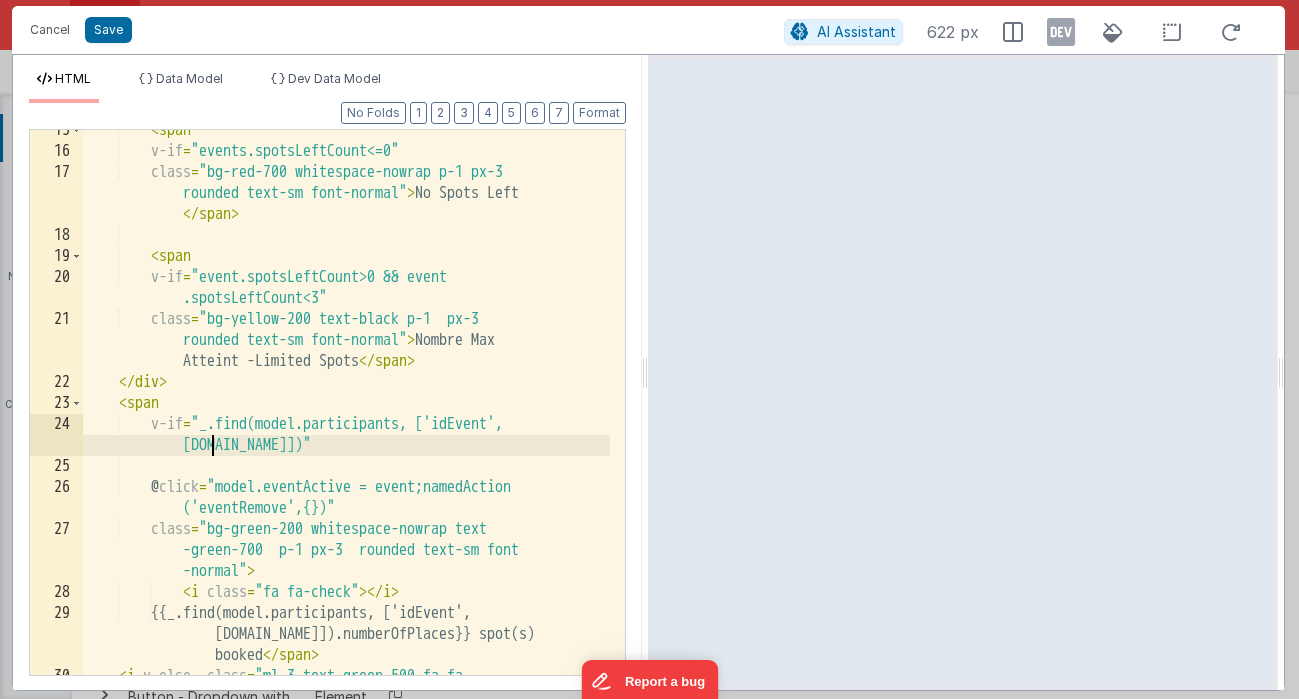 scroll, scrollTop: 568, scrollLeft: 0, axis: vertical 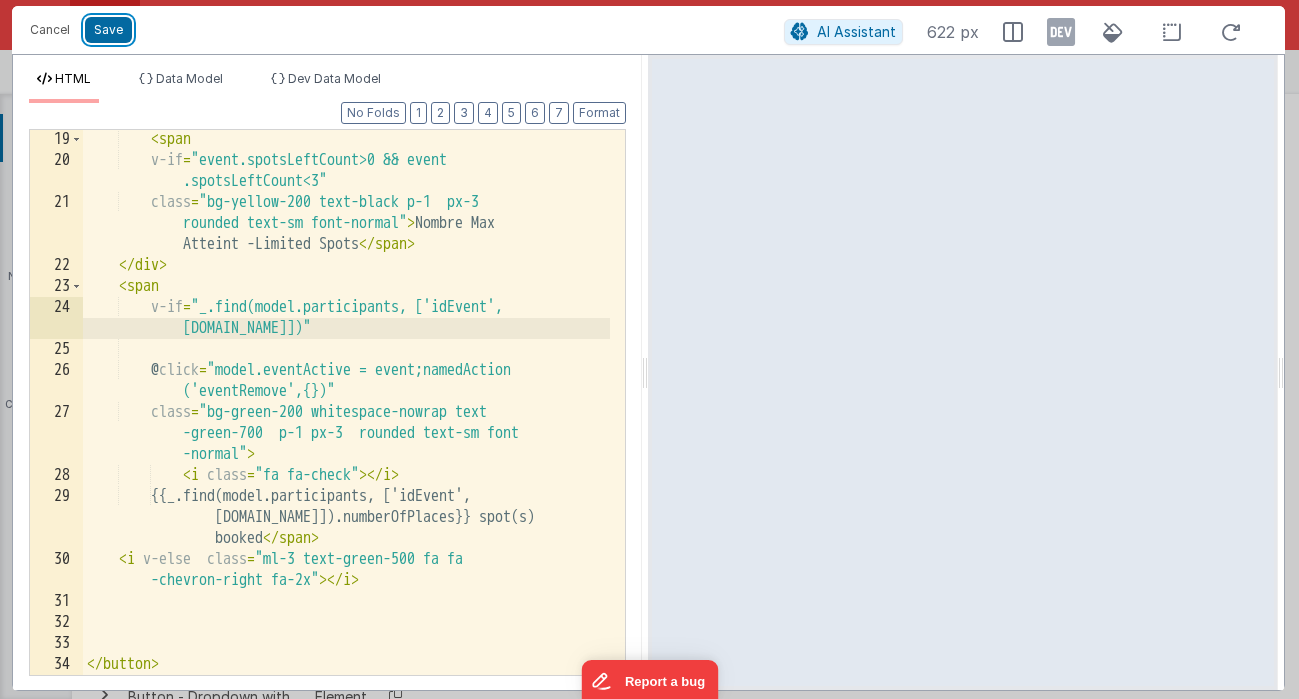 drag, startPoint x: 123, startPoint y: 37, endPoint x: 144, endPoint y: 45, distance: 22.472204 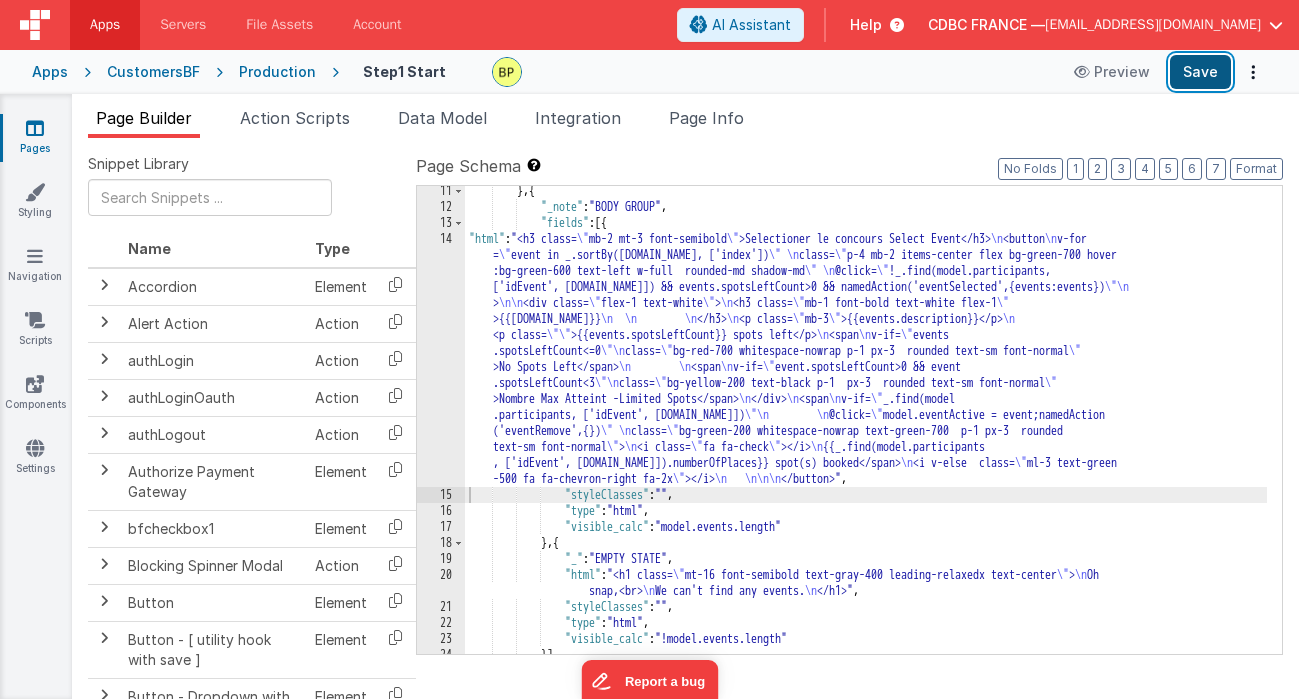 click on "Save" at bounding box center [1200, 72] 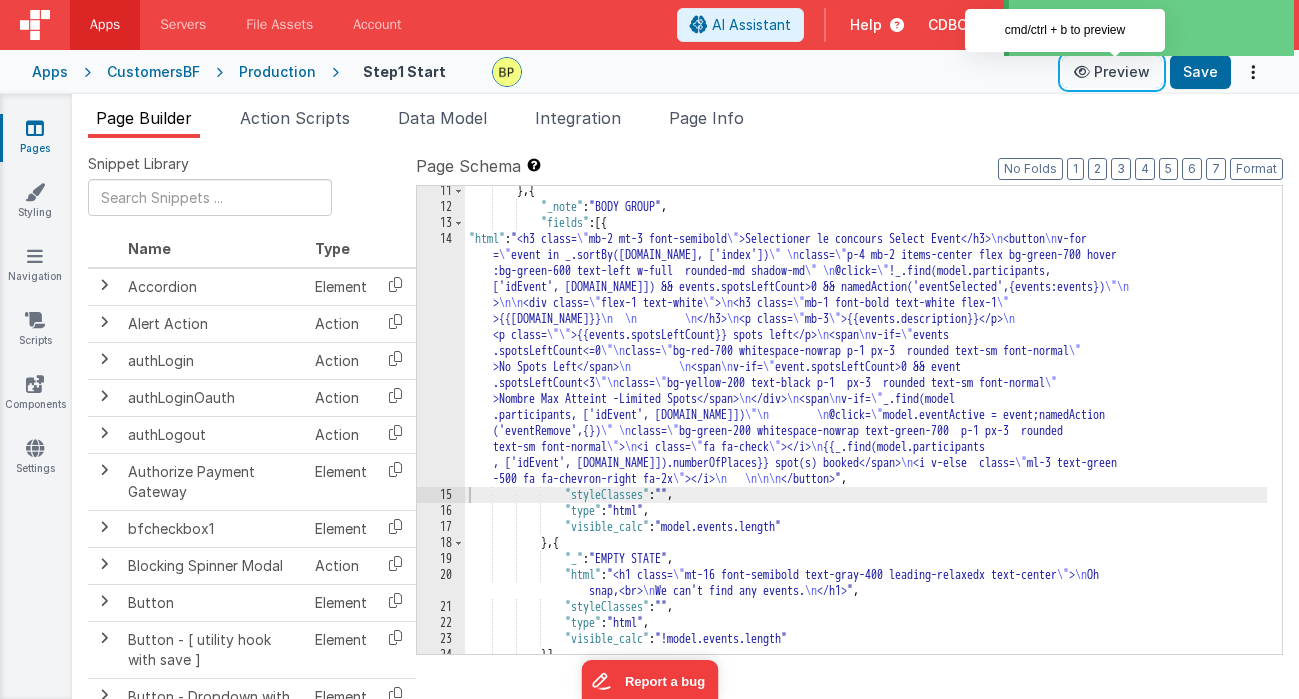 click on "Preview" at bounding box center [1112, 72] 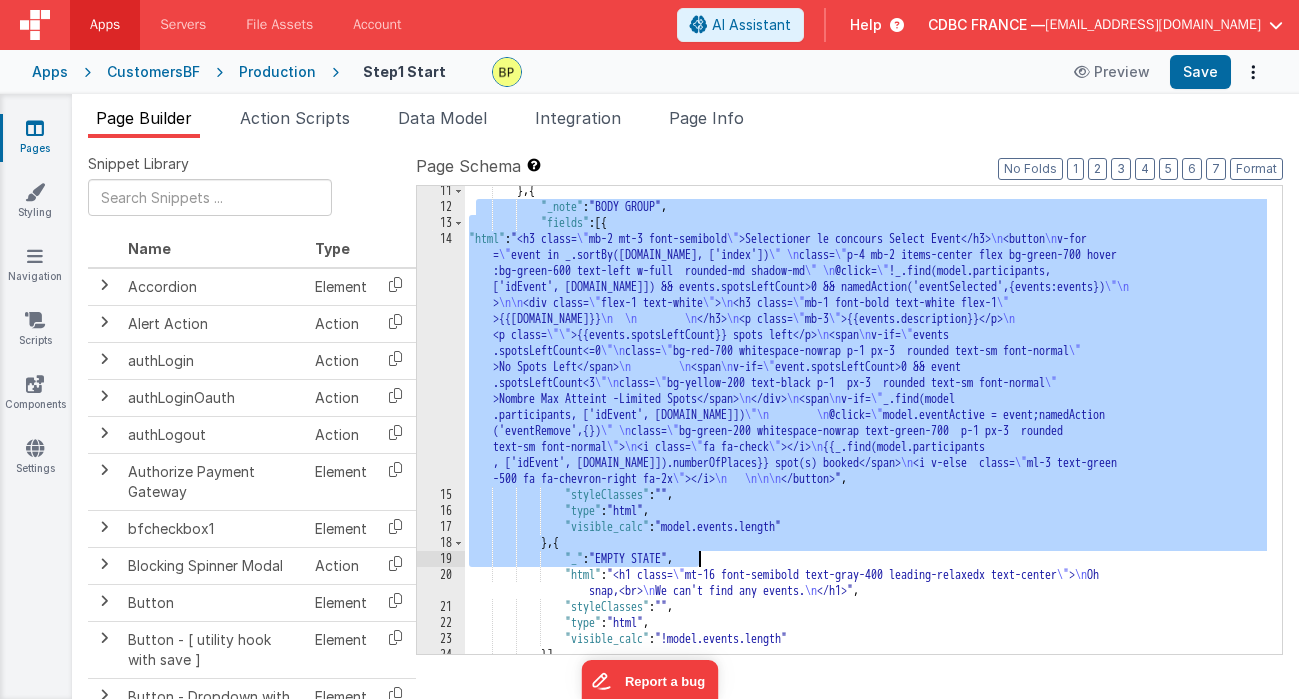 scroll, scrollTop: 316, scrollLeft: 0, axis: vertical 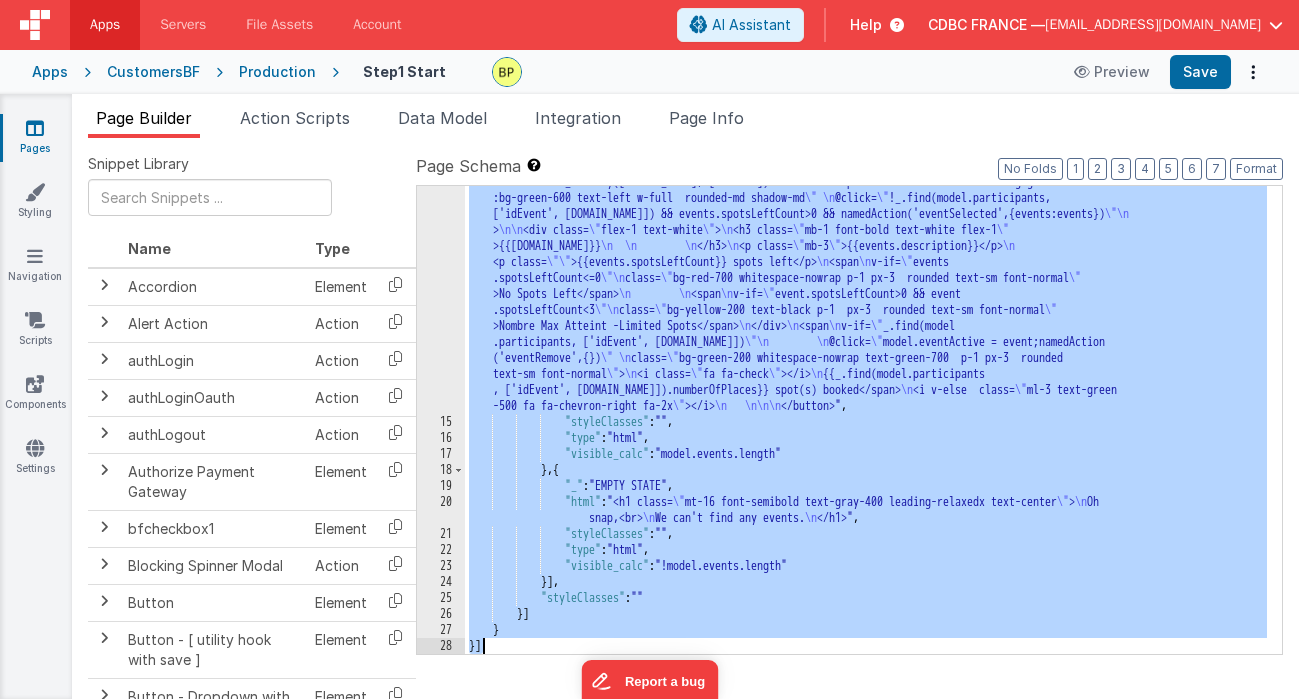 drag, startPoint x: 478, startPoint y: 211, endPoint x: 734, endPoint y: 893, distance: 728.4641 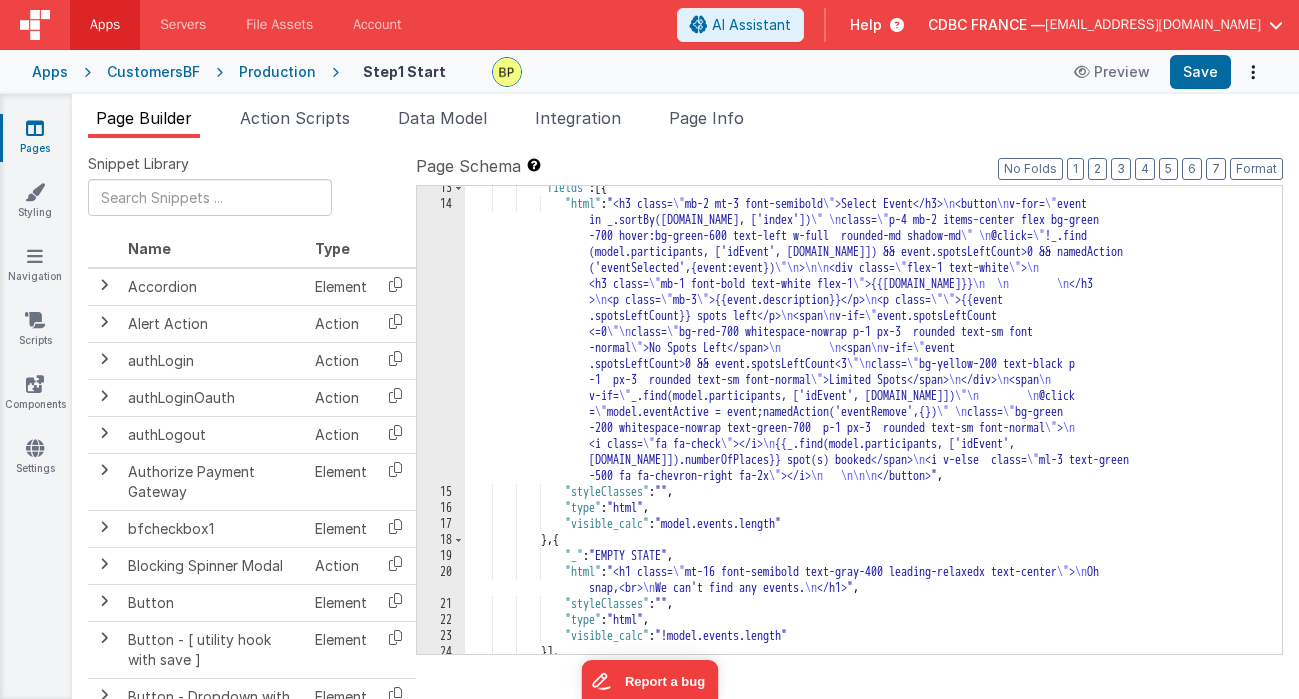 scroll, scrollTop: 0, scrollLeft: 0, axis: both 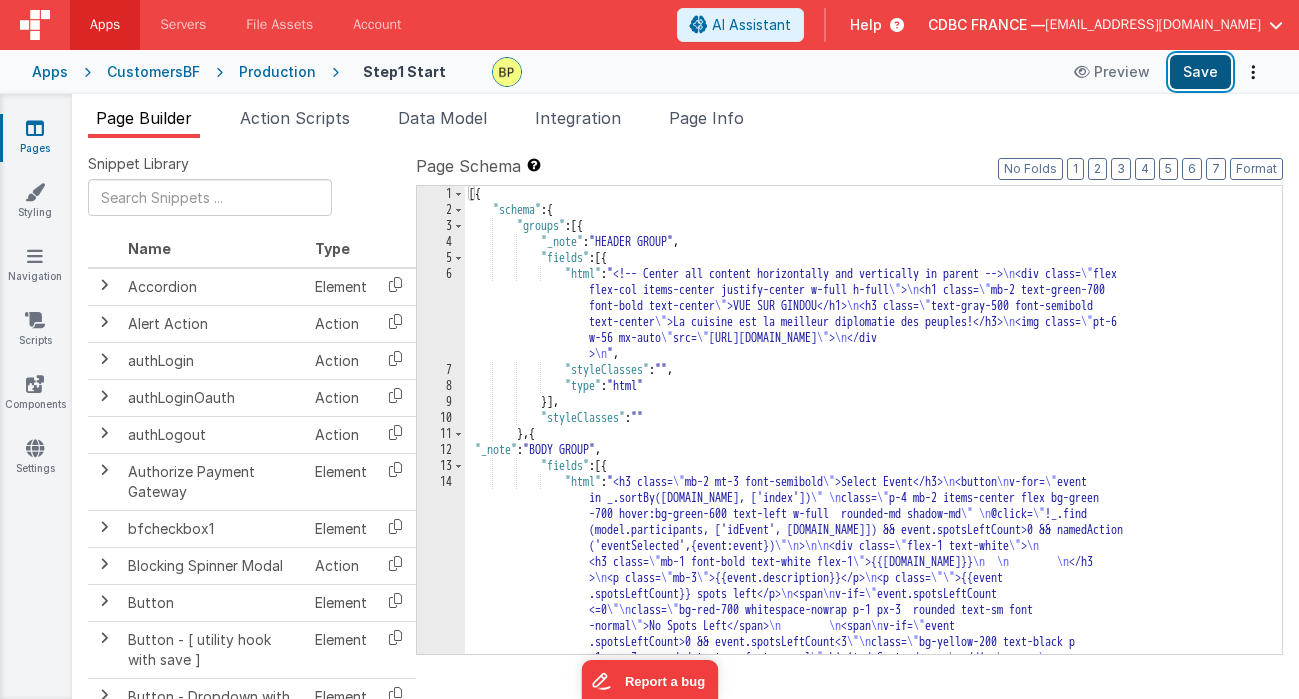 click on "Save" at bounding box center [1200, 72] 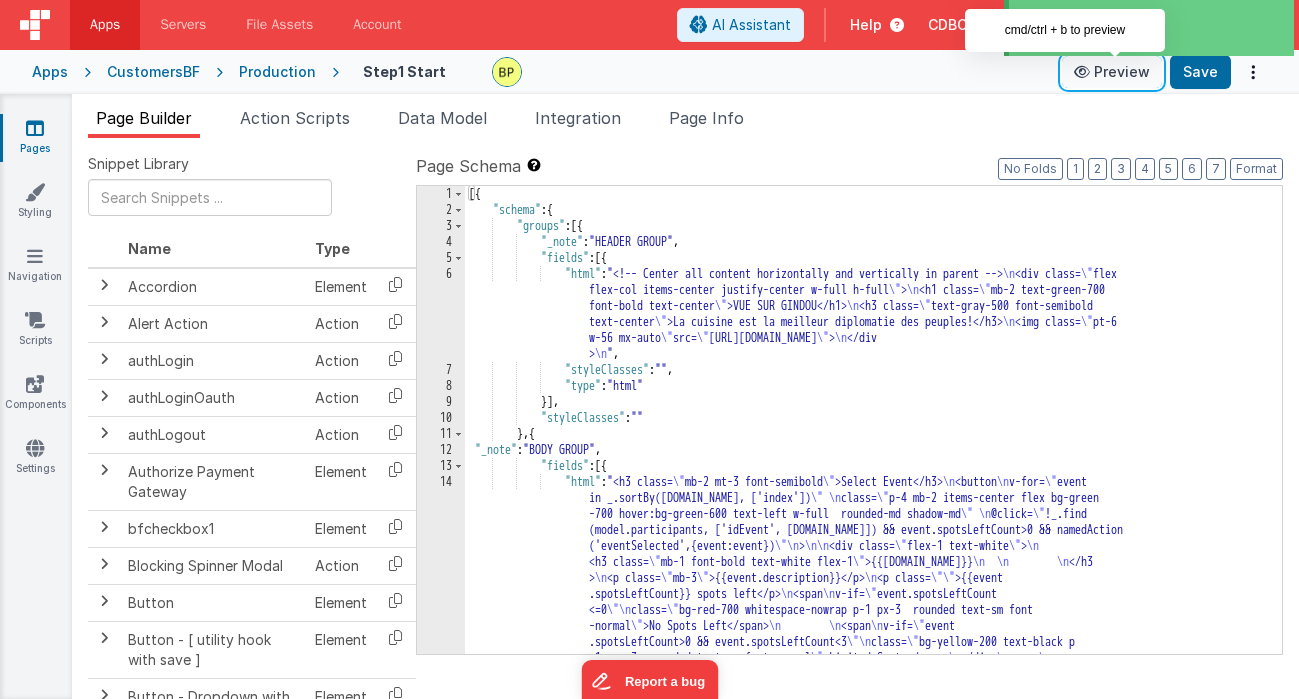 click on "Preview" at bounding box center (1112, 72) 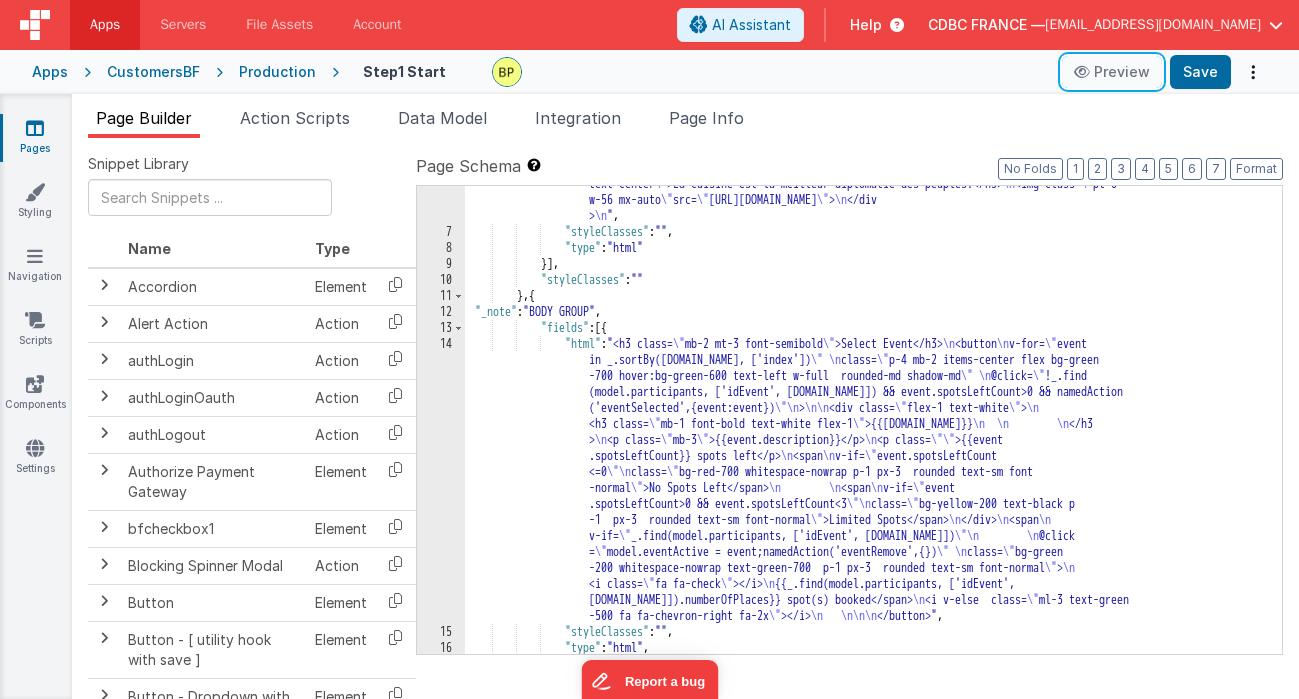 scroll, scrollTop: 138, scrollLeft: 0, axis: vertical 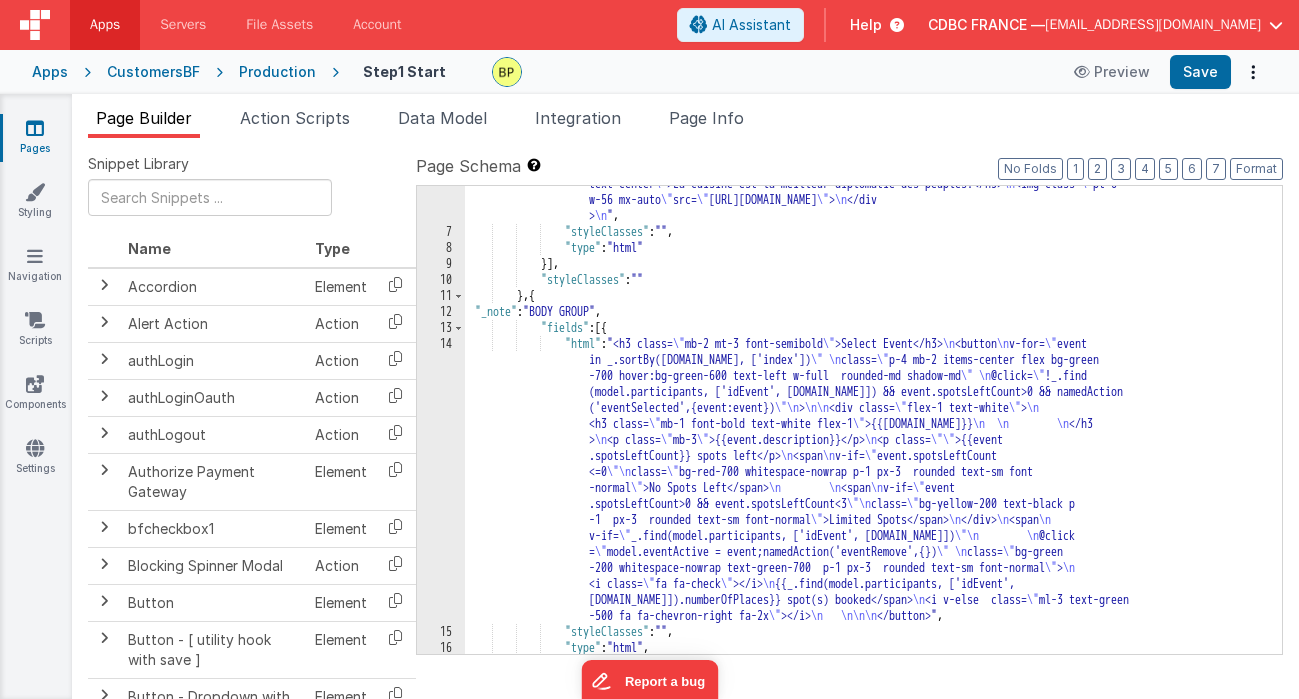 click on "14" at bounding box center [441, 480] 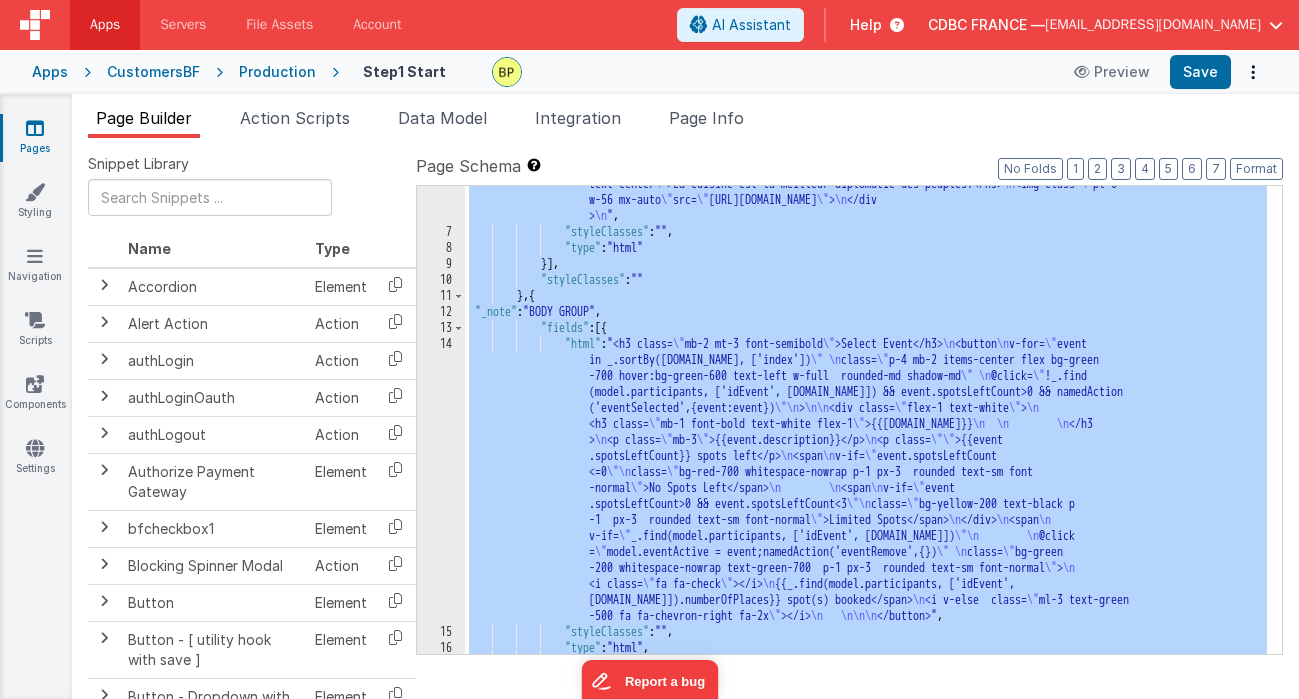 click on "14" at bounding box center (441, 480) 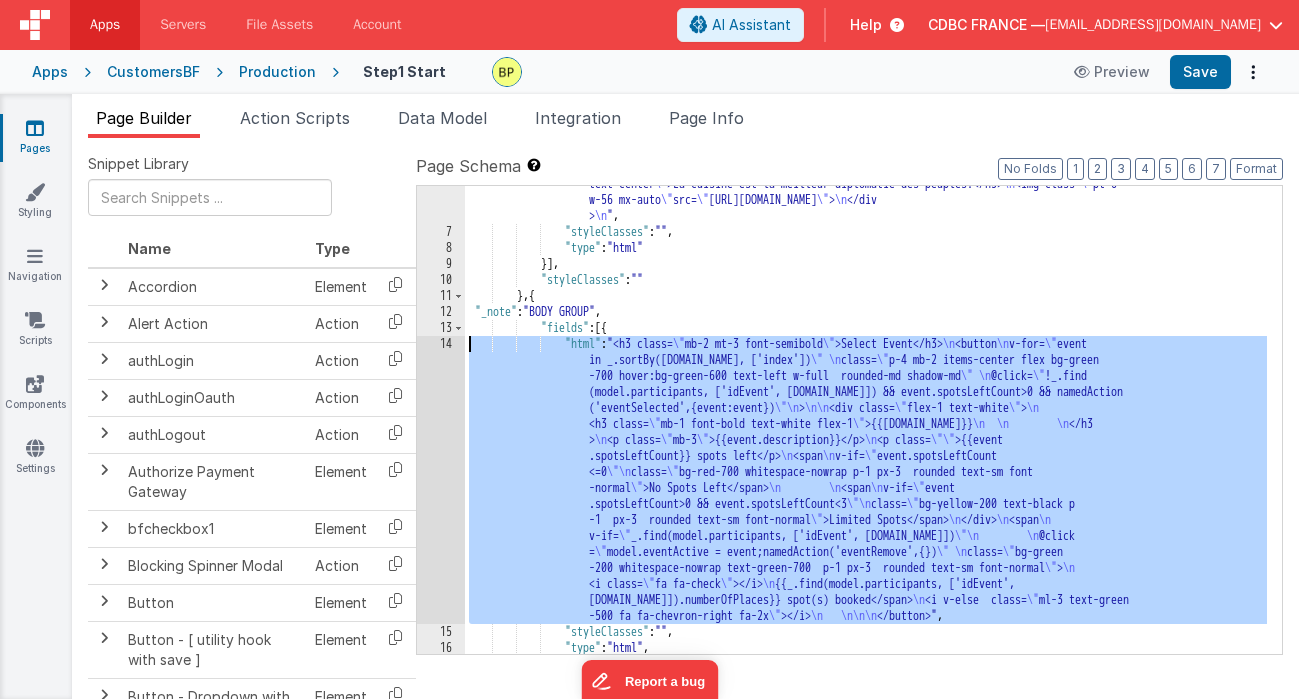 click on "14" at bounding box center [441, 480] 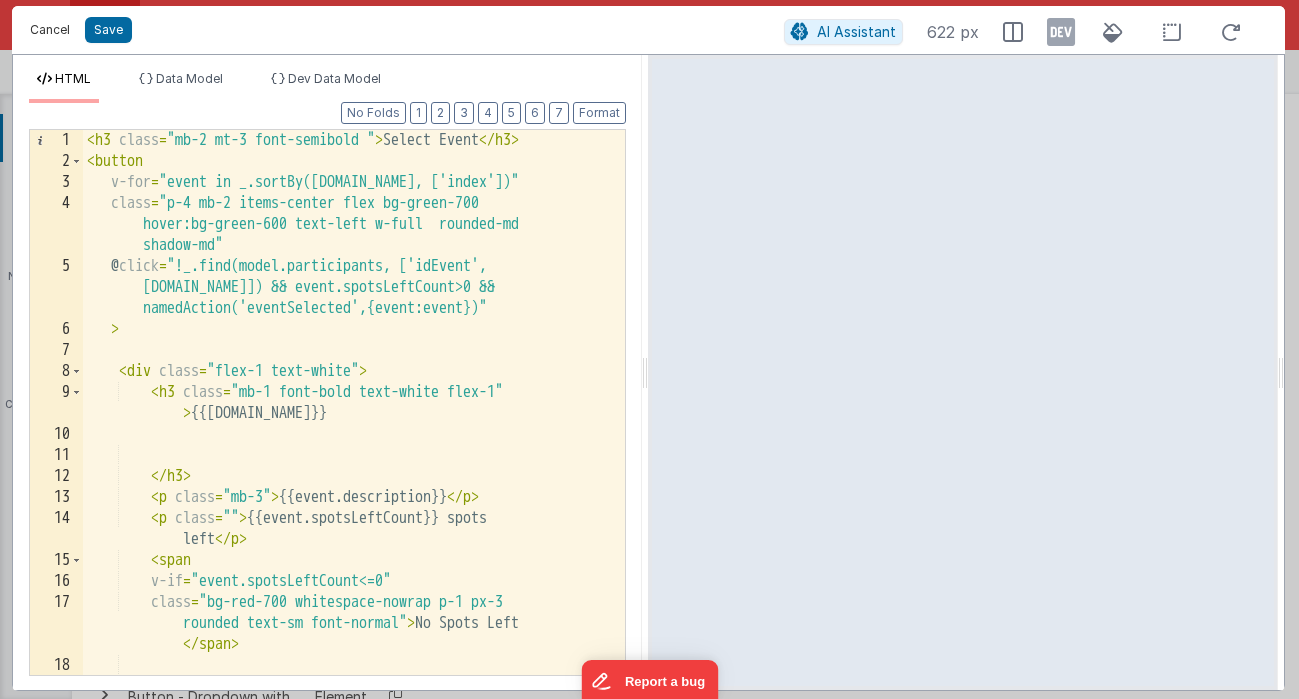click on "Cancel" at bounding box center (50, 30) 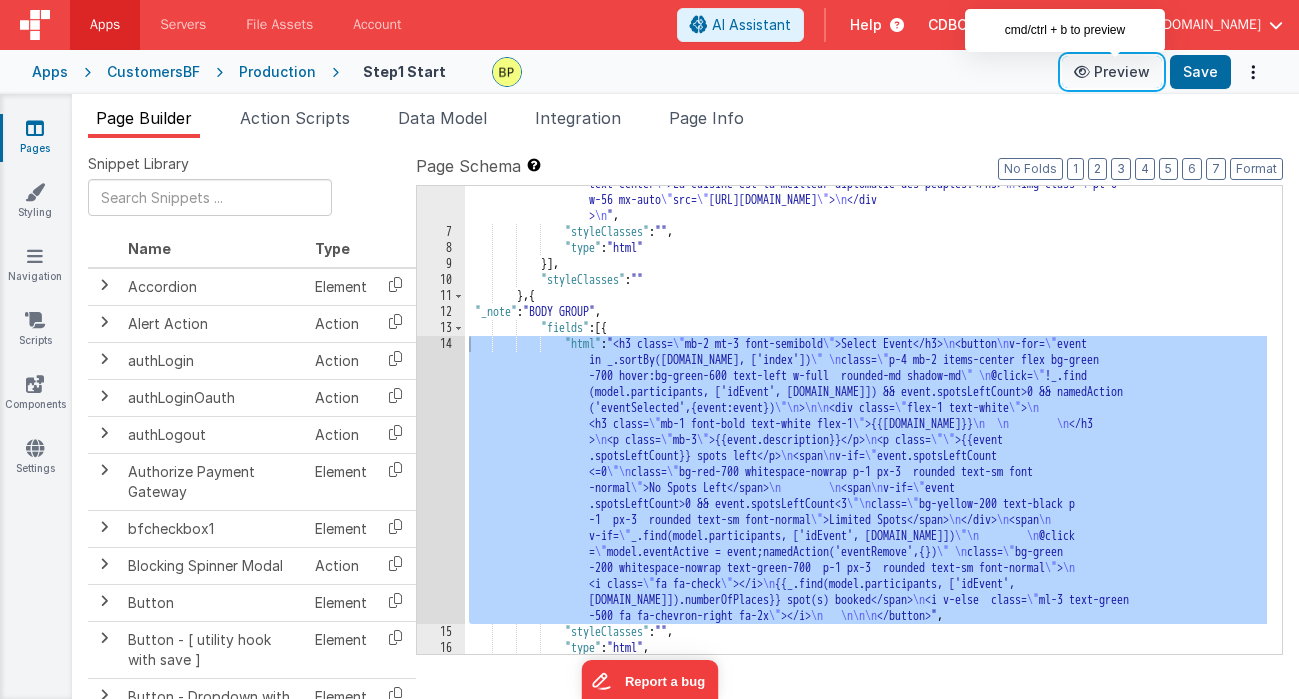 click on "Preview" at bounding box center (1112, 72) 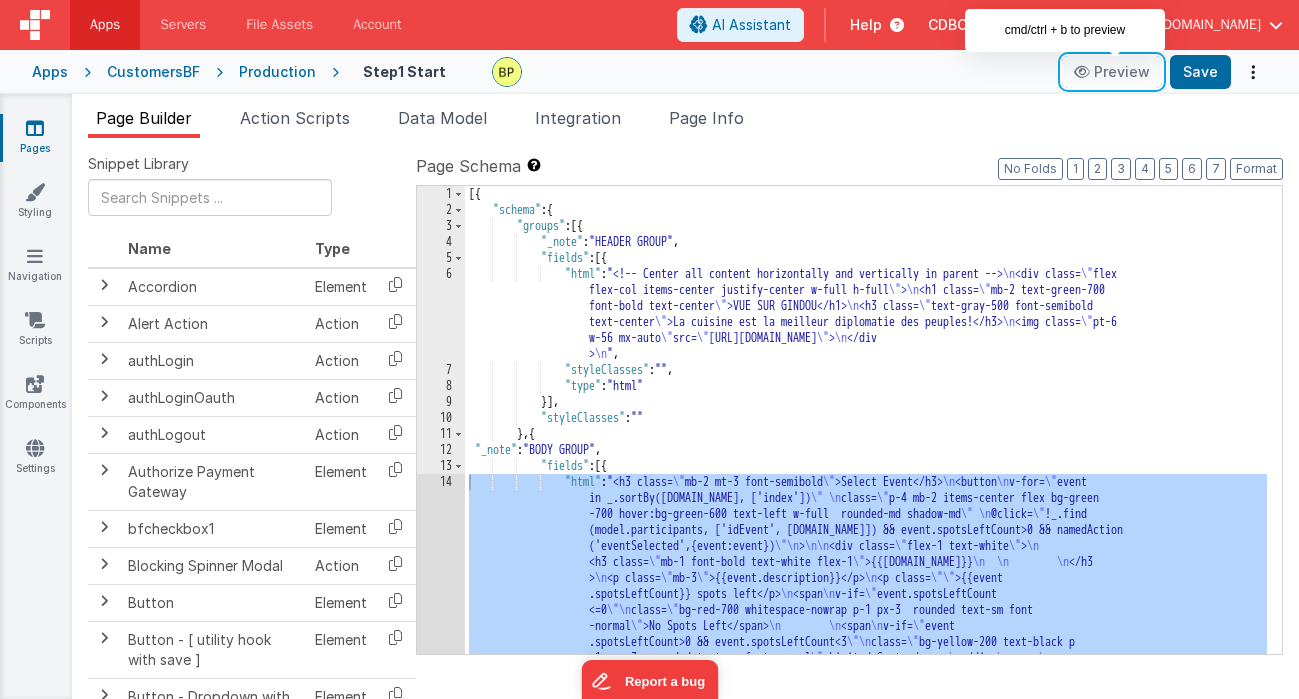 scroll, scrollTop: 0, scrollLeft: 0, axis: both 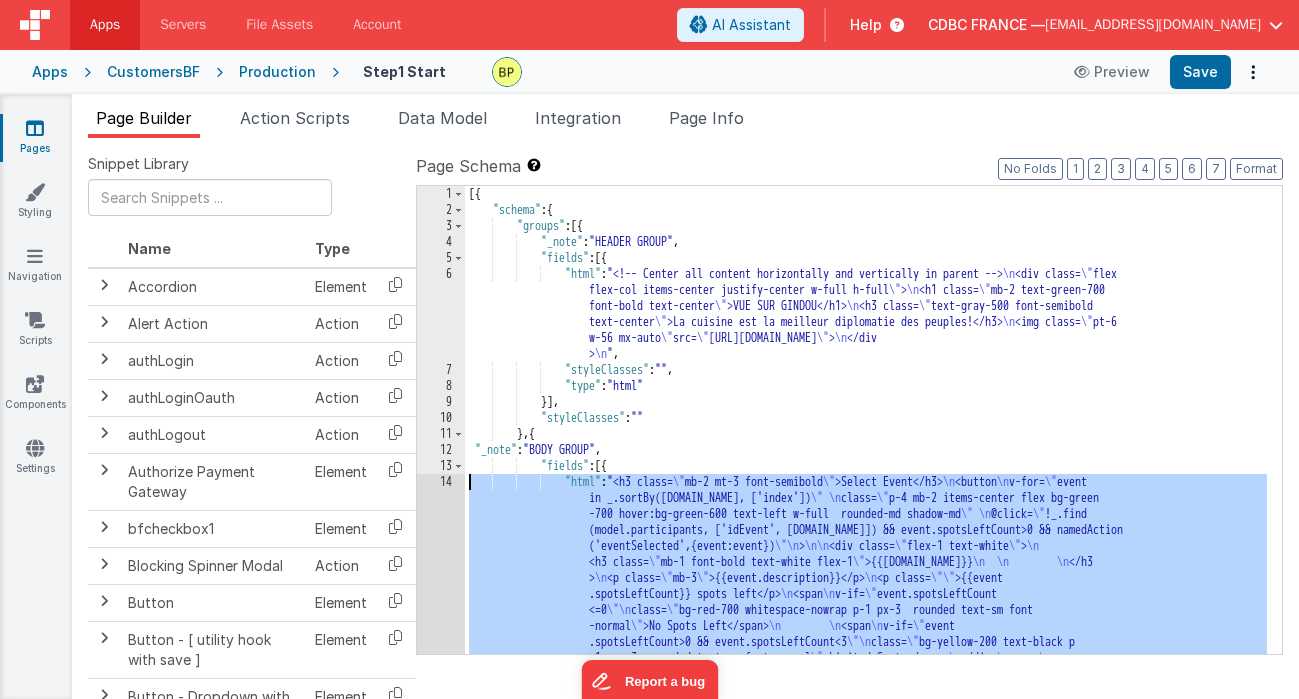 click on "14" at bounding box center (441, 618) 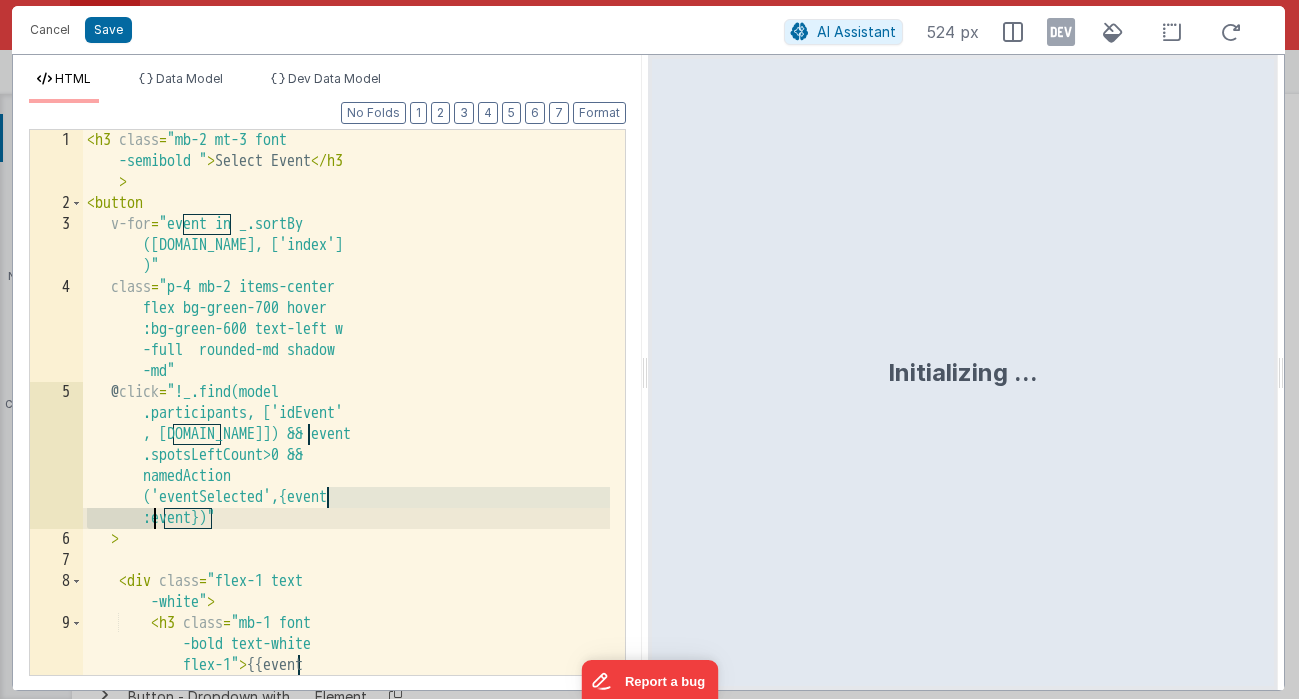 click on "< h3   class = "mb-2 mt-3 font      -semibold " > Select Event </ h3      > < button       v-for = "event in _.sortBy         ([DOMAIN_NAME], ['index']         )"       class = "p-4 mb-2 items-center          flex bg-green-700 hover         :bg-green-600 text-left w         -full  rounded-md shadow         -md"       @ click = "!_.find(model         .participants, ['idEvent'         , [DOMAIN_NAME]]) && event         .spotsLeftCount>0 &&          namedAction         ('eventSelected',{event         :event})"     >      < div   class = "flex-1 text          -white" >           < h3   class = "mb-1 font              -bold text-white               flex-1" > {{event              .name}}" at bounding box center (346, 476) 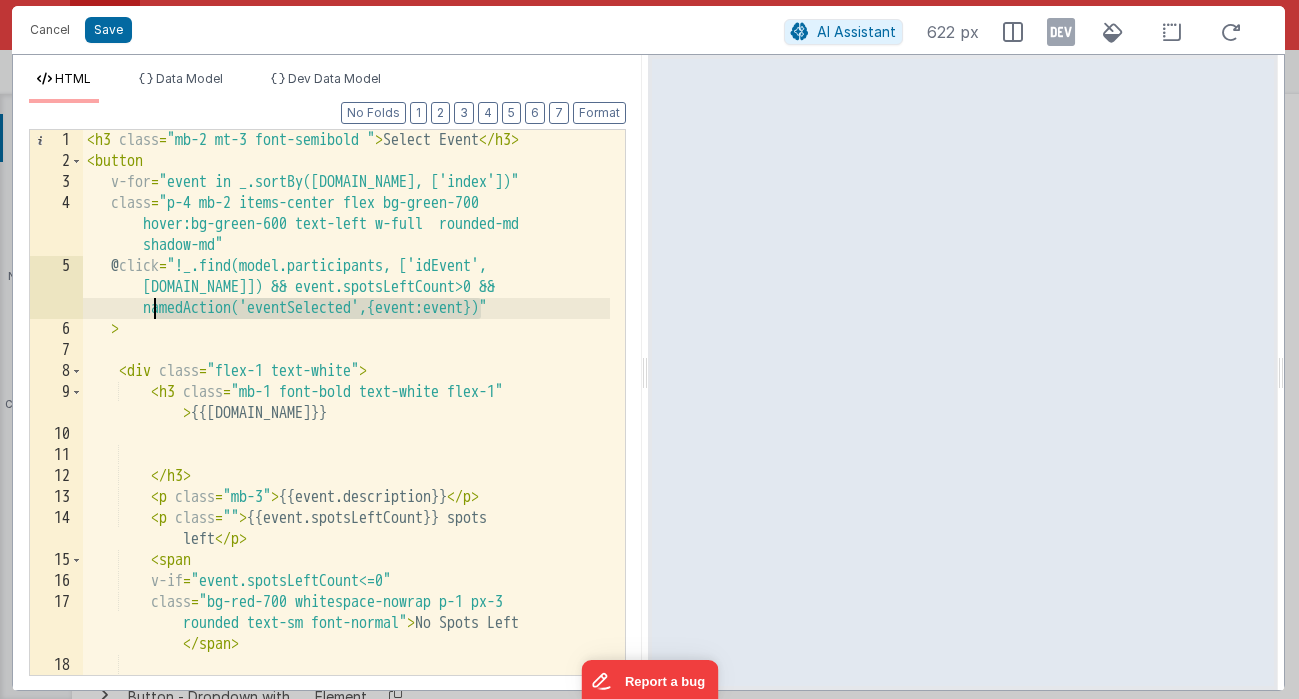 click on "5" at bounding box center (56, 287) 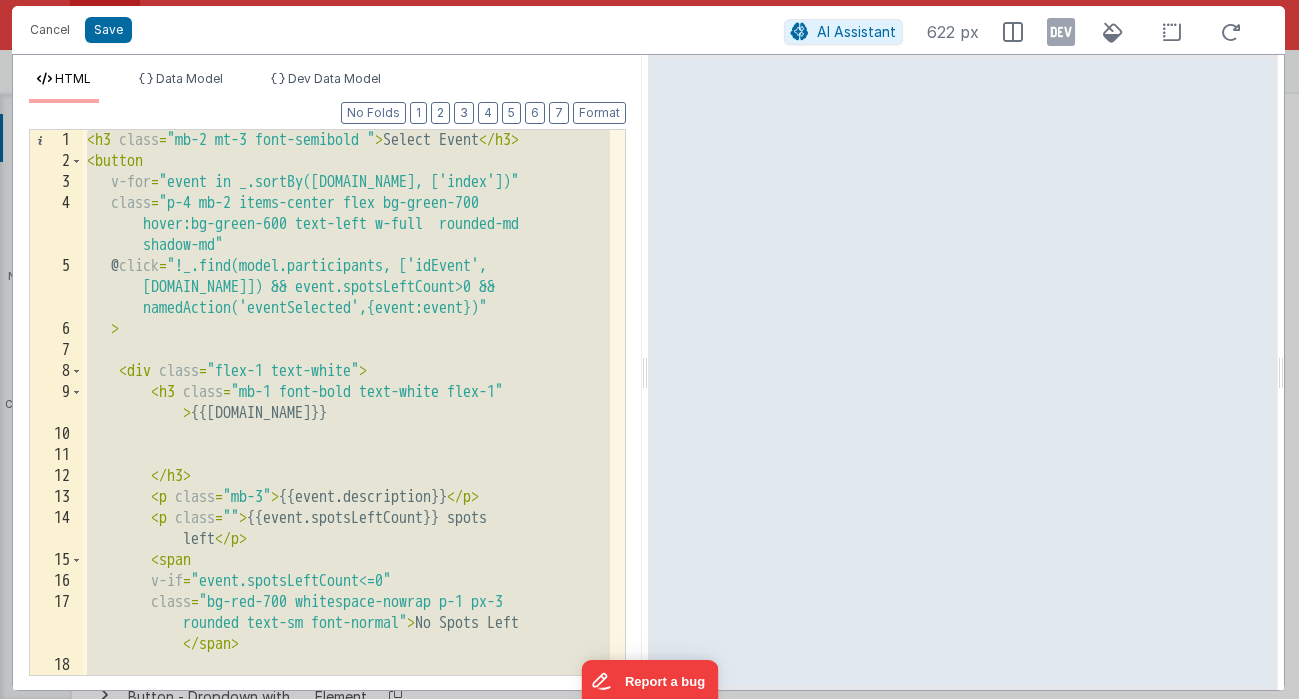 click on "5" at bounding box center (56, 287) 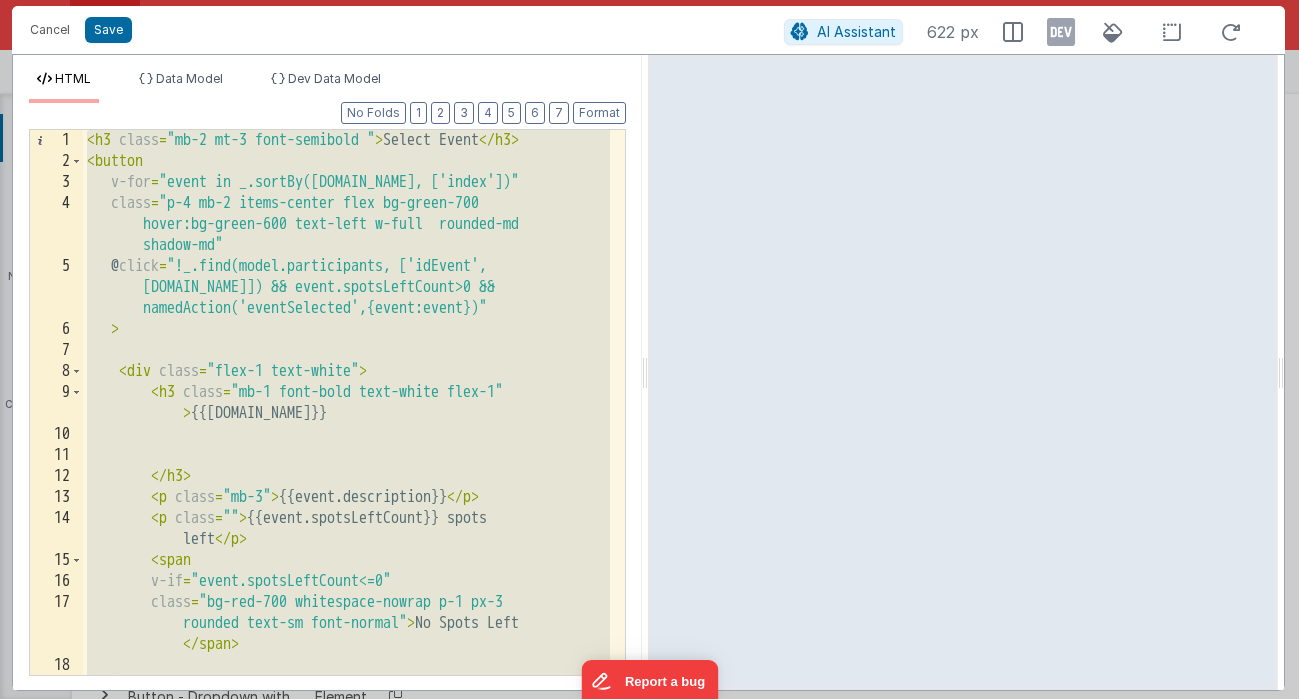 click on "5" at bounding box center (56, 287) 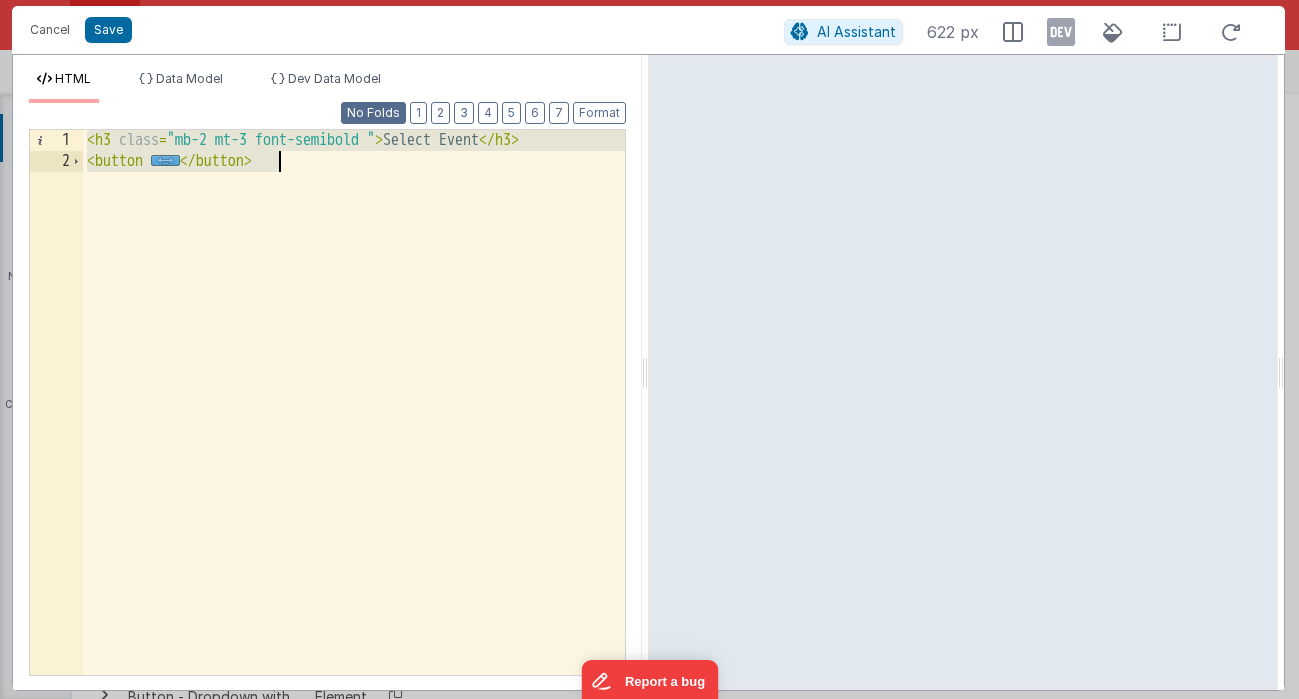 click on "No Folds" at bounding box center (373, 113) 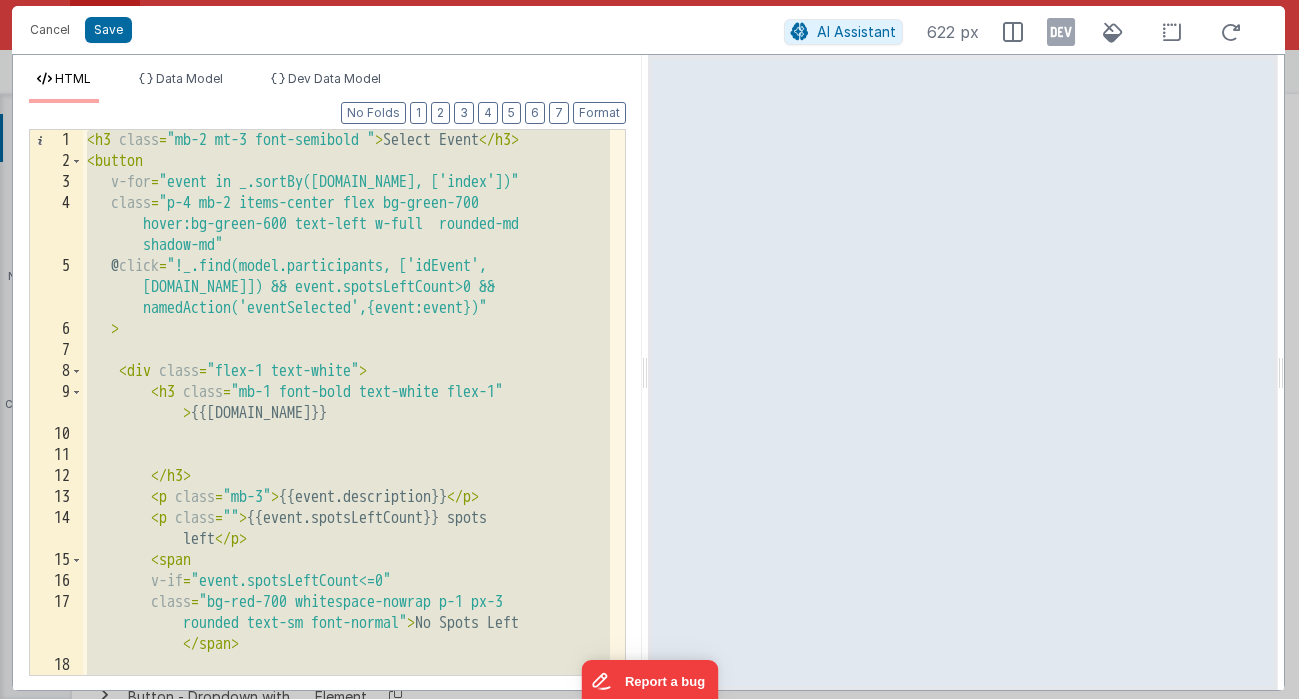 click on "< h3   class = "mb-2 mt-3 font-semibold " > Select Event </ h3 > < button       v-for = "event in _.sortBy([DOMAIN_NAME], ['index'])"       class = "p-4 mb-2 items-center flex bg-green-700          hover:bg-green-600 text-left w-full  rounded-md          shadow-md"       @ click = "!_.find(model.participants, ['idEvent',          [DOMAIN_NAME]]) && event.spotsLeftCount>0 &&          namedAction('eventSelected',{event:event})"     >      < div   class = "flex-1 text-white" >           < h3   class = "mb-1 font-bold text-white flex-1"              > {{[DOMAIN_NAME]}}                         </ h3 >           < p   class = "mb-3" > {{event.description}} </ p >           < p   class = "" > {{event.spotsLeftCount}} spots               left </ p >           < span             v-if = "event.spotsLeftCount<=0"           class = "bg-red-700 whitespace-nowrap p-1 px-3                rounded text-sm font-normal" > No Spots Left              </ span > <" at bounding box center (346, 423) 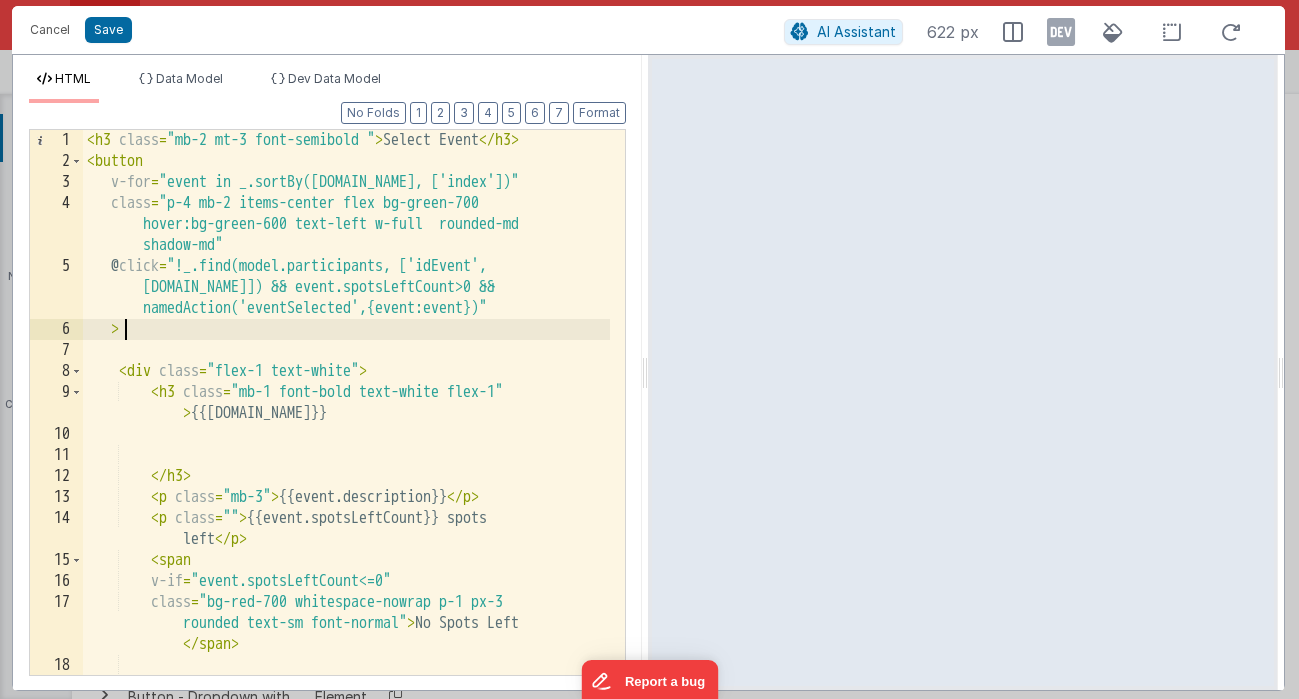 click on "5" at bounding box center [56, 287] 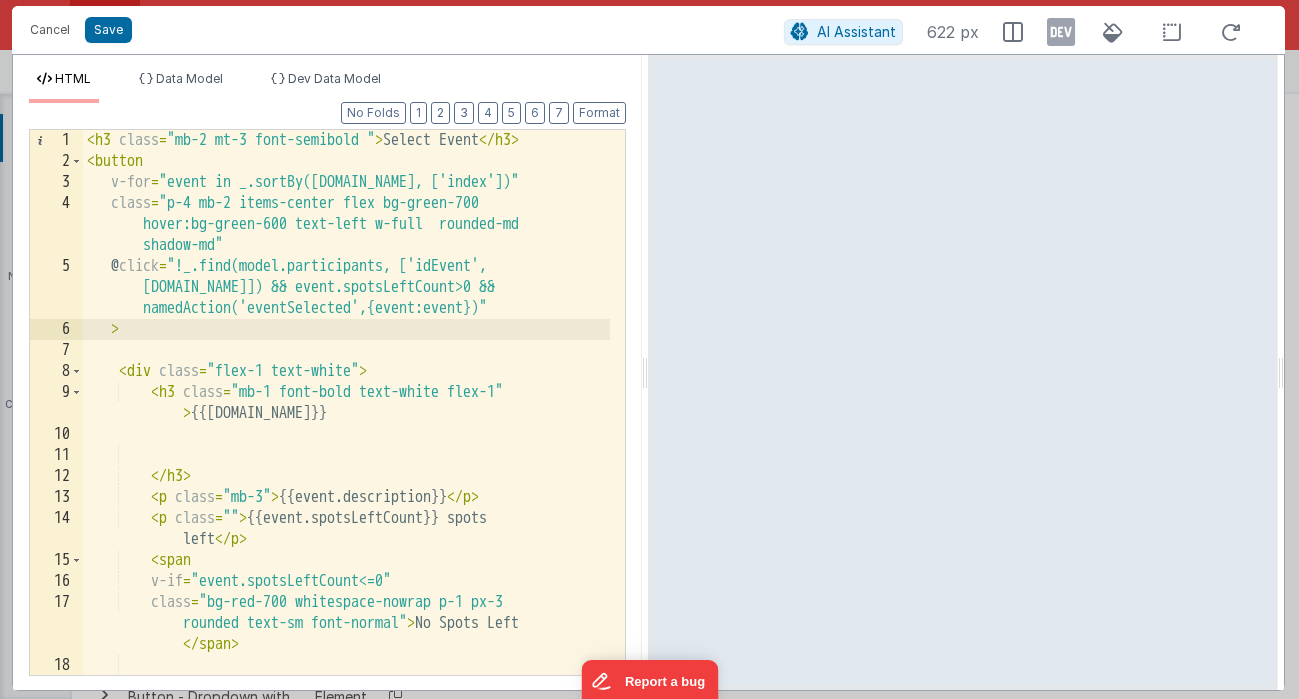 click on "< h3   class = "mb-2 mt-3 font-semibold " > Select Event </ h3 > < button       v-for = "event in _.sortBy([DOMAIN_NAME], ['index'])"       class = "p-4 mb-2 items-center flex bg-green-700          hover:bg-green-600 text-left w-full  rounded-md          shadow-md"       @ click = "!_.find(model.participants, ['idEvent',          [DOMAIN_NAME]]) && event.spotsLeftCount>0 &&          namedAction('eventSelected',{event:event})"     >      < div   class = "flex-1 text-white" >           < h3   class = "mb-1 font-bold text-white flex-1"              > {{[DOMAIN_NAME]}}                         </ h3 >           < p   class = "mb-3" > {{event.description}} </ p >           < p   class = "" > {{event.spotsLeftCount}} spots               left </ p >           < span             v-if = "event.spotsLeftCount<=0"           class = "bg-red-700 whitespace-nowrap p-1 px-3                rounded text-sm font-normal" > No Spots Left              </ span > <" at bounding box center (346, 423) 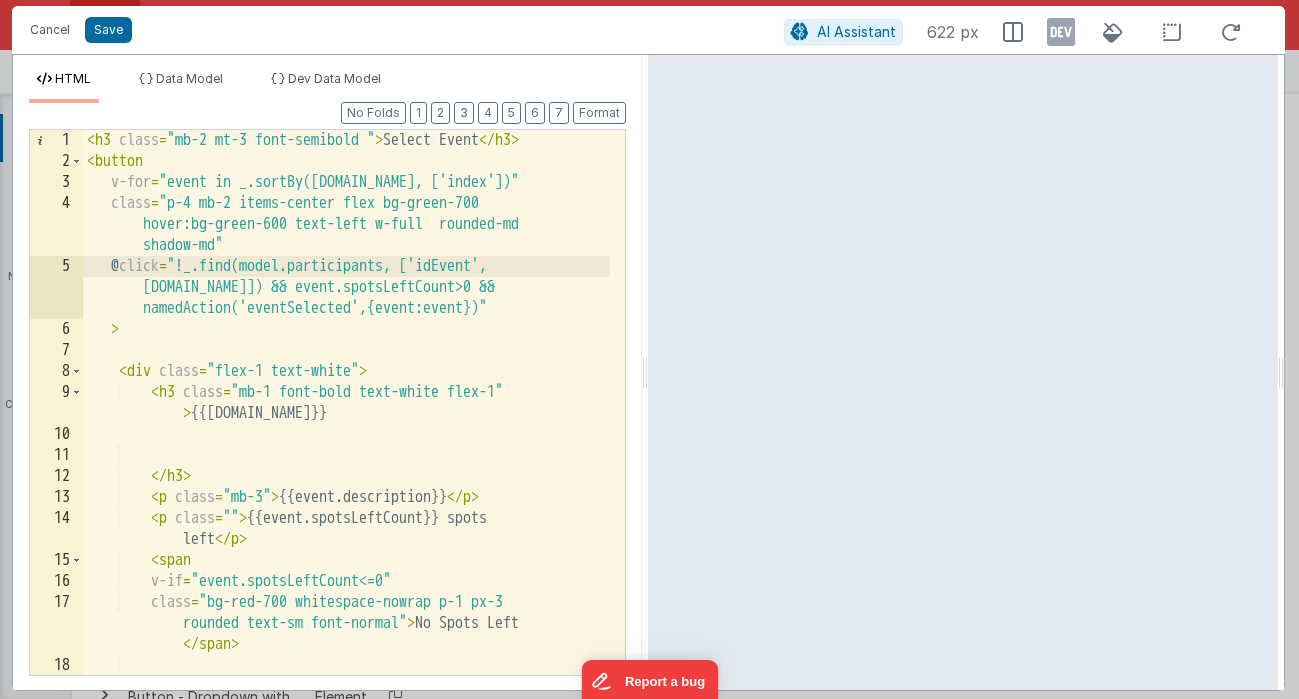 click on "5" at bounding box center (56, 287) 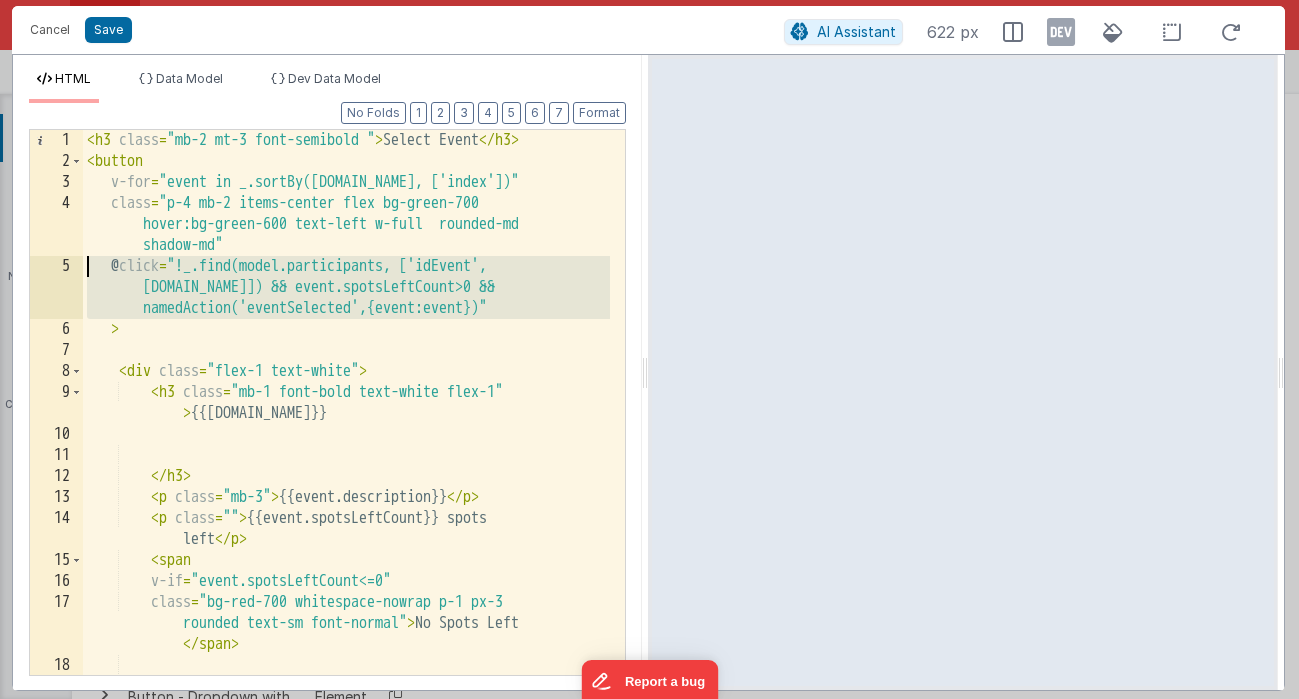 click on "5" at bounding box center [56, 287] 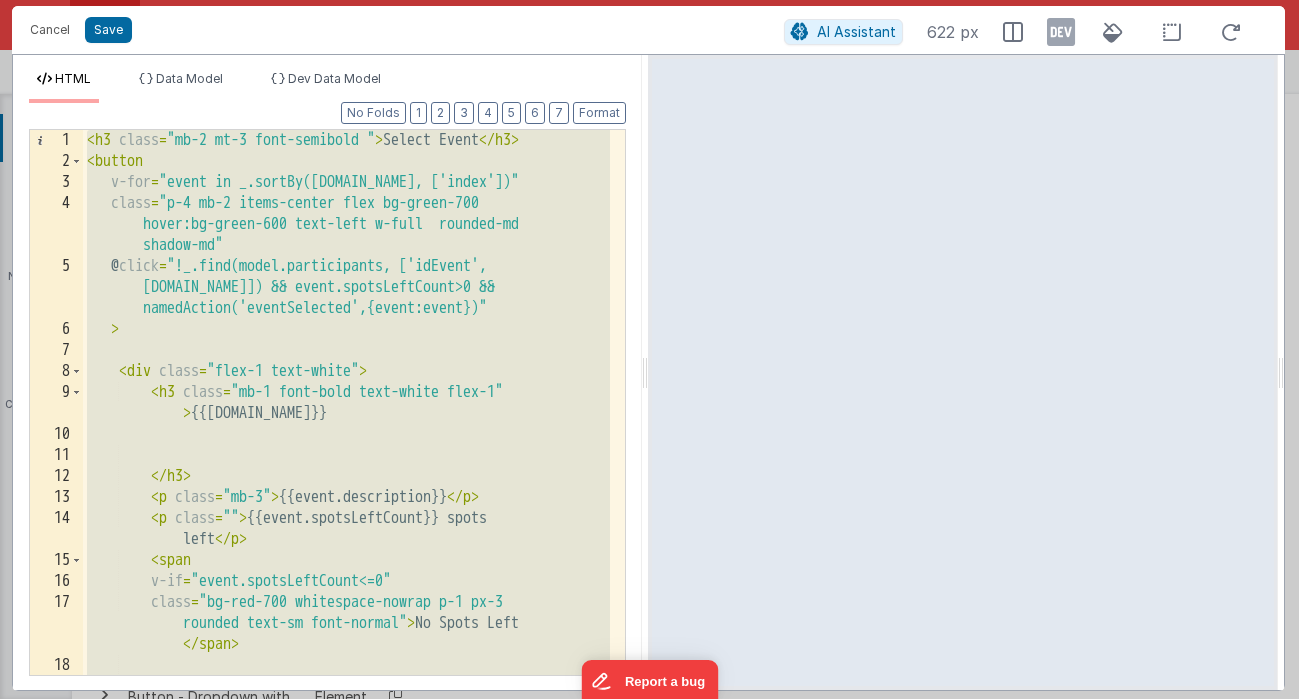 click on "5" at bounding box center [56, 287] 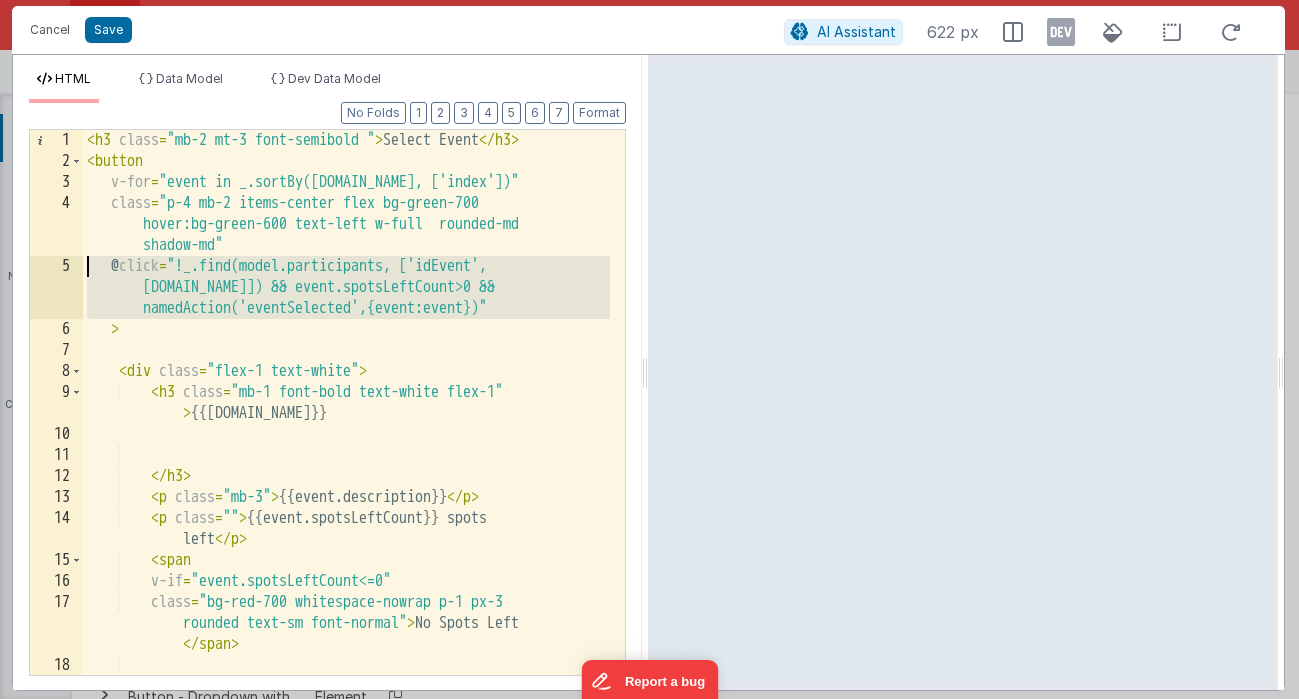 click on "5" at bounding box center [56, 287] 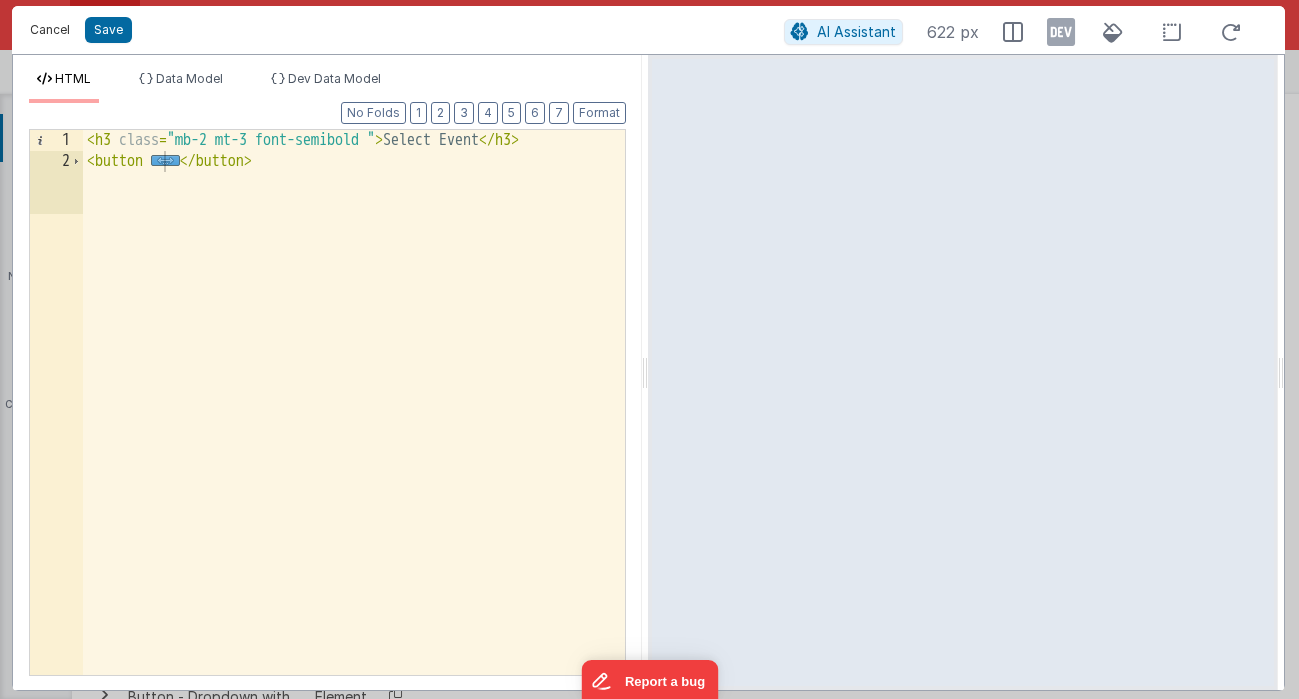 click on "Cancel" at bounding box center (50, 30) 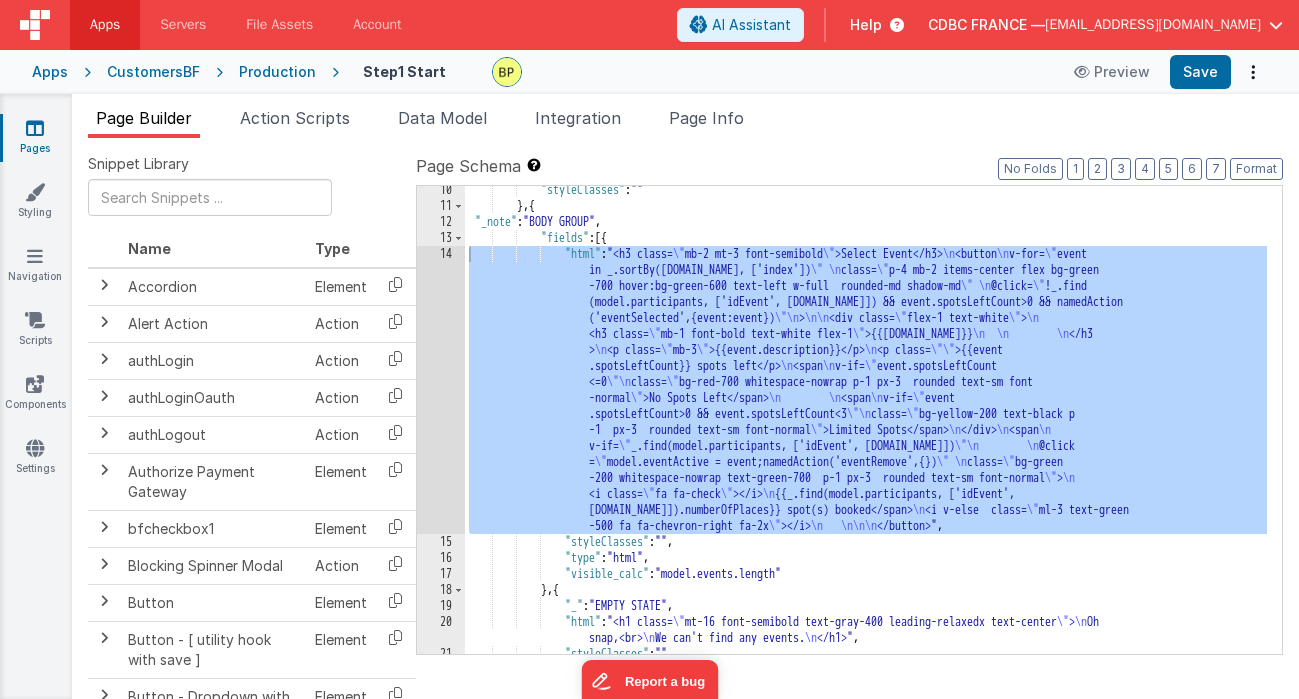 scroll, scrollTop: 348, scrollLeft: 0, axis: vertical 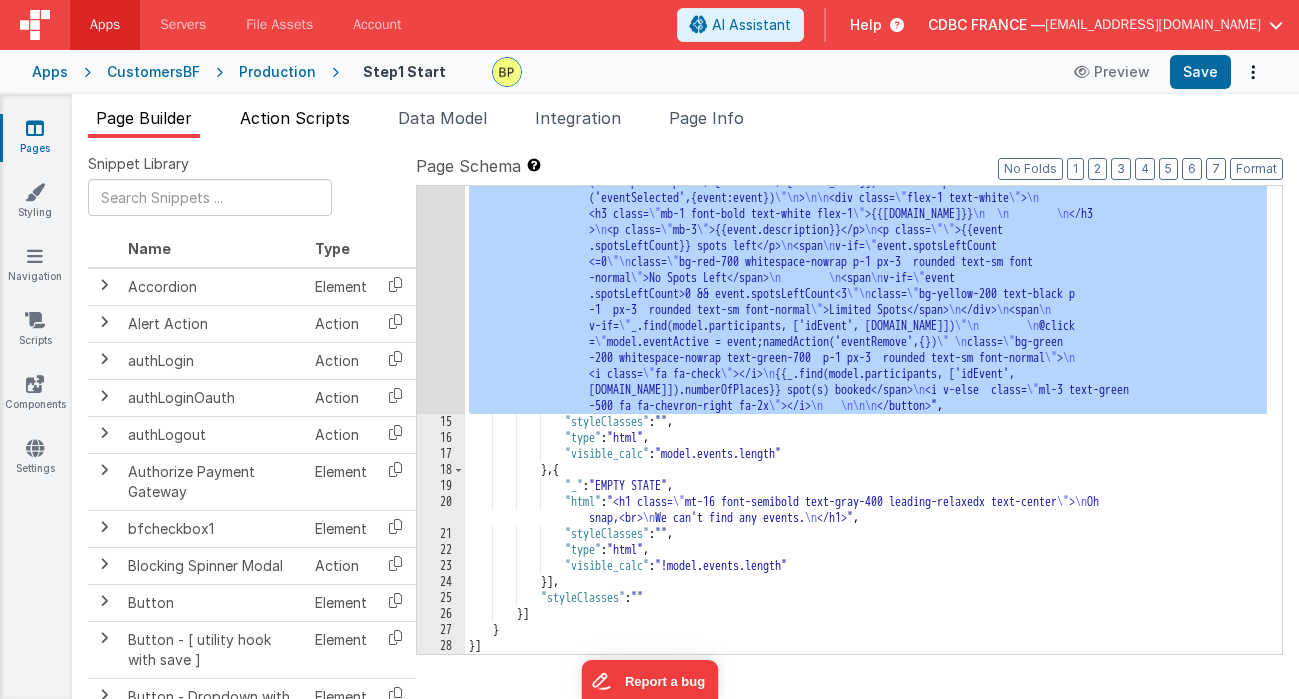 click on "Action Scripts" at bounding box center [295, 118] 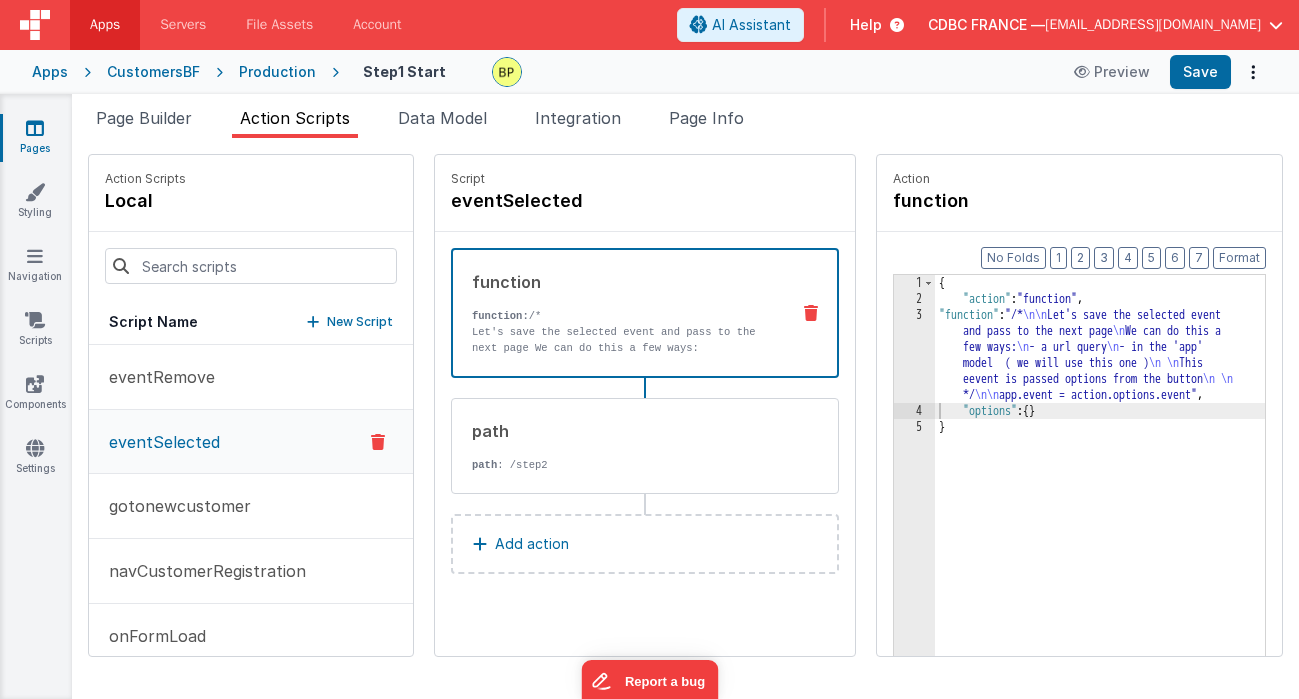 click on "3" at bounding box center (914, 355) 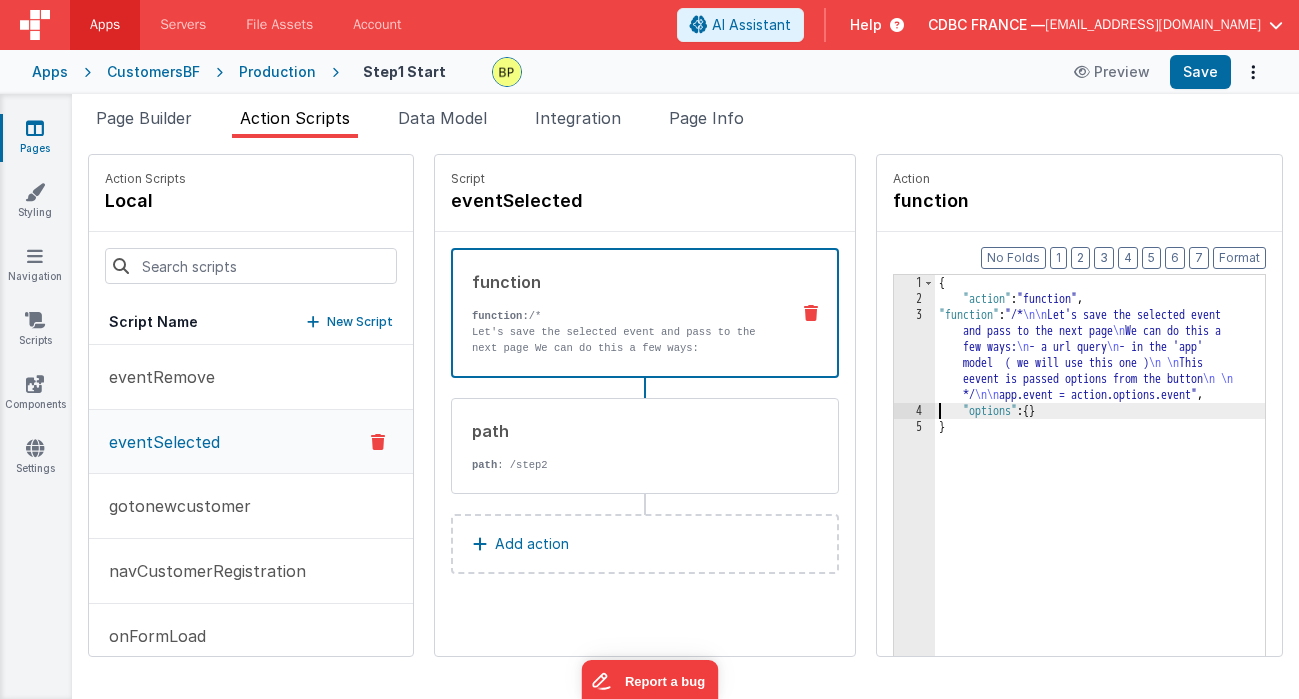 click on "3" at bounding box center [914, 355] 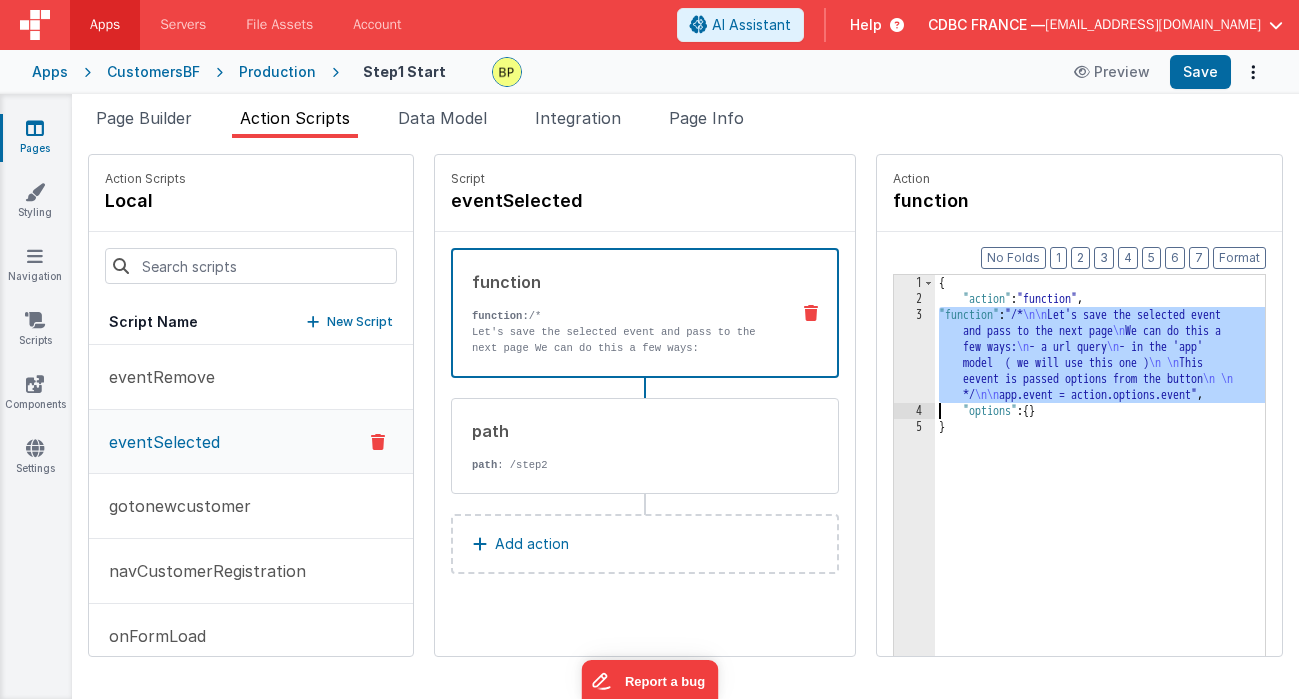 click on "3" at bounding box center [914, 355] 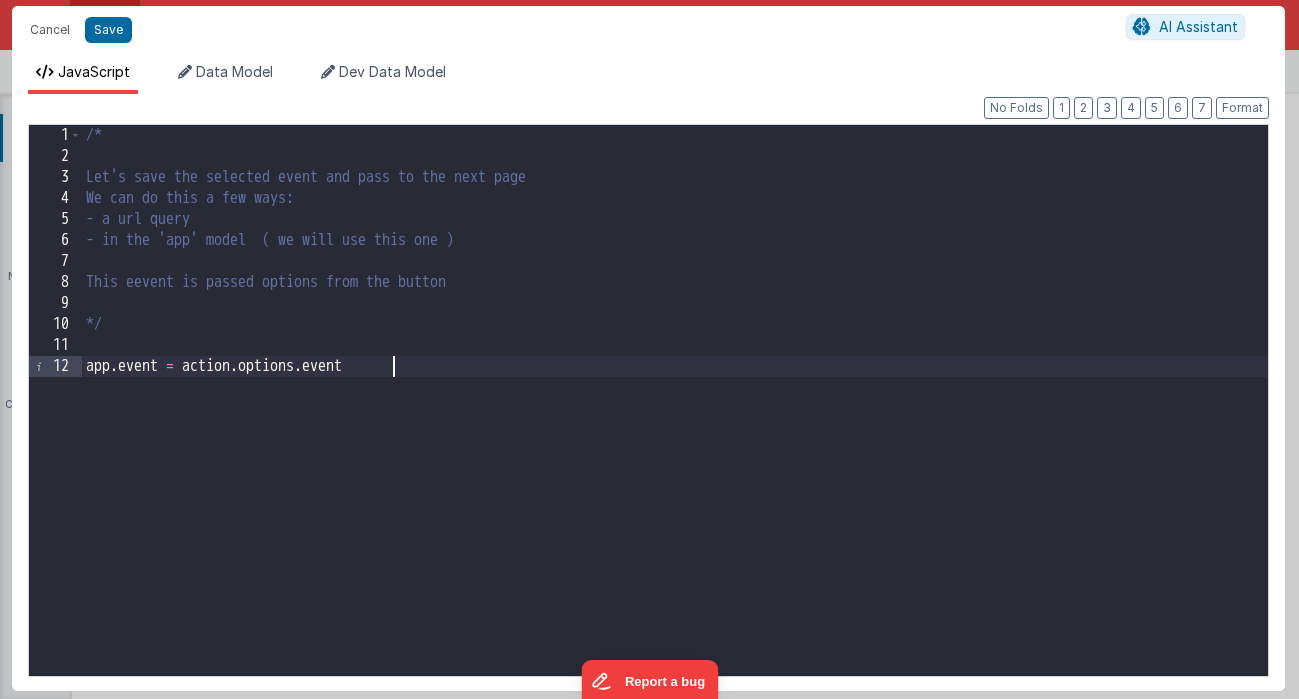 click on "/* Let's save the selected event and pass to the next page  We can do this a few ways:  - a url query   - in the 'app' model  ( we will use this one )    This eevent is passed options from the button    */ app . event   =   action . options . event" at bounding box center (675, 421) 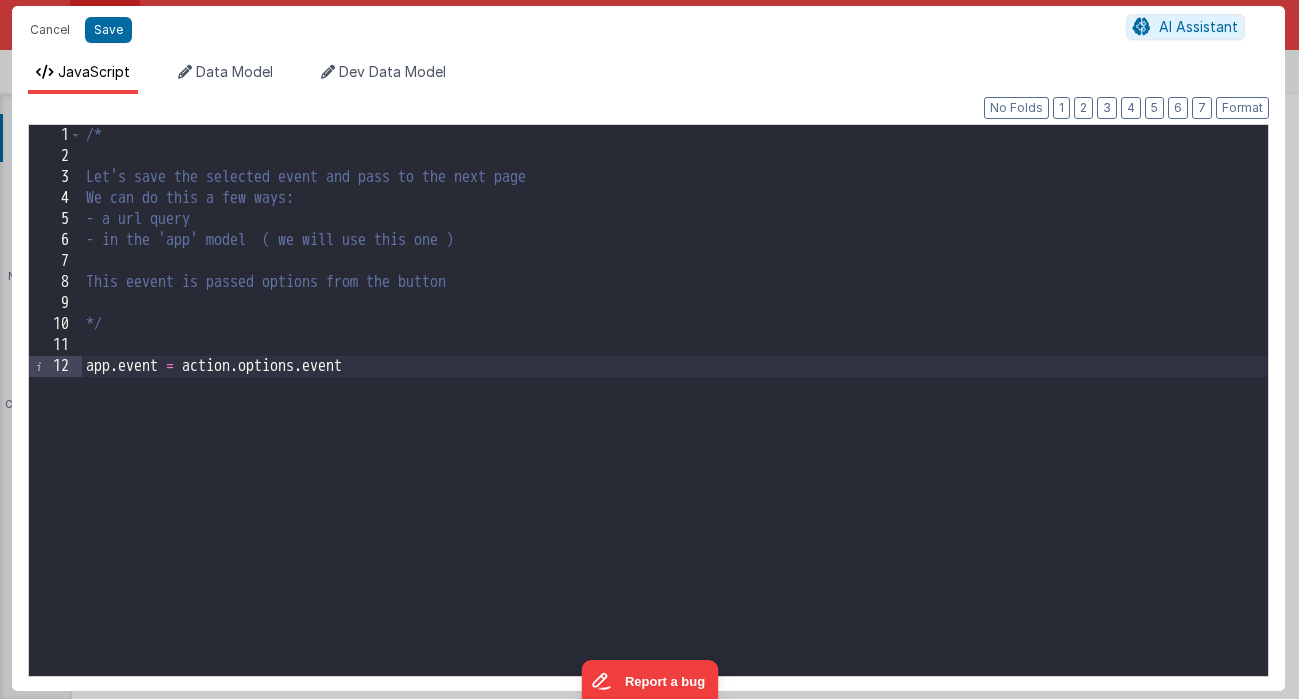 click on "/* Let's save the selected event and pass to the next page  We can do this a few ways:  - a url query   - in the 'app' model  ( we will use this one )    This eevent is passed options from the button    */ app . event   =   action . options . event" at bounding box center [675, 421] 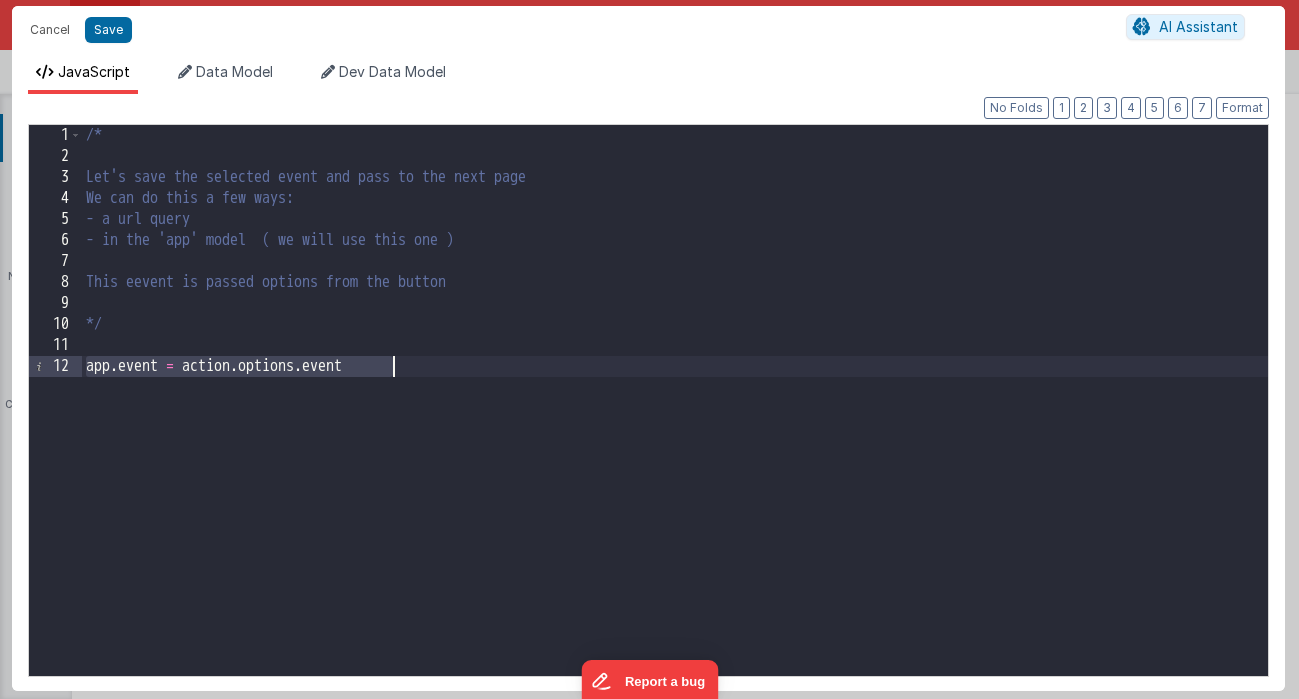 drag, startPoint x: 89, startPoint y: 366, endPoint x: 418, endPoint y: 366, distance: 329 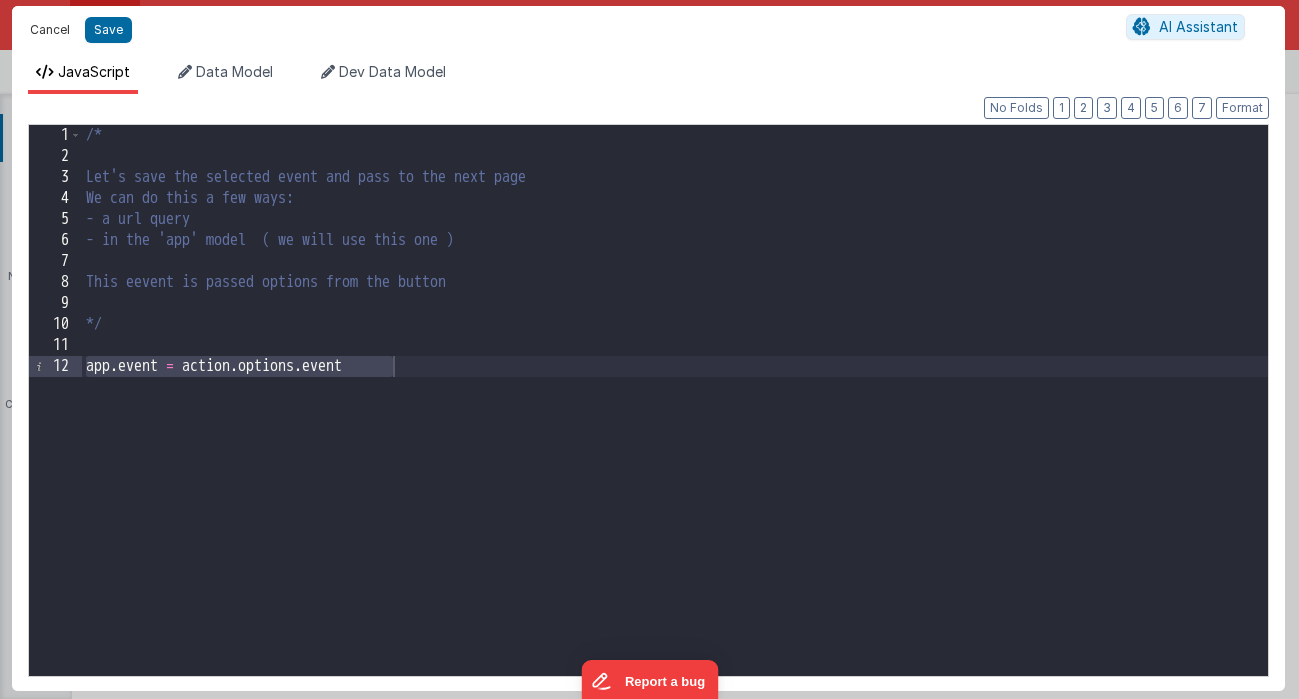 click on "Cancel" at bounding box center (50, 30) 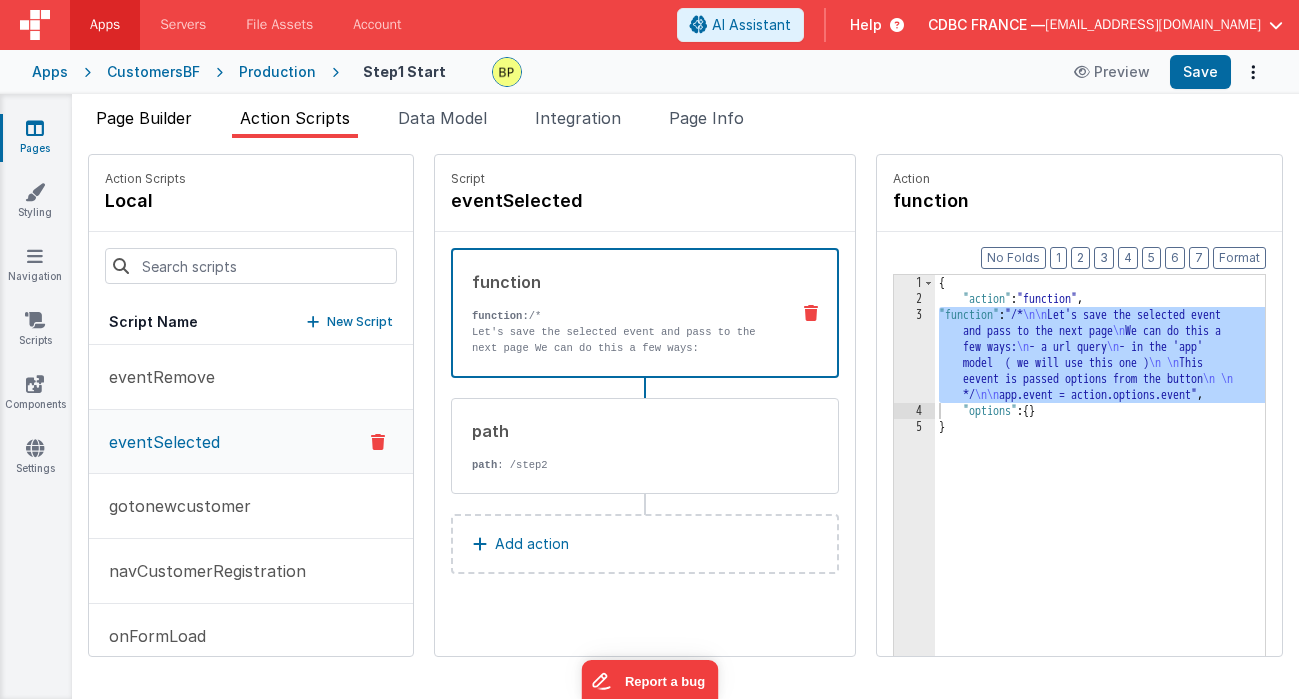 click on "Page Builder" at bounding box center (144, 118) 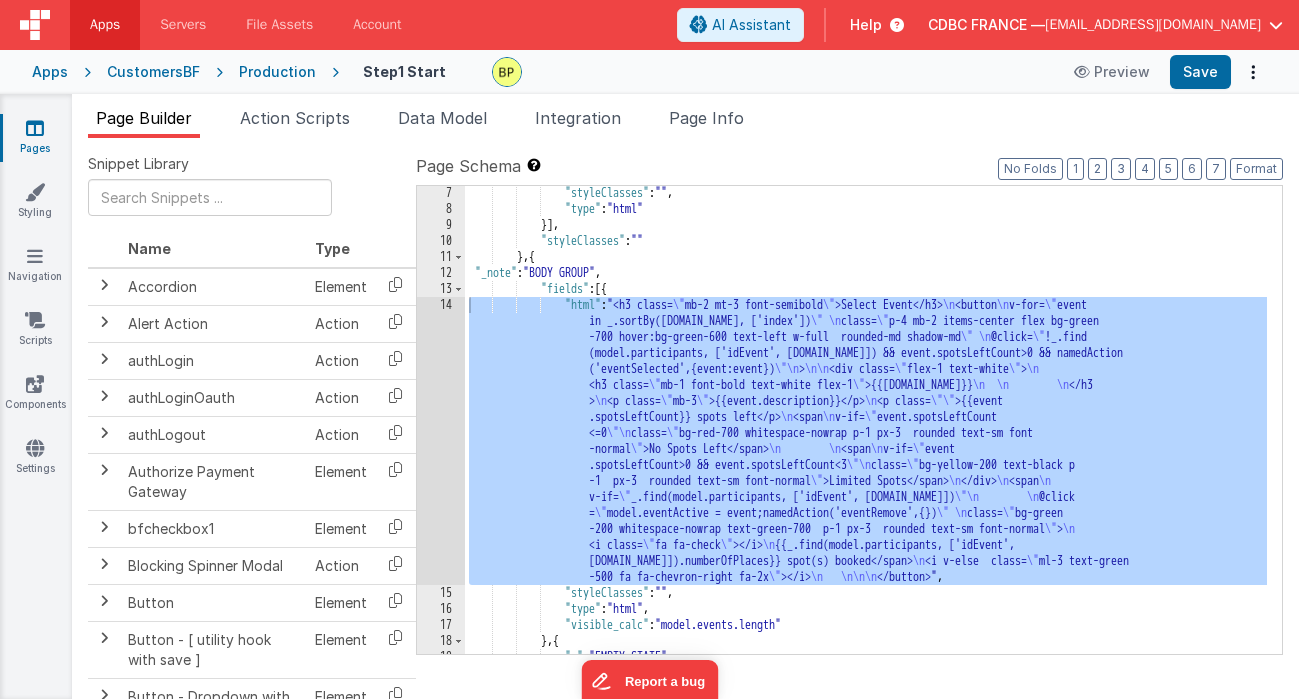 scroll, scrollTop: 245, scrollLeft: 0, axis: vertical 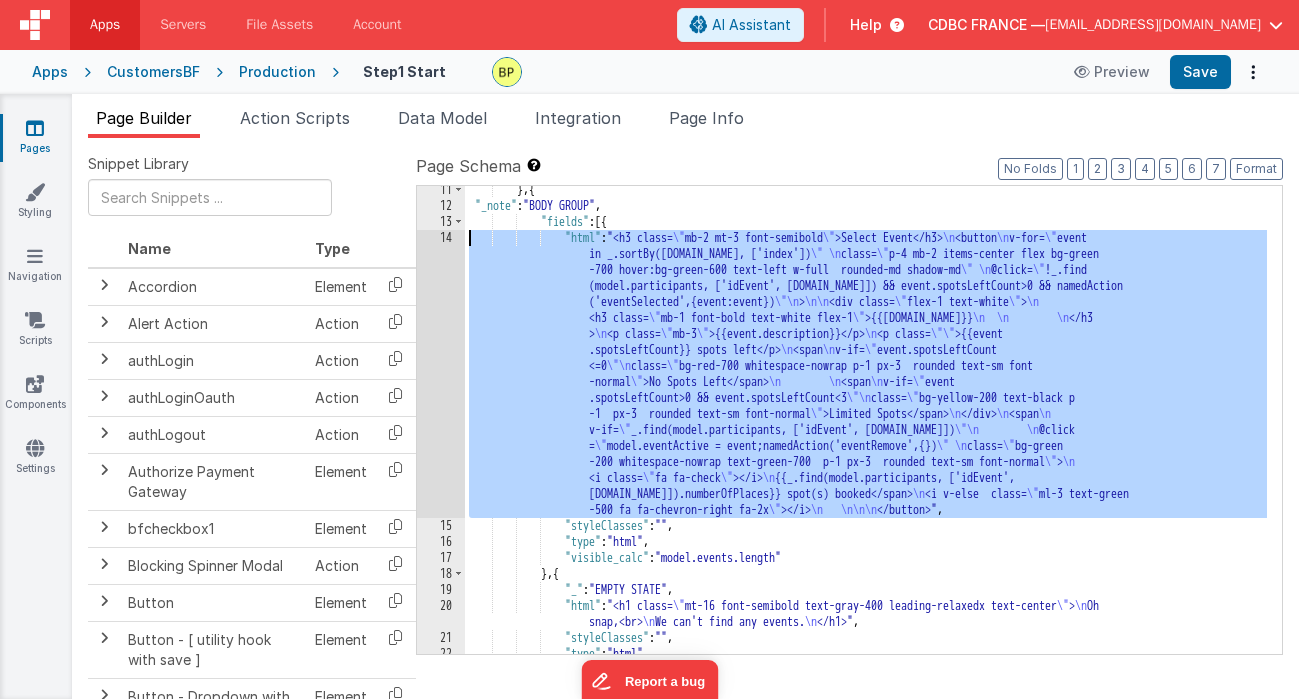click on "14" at bounding box center [441, 374] 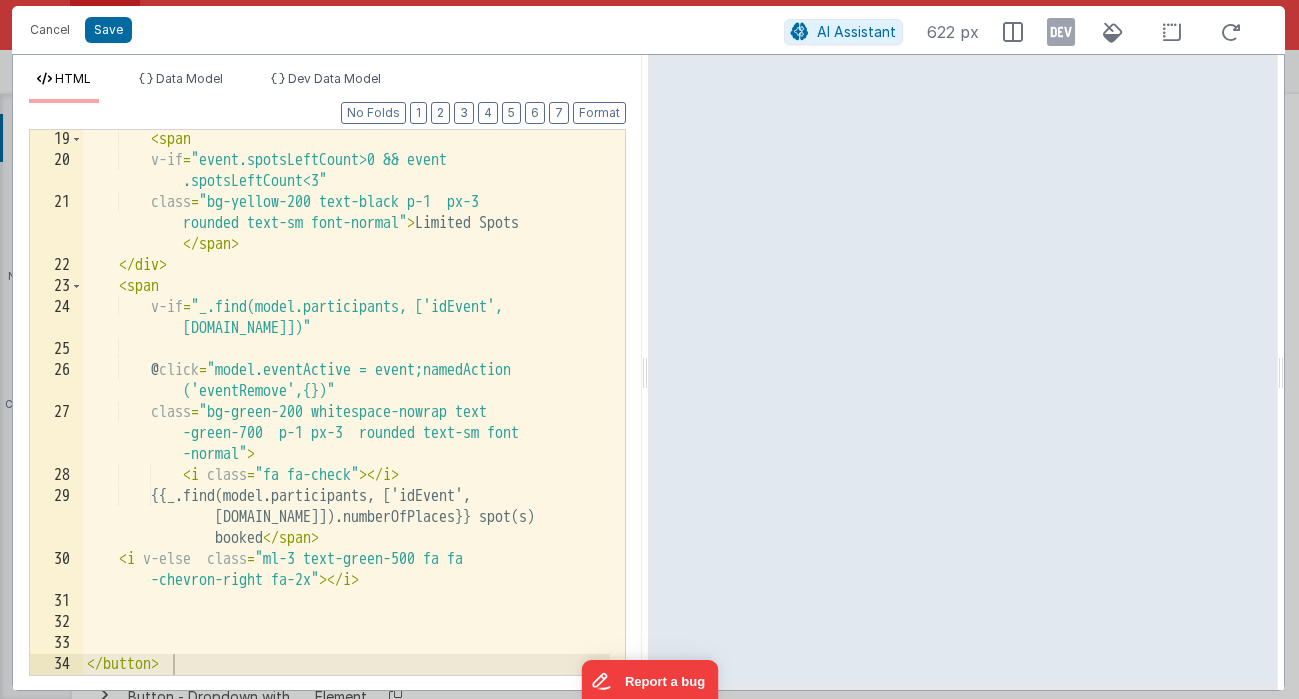 scroll, scrollTop: 0, scrollLeft: 0, axis: both 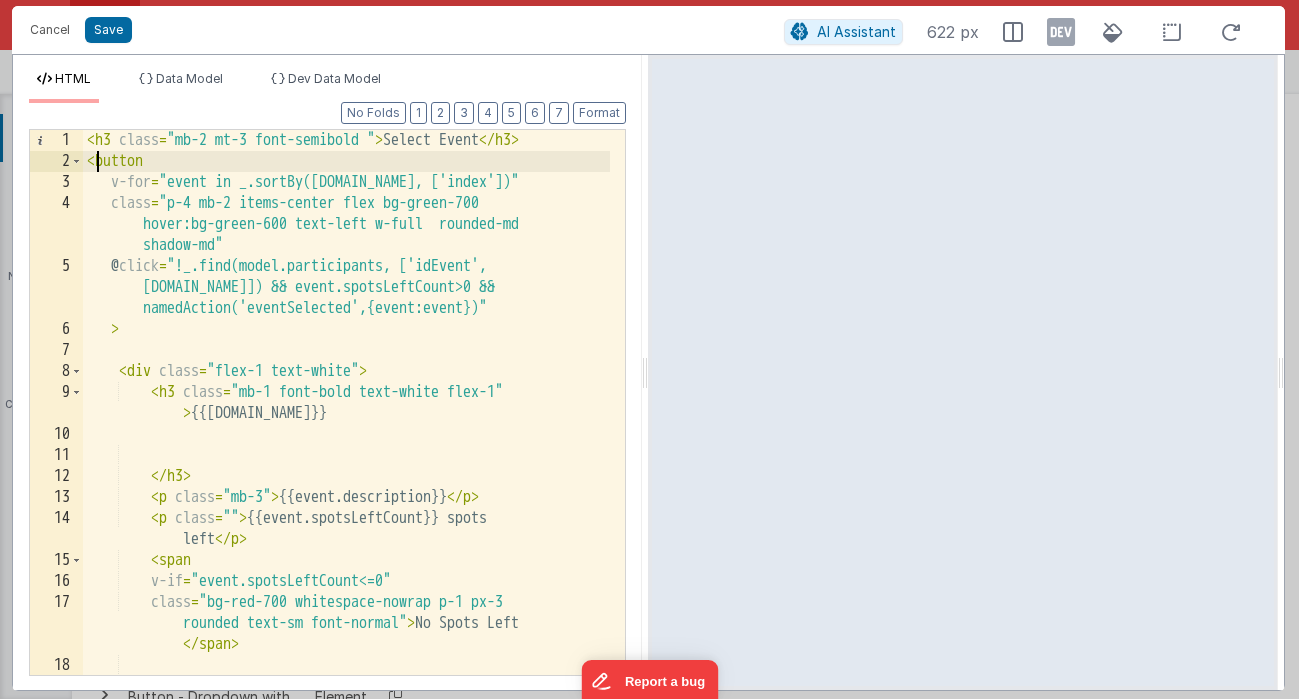 click on "< h3   class = "mb-2 mt-3 font-semibold " > Select Event </ h3 > < button       v-for = "event in _.sortBy([DOMAIN_NAME], ['index'])"       class = "p-4 mb-2 items-center flex bg-green-700          hover:bg-green-600 text-left w-full  rounded-md          shadow-md"       @ click = "!_.find(model.participants, ['idEvent',          [DOMAIN_NAME]]) && event.spotsLeftCount>0 &&          namedAction('eventSelected',{event:event})"     >      < div   class = "flex-1 text-white" >           < h3   class = "mb-1 font-bold text-white flex-1"              > {{[DOMAIN_NAME]}}                         </ h3 >           < p   class = "mb-3" > {{event.description}} </ p >           < p   class = "" > {{event.spotsLeftCount}} spots               left </ p >           < span             v-if = "event.spotsLeftCount<=0"           class = "bg-red-700 whitespace-nowrap p-1 px-3                rounded text-sm font-normal" > No Spots Left              </ span > <" at bounding box center [346, 423] 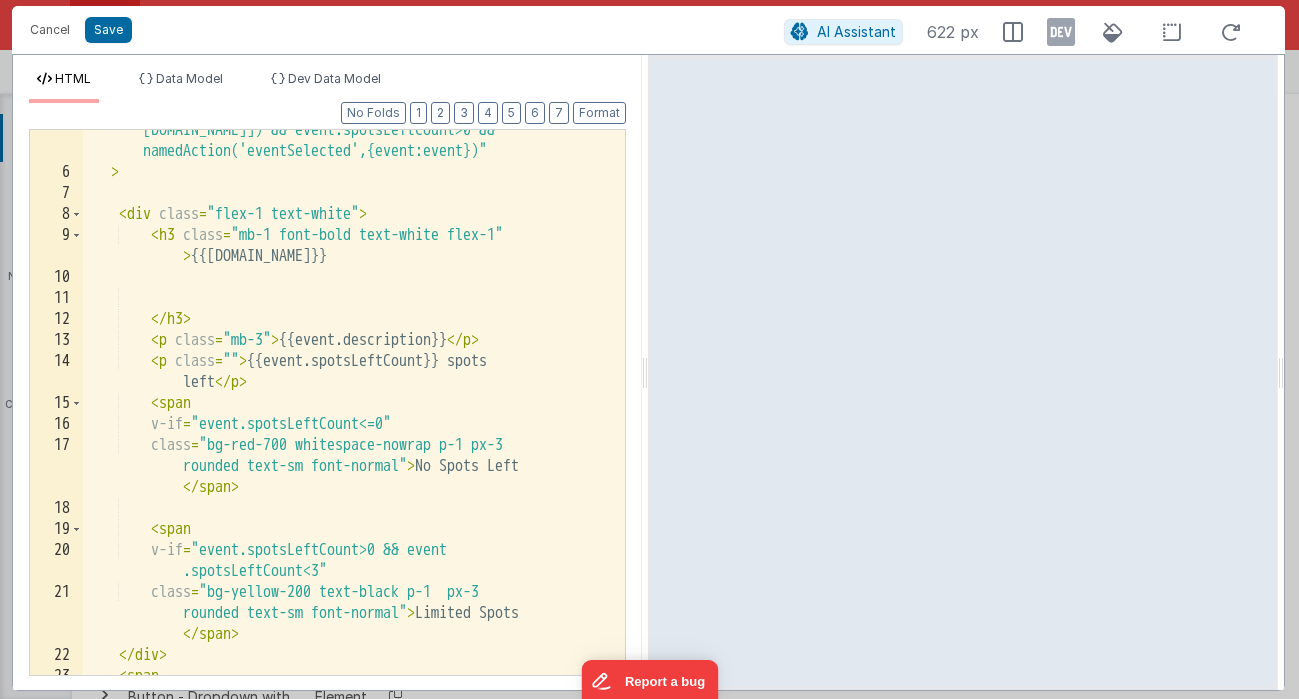scroll, scrollTop: 0, scrollLeft: 0, axis: both 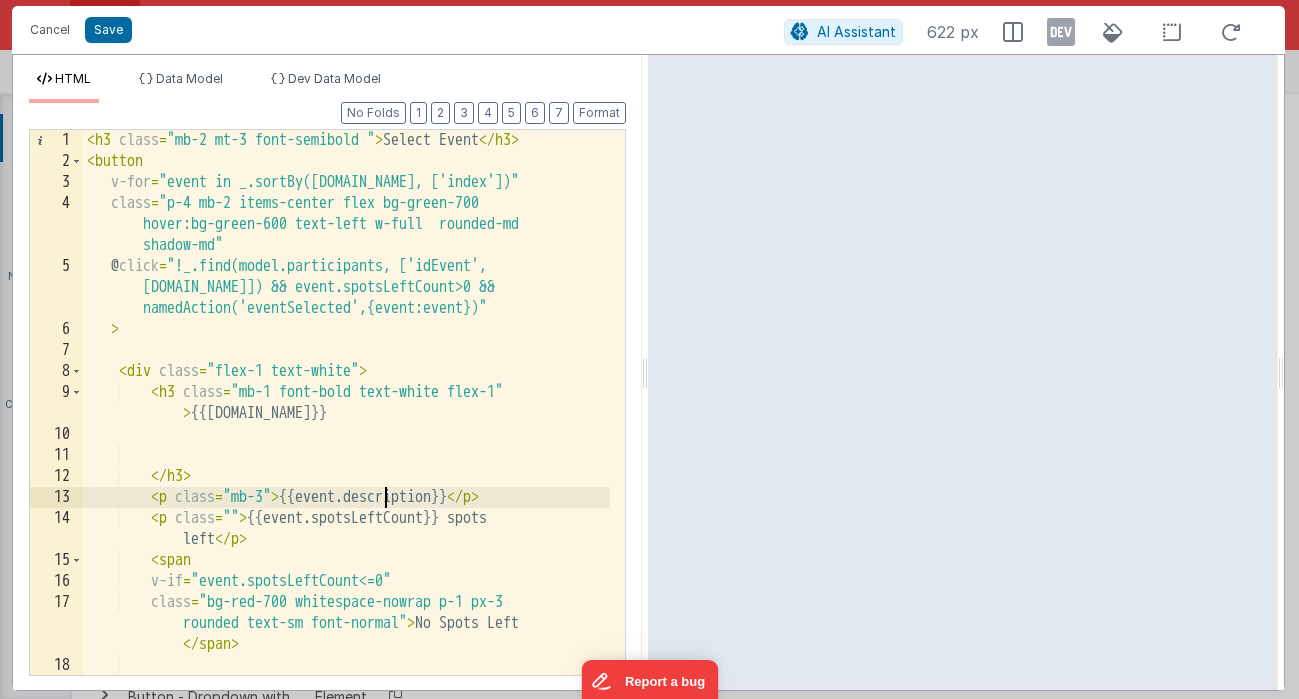 drag, startPoint x: 384, startPoint y: 498, endPoint x: 409, endPoint y: 519, distance: 32.649654 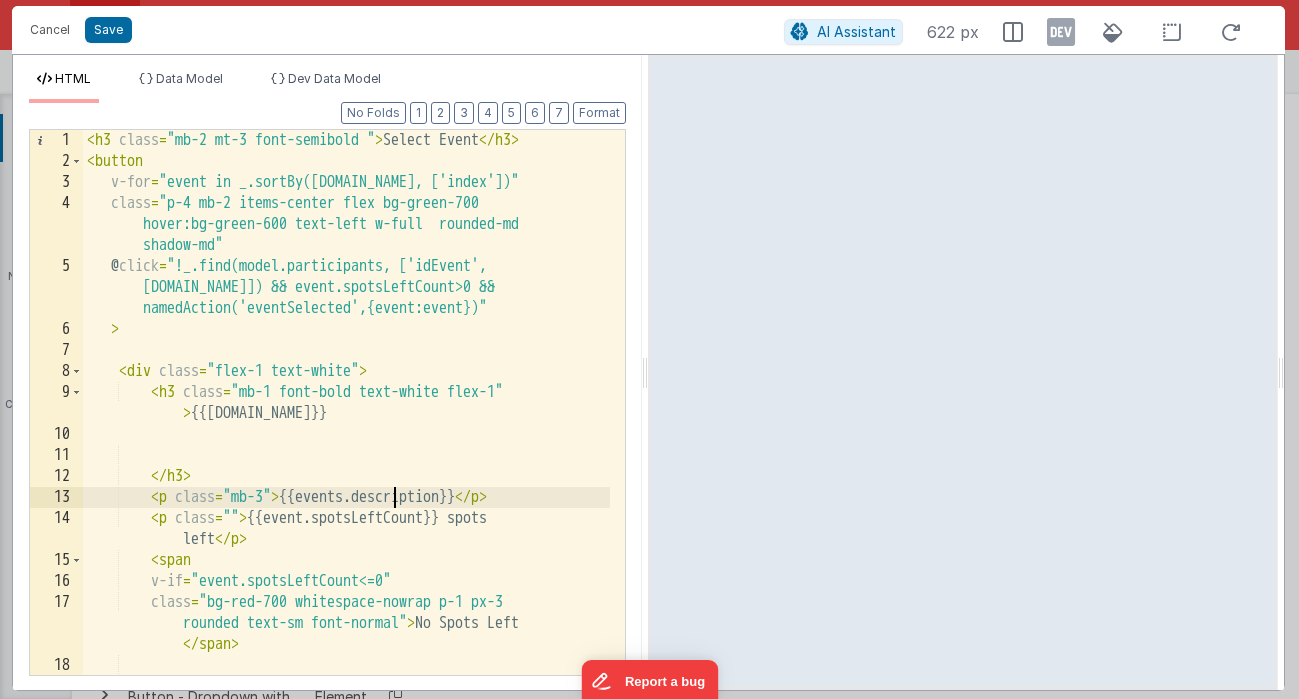 click on "< h3   class = "mb-2 mt-3 font-semibold " > Select Event </ h3 > < button       v-for = "event in _.sortBy([DOMAIN_NAME], ['index'])"       class = "p-4 mb-2 items-center flex bg-green-700          hover:bg-green-600 text-left w-full  rounded-md          shadow-md"       @ click = "!_.find(model.participants, ['idEvent',          [DOMAIN_NAME]]) && event.spotsLeftCount>0 &&          namedAction('eventSelected',{event:event})"     >      < div   class = "flex-1 text-white" >           < h3   class = "mb-1 font-bold text-white flex-1"              > {{[DOMAIN_NAME]}}                         </ h3 >           < p   class = "mb-3" > {{events.description}} </ p >           < p   class = "" > {{event.spotsLeftCount}} spots               left </ p >           < span             v-if = "event.spotsLeftCount<=0"           class = "bg-red-700 whitespace-nowrap p-1 px-3                rounded text-sm font-normal" > No Spots Left              </ span > <" at bounding box center (346, 423) 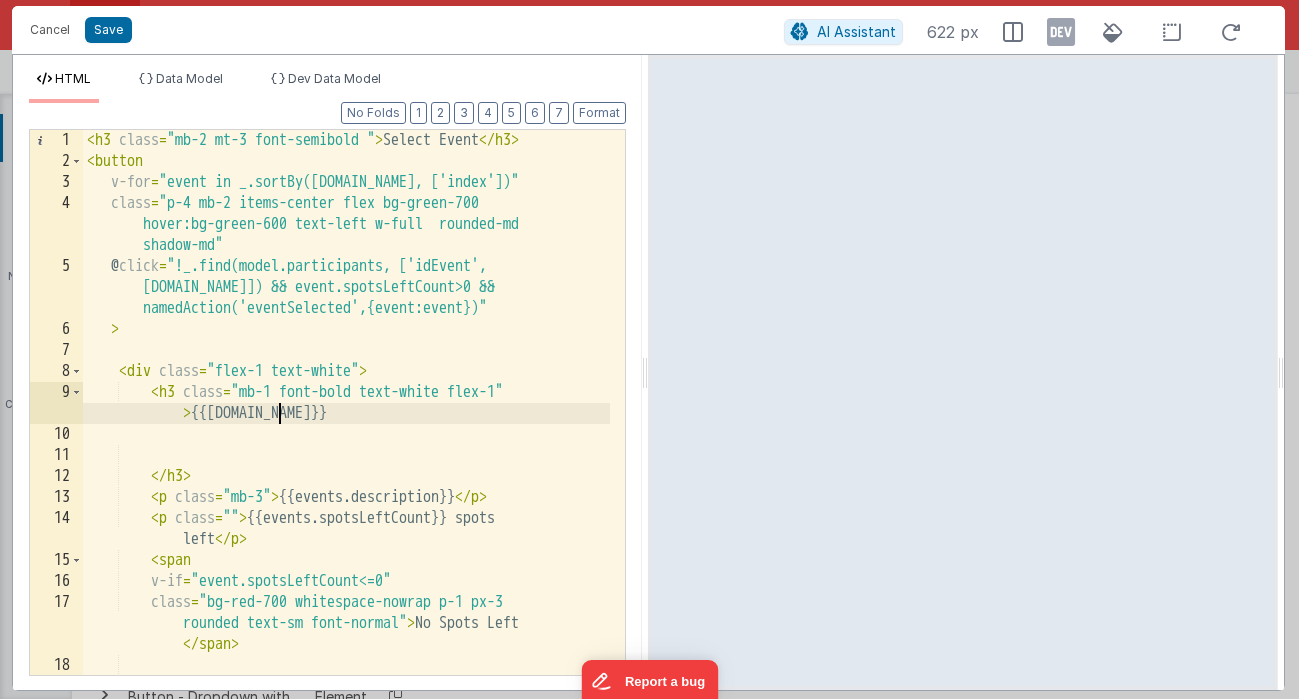 click on "< h3   class = "mb-2 mt-3 font-semibold " > Select Event </ h3 > < button       v-for = "event in _.sortBy([DOMAIN_NAME], ['index'])"       class = "p-4 mb-2 items-center flex bg-green-700          hover:bg-green-600 text-left w-full  rounded-md          shadow-md"       @ click = "!_.find(model.participants, ['idEvent',          [DOMAIN_NAME]]) && event.spotsLeftCount>0 &&          namedAction('eventSelected',{event:event})"     >      < div   class = "flex-1 text-white" >           < h3   class = "mb-1 font-bold text-white flex-1"              > {{[DOMAIN_NAME]}}                         </ h3 >           < p   class = "mb-3" > {{events.description}} </ p >           < p   class = "" > {{events.spotsLeftCount}} spots               left </ p >           < span             v-if = "event.spotsLeftCount<=0"           class = "bg-red-700 whitespace-nowrap p-1 px-3                rounded text-sm font-normal" > No Spots Left              </ span > <" at bounding box center (346, 423) 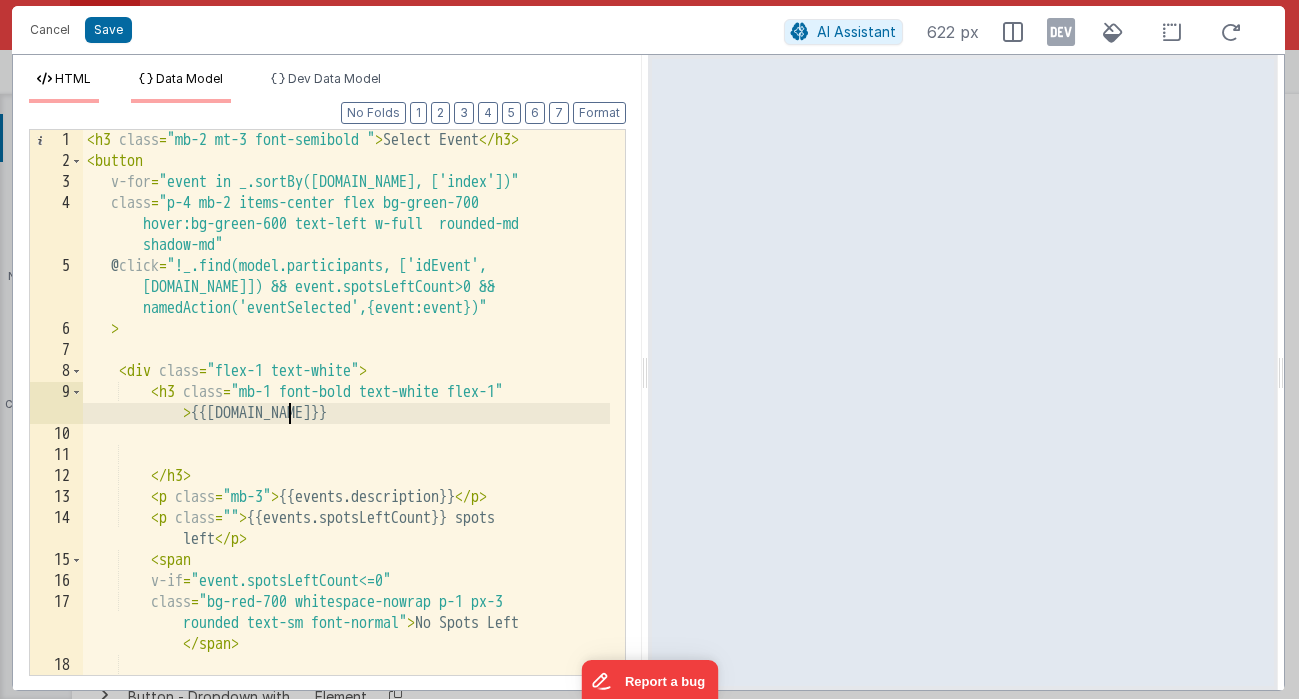 click on "Data Model" at bounding box center (189, 78) 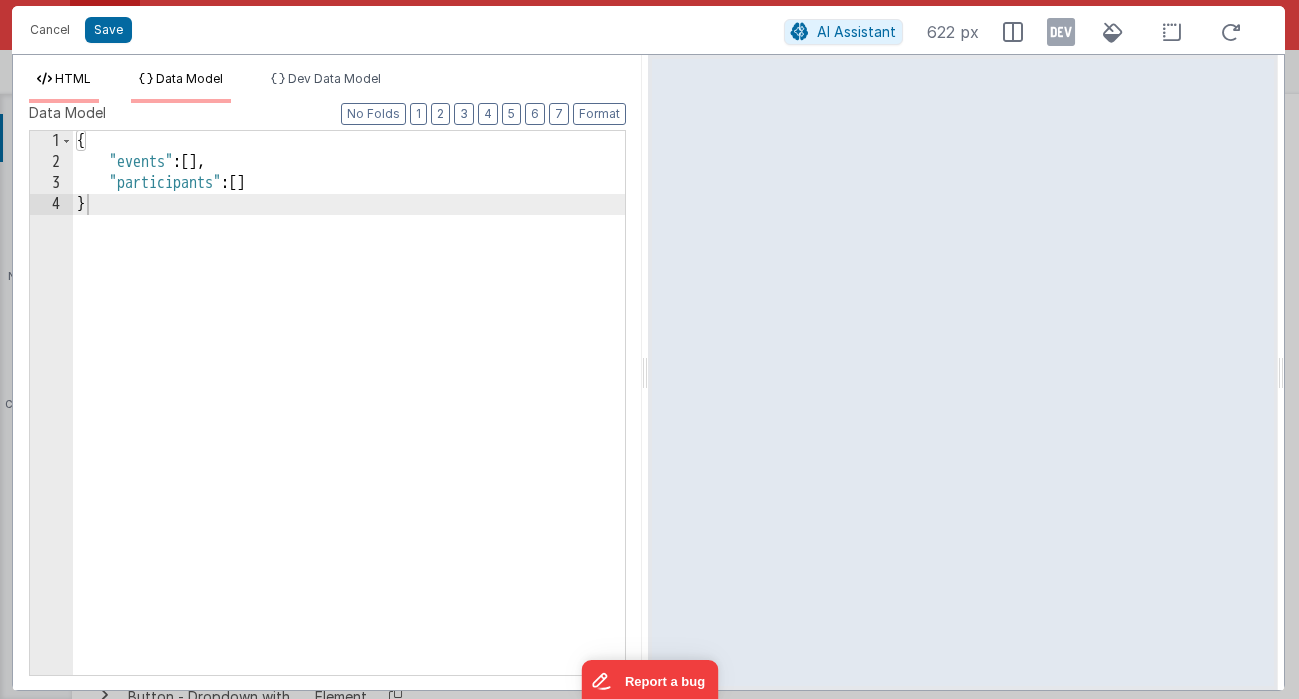 click on "HTML" at bounding box center [73, 78] 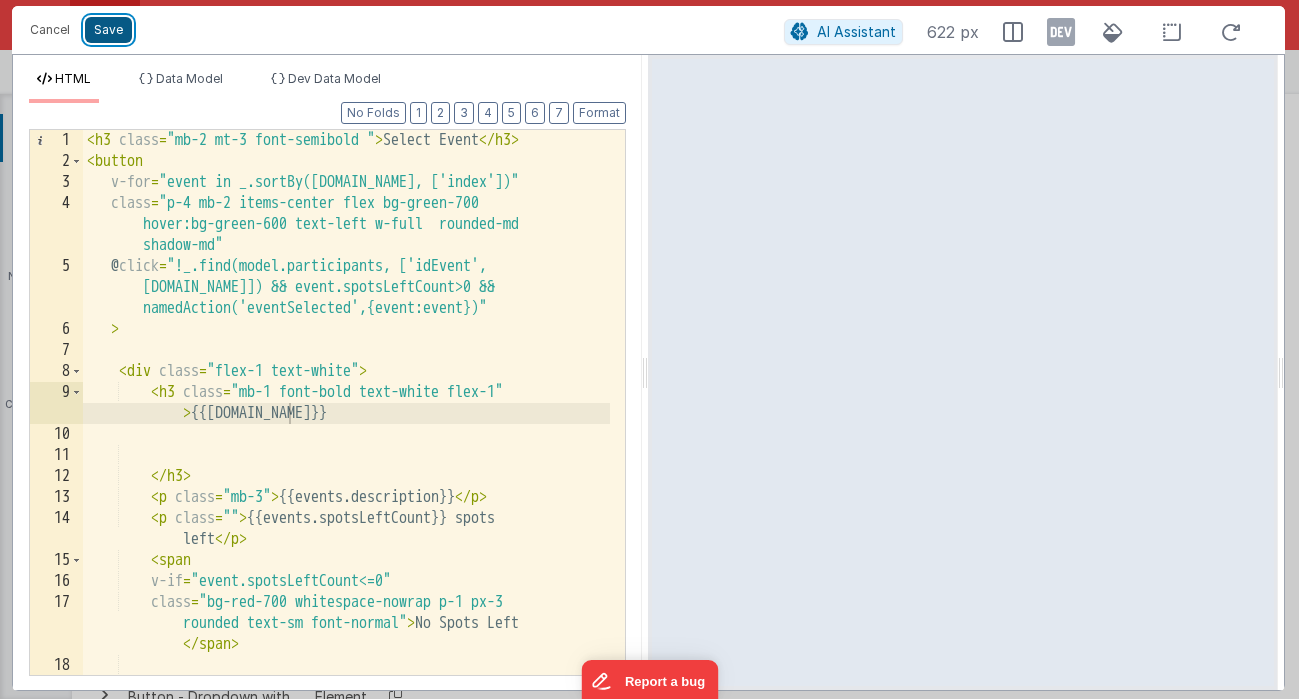 click on "Save" at bounding box center [108, 30] 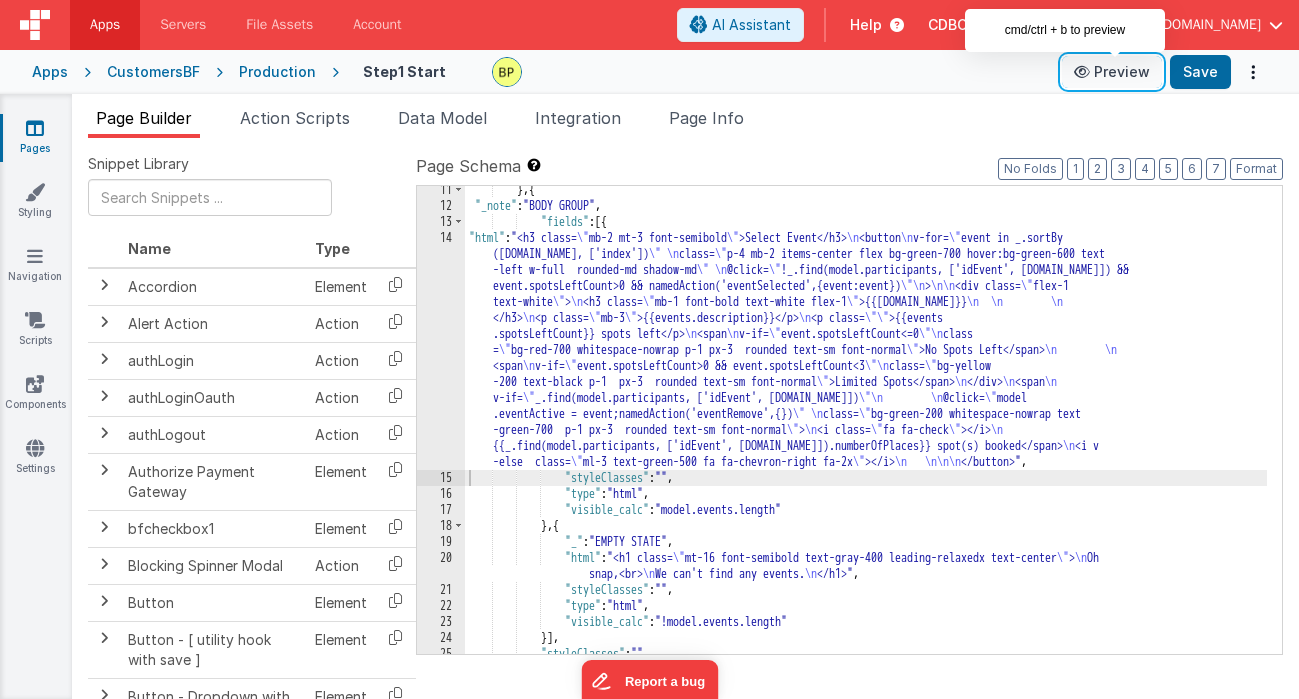 click on "Preview" at bounding box center [1112, 72] 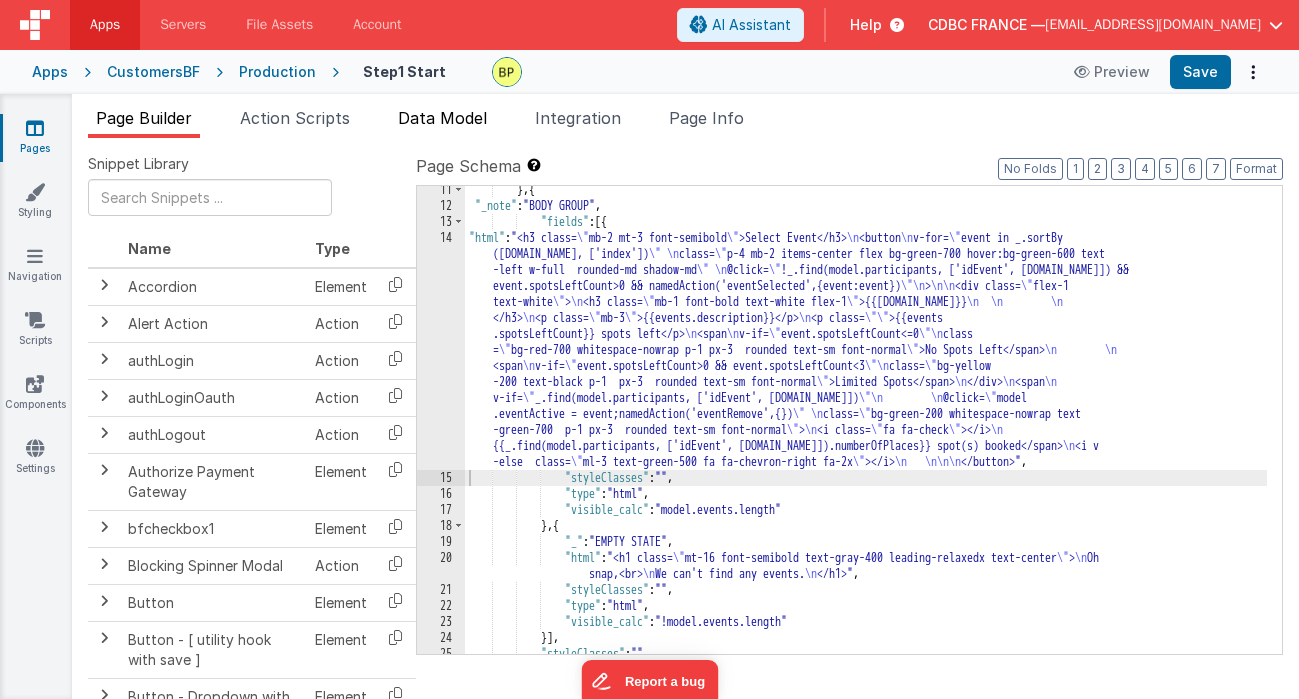 click on "Data Model" at bounding box center (442, 118) 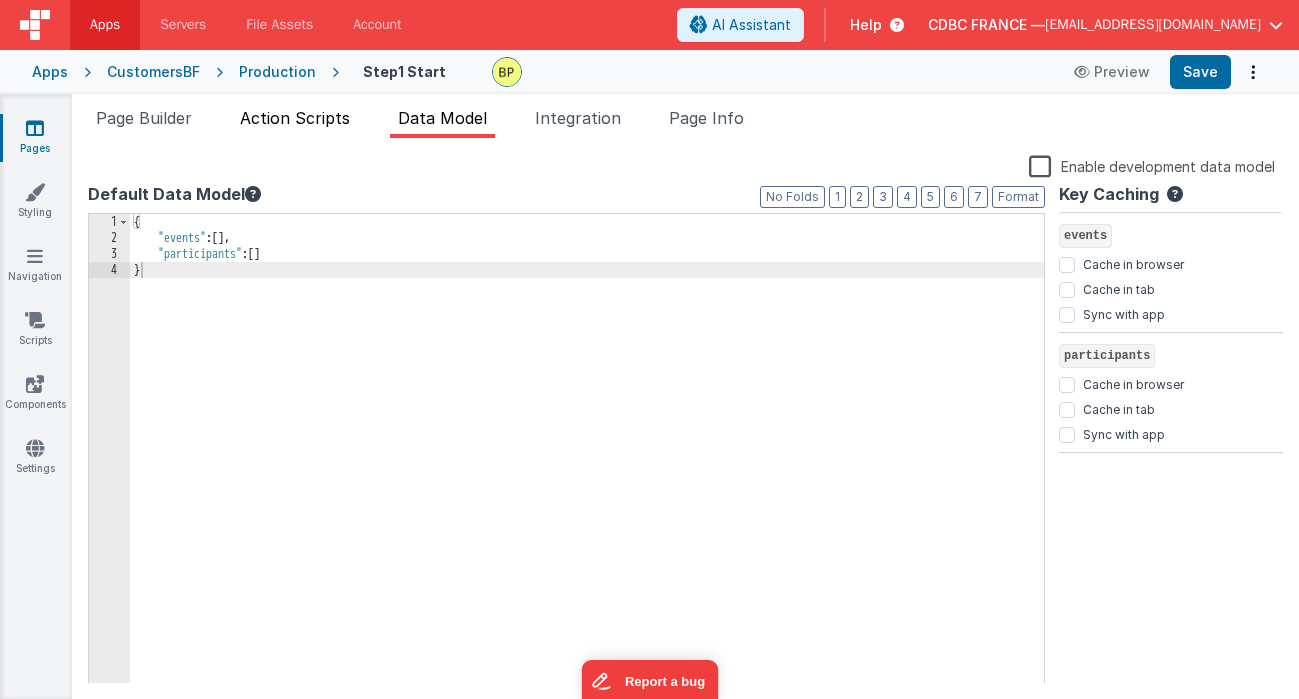 click on "Action Scripts" at bounding box center (295, 118) 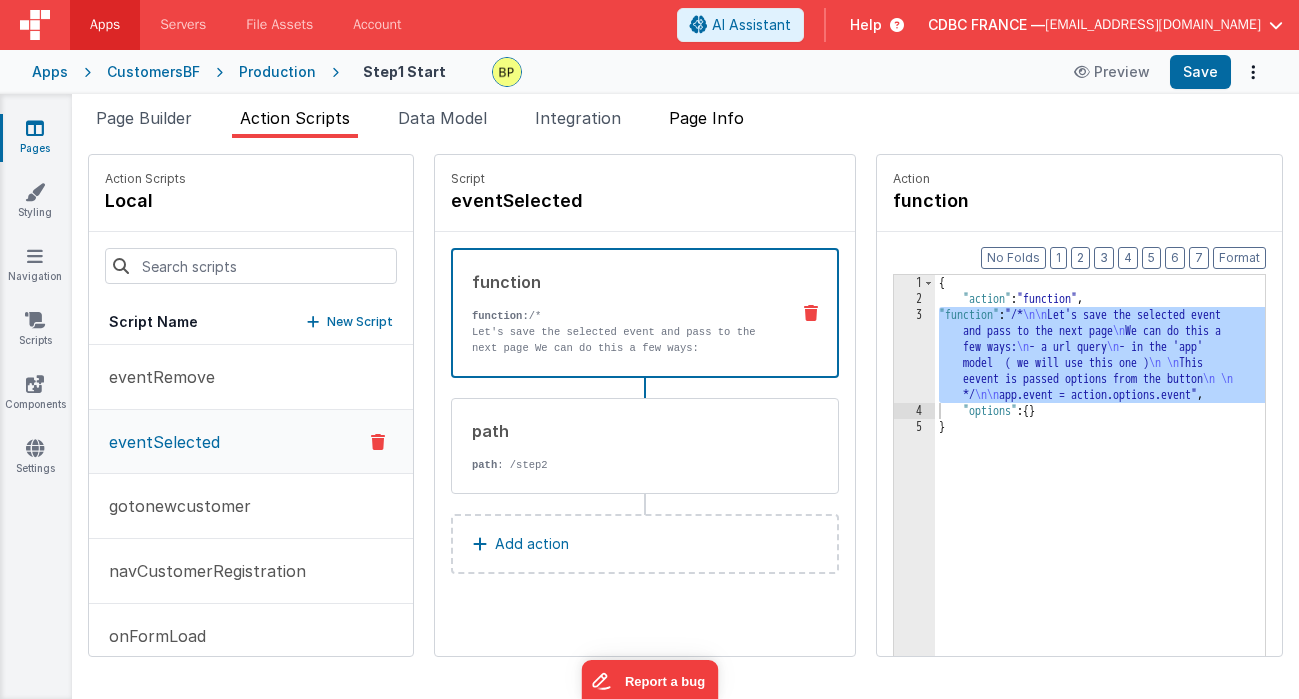 click on "Page Info" at bounding box center (706, 118) 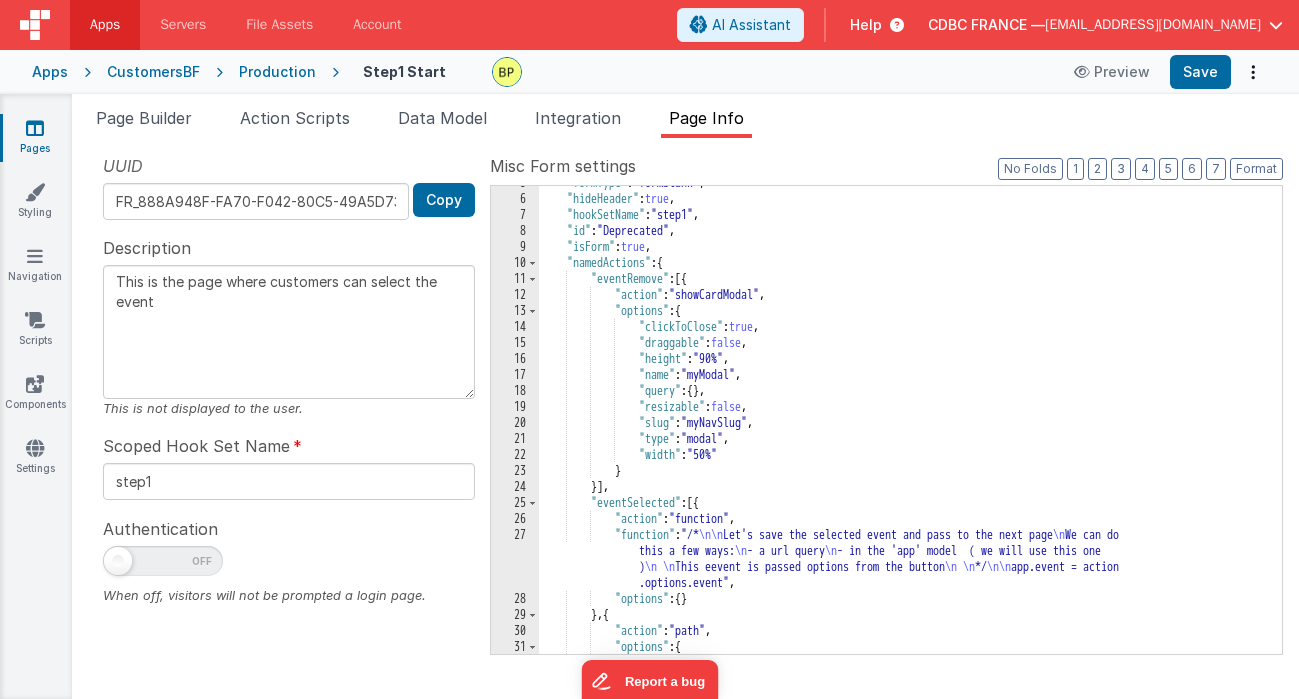 scroll, scrollTop: 126, scrollLeft: 0, axis: vertical 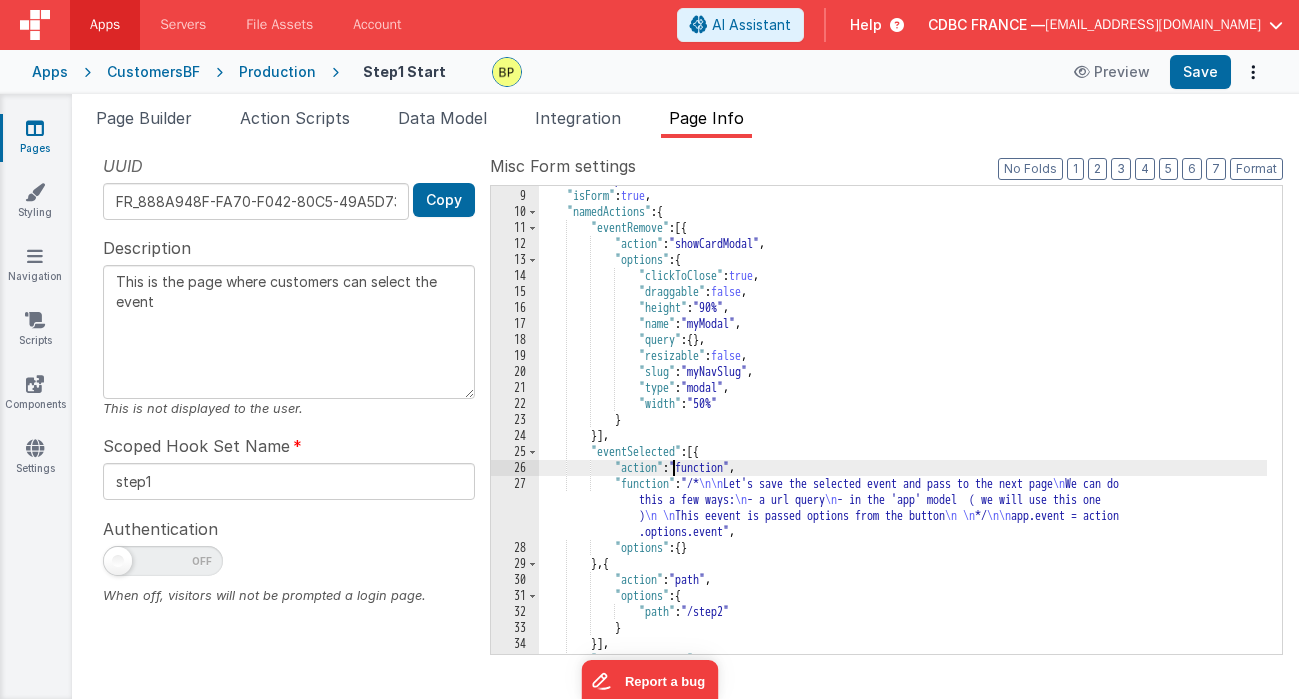 click on ""id" :  "Deprecated" ,      "isForm" :  true ,      "namedActions" :  {           "eventRemove" :  [{                "action" :  "showCardModal" ,                "options" :  {                     "clickToClose" :  true ,                     "draggable" :  false ,                     "height" :  "90%" ,                     "name" :  "myModal" ,                     "query" :  { } ,                     "resizable" :  false ,                     "slug" :  "myNavSlug" ,                     "type" :  "modal" ,                     "width" :  "50%"                }           }] ,           "eventSelected" :  [{                "action" :  "function" ,                "function" :  "/* \n\n Let's save the selected event and pass to the next page \n  We can do                   this a few ways: \n  - a url query  \n  - in the 'app' model  ( we will use this one                   ) \n   \n  This eevent is passed options from the button \n   \n  */ \n\n app.event = action ,           {" at bounding box center [903, 422] 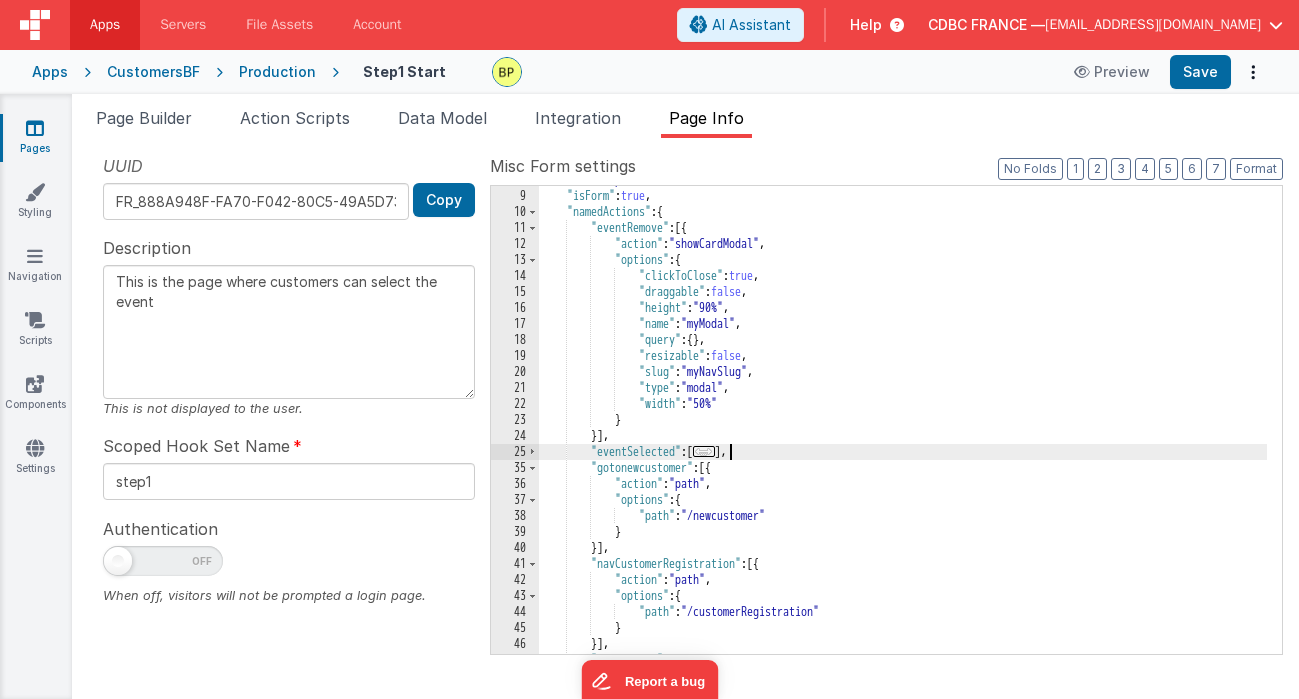 click on "..." at bounding box center [704, 451] 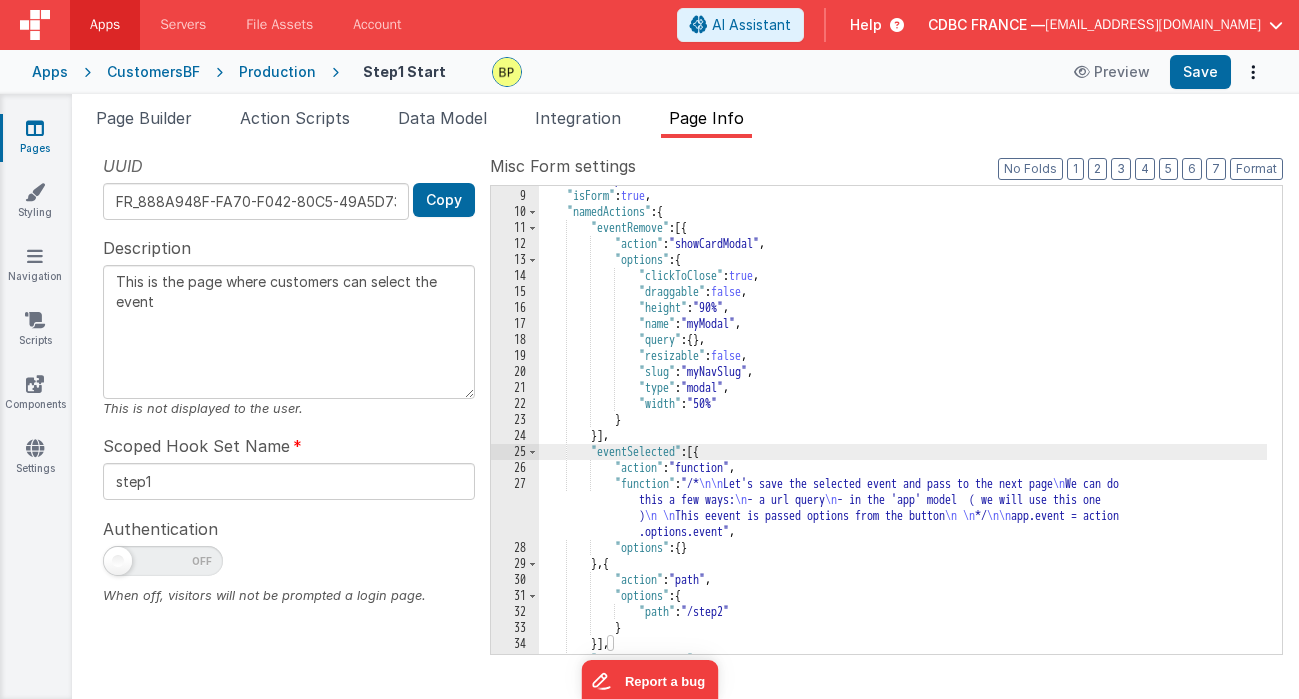 click on ""id" :  "Deprecated" ,      "isForm" :  true ,      "namedActions" :  {           "eventRemove" :  [{                "action" :  "showCardModal" ,                "options" :  {                     "clickToClose" :  true ,                     "draggable" :  false ,                     "height" :  "90%" ,                     "name" :  "myModal" ,                     "query" :  { } ,                     "resizable" :  false ,                     "slug" :  "myNavSlug" ,                     "type" :  "modal" ,                     "width" :  "50%"                }           }] ,           "eventSelected" :  [{                "action" :  "function" ,                "function" :  "/* \n\n Let's save the selected event and pass to the next page \n  We can do                   this a few ways: \n  - a url query  \n  - in the 'app' model  ( we will use this one                   ) \n   \n  This eevent is passed options from the button \n   \n  */ \n\n app.event = action ,           {" at bounding box center (903, 422) 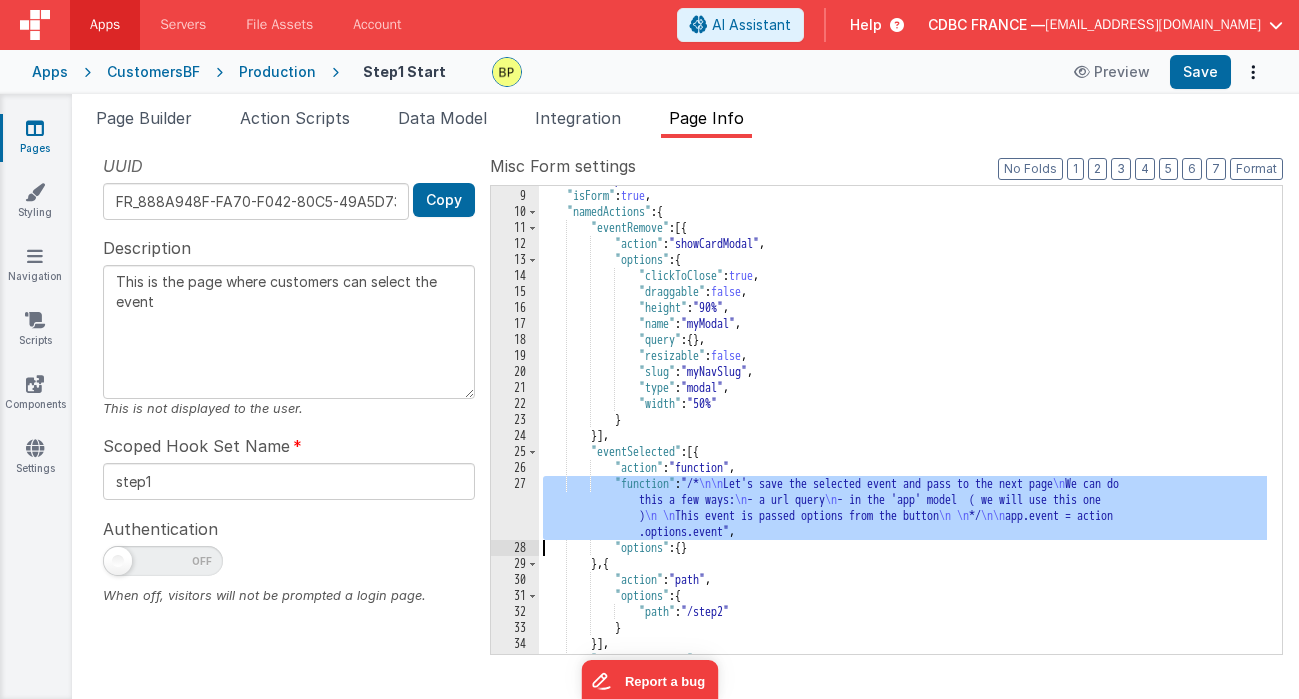 click on "27" at bounding box center [515, 508] 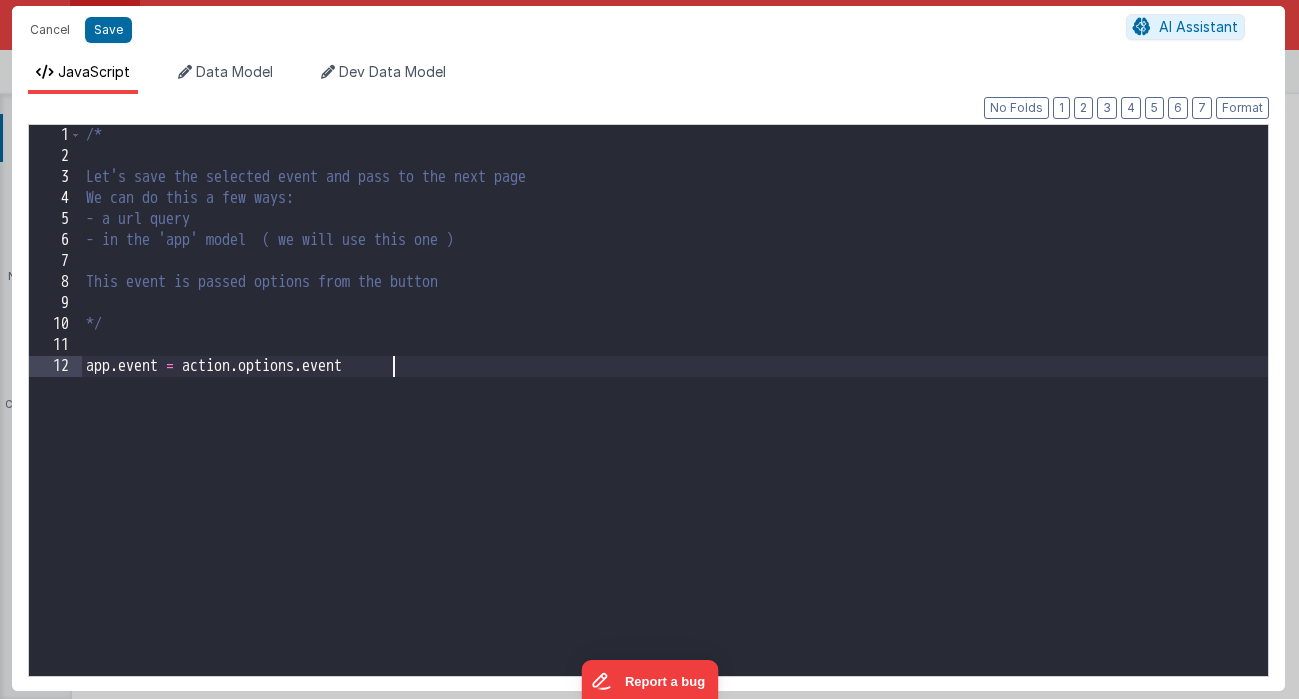 click on "/* Let's save the selected event and pass to the next page  We can do this a few ways:  - a url query   - in the 'app' model  ( we will use this one )    This event is passed options from the button    */ app . event   =   action . options . event" at bounding box center [675, 421] 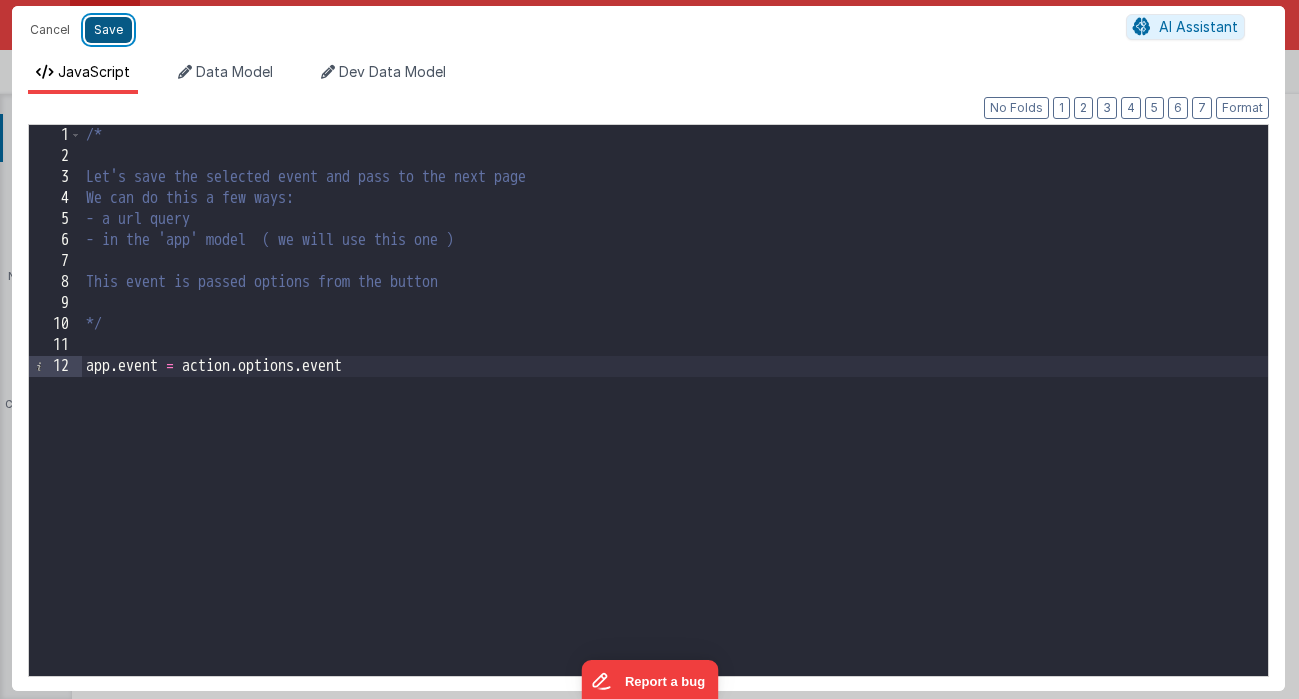 click on "Save" at bounding box center (108, 30) 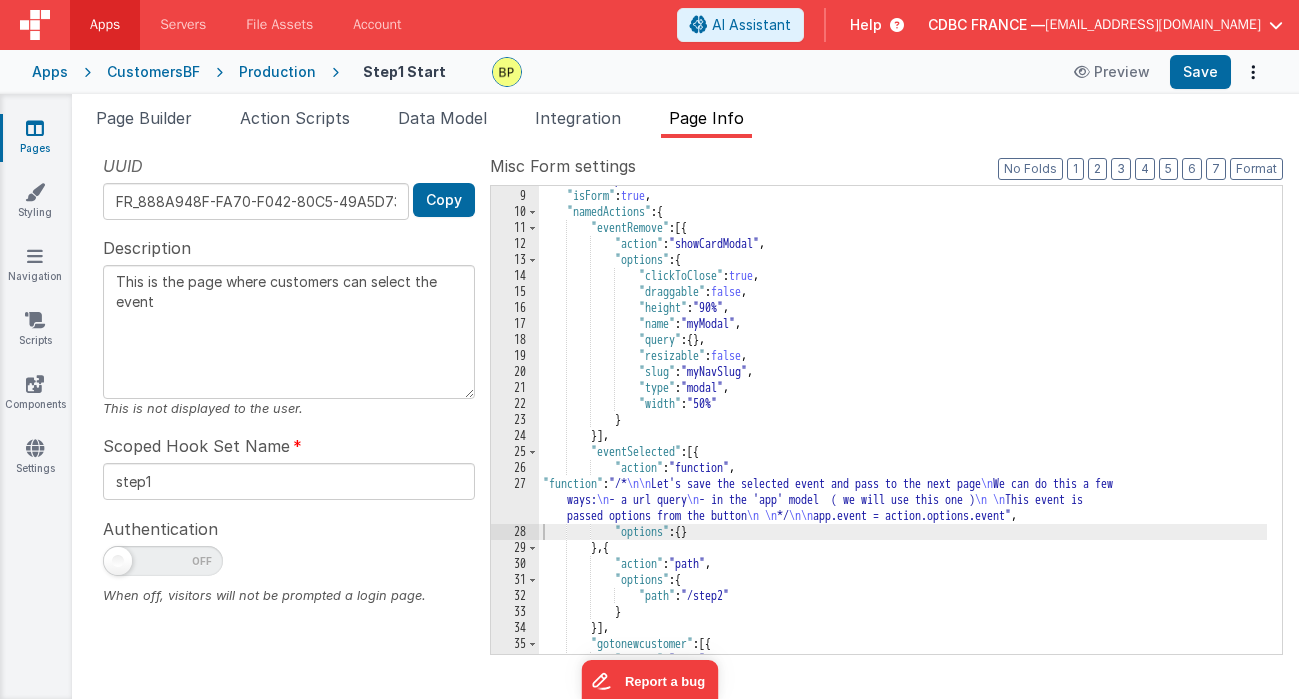 click on ""id" :  "Deprecated" ,      "isForm" :  true ,      "namedActions" :  {           "eventRemove" :  [{                "action" :  "showCardModal" ,                "options" :  {                     "clickToClose" :  true ,                     "draggable" :  false ,                     "height" :  "90%" ,                     "name" :  "myModal" ,                     "query" :  { } ,                     "resizable" :  false ,                     "slug" :  "myNavSlug" ,                     "type" :  "modal" ,                     "width" :  "50%"                }           }] ,           "eventSelected" :  [{                "action" :  "function" , "function" :  "/* \n\n Let's save the selected event and pass to the next page \n  We can do this a few       ways: \n  - a url query  \n  - in the 'app' model  ( we will use this one ) \n   \n  This event is       passed options from the button \n   \n  */ \n\n app.event = action.options.event" ,                "options" :  { }           } ,  {           ," at bounding box center [903, 422] 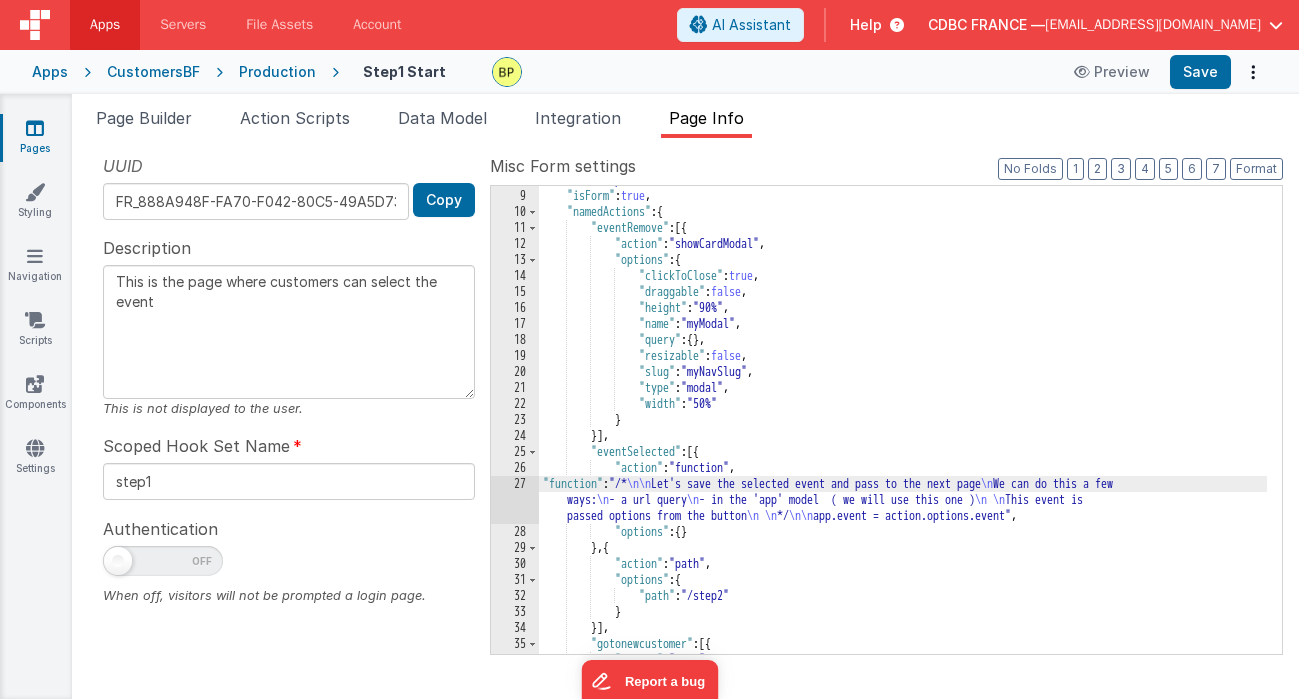 click on "27" at bounding box center (515, 500) 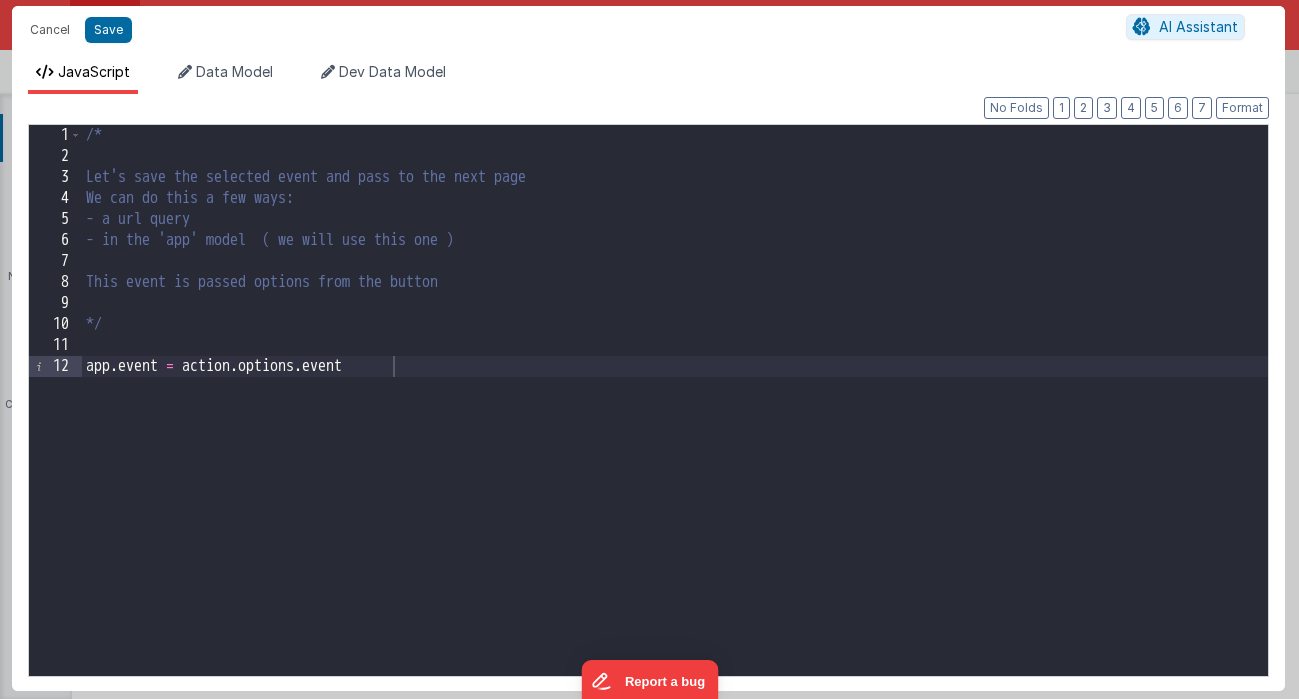 click on "/* Let's save the selected event and pass to the next page  We can do this a few ways:  - a url query   - in the 'app' model  ( we will use this one )    This event is passed options from the button    */ app . event   =   action . options . event" at bounding box center (675, 421) 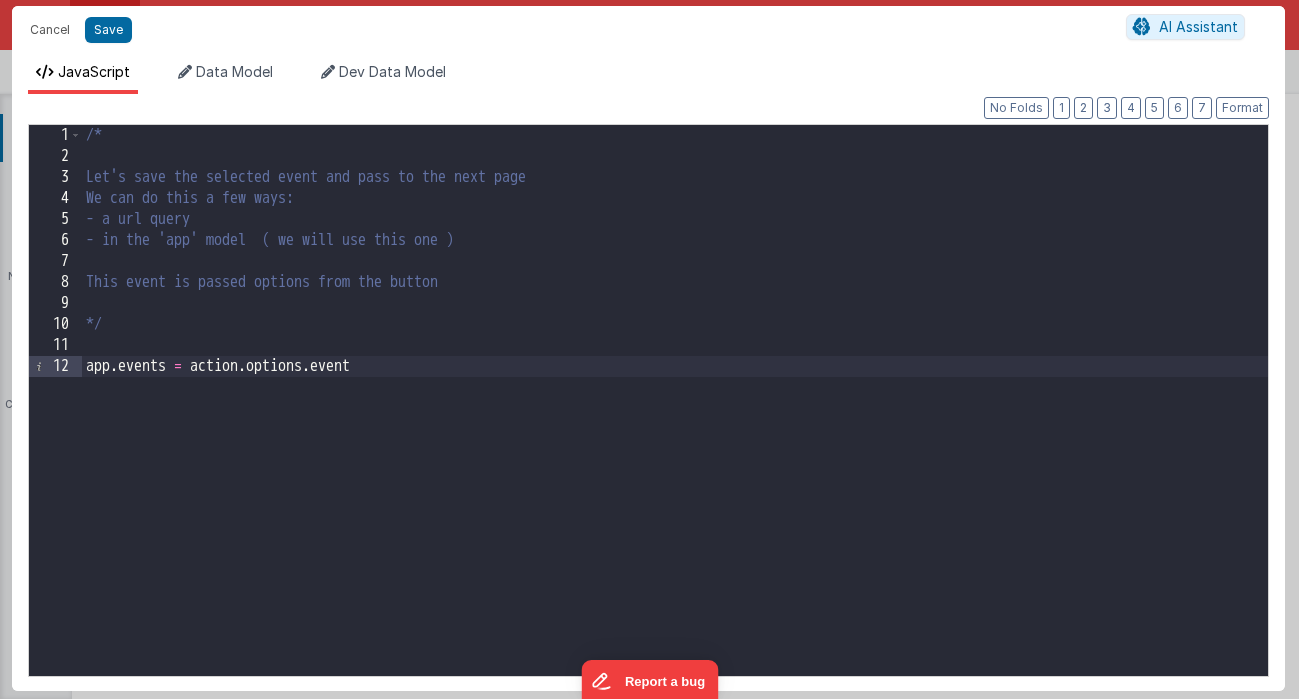 click on "/* Let's save the selected event and pass to the next page  We can do this a few ways:  - a url query   - in the 'app' model  ( we will use this one )    This event is passed options from the button    */ app . events   =   action . options . event" at bounding box center [675, 421] 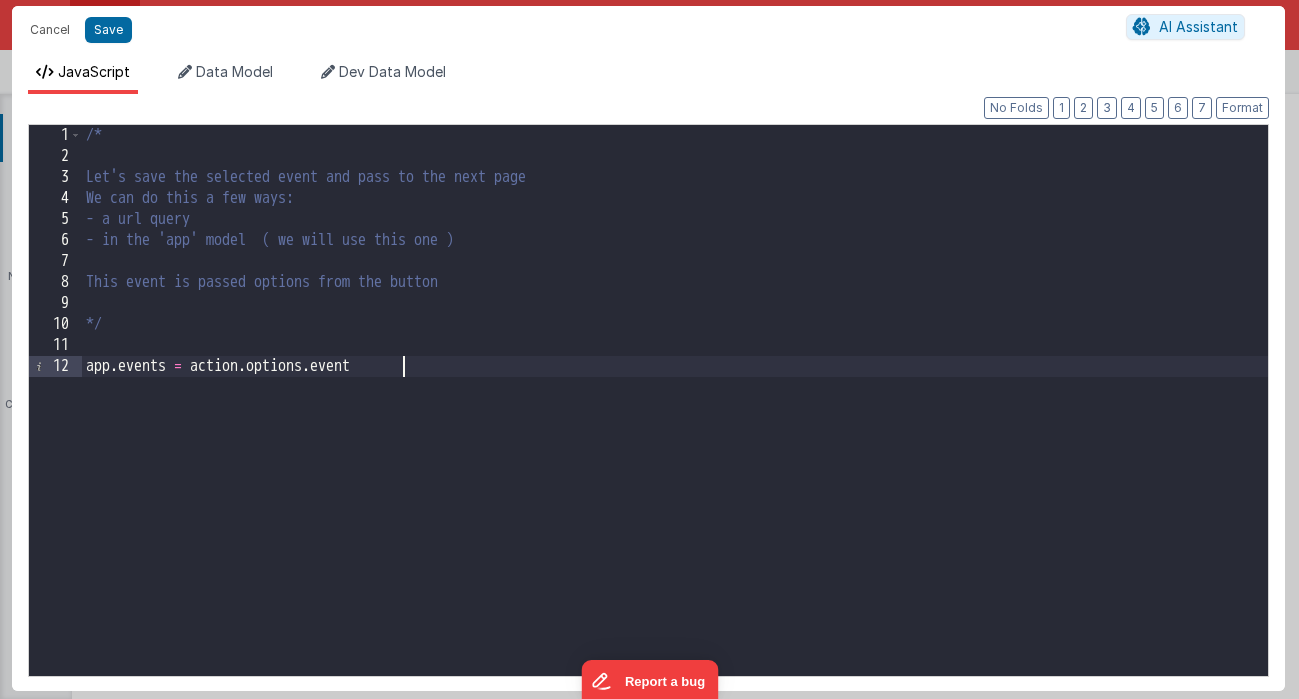 type 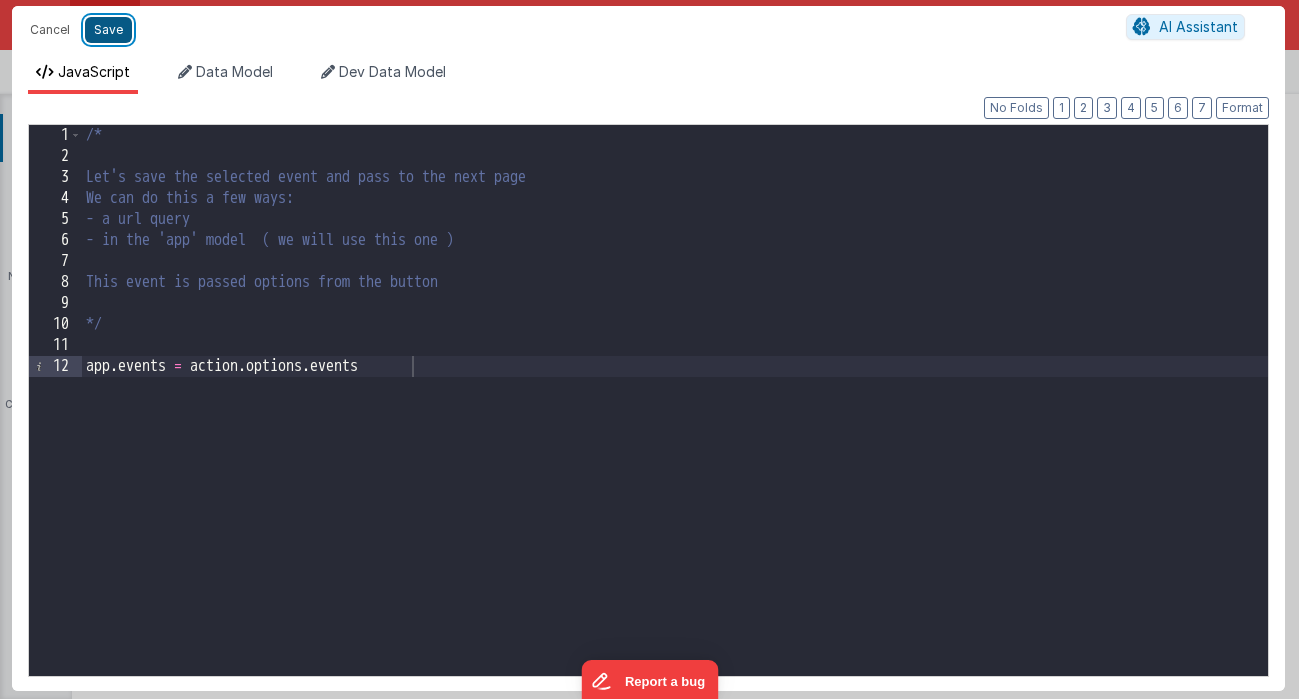 click on "Save" at bounding box center [108, 30] 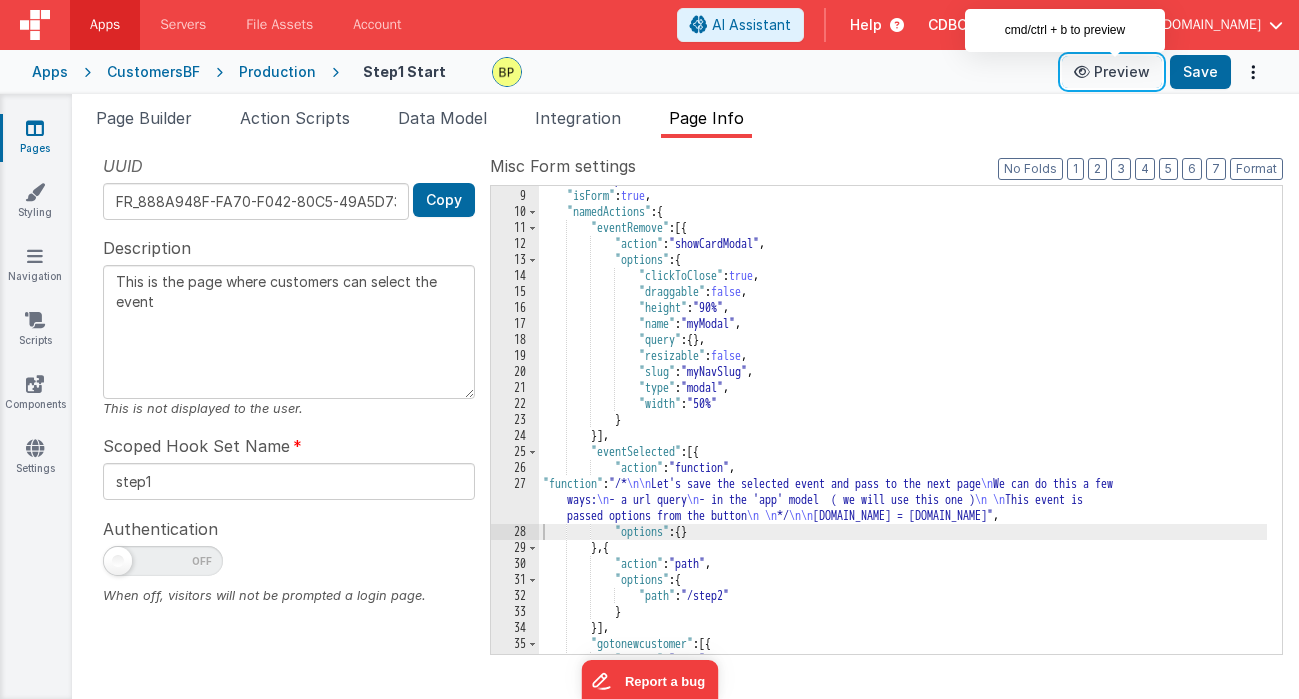 drag, startPoint x: 1118, startPoint y: 78, endPoint x: 1086, endPoint y: 84, distance: 32.55764 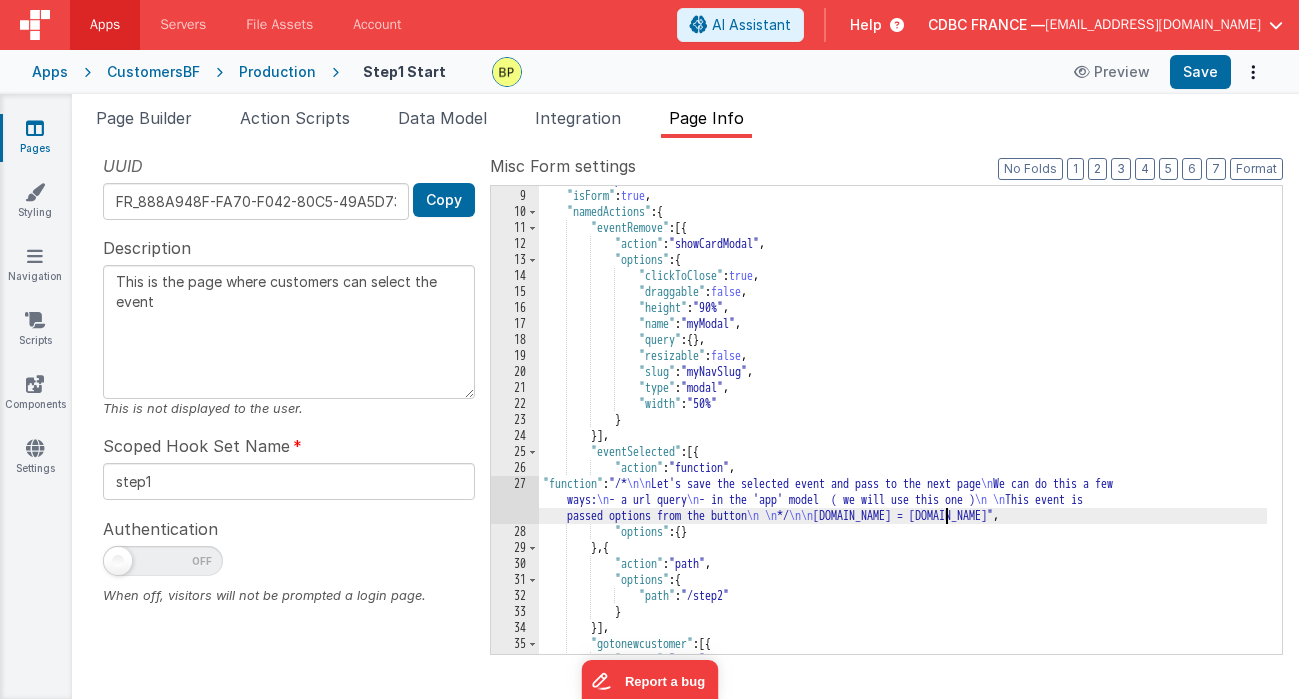 click on ""id" :  "Deprecated" ,      "isForm" :  true ,      "namedActions" :  {           "eventRemove" :  [{                "action" :  "showCardModal" ,                "options" :  {                     "clickToClose" :  true ,                     "draggable" :  false ,                     "height" :  "90%" ,                     "name" :  "myModal" ,                     "query" :  { } ,                     "resizable" :  false ,                     "slug" :  "myNavSlug" ,                     "type" :  "modal" ,                     "width" :  "50%"                }           }] ,           "eventSelected" :  [{                "action" :  "function" , "function" :  "/* \n\n Let's save the selected event and pass to the next page \n  We can do this a few       ways: \n  - a url query  \n  - in the 'app' model  ( we will use this one ) \n   \n  This event is       passed options from the button \n   \n  */ \n\n [DOMAIN_NAME] = [DOMAIN_NAME]" ,                "options" :  { }           } ,  {" at bounding box center [903, 422] 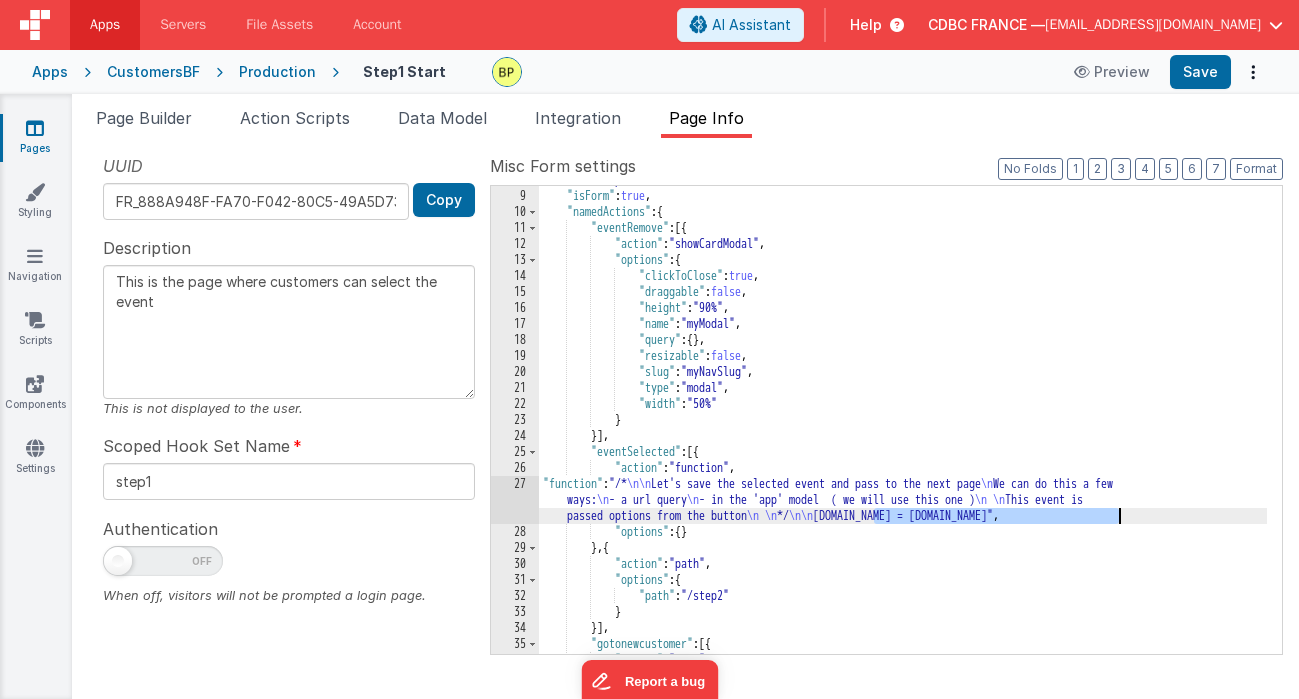 drag, startPoint x: 877, startPoint y: 515, endPoint x: 1117, endPoint y: 522, distance: 240.10207 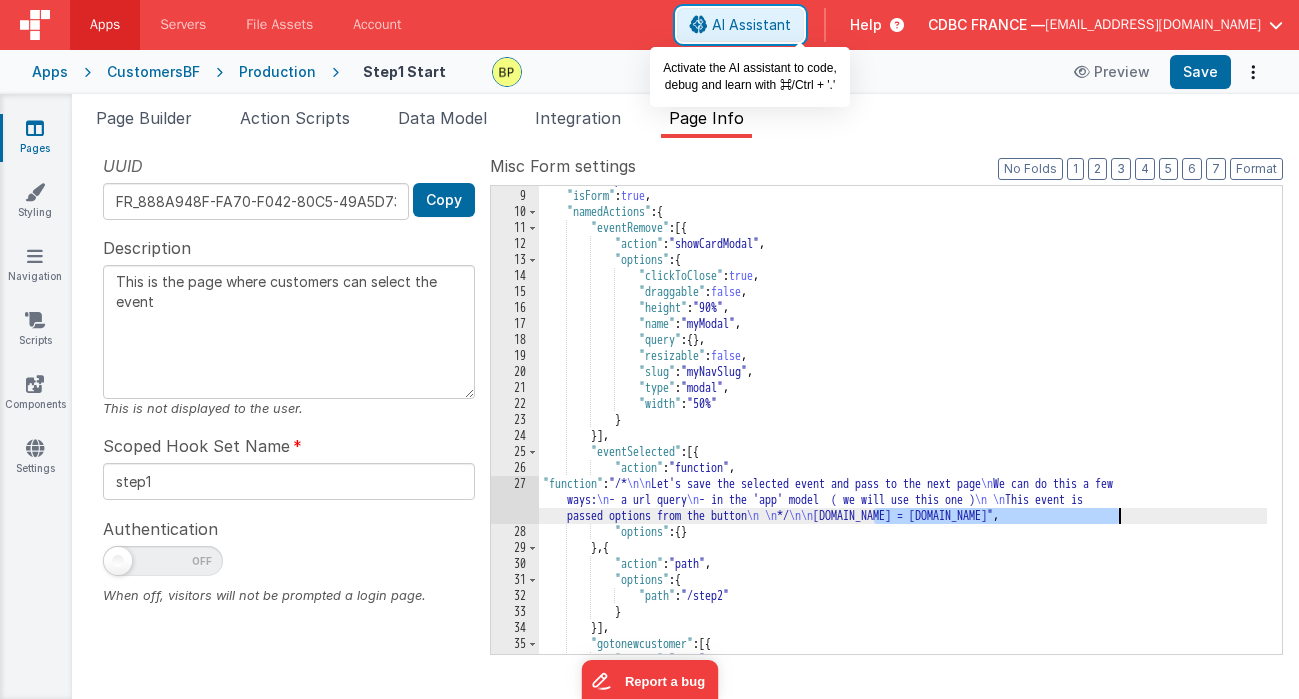 click on "AI Assistant" at bounding box center (751, 25) 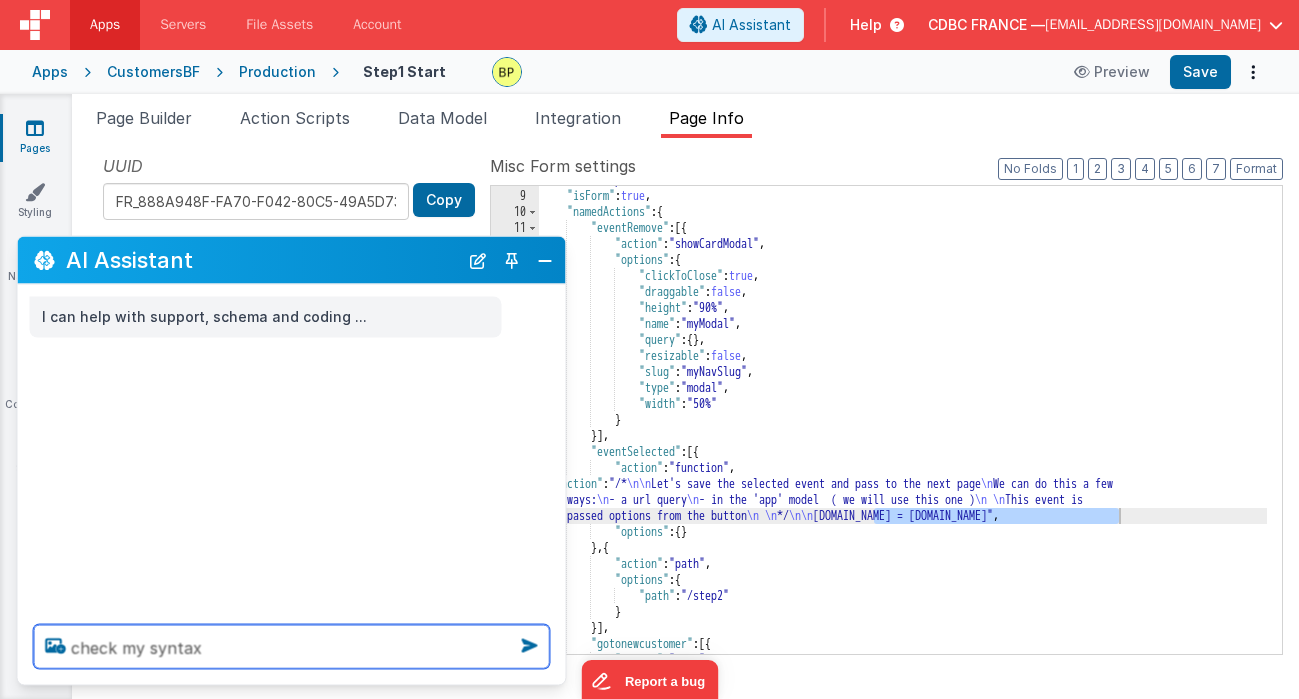 paste on "[DOMAIN_NAME] = [DOMAIN_NAME]" 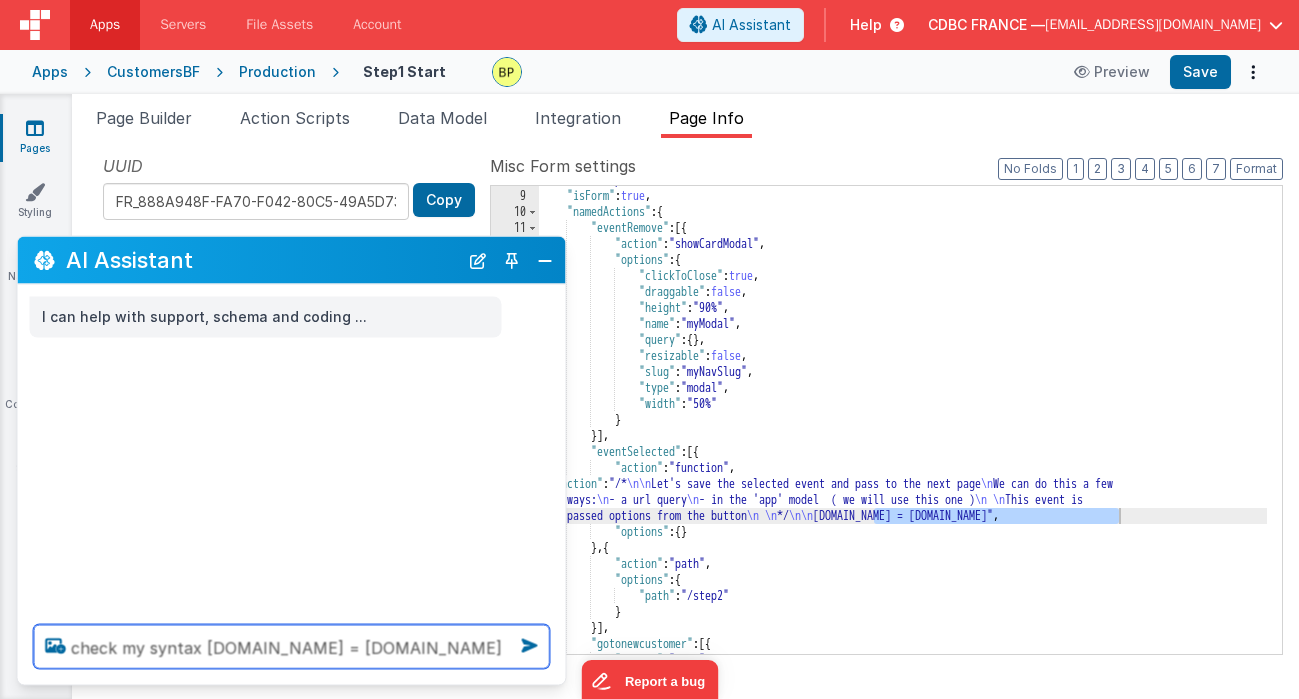 type on "check my syntax [DOMAIN_NAME] = [DOMAIN_NAME]" 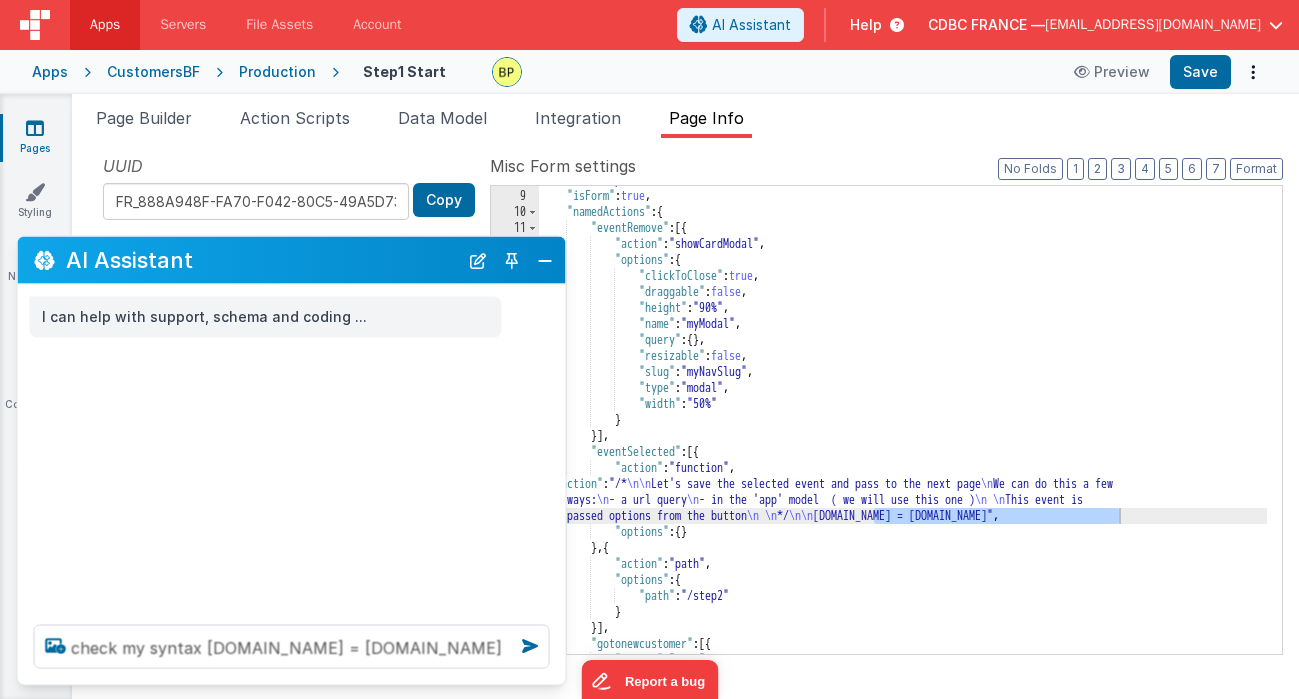 type 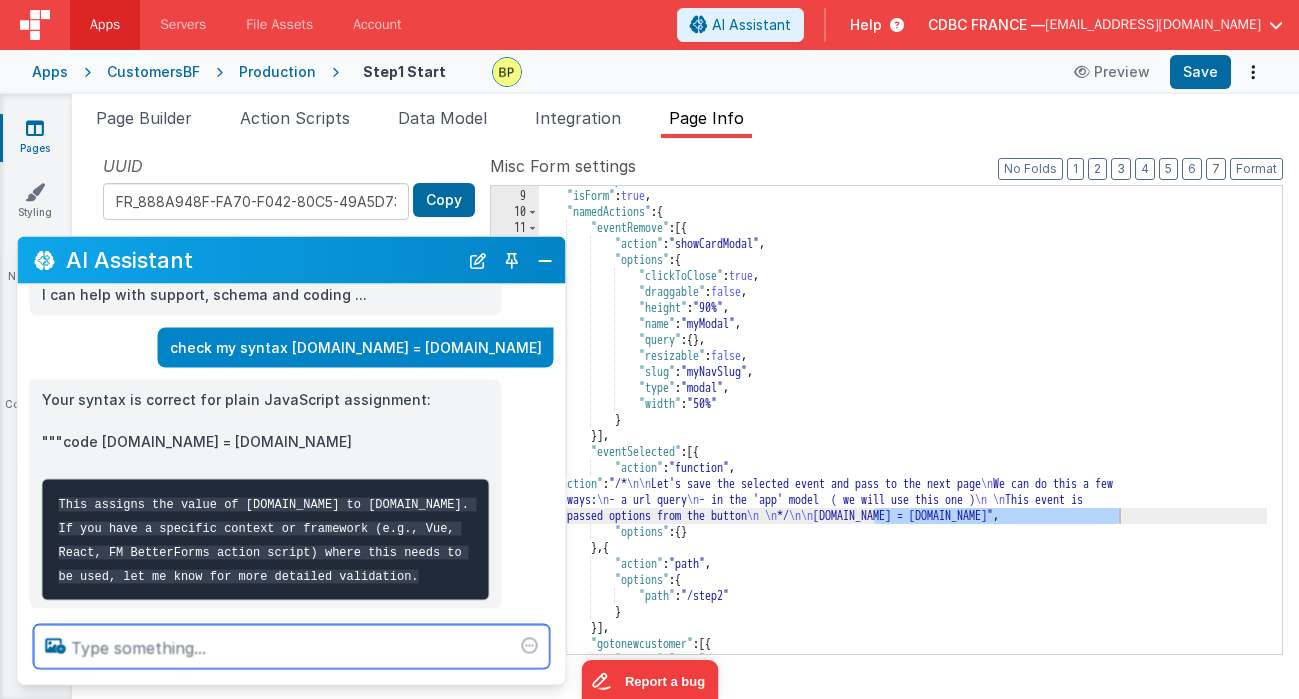 scroll, scrollTop: 102, scrollLeft: 0, axis: vertical 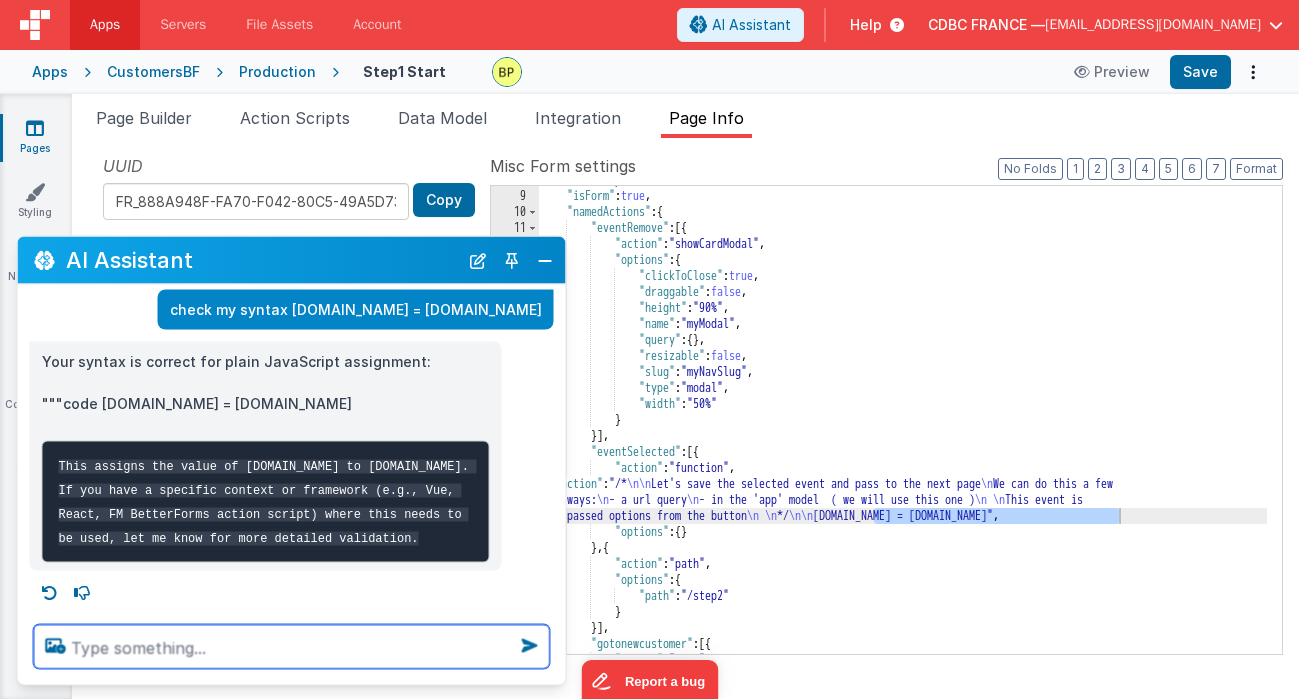 click at bounding box center (292, 647) 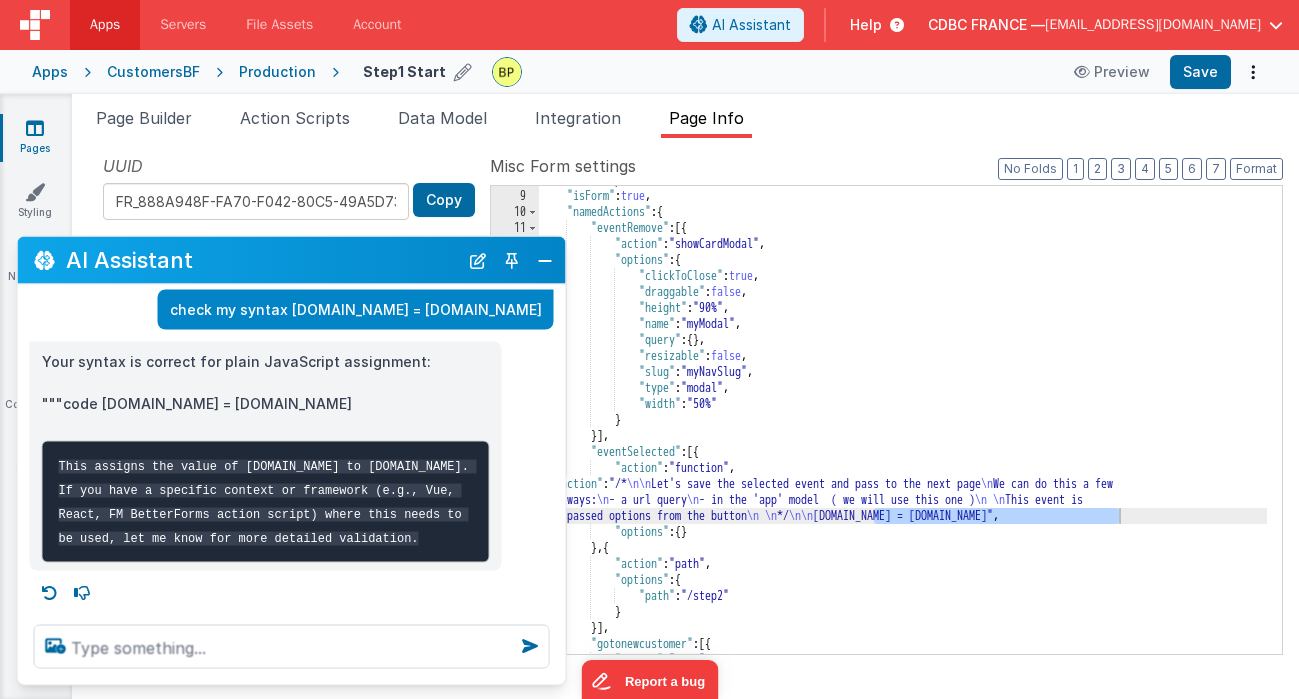 click on "Step1 Start" at bounding box center (404, 71) 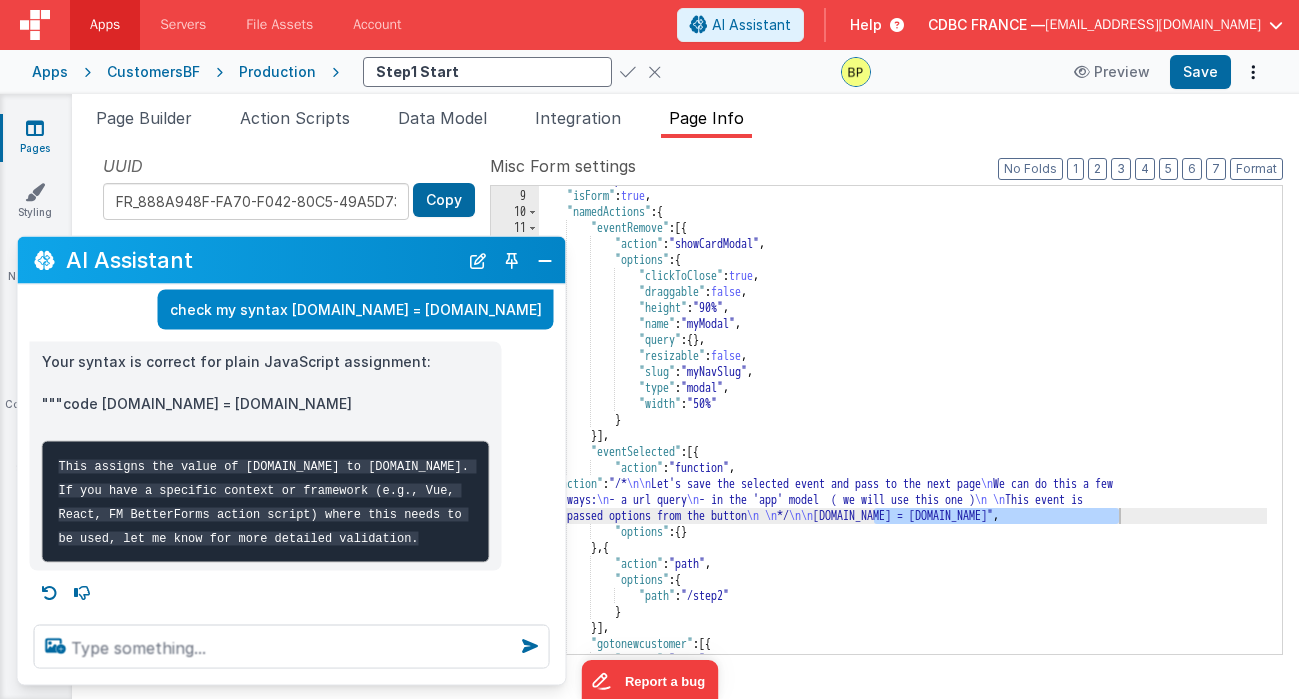 click on "Production" at bounding box center [277, 72] 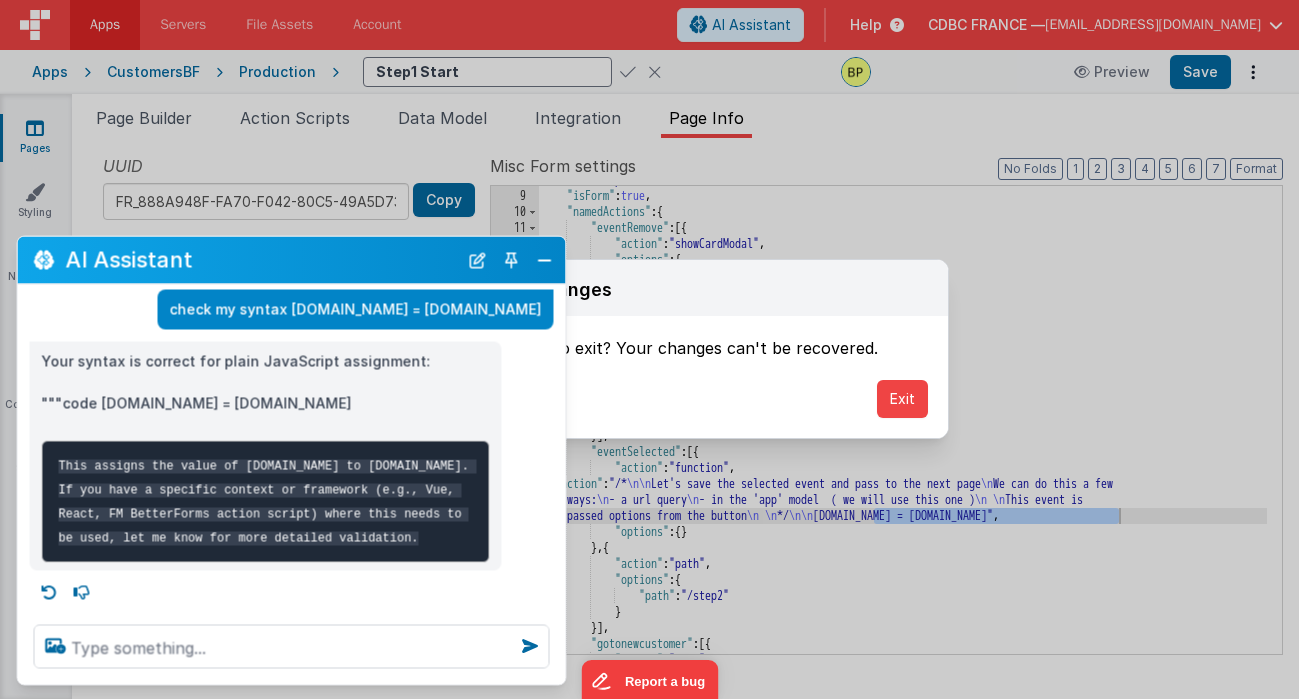 click on "Cancel
Exit" at bounding box center (649, 399) 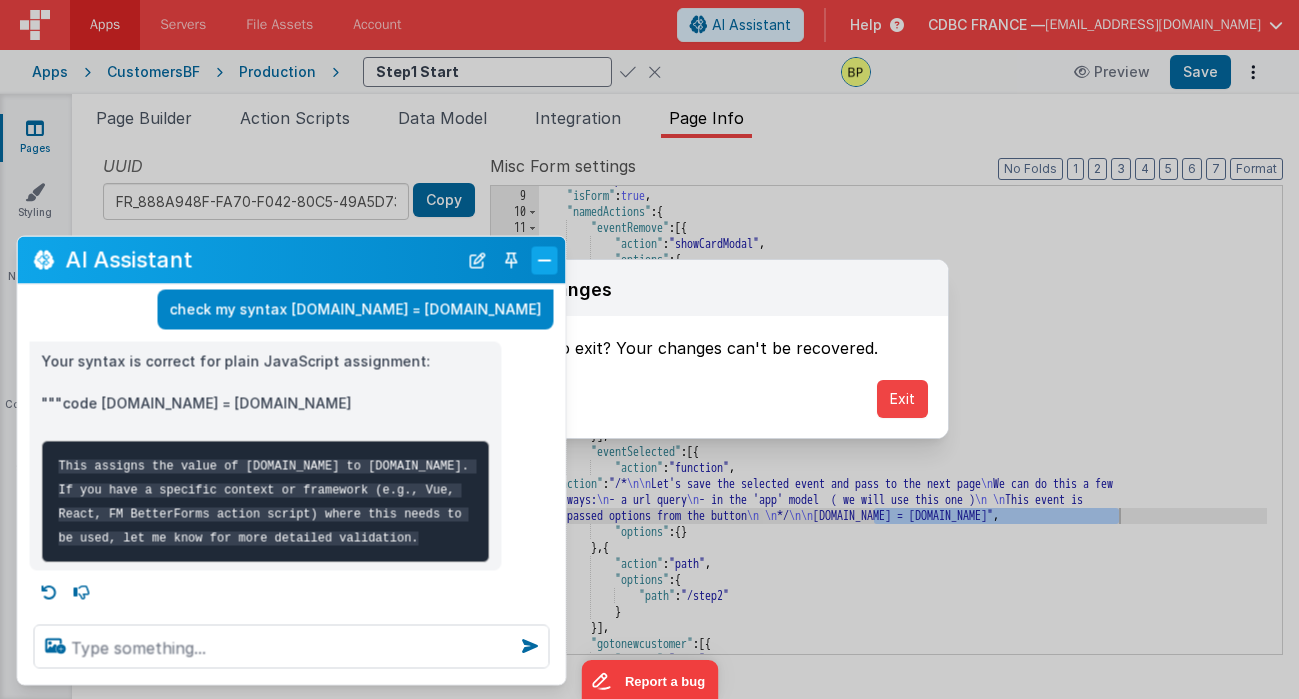 click at bounding box center [545, 260] 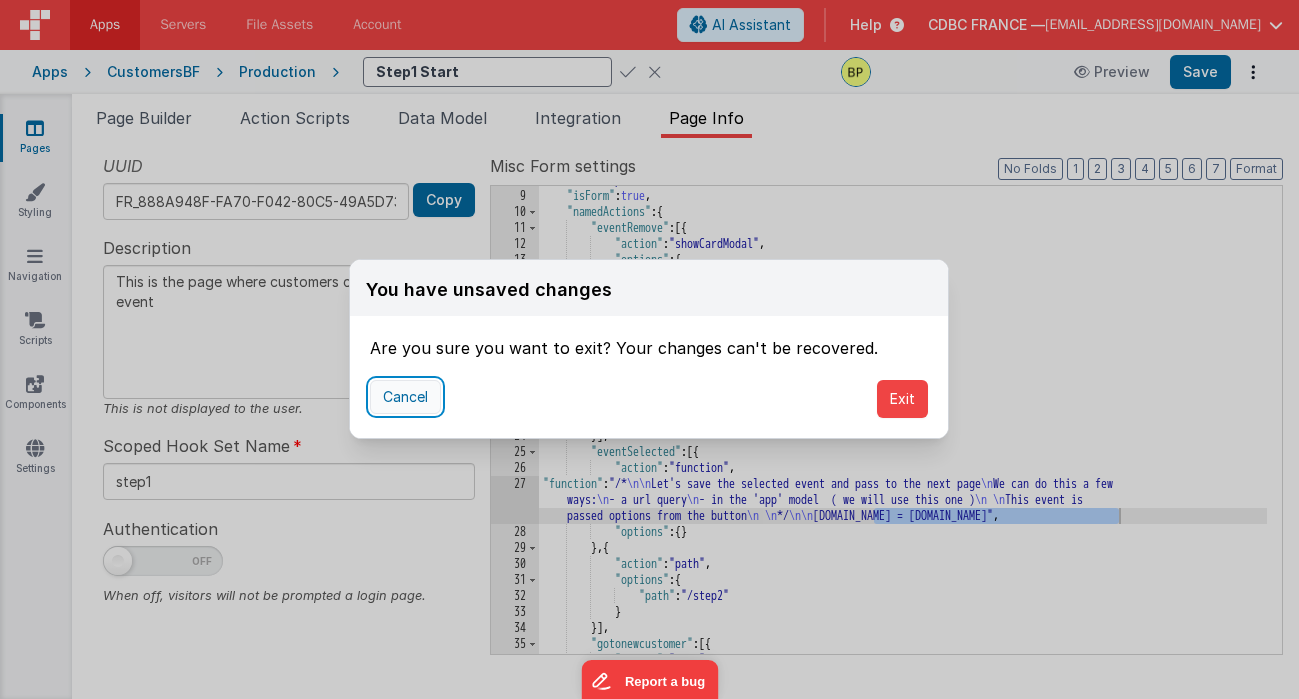 click on "Cancel" at bounding box center (405, 397) 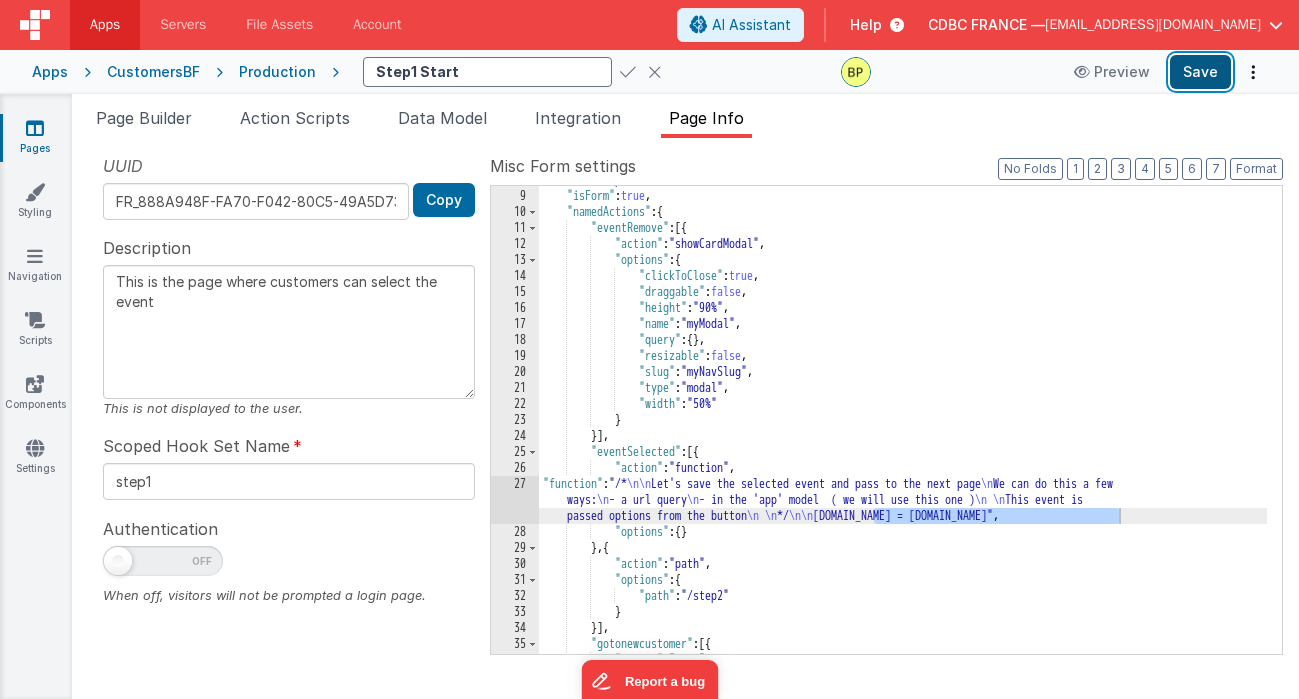 click on "Save" at bounding box center [1200, 72] 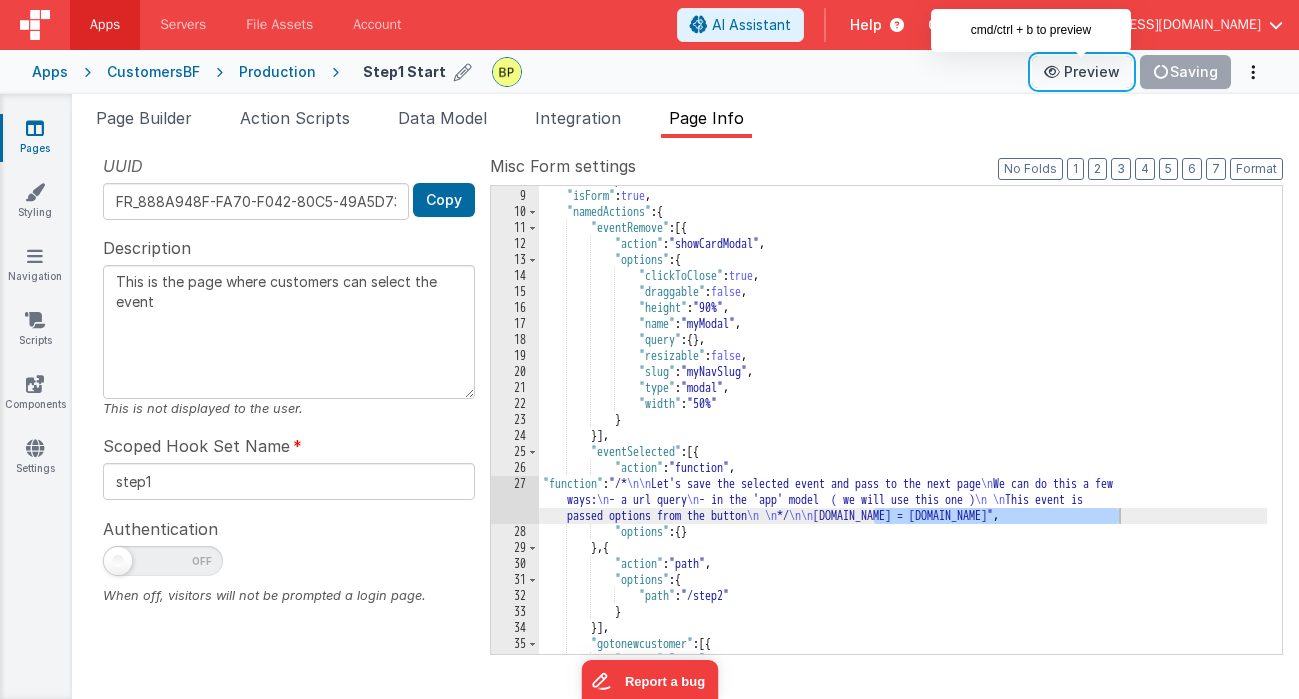 click on "Preview" at bounding box center [1082, 72] 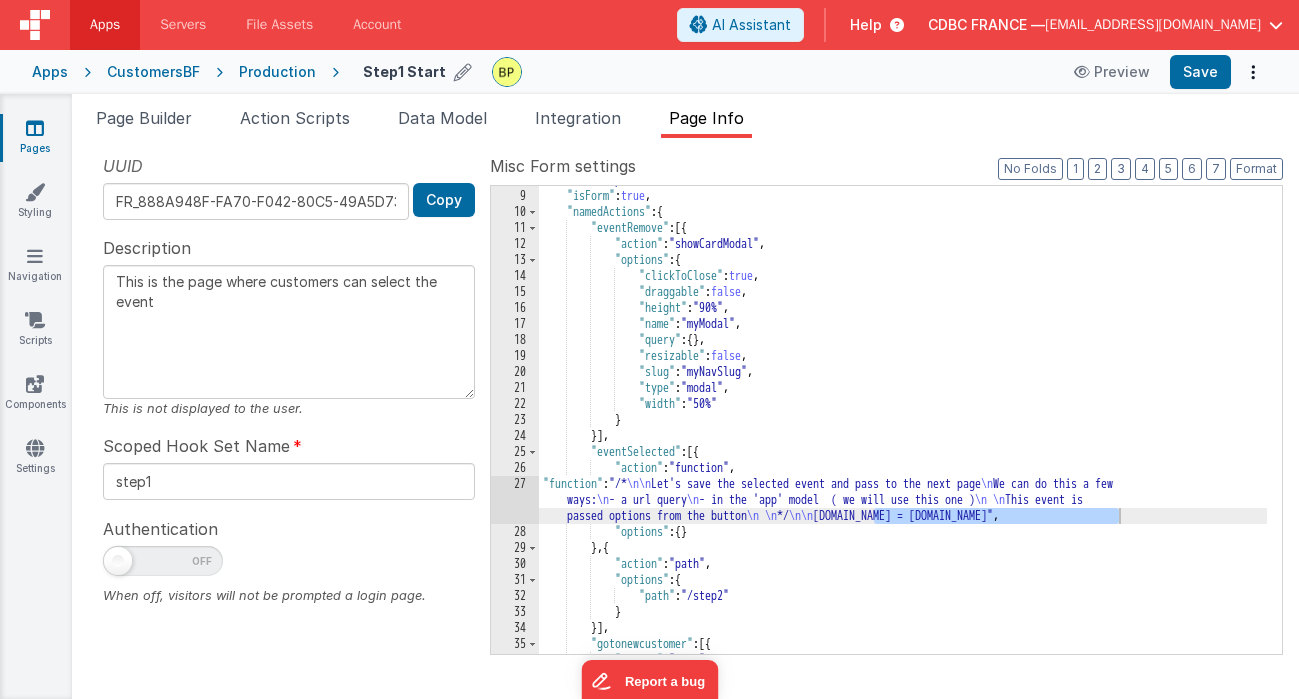 click on "Production" at bounding box center [277, 72] 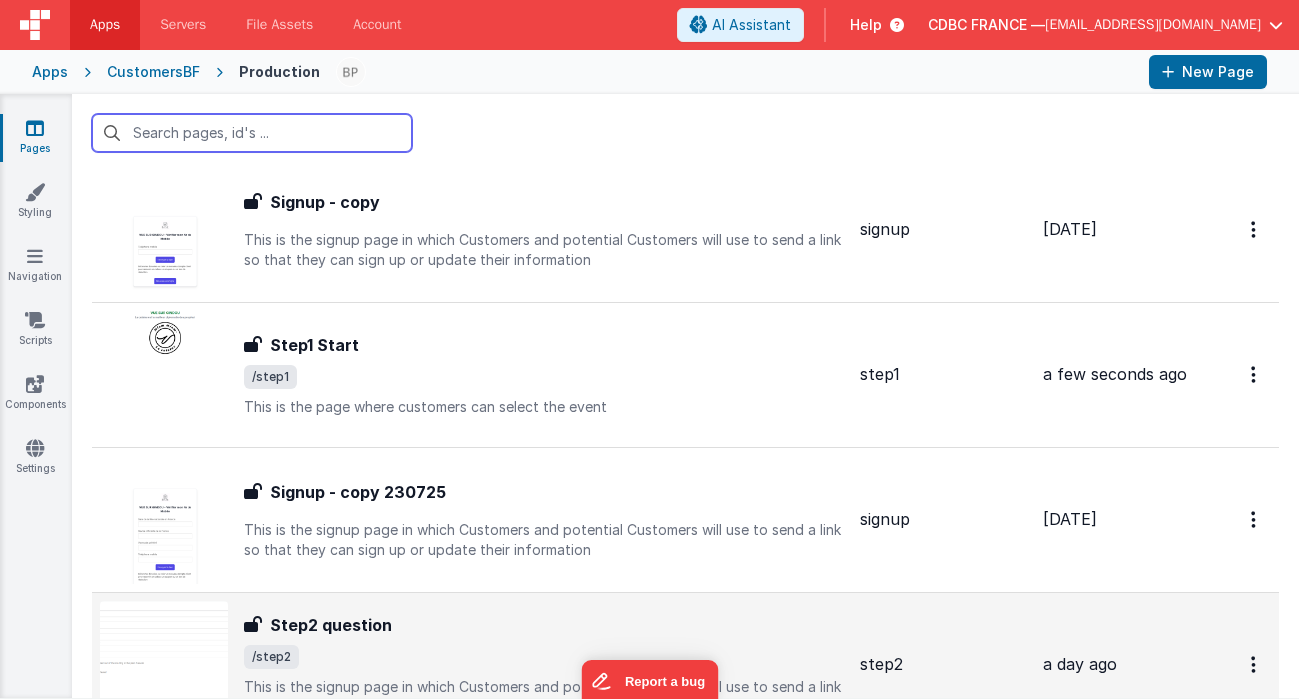 scroll, scrollTop: 1217, scrollLeft: 0, axis: vertical 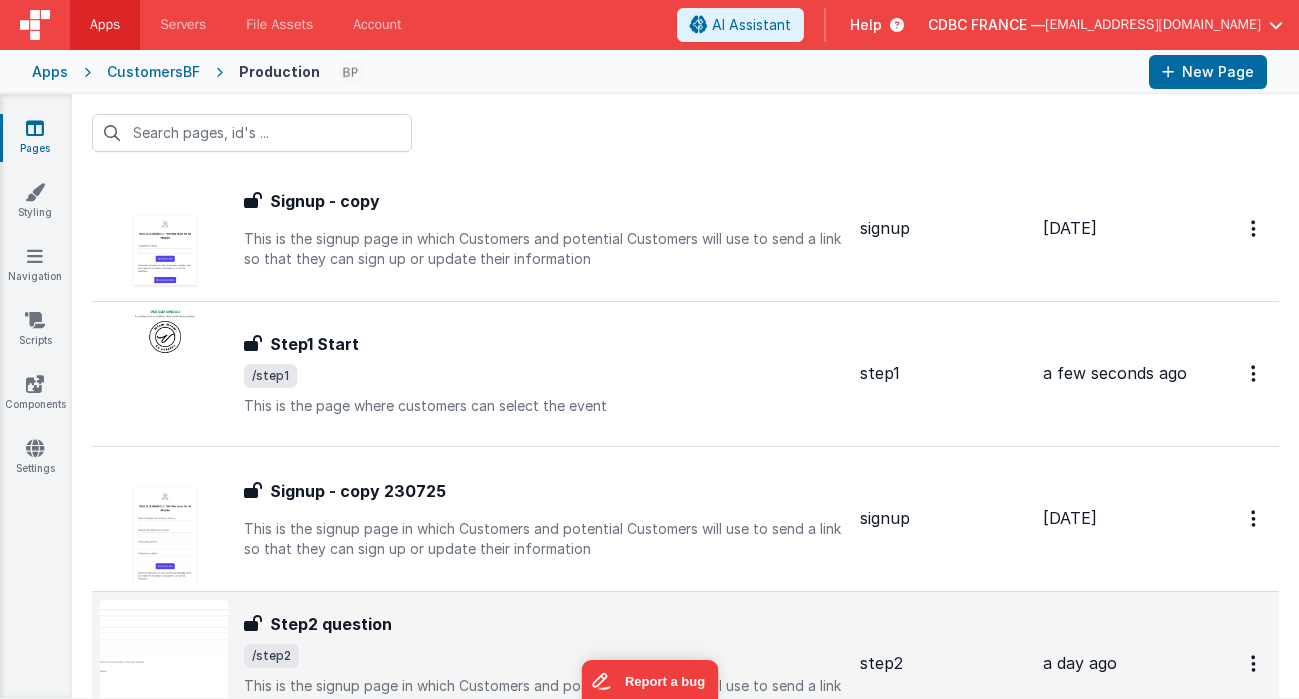click on "Step2 question" at bounding box center (331, 624) 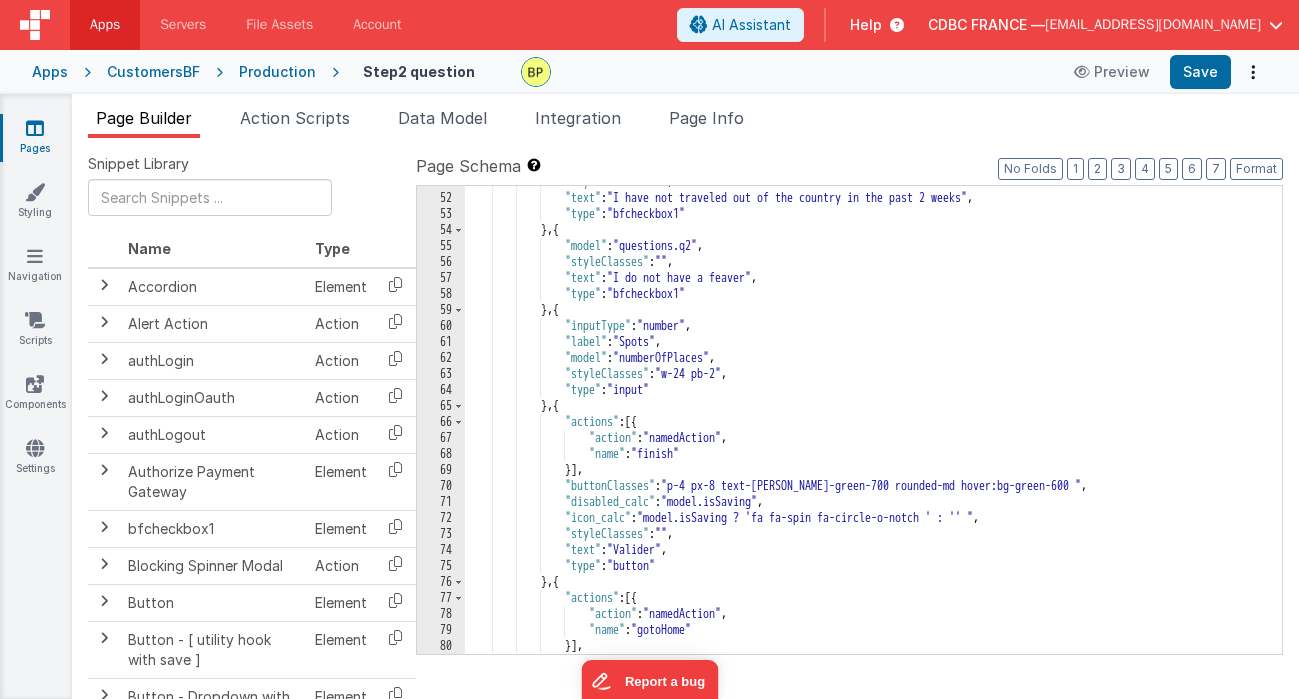 scroll, scrollTop: 996, scrollLeft: 0, axis: vertical 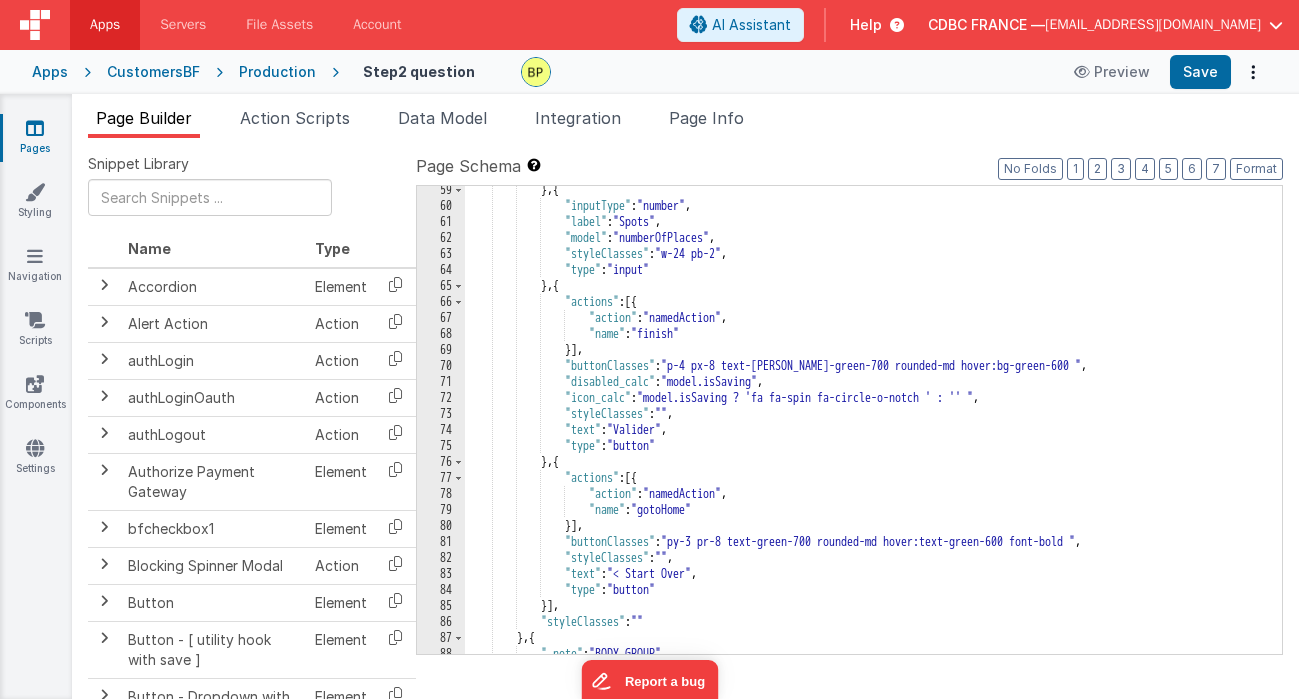 click on "} ,  {                     "inputType" :  "number" ,                     "label" :  "Spots" ,                     "model" :  "numberOfPlaces" ,                     "styleClasses" :  "w-24 pb-2" ,                     "type" :  "input"                } ,  {                     "actions" :  [{                          "action" :  "namedAction" ,                          "name" :  "finish"                     }] ,                     "buttonClasses" :  "p-4 px-8 text-[PERSON_NAME]-green-700 rounded-md hover:bg-green-600 " ,                     "disabled_calc" :  "model.isSaving" ,                     "icon_calc" :  "model.isSaving ? 'fa fa-spin fa-circle-o-notch ' : '' " ,                     "styleClasses" :  "" ,                     "text" :  "Valider" ,                     "type" :  "button"                } ,  {                     "actions" :  [{                          "action" :  "namedAction" ,                          "name" :  "gotoHome"                     }] ,                     :  ," at bounding box center [866, 432] 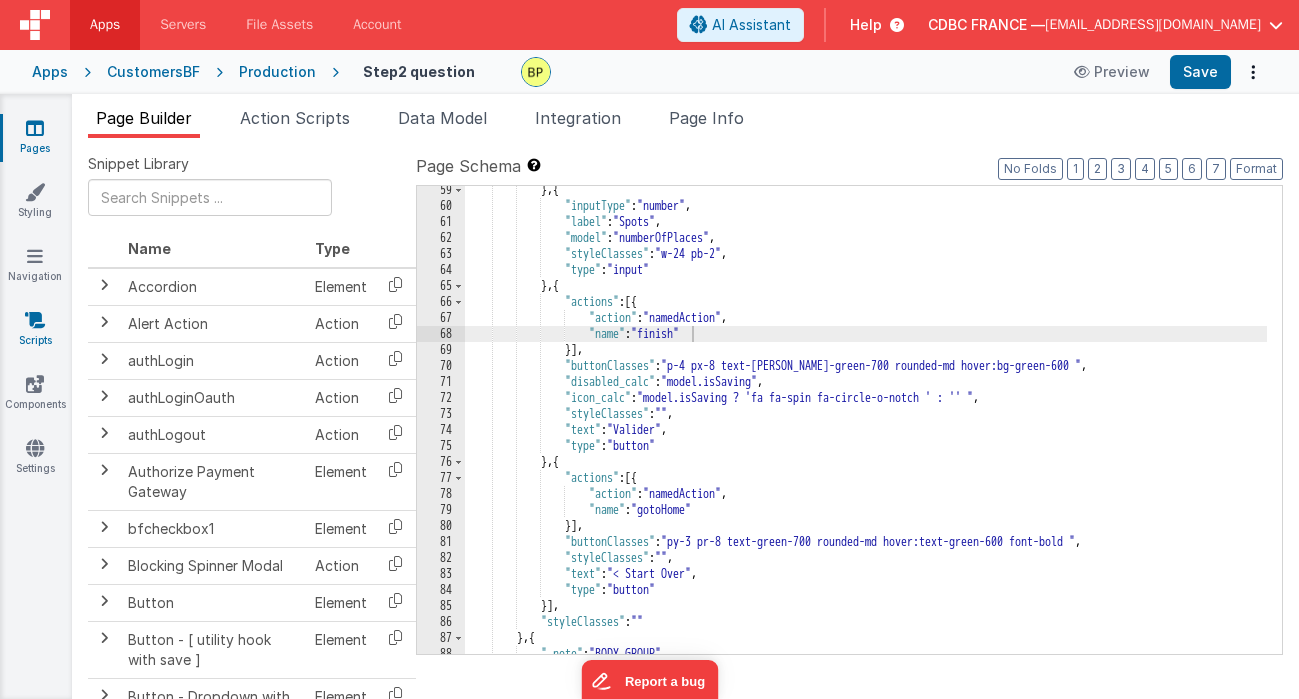 click at bounding box center [35, 320] 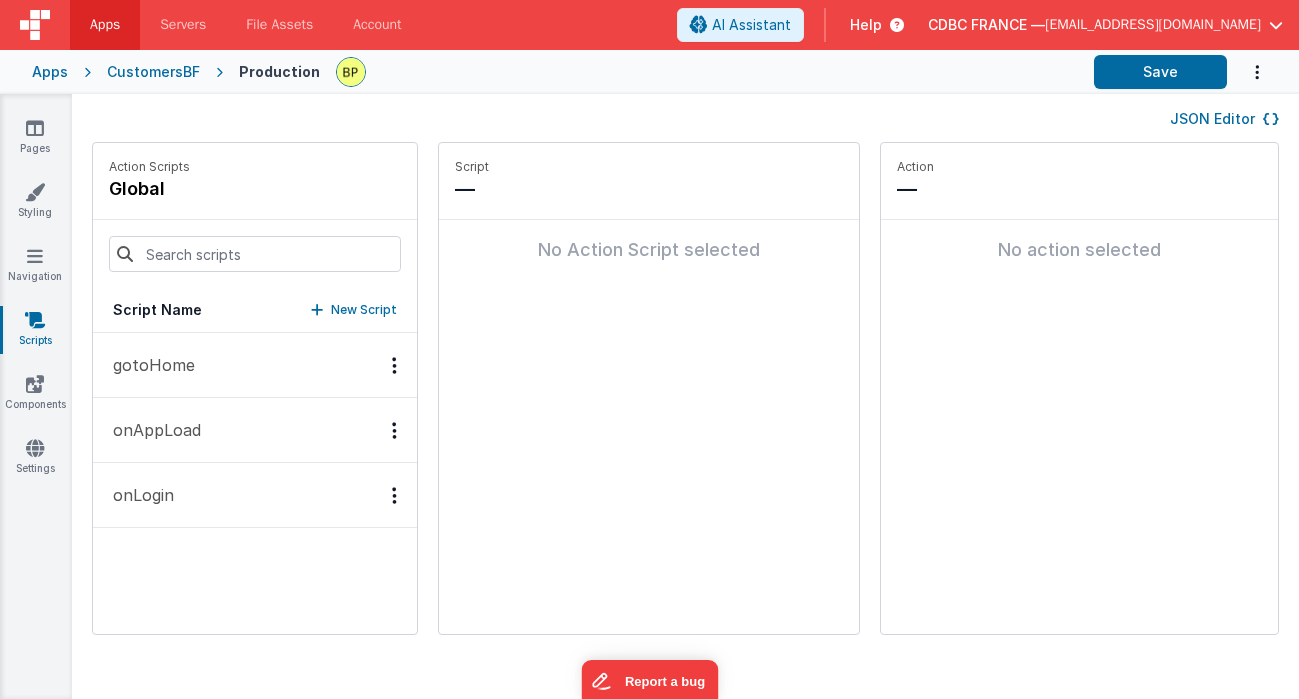 click on "gotoHome" at bounding box center (148, 365) 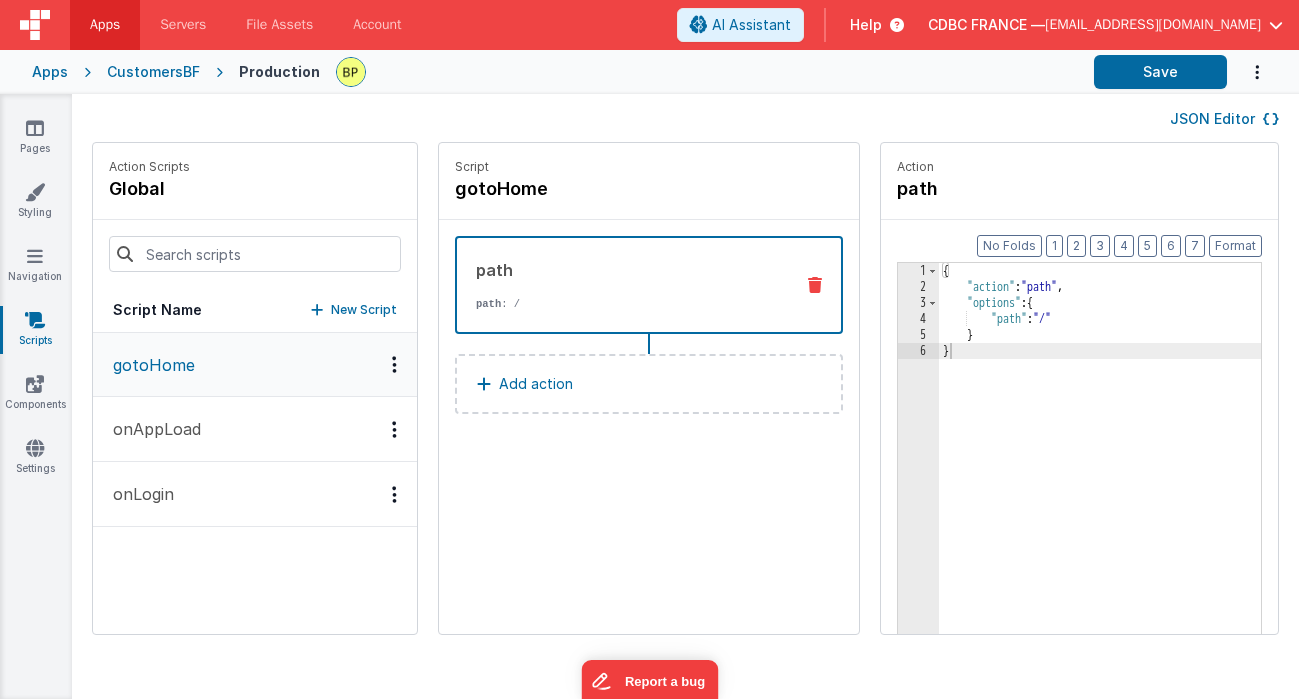 click on "onAppLoad" at bounding box center [151, 429] 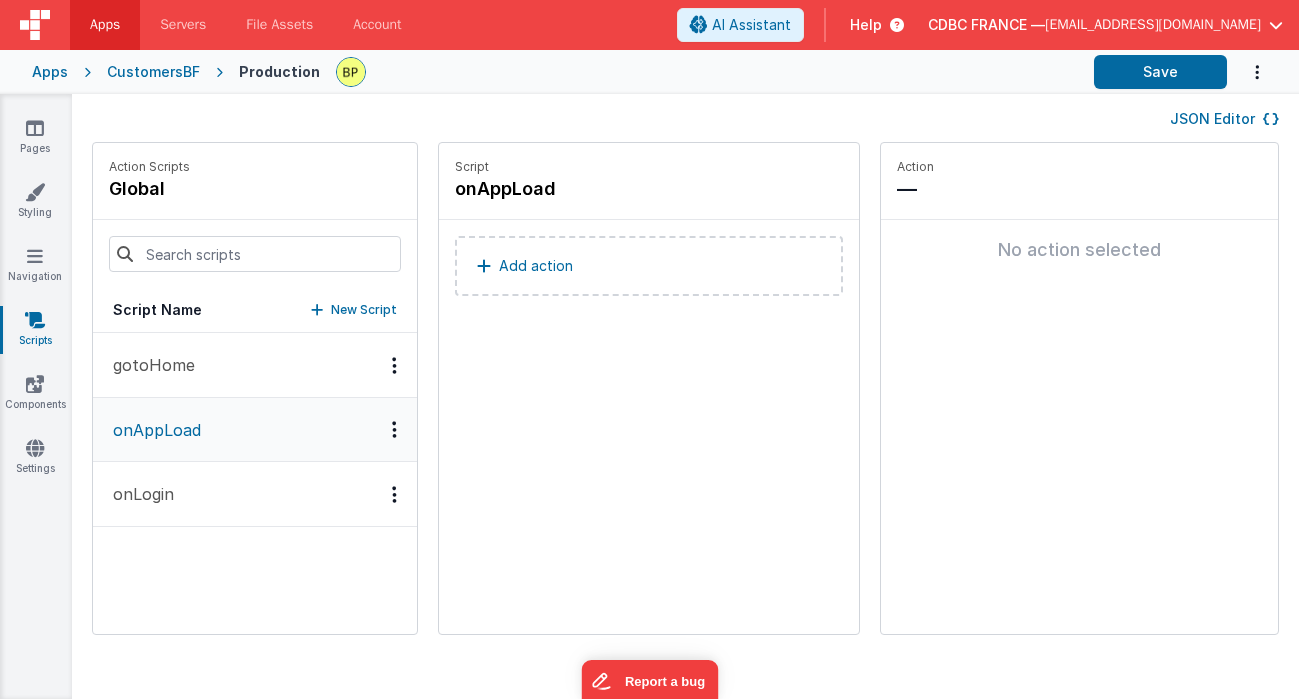 click on "onLogin" at bounding box center (137, 494) 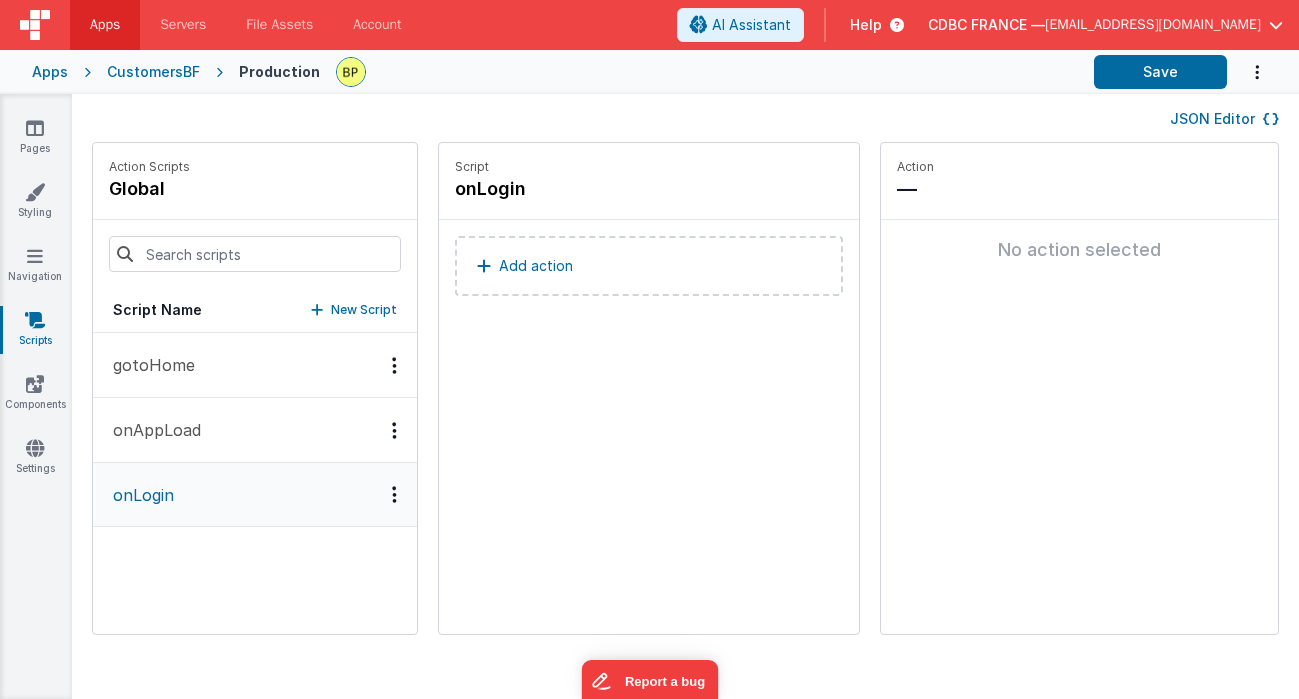 click at bounding box center (35, 320) 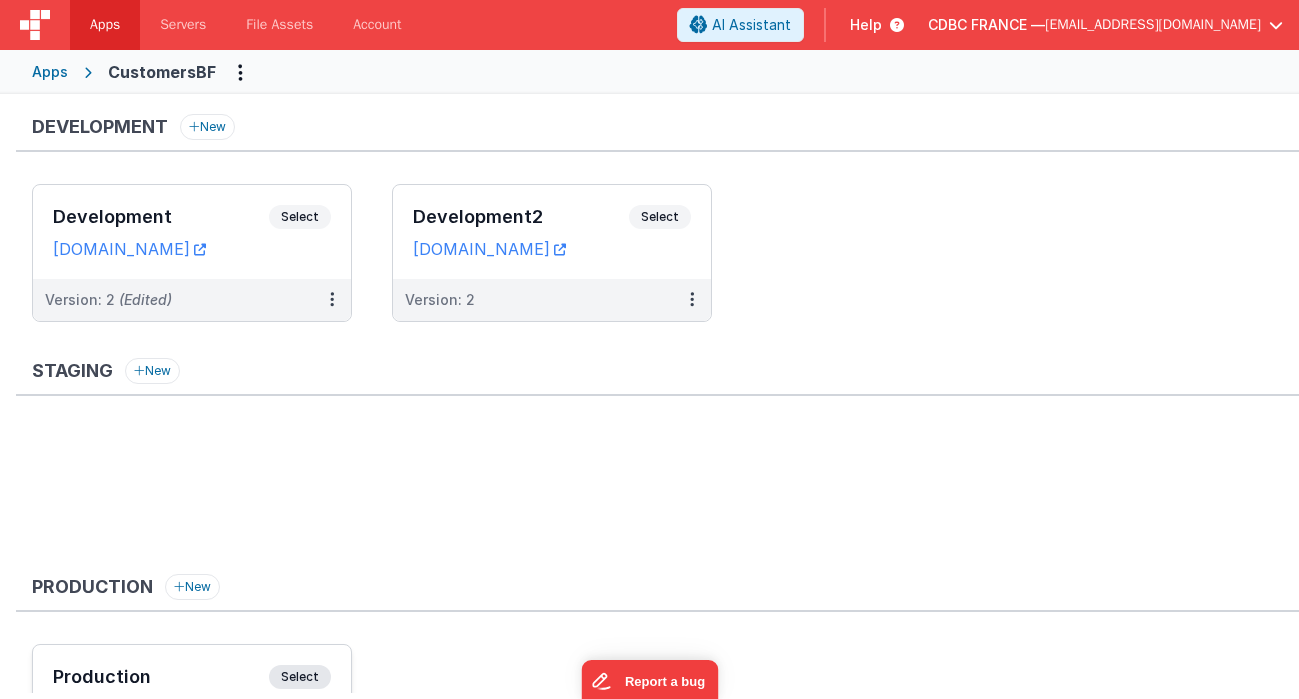 click on "Select" at bounding box center [300, 677] 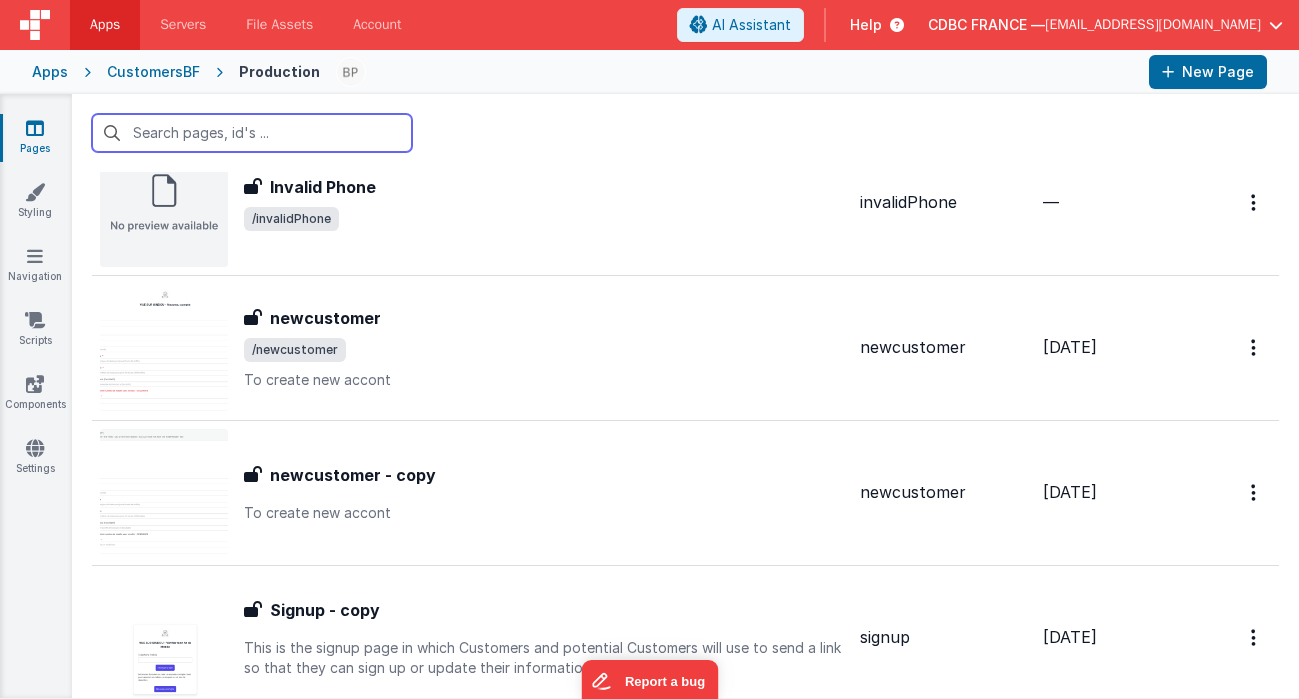scroll, scrollTop: 1497, scrollLeft: 0, axis: vertical 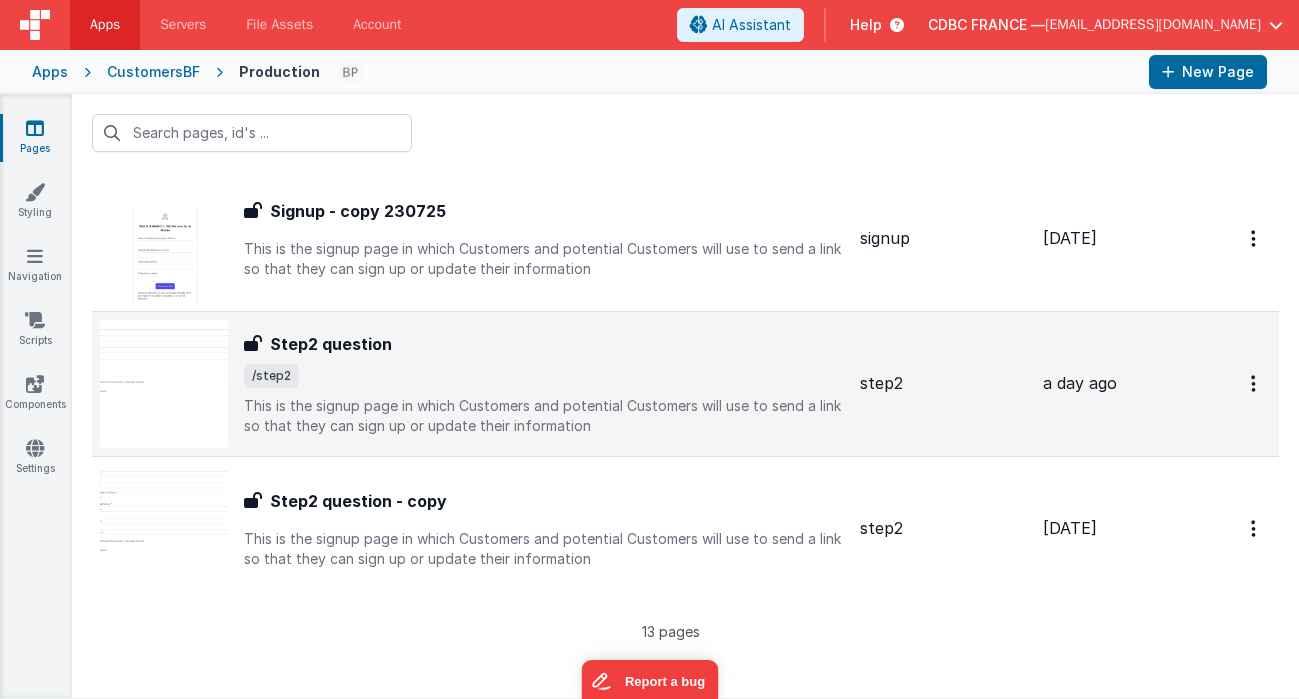 click on "/step2" at bounding box center [544, 376] 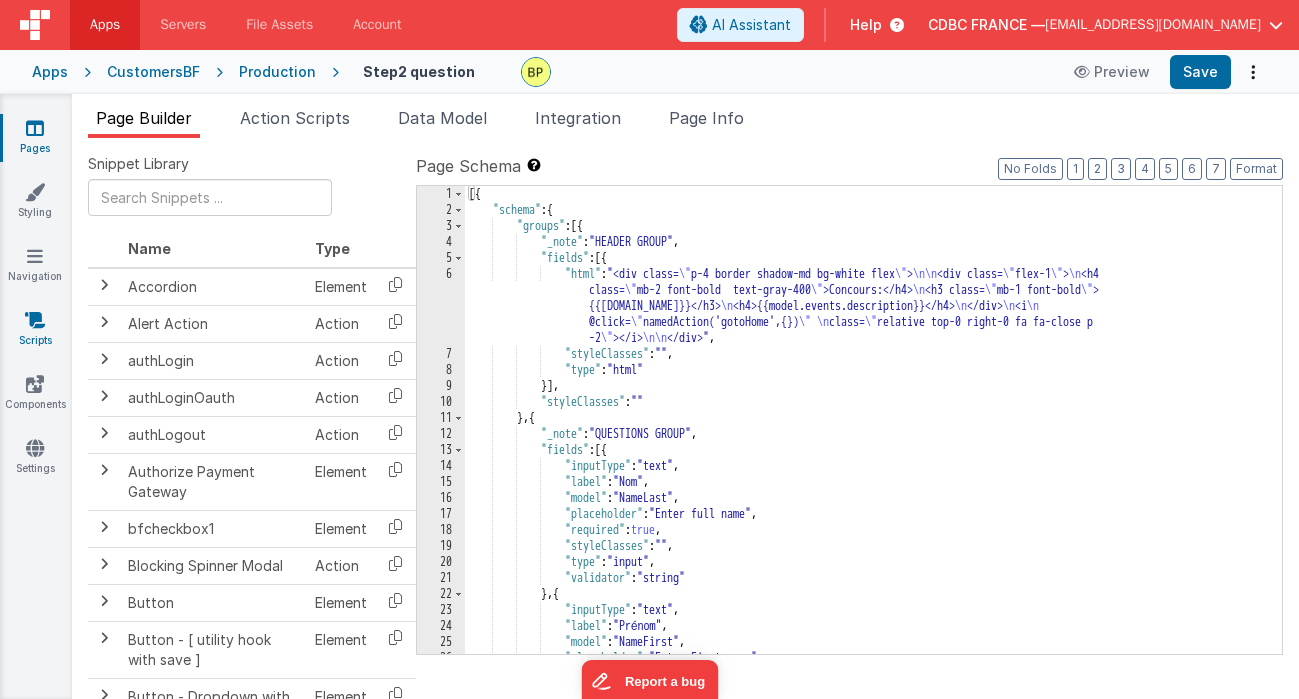 click at bounding box center [35, 320] 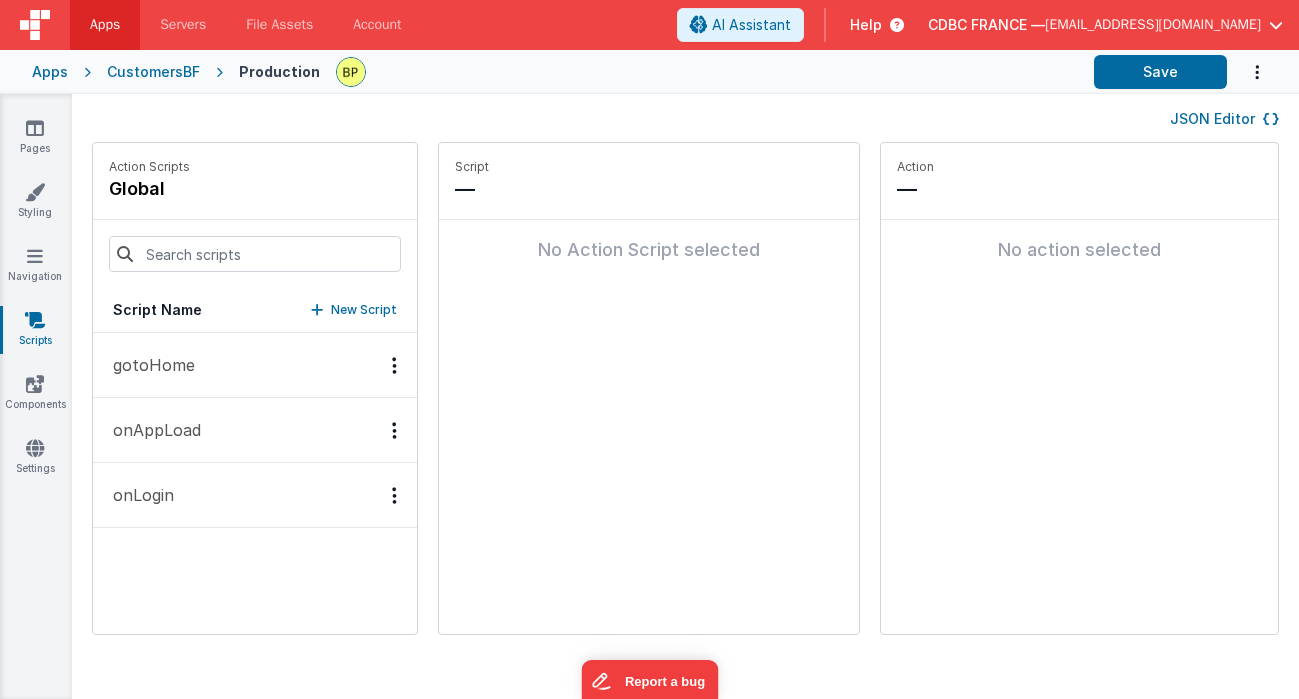 click on "CustomersBF" at bounding box center [153, 72] 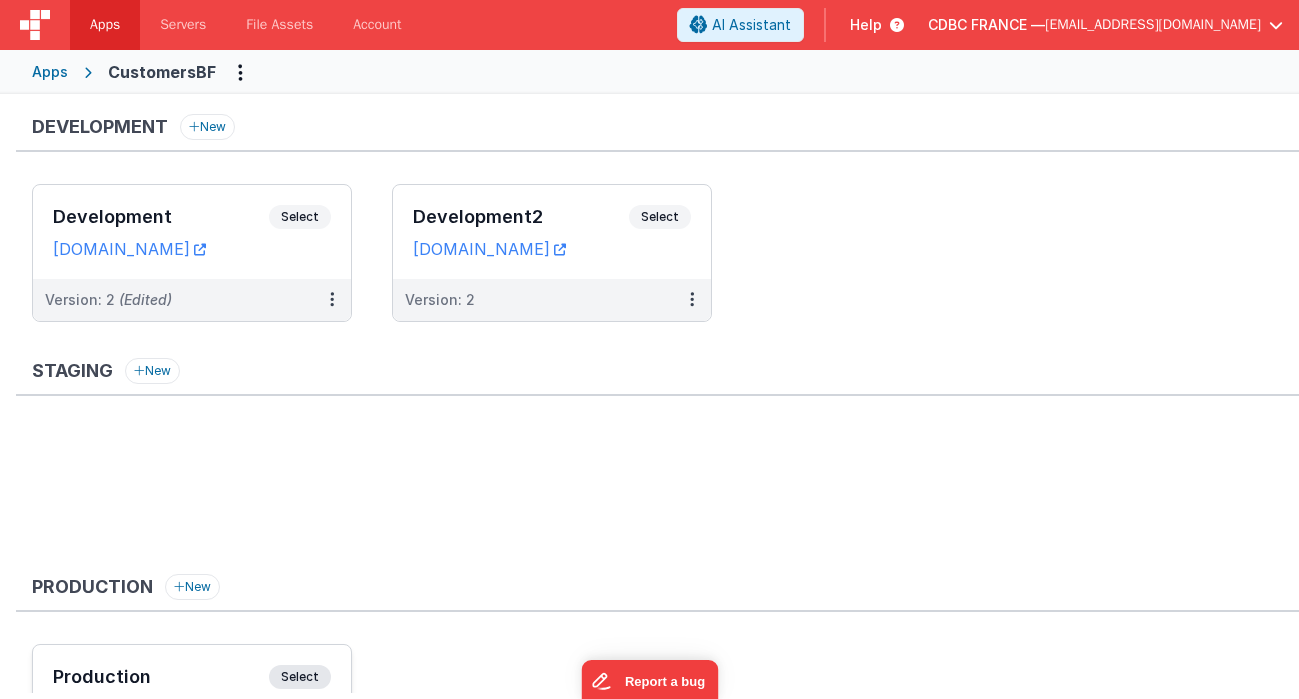 click on "Select" at bounding box center [300, 677] 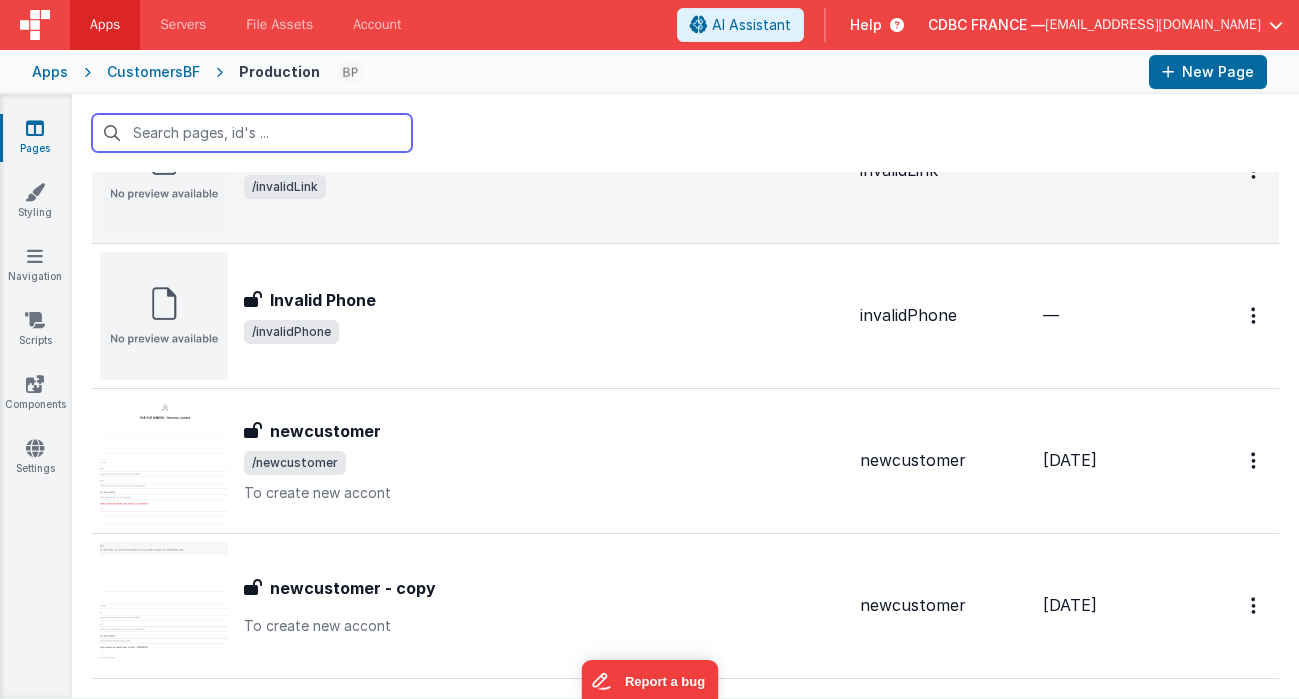 scroll, scrollTop: 938, scrollLeft: 0, axis: vertical 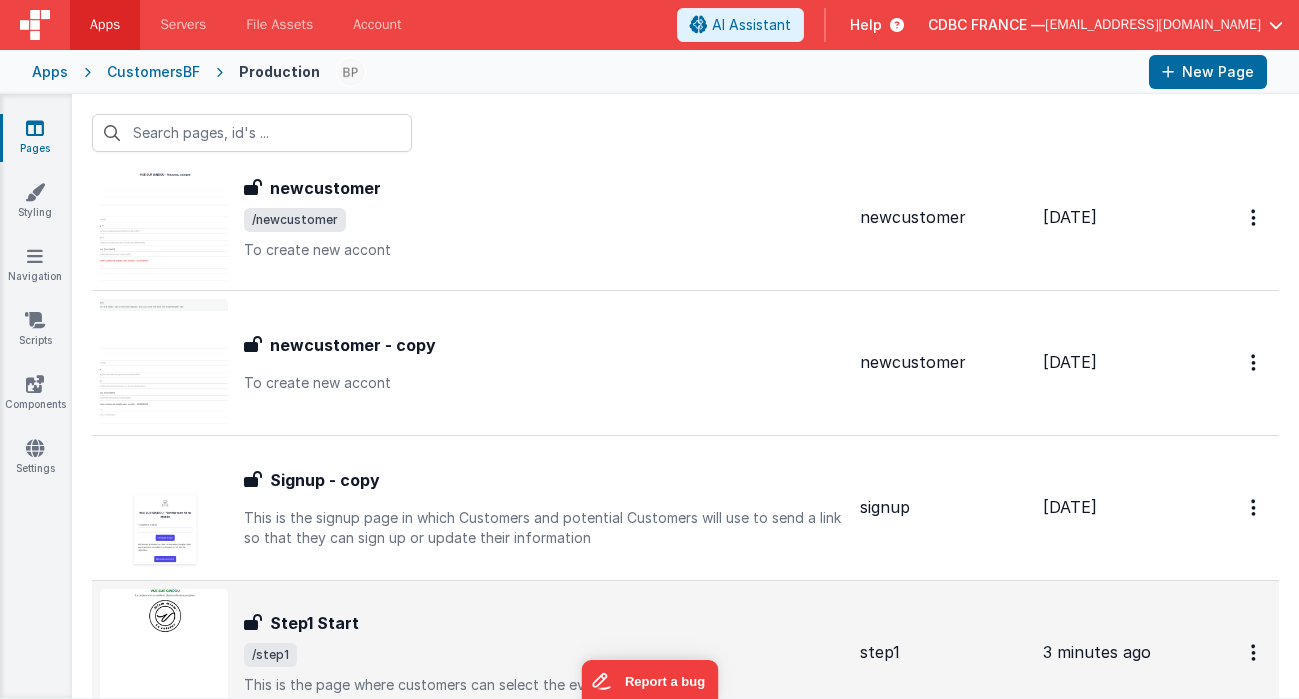 click on "Step1 Start" at bounding box center [314, 623] 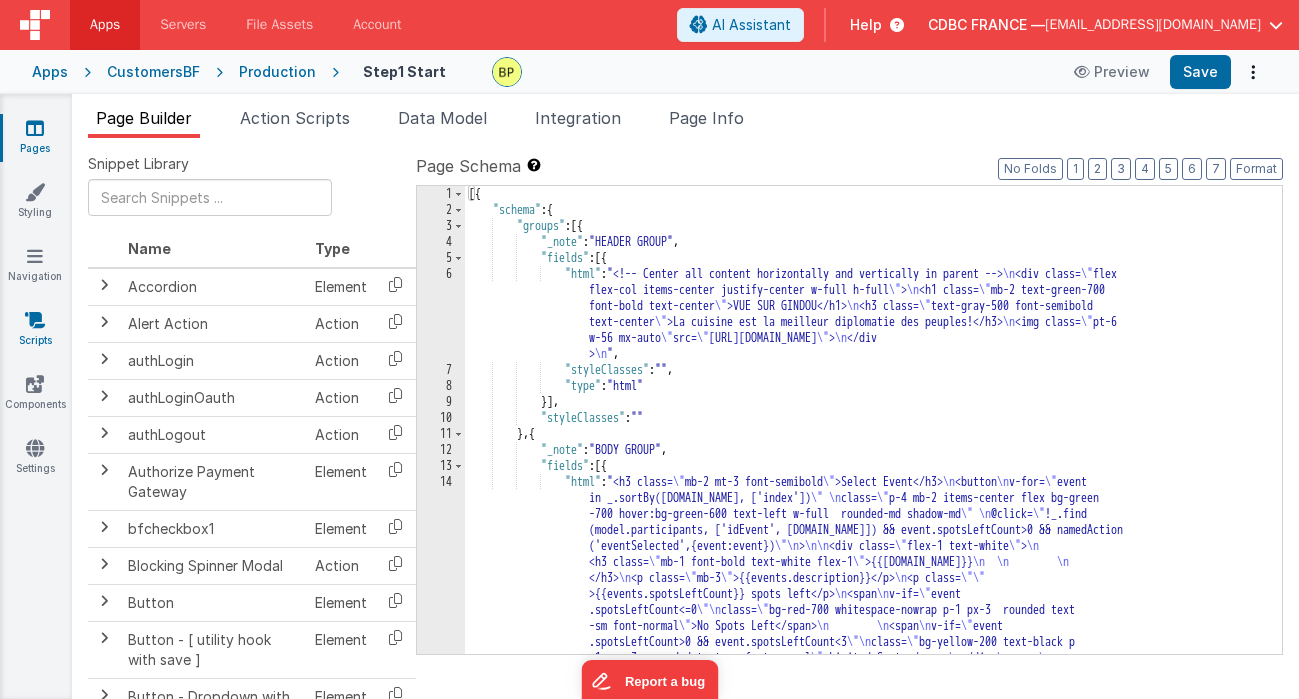 click at bounding box center (35, 320) 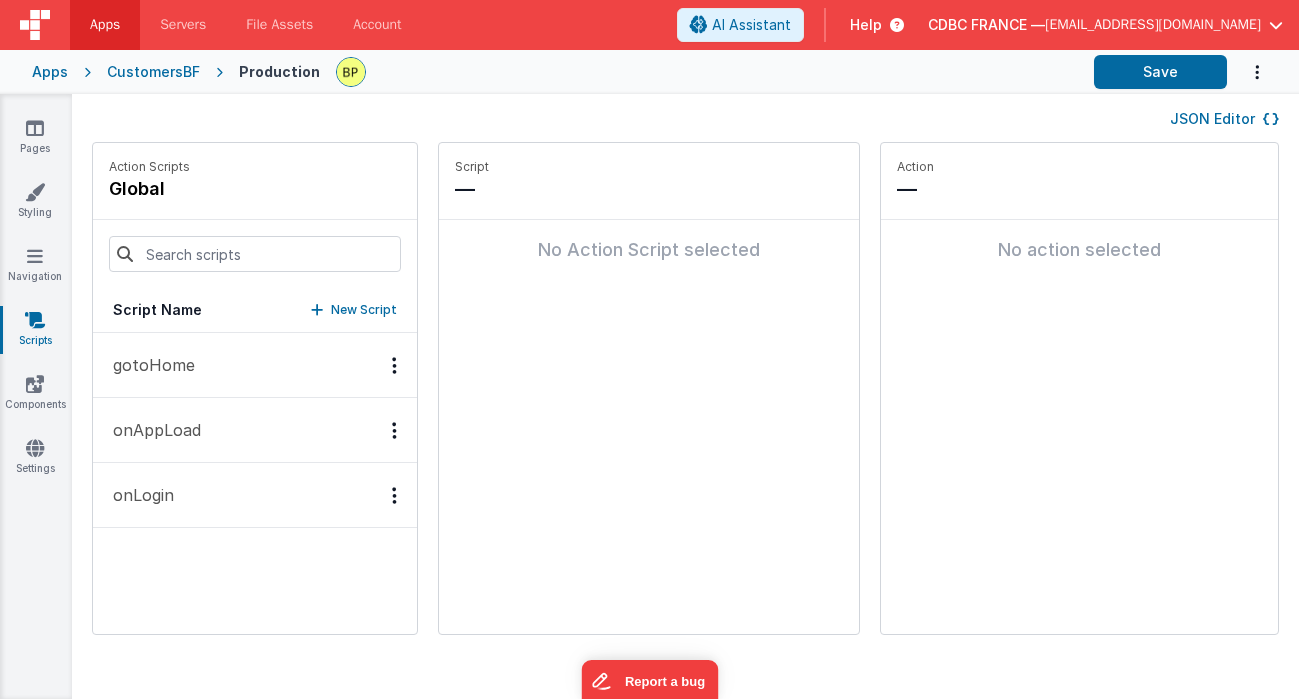 click at bounding box center (35, 320) 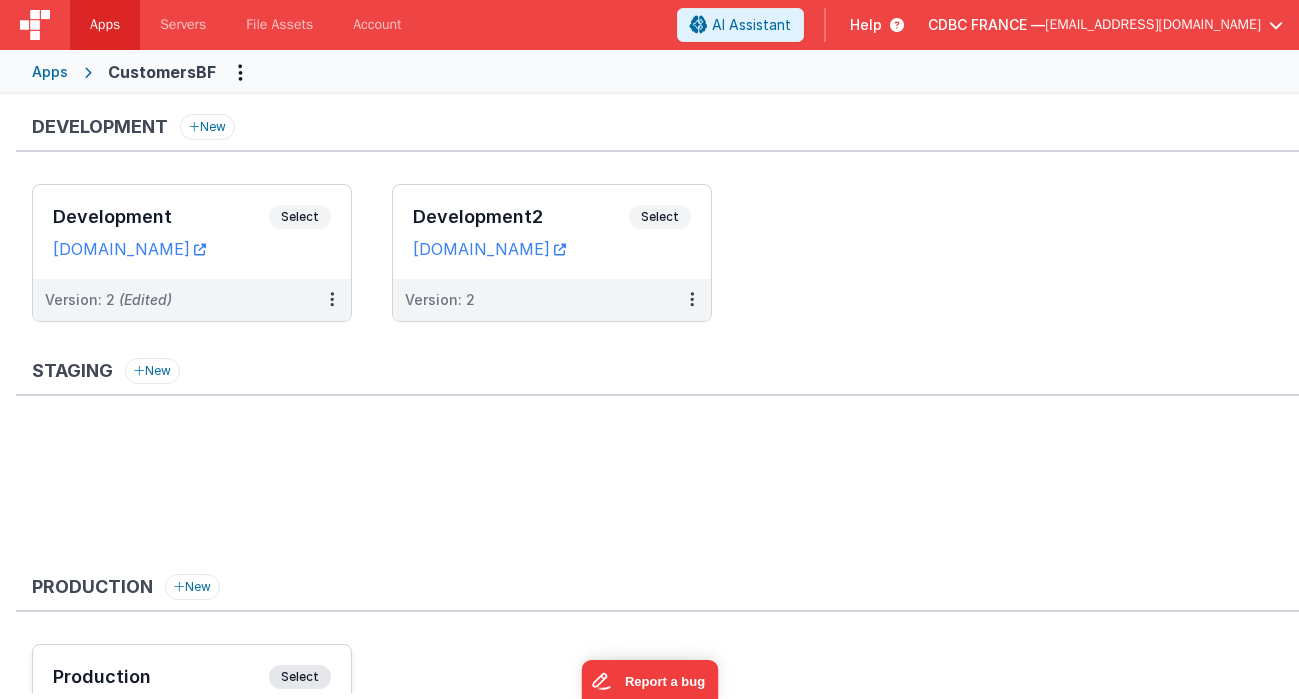 click on "Select" at bounding box center [300, 677] 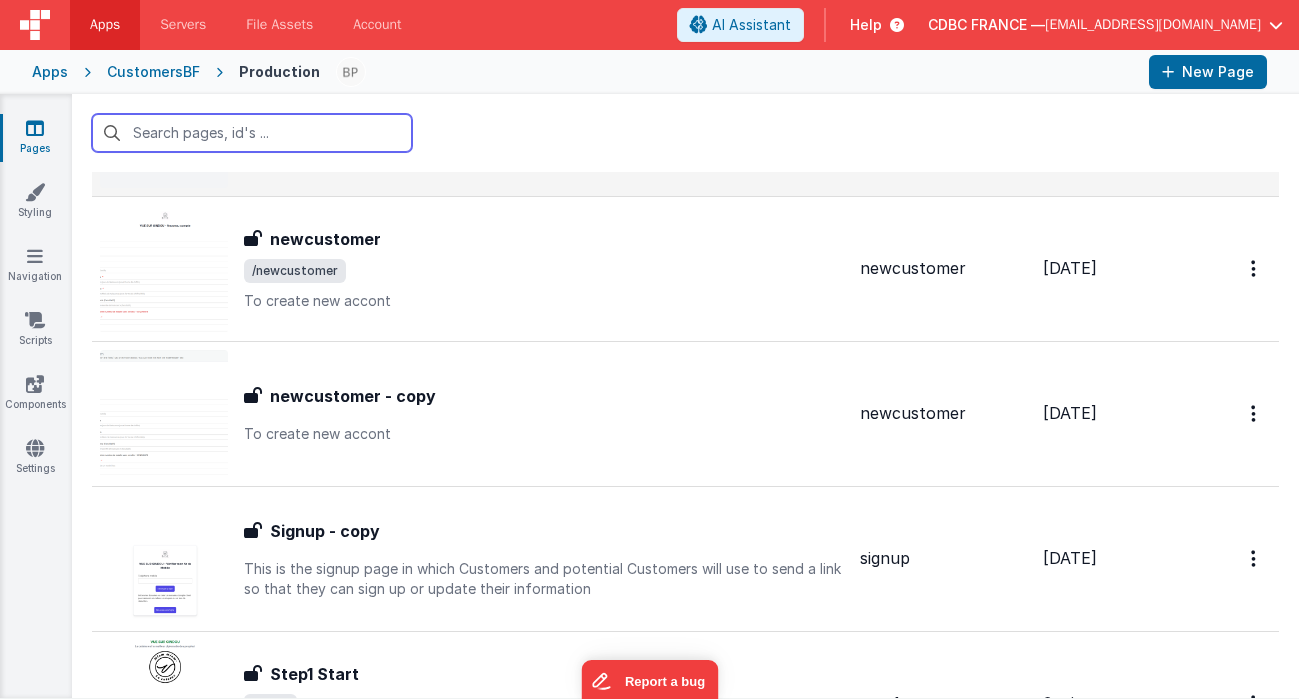 scroll, scrollTop: 1058, scrollLeft: 0, axis: vertical 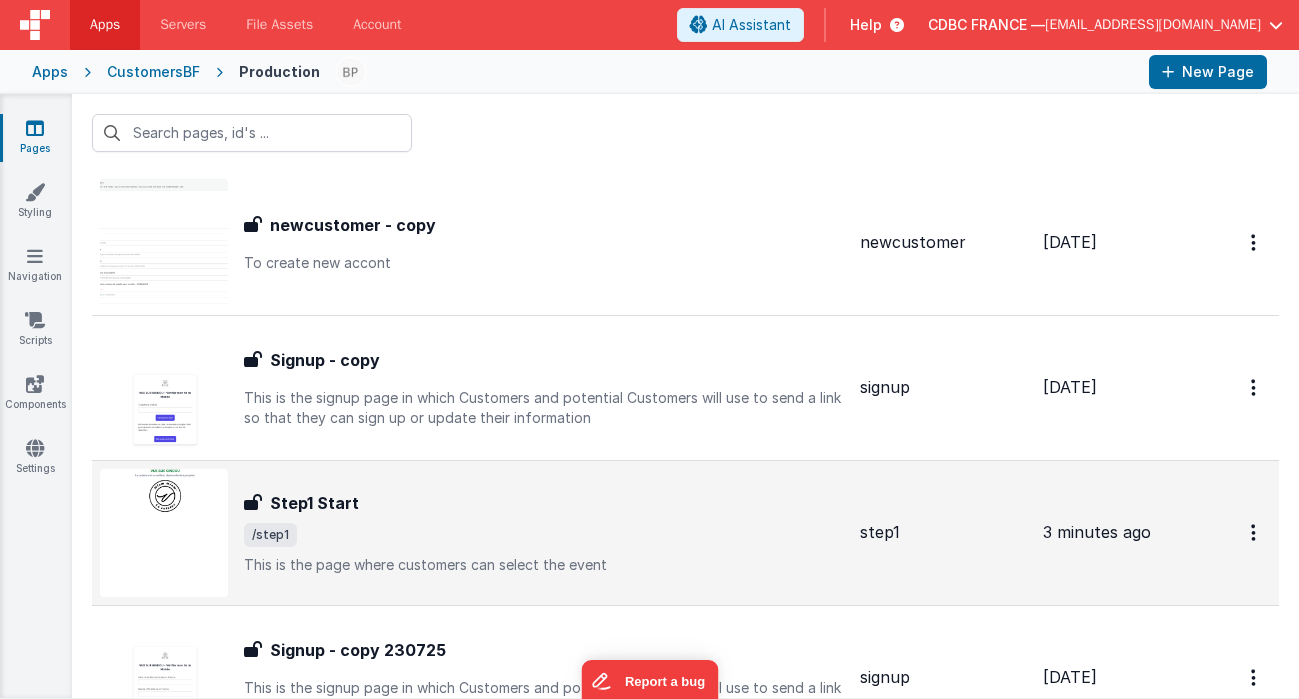 click on "Step1 Start
Step1 Start
/step1   This is the page where customers can select the event" at bounding box center [544, 533] 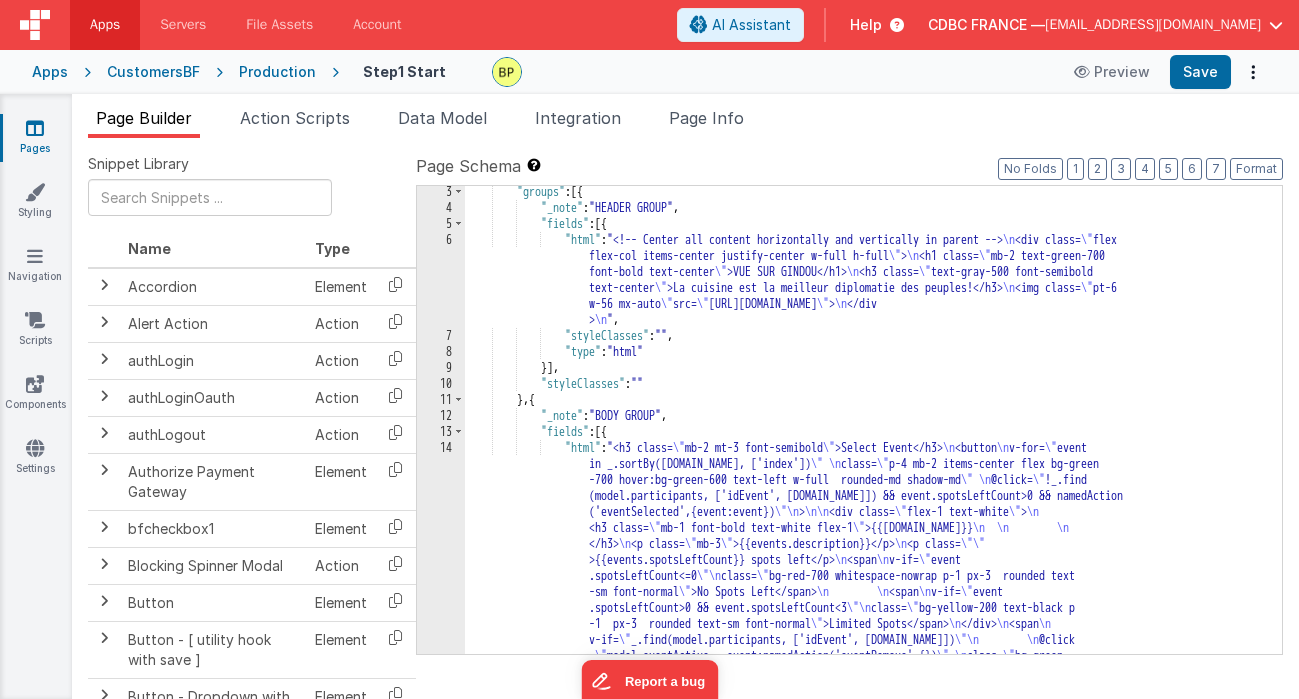 scroll, scrollTop: 95, scrollLeft: 0, axis: vertical 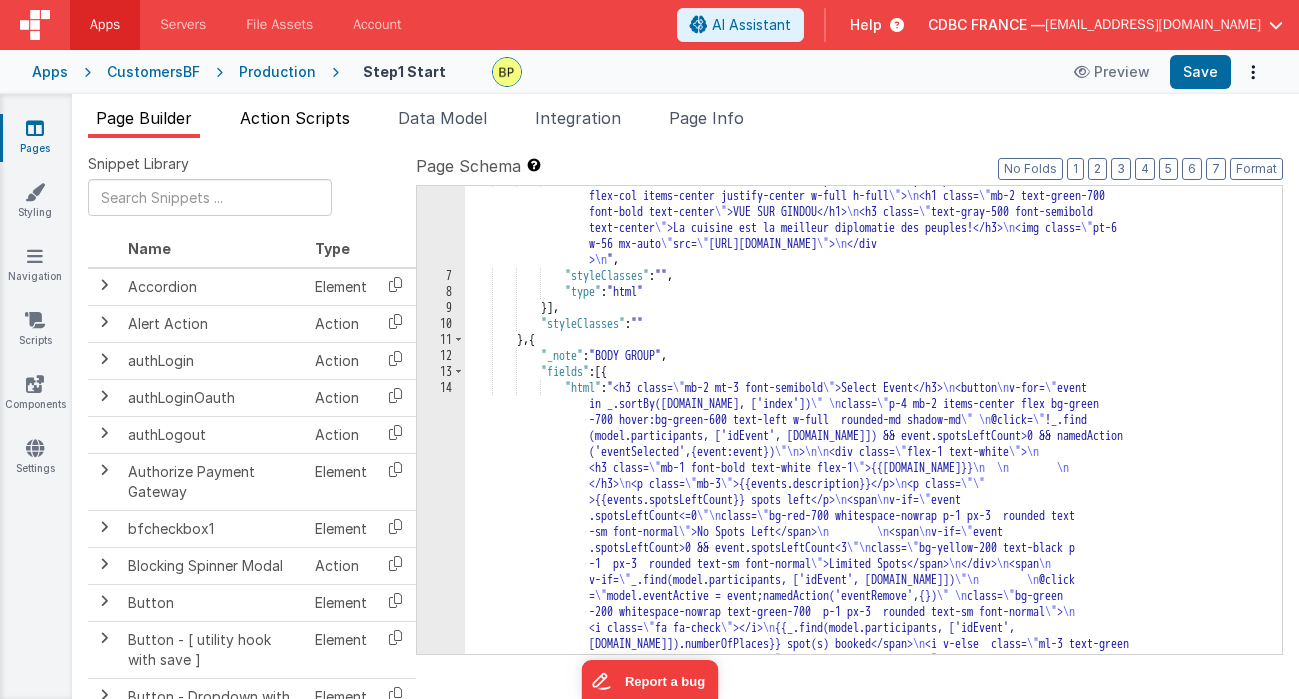 click on "Action Scripts" at bounding box center (295, 118) 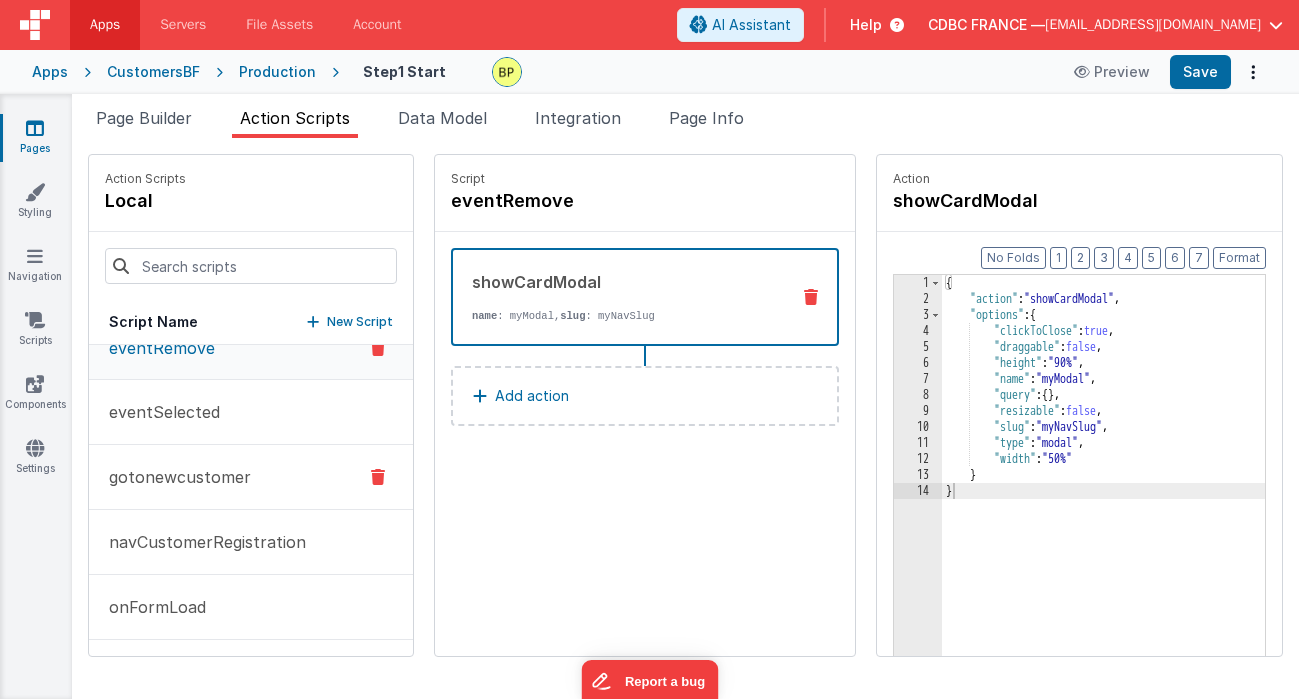 scroll, scrollTop: 0, scrollLeft: 0, axis: both 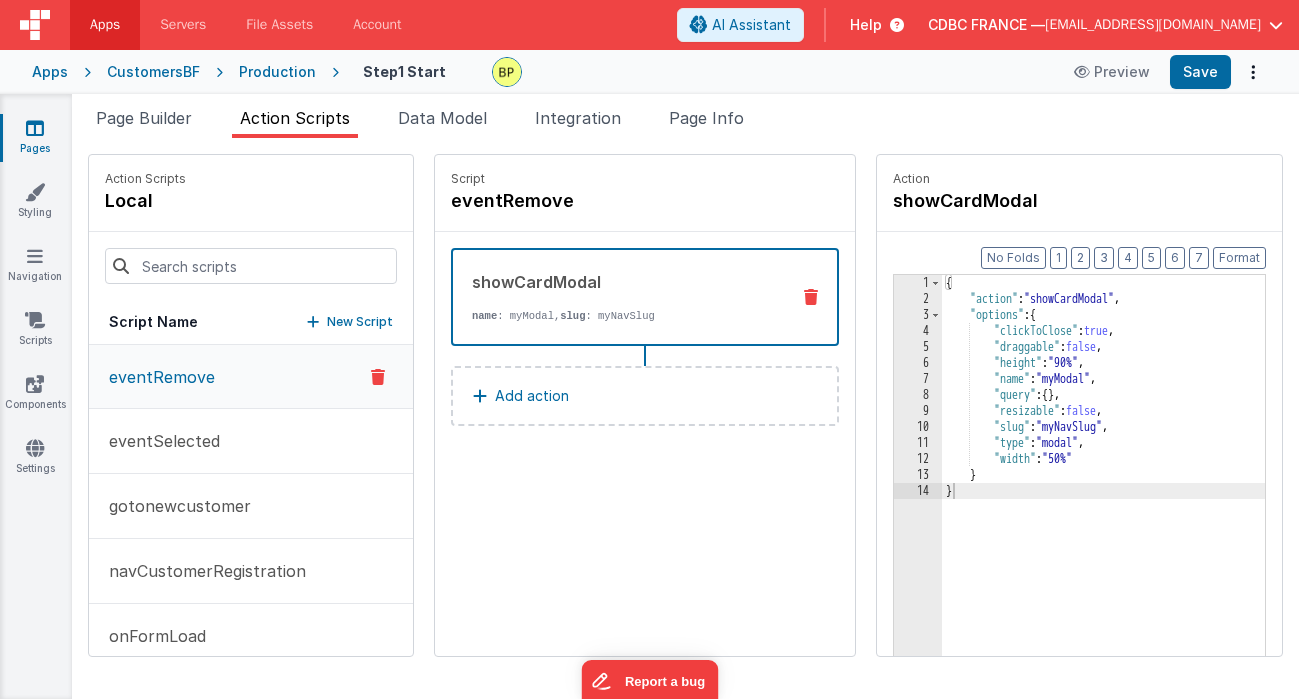 click on "Production" at bounding box center [277, 72] 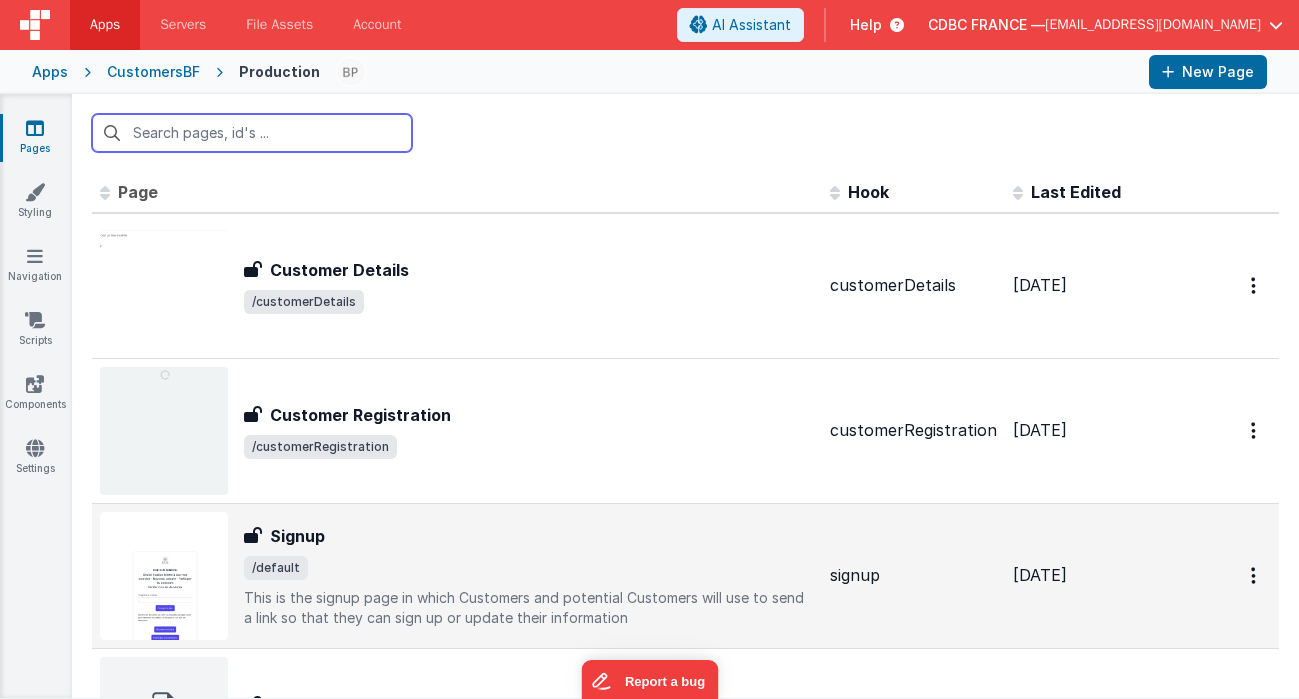scroll, scrollTop: 1497, scrollLeft: 0, axis: vertical 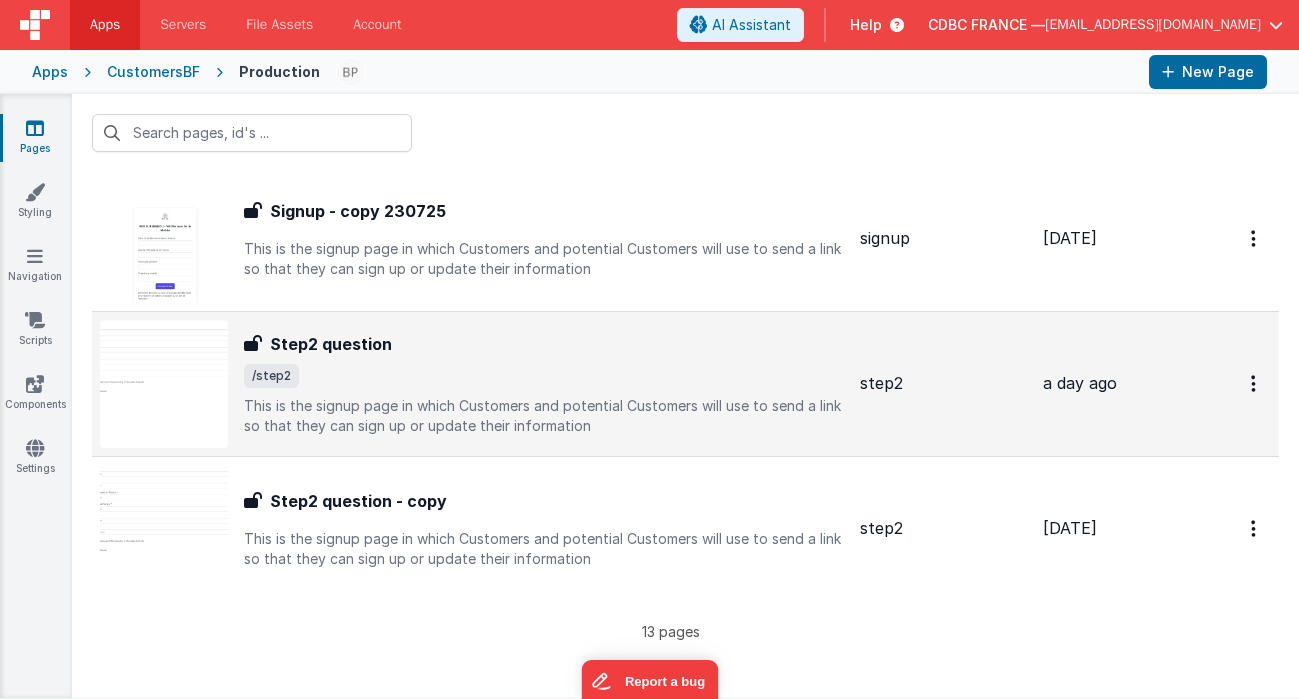 click on "/step2" at bounding box center [544, 376] 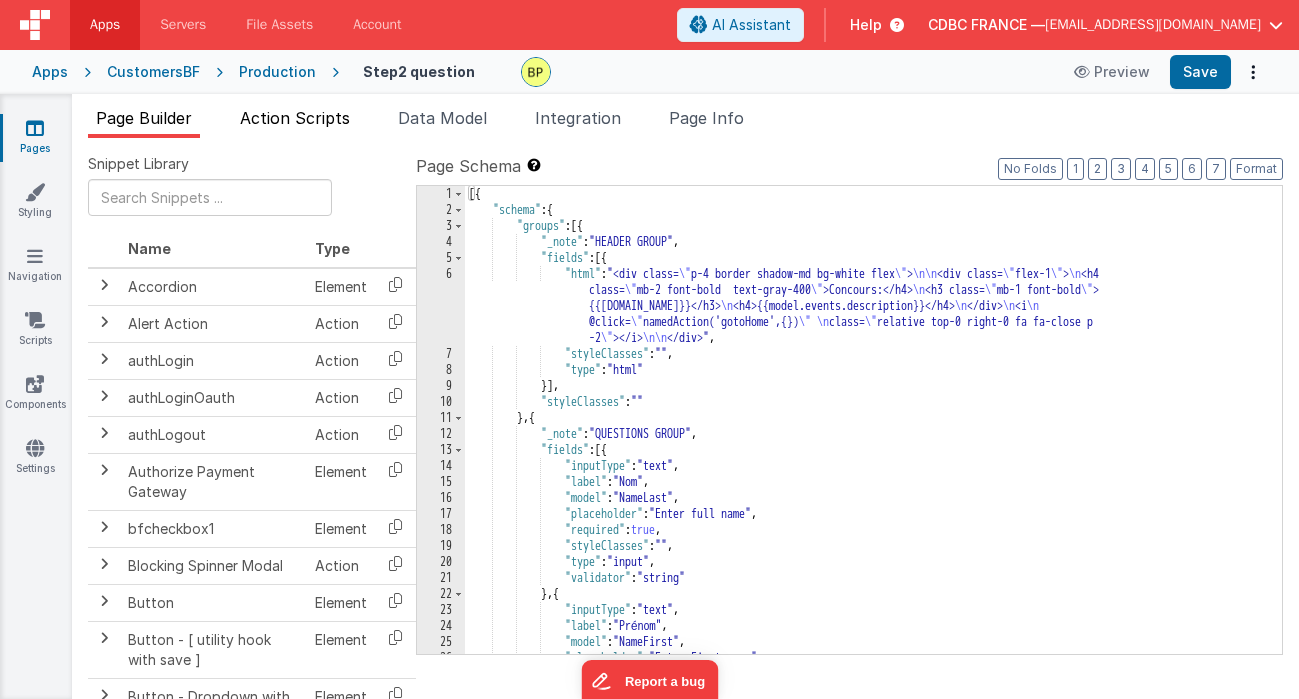 click on "Action Scripts" at bounding box center (295, 118) 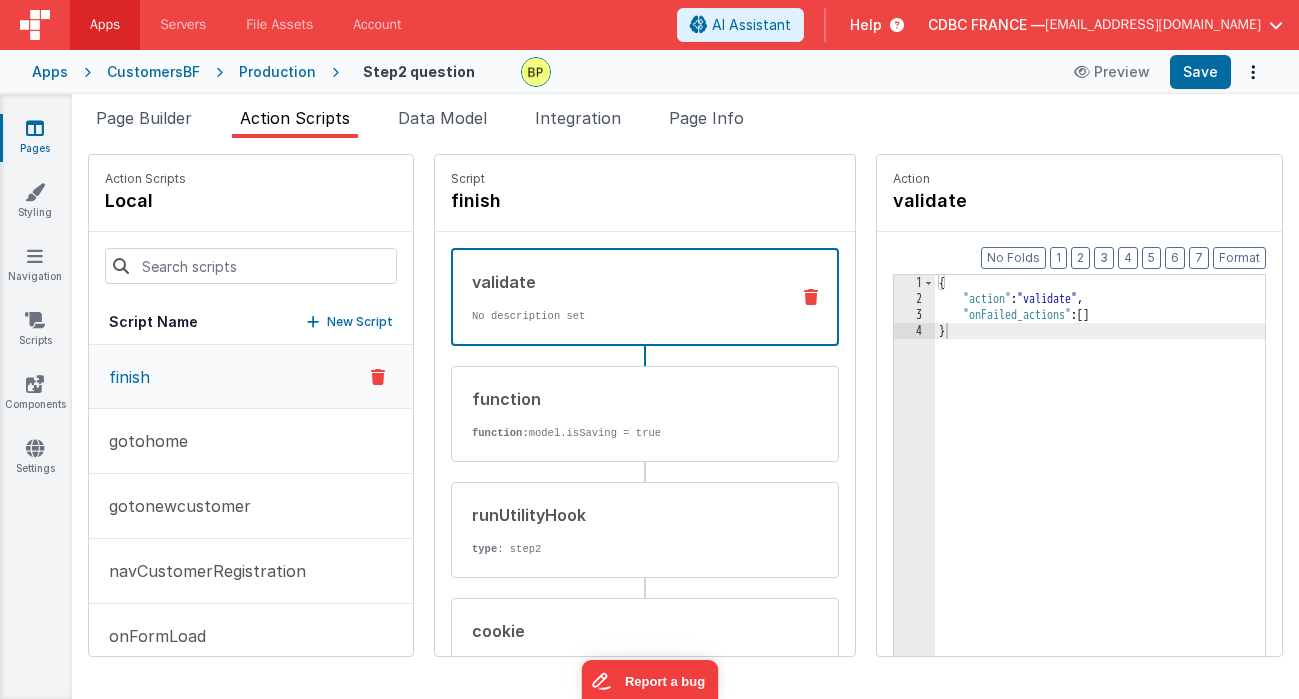 click on "finish" at bounding box center (251, 377) 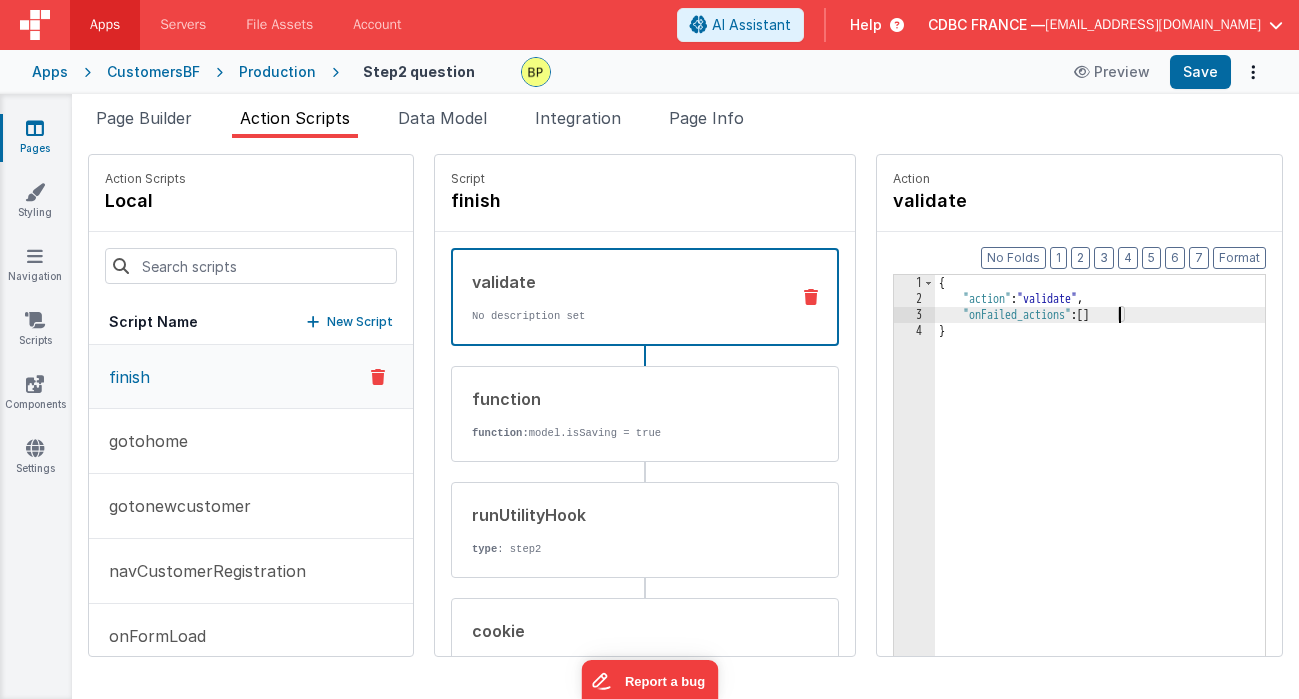 click on "{      "action" :  "validate" ,      "onFailed_actions" :  [ ] }" at bounding box center [1125, 512] 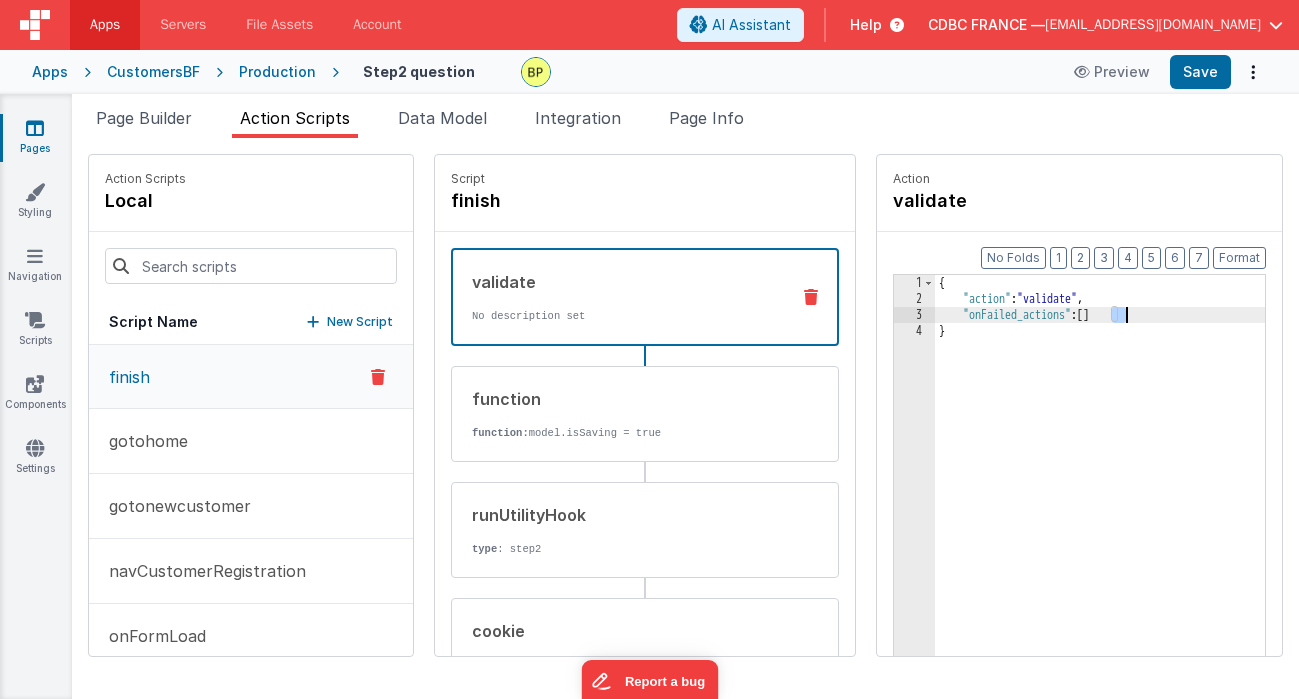 click on "{      "action" :  "validate" ,      "onFailed_actions" :  [ ] }" at bounding box center [1125, 512] 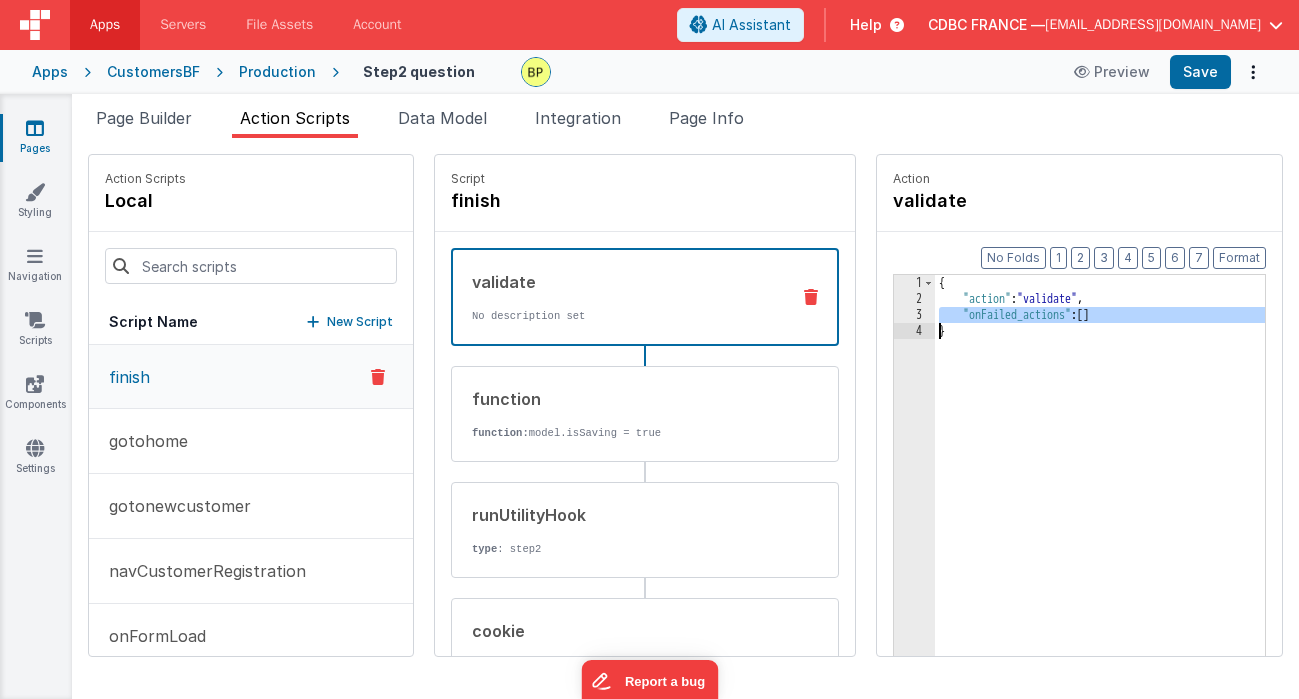 click on "{      "action" :  "validate" ,      "onFailed_actions" :  [ ] }" at bounding box center [1125, 512] 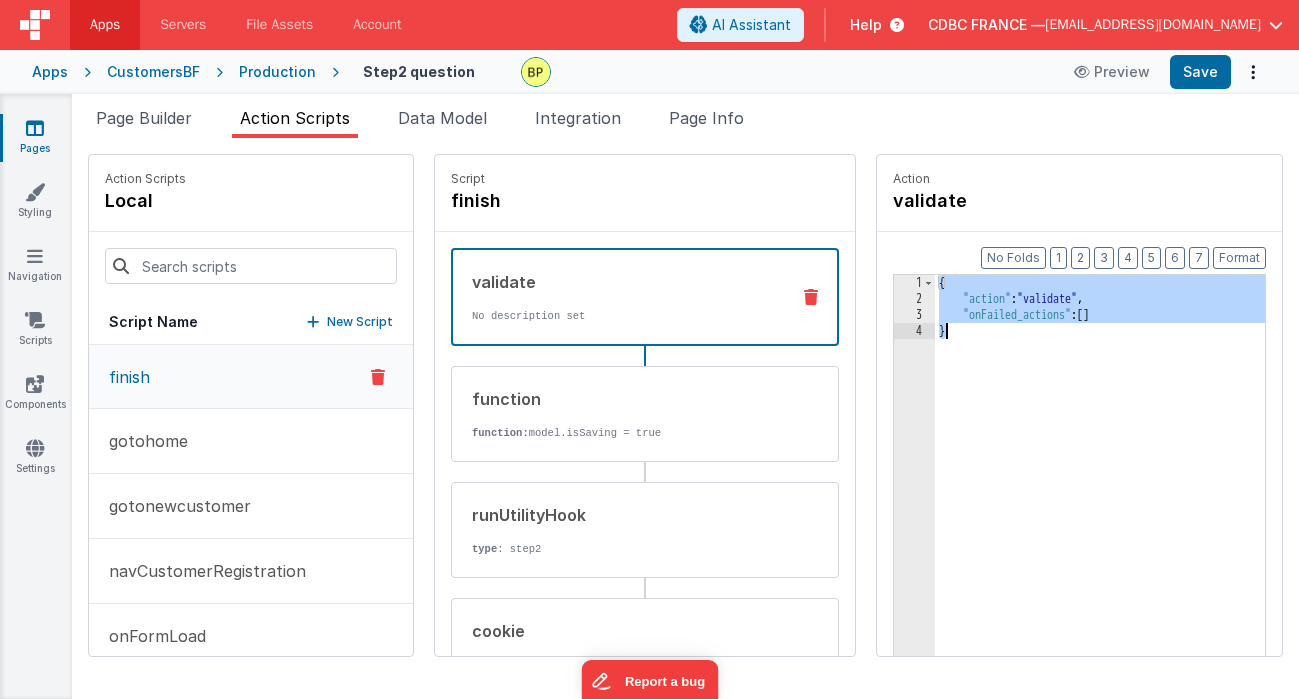 click on "{      "action" :  "validate" ,      "onFailed_actions" :  [ ] }" at bounding box center (1125, 512) 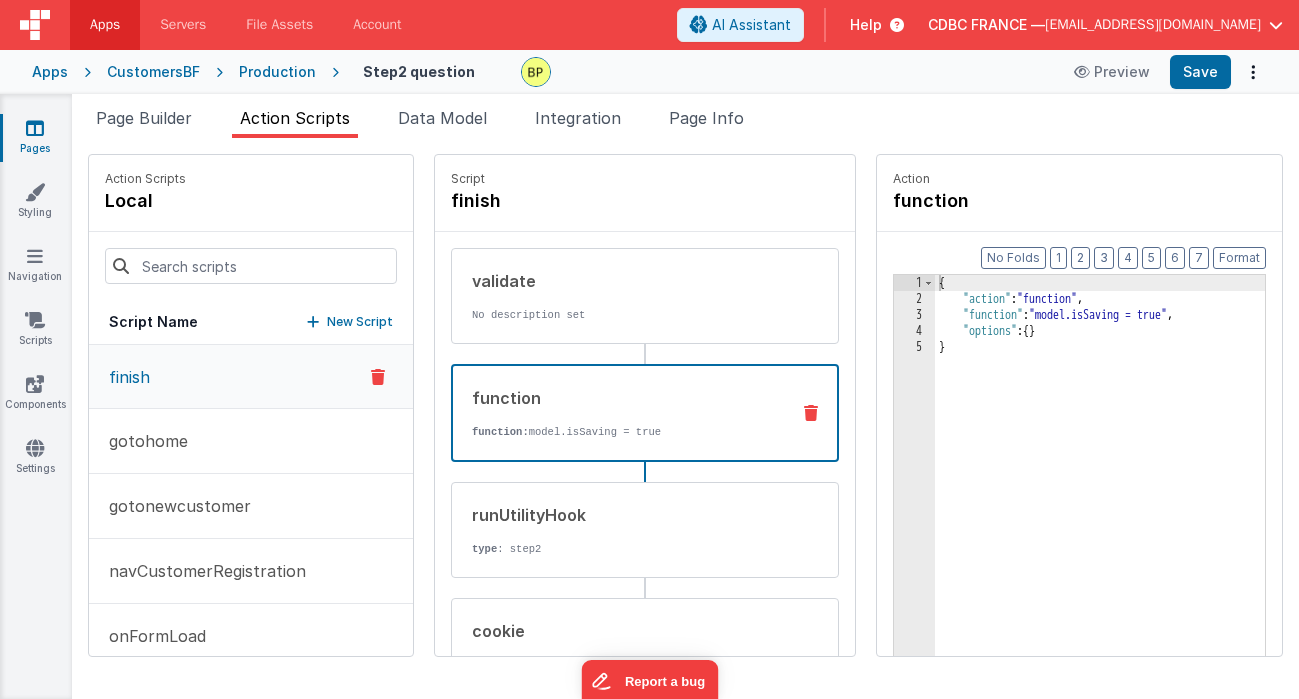 click on "function" at bounding box center (622, 398) 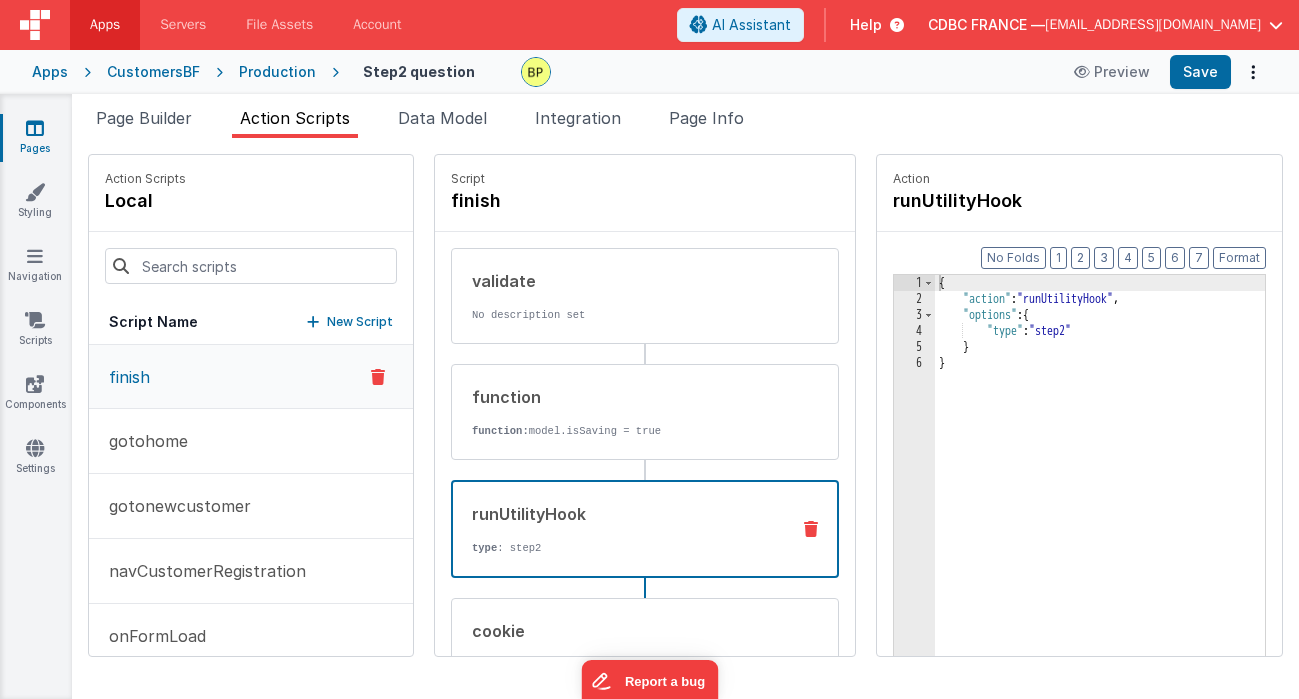 click on "runUtilityHook" at bounding box center [622, 514] 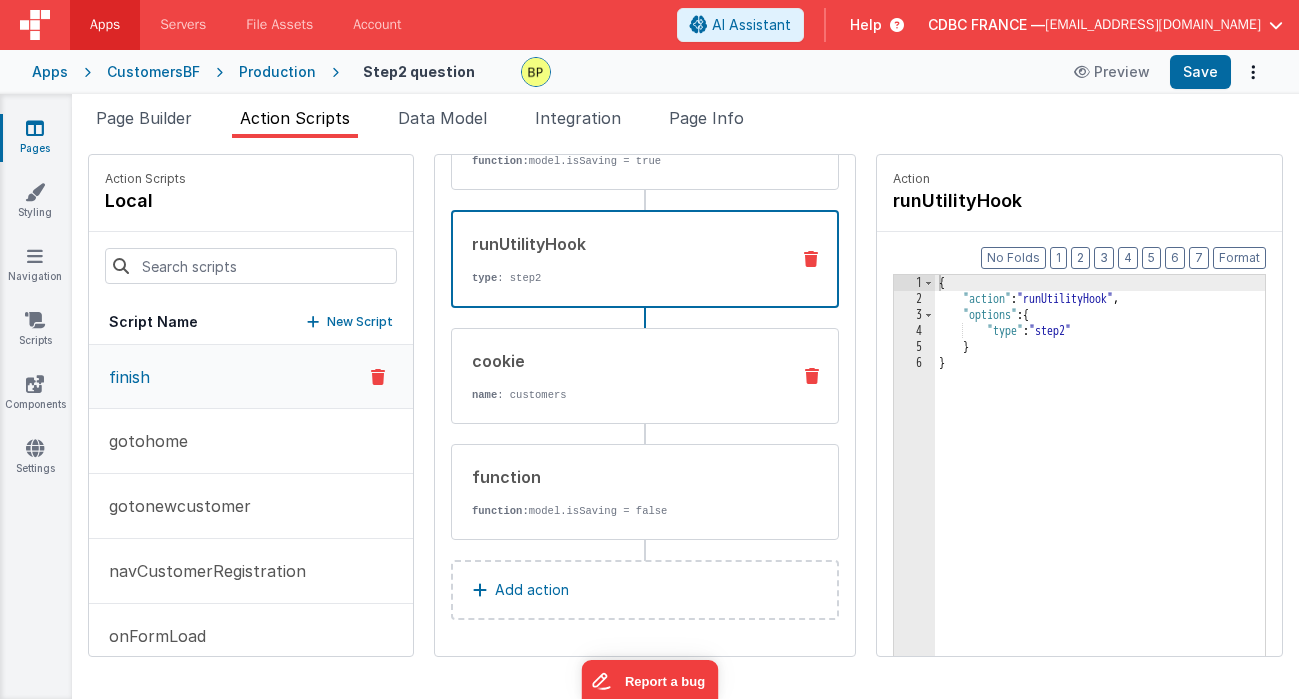 click on "cookie   name : customers" at bounding box center (645, 376) 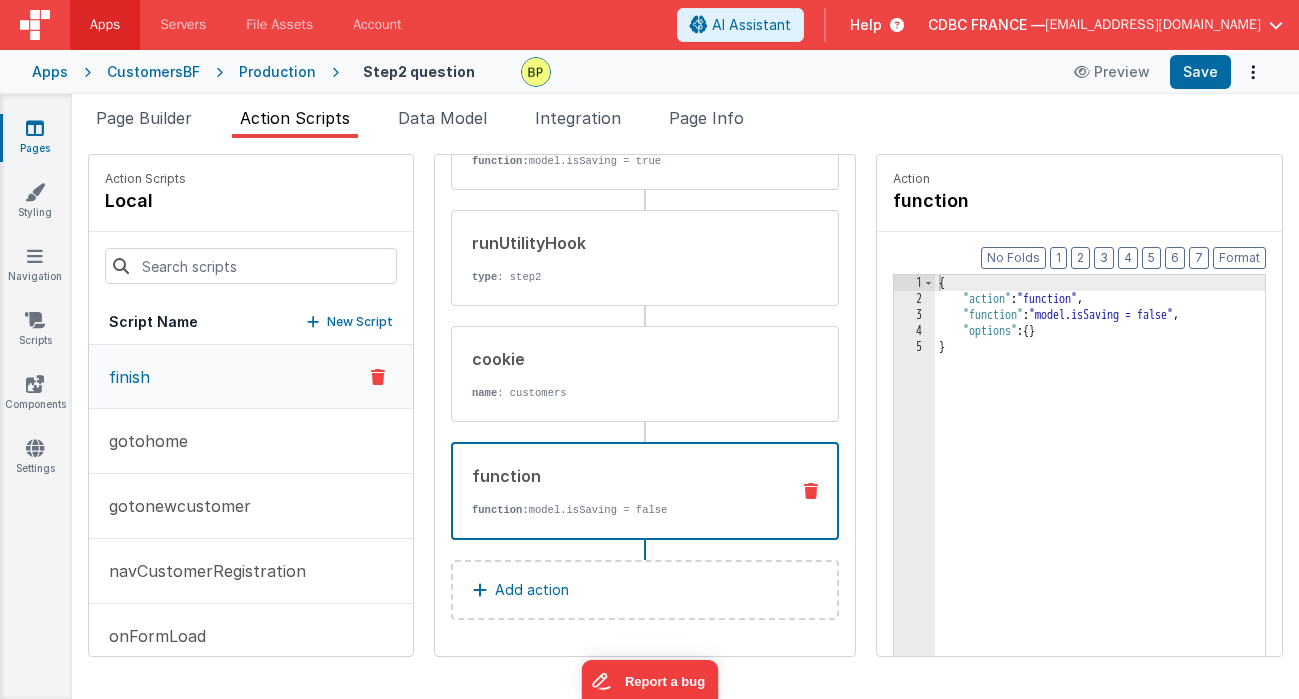 click on "function   function:  model.isSaving = false" at bounding box center (613, 491) 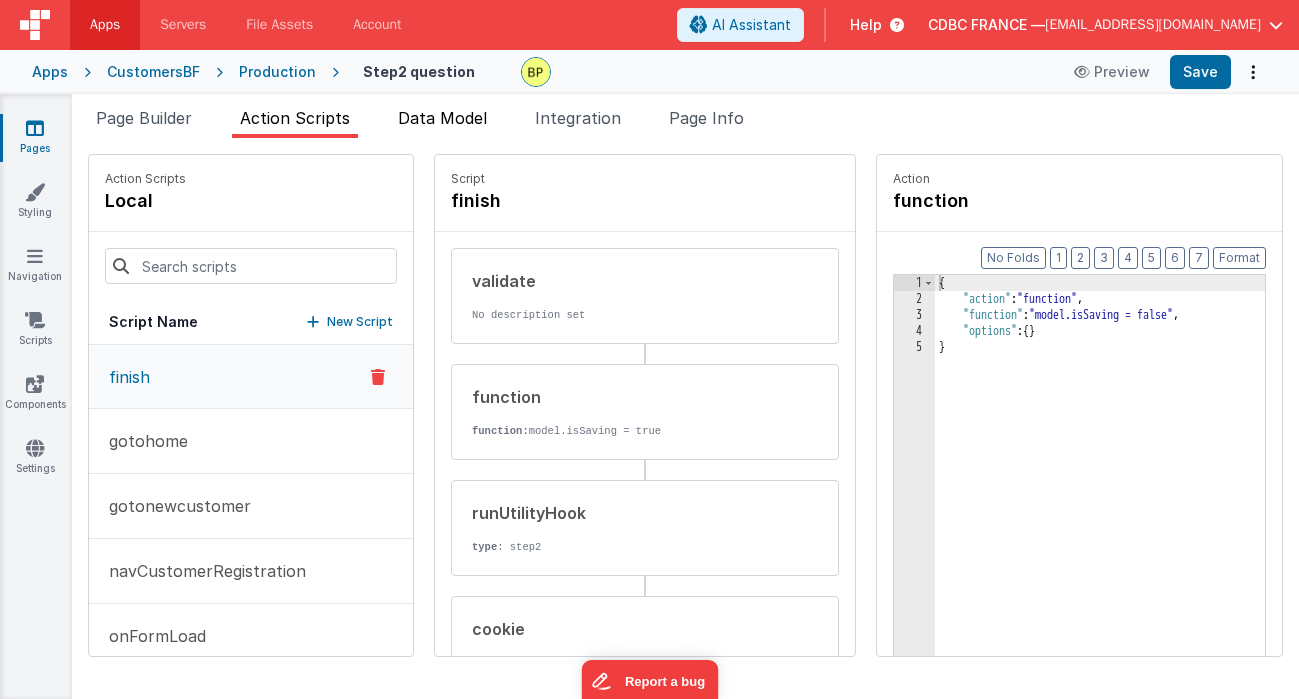 click on "Data Model" at bounding box center (442, 122) 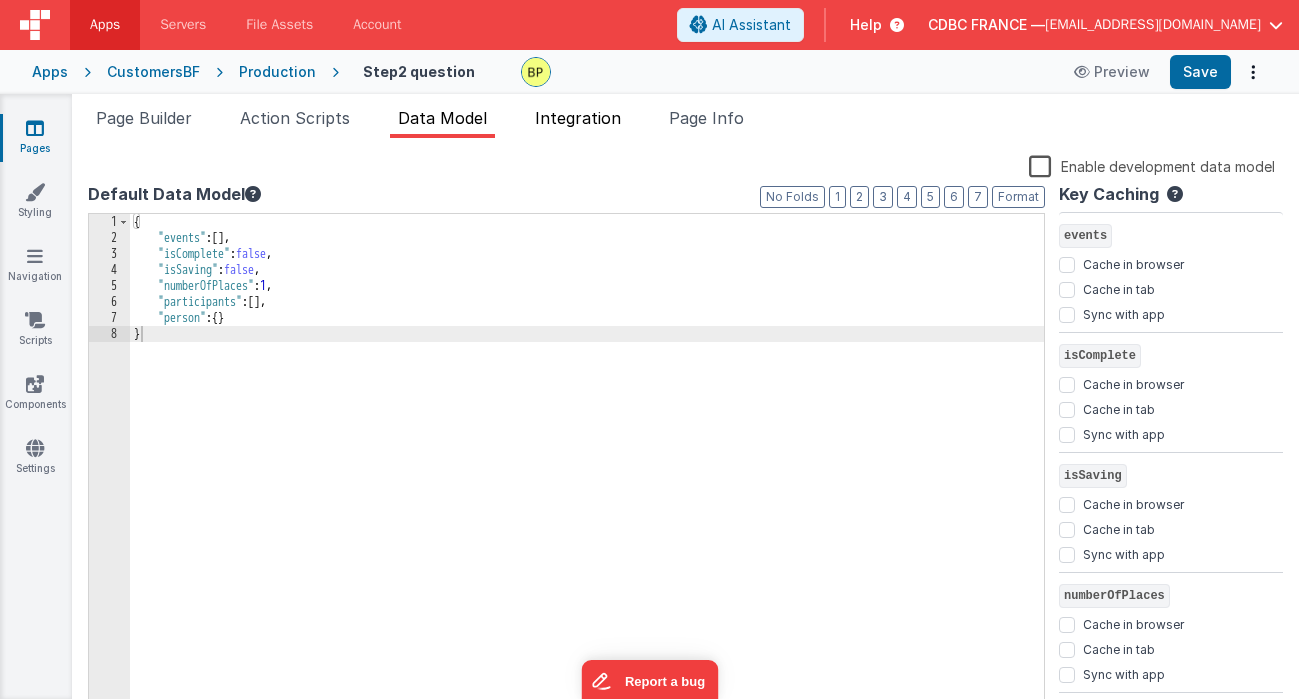 click on "Integration" at bounding box center [578, 118] 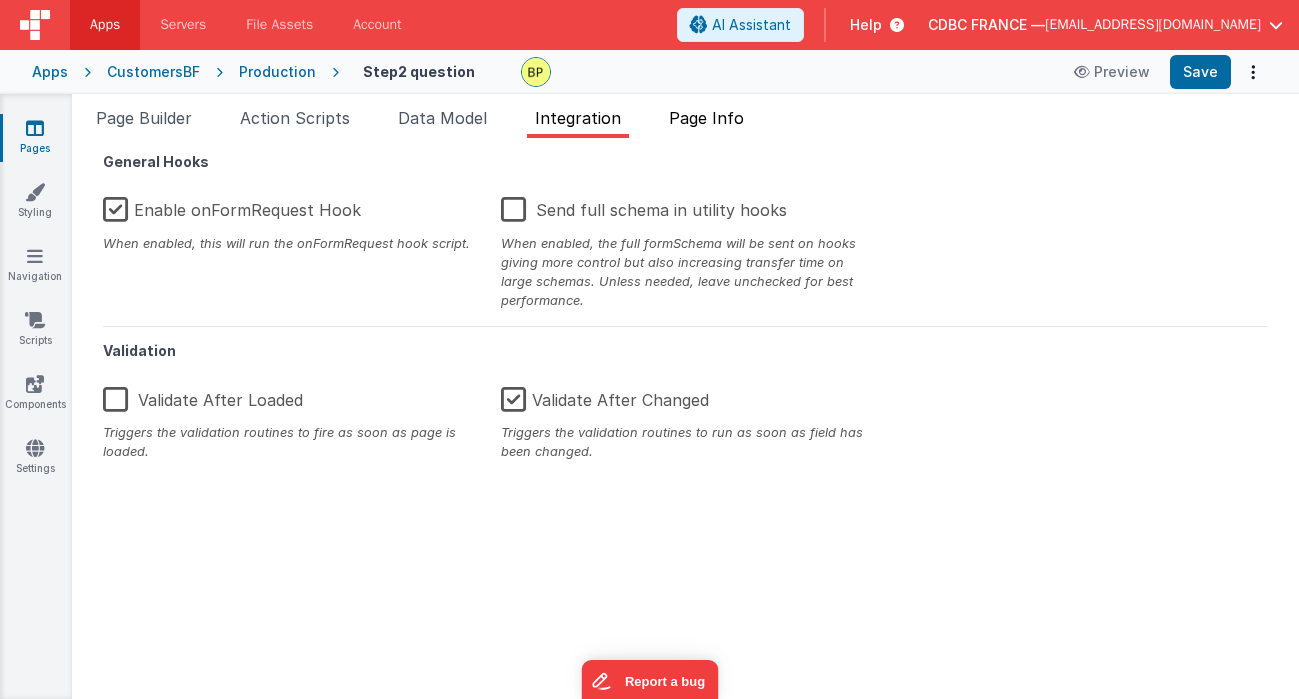 click on "Page Info" at bounding box center [706, 118] 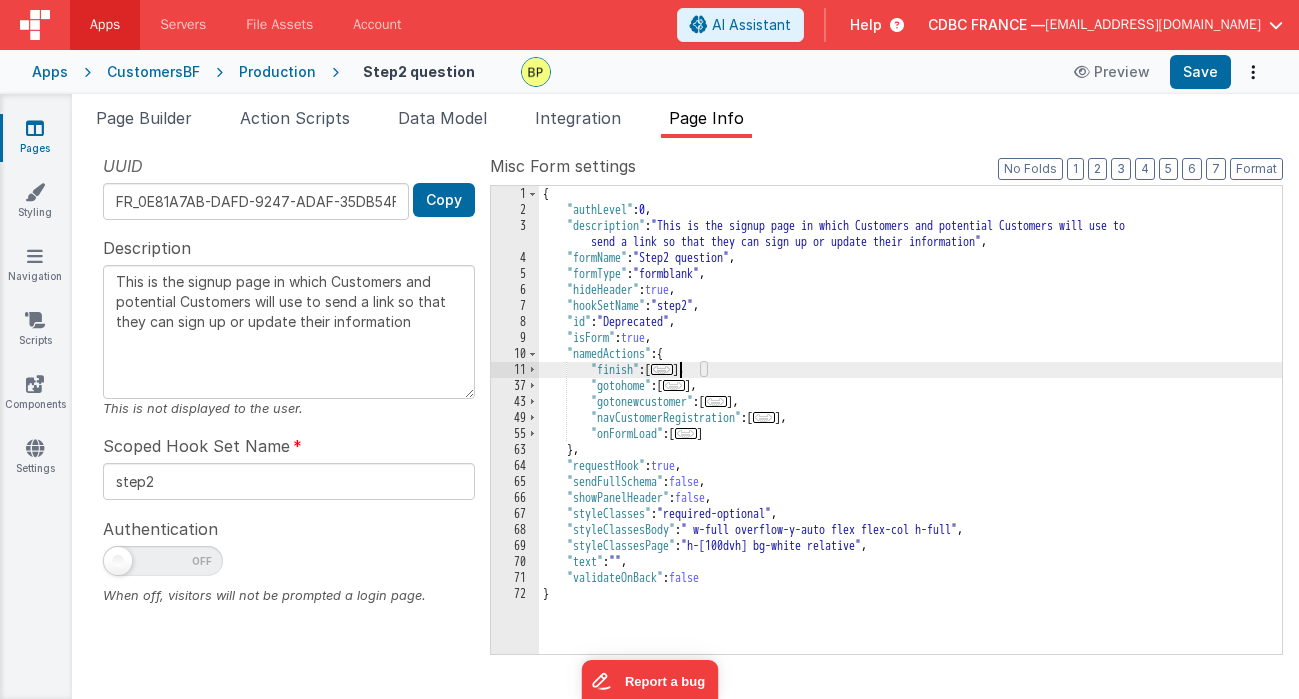 click on "..." at bounding box center [662, 369] 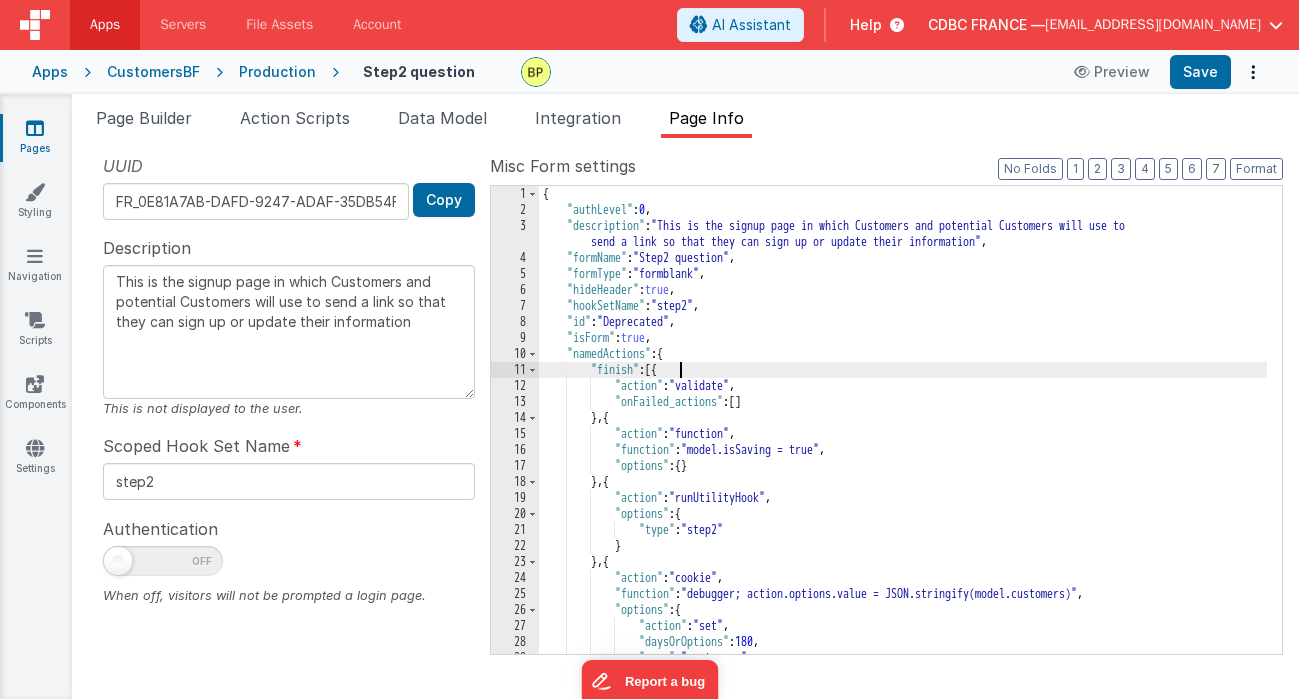 scroll, scrollTop: 0, scrollLeft: 0, axis: both 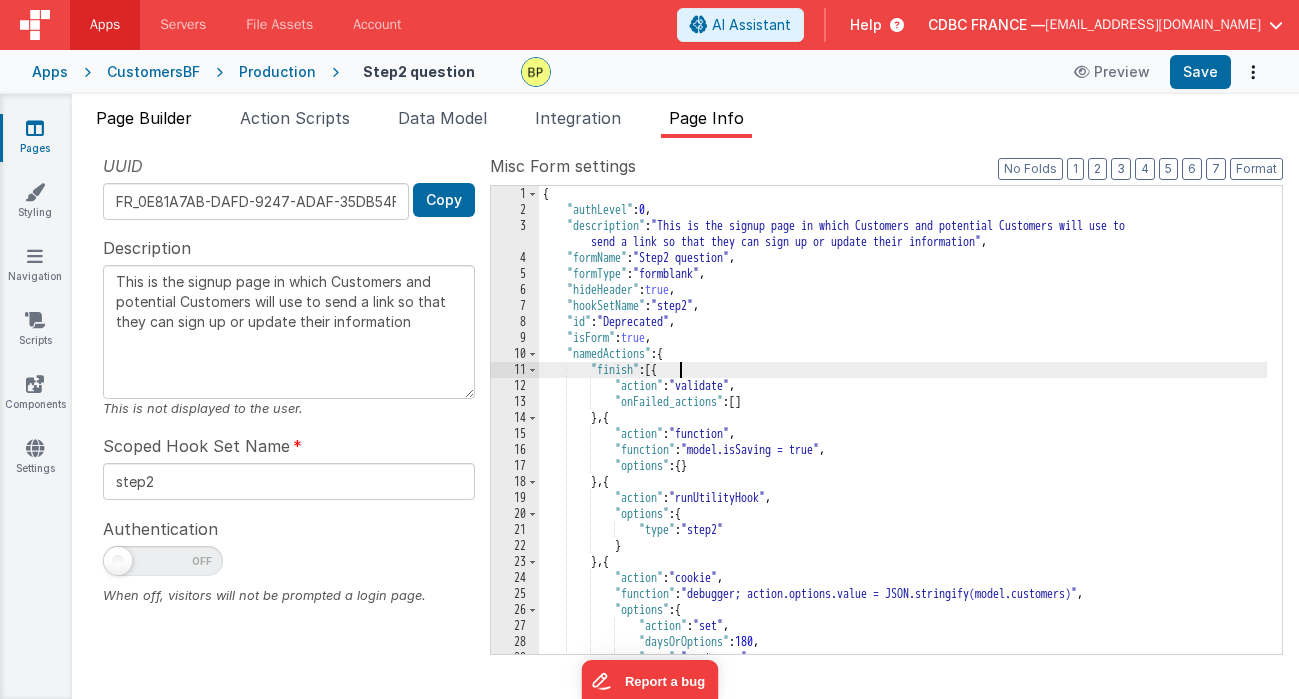 click on "Page Builder" at bounding box center [144, 118] 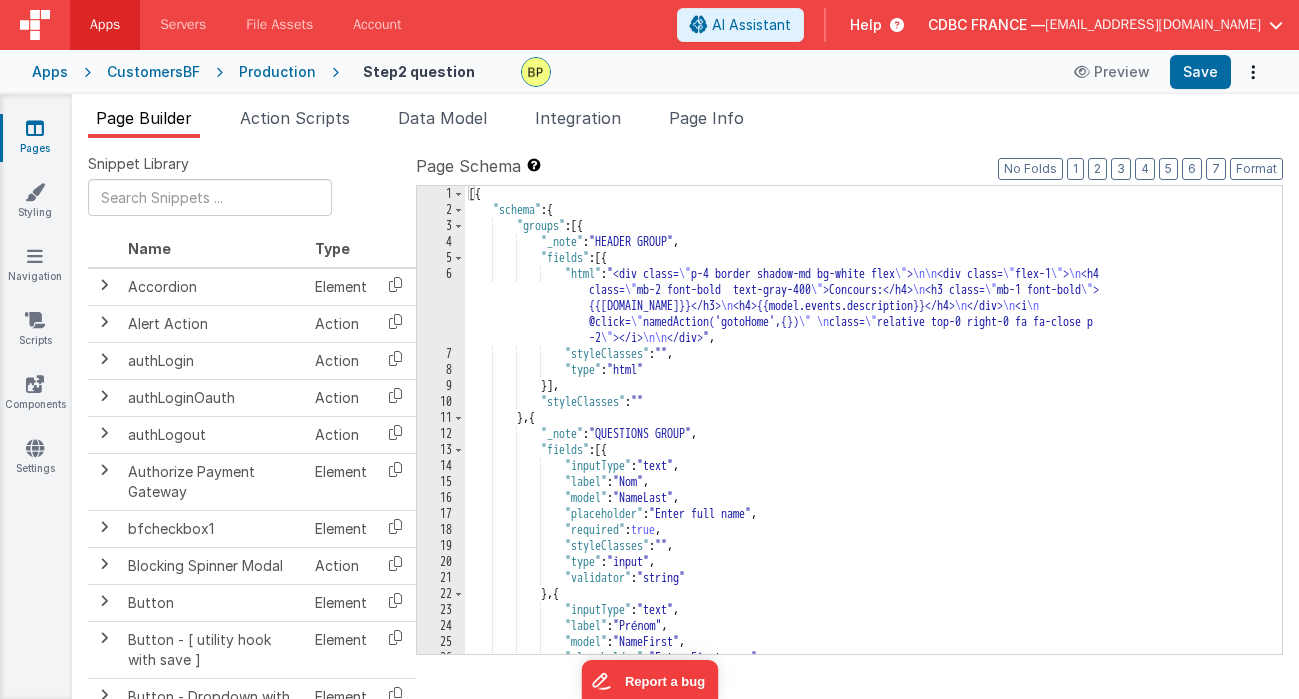 scroll, scrollTop: 2, scrollLeft: 0, axis: vertical 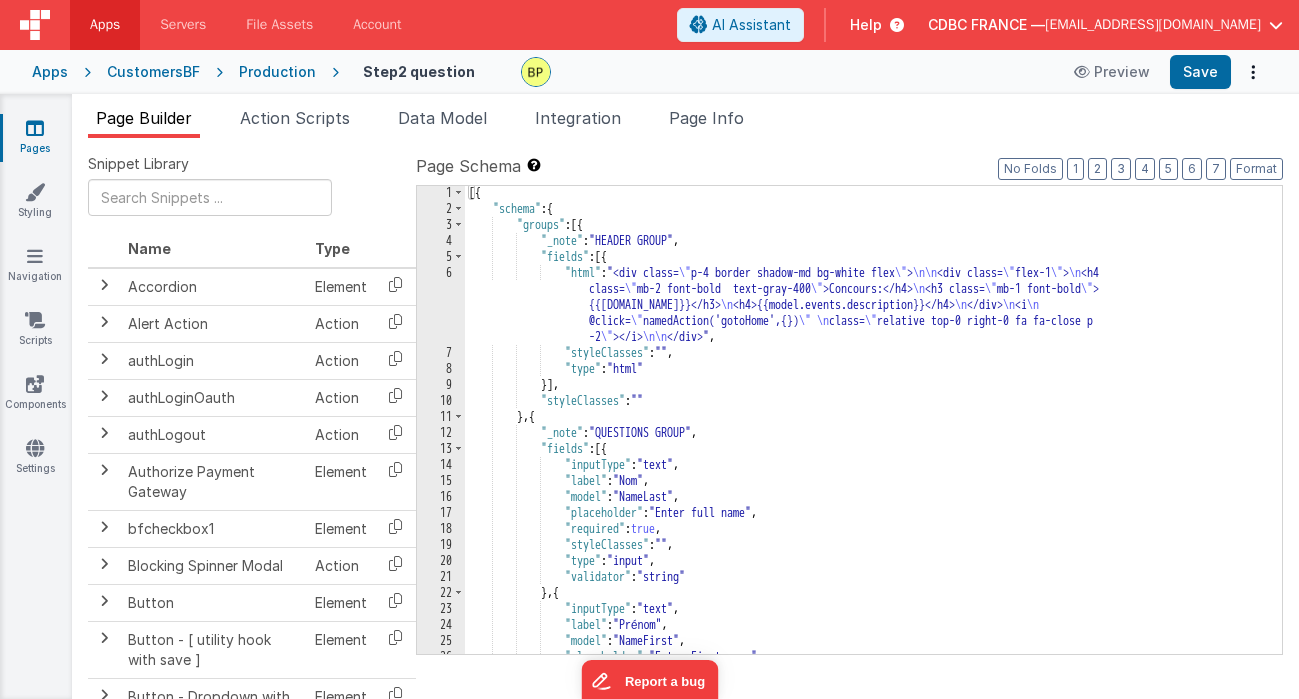 click on "6" at bounding box center (441, 305) 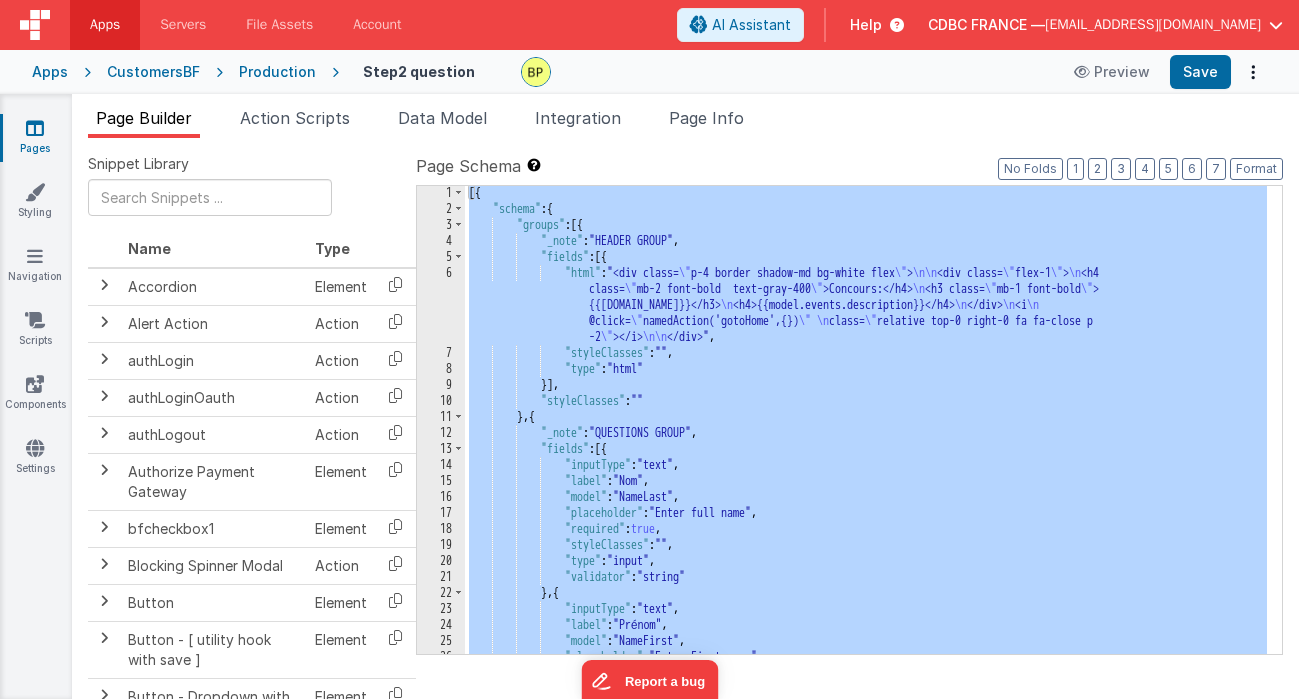 click on "6" at bounding box center (441, 305) 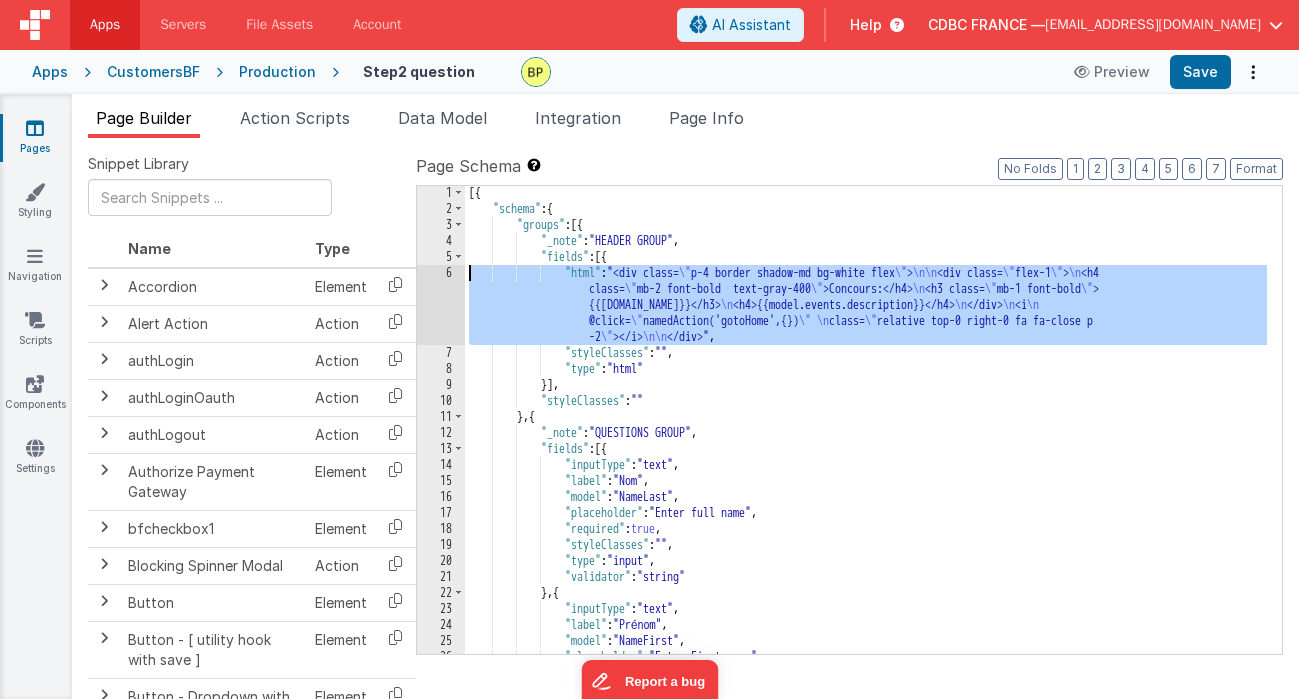 click on "6" at bounding box center (441, 305) 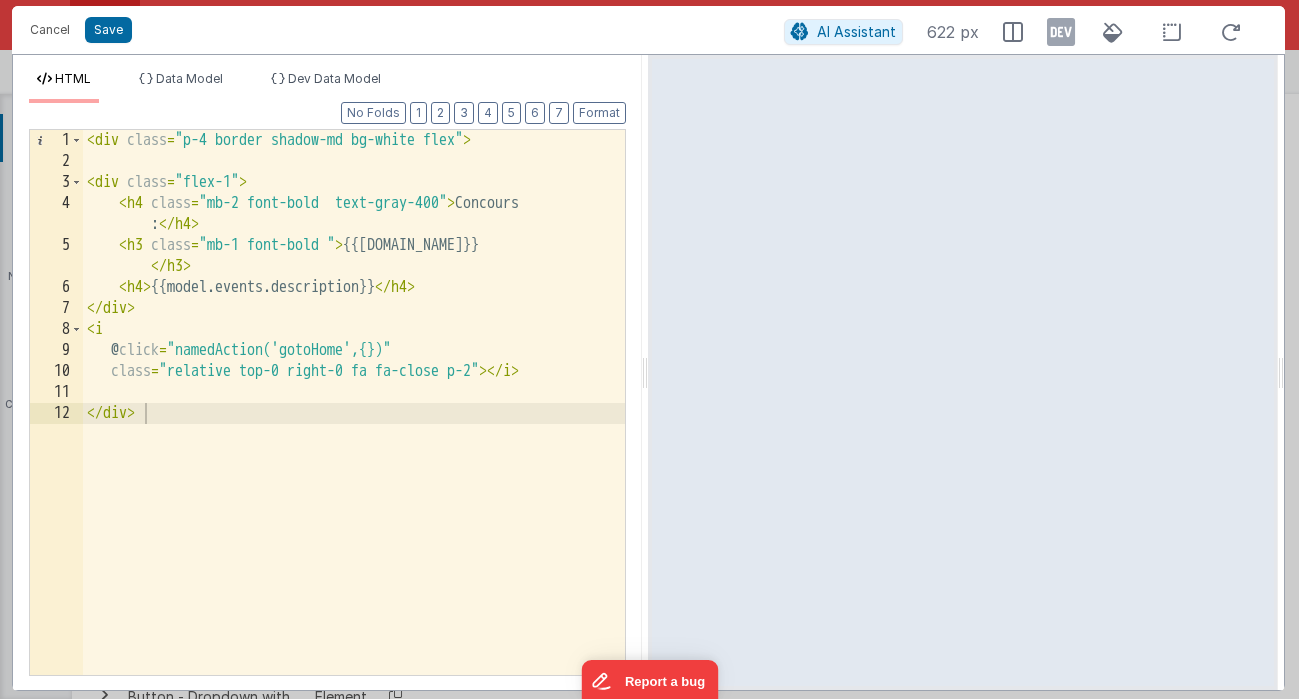 click on "< div   class = "p-4 border shadow-md bg-white flex" > < div   class = "flex-1" >      < h4   class = "mb-2 font-bold  text-gray-400" > Concours          : </ h4 >      < h3   class = "mb-1 font-bold " >  {{[DOMAIN_NAME]}}          </ h3 >      < h4 > {{model.events.description}} </ h4 > </ div > < i       @ click = "namedAction('gotoHome',{})"       class = "relative top-0 right-0 fa fa-close p-2" > </ i > </ div >" at bounding box center [354, 423] 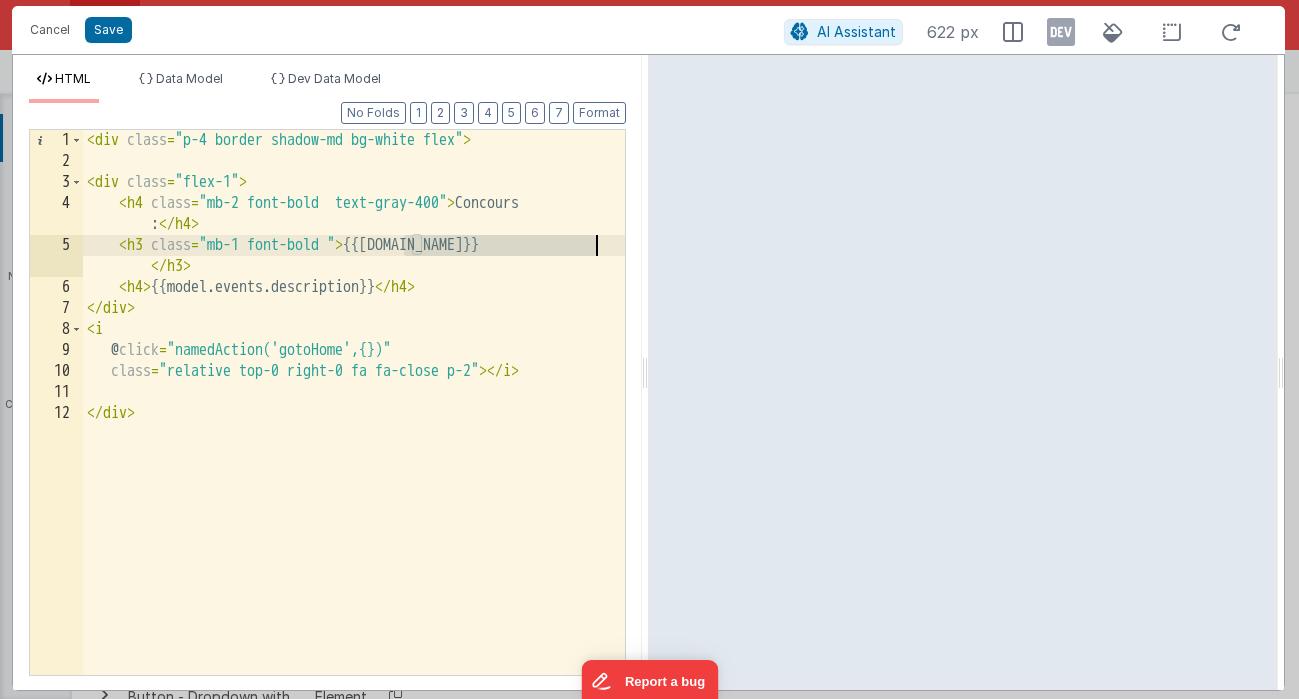 drag, startPoint x: 403, startPoint y: 248, endPoint x: 615, endPoint y: 248, distance: 212 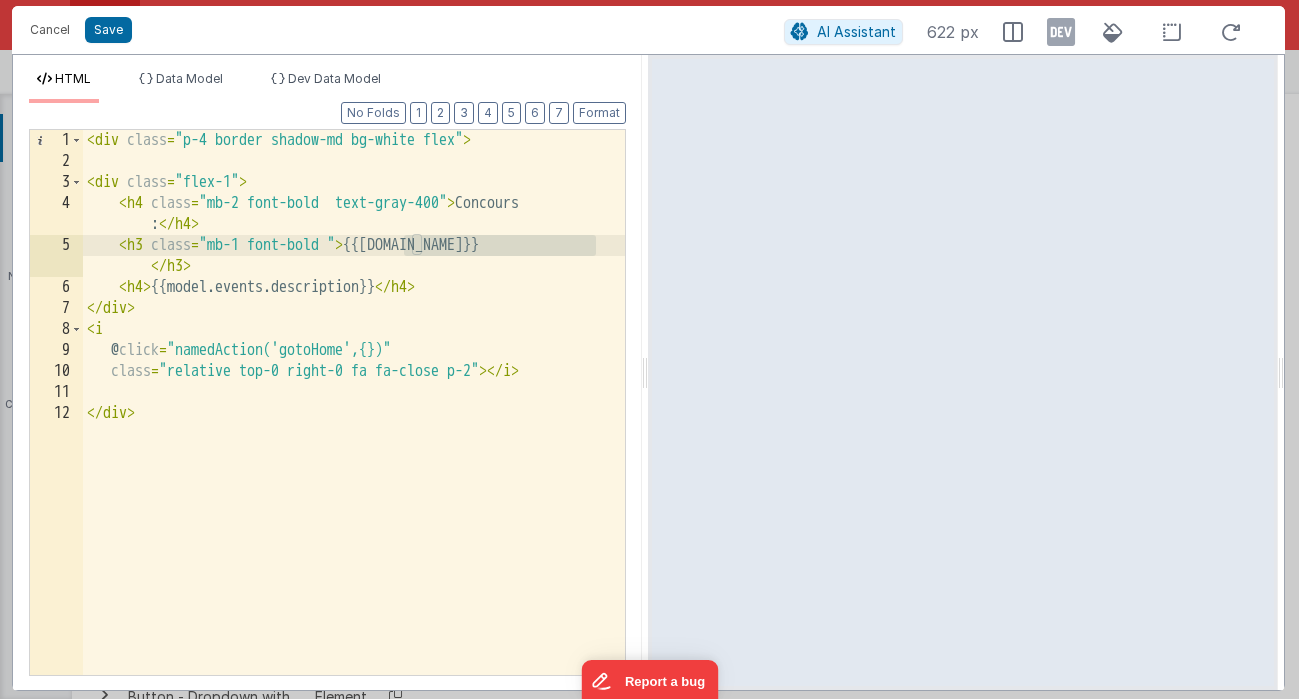 drag, startPoint x: 404, startPoint y: 246, endPoint x: 628, endPoint y: 242, distance: 224.0357 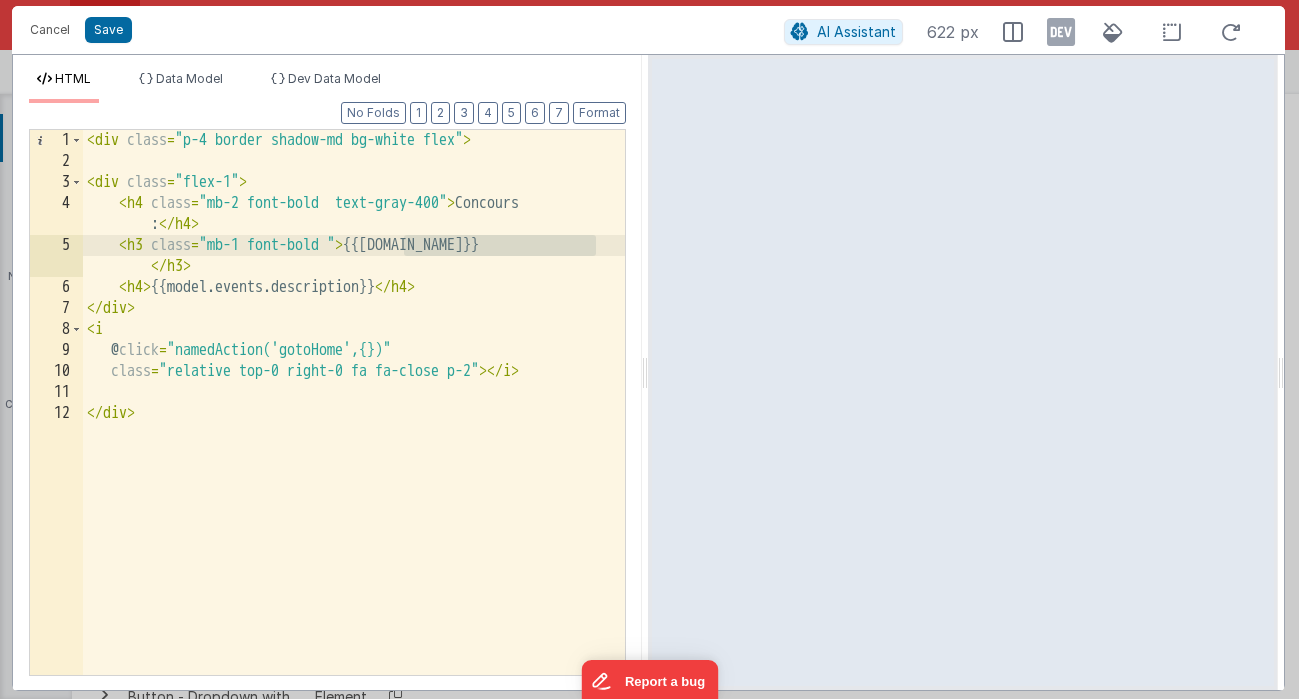 drag, startPoint x: 616, startPoint y: 244, endPoint x: 404, endPoint y: 244, distance: 212 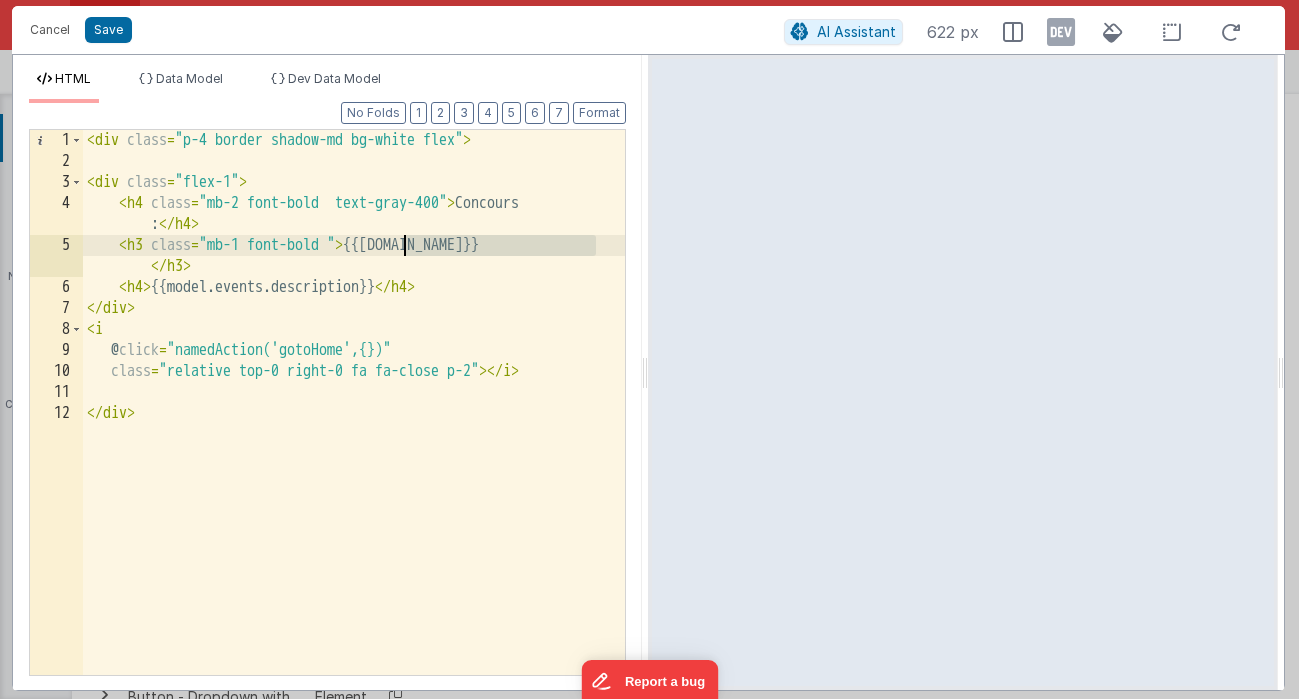 type 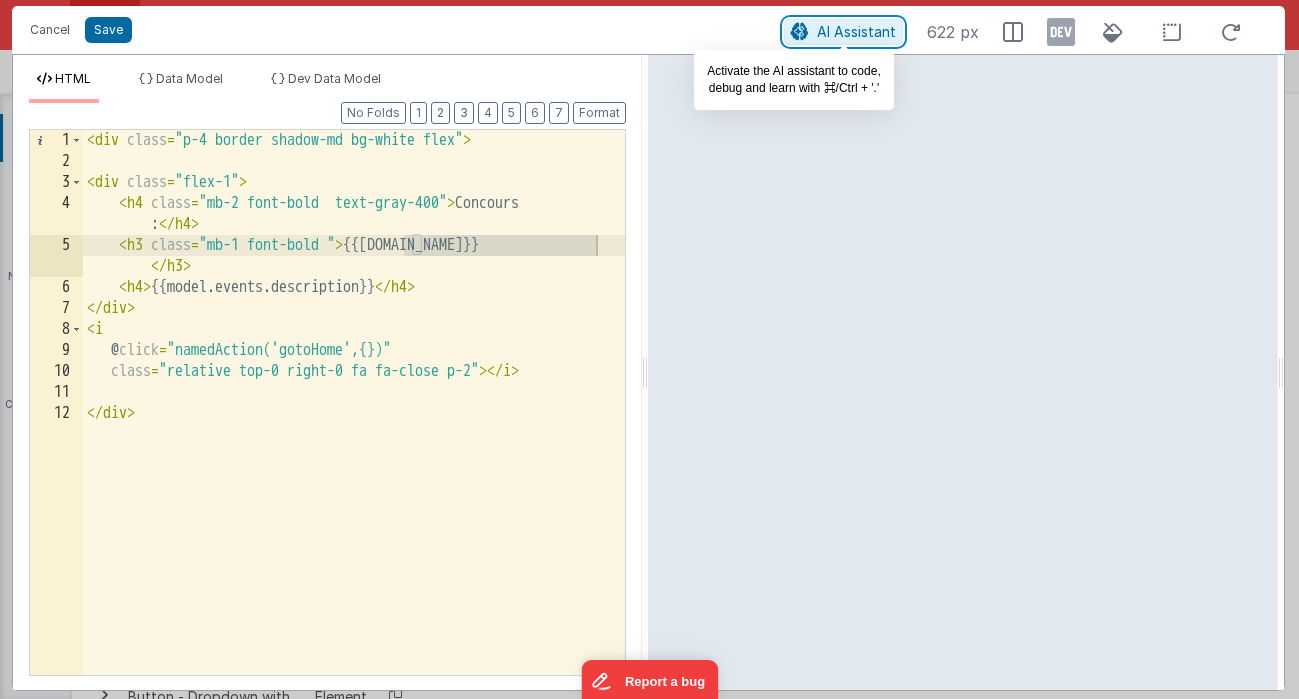 click on "AI Assistant" at bounding box center [856, 31] 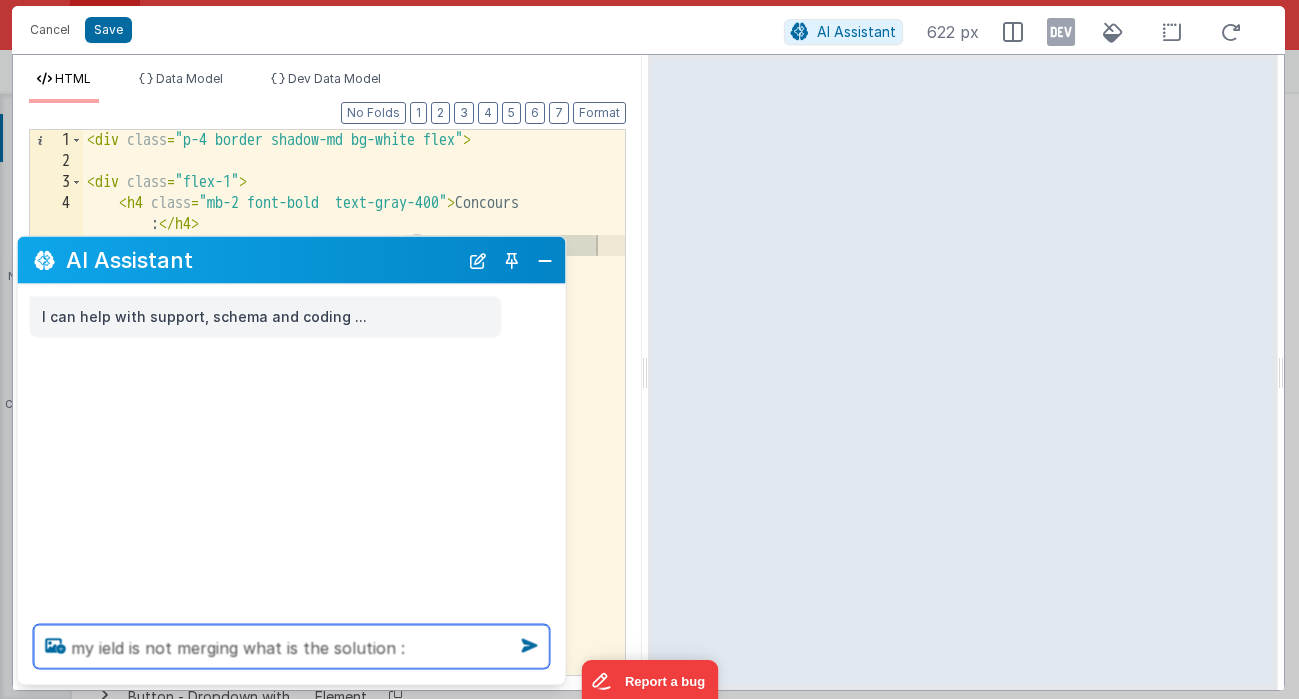 paste on "{{[DOMAIN_NAME]}" 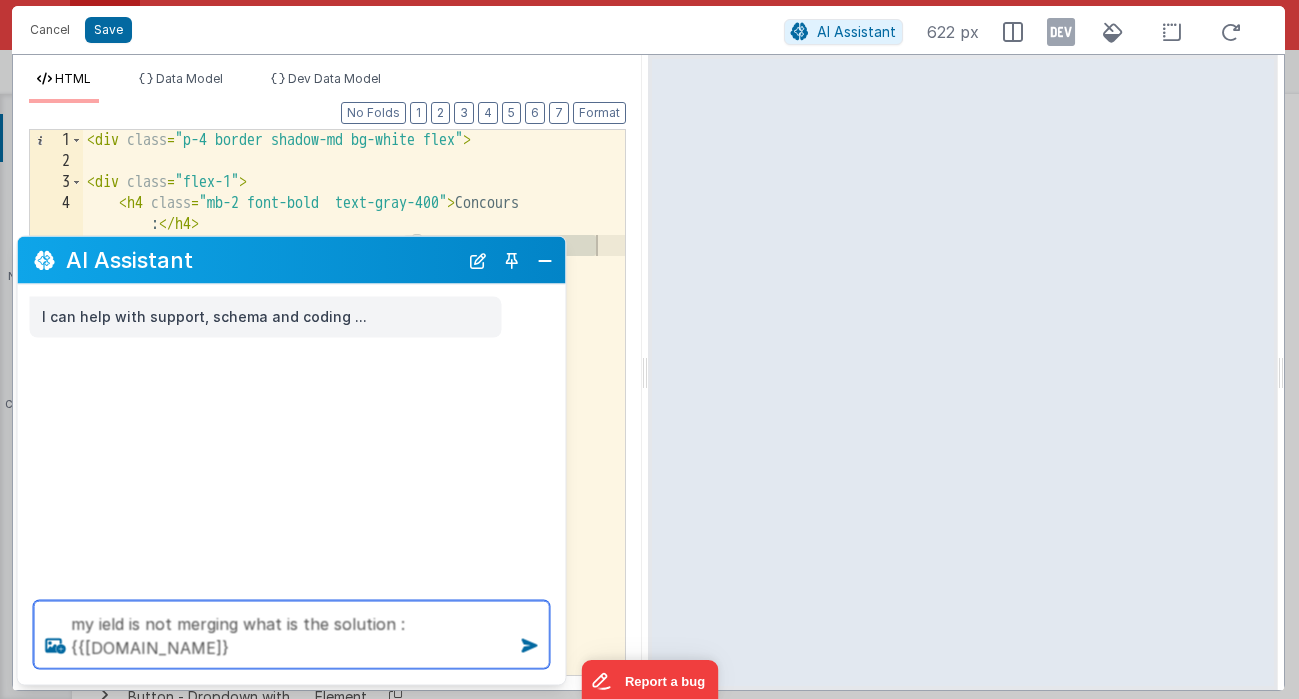 click on "my ield is not merging what is the solution : {{[DOMAIN_NAME]}" at bounding box center (292, 635) 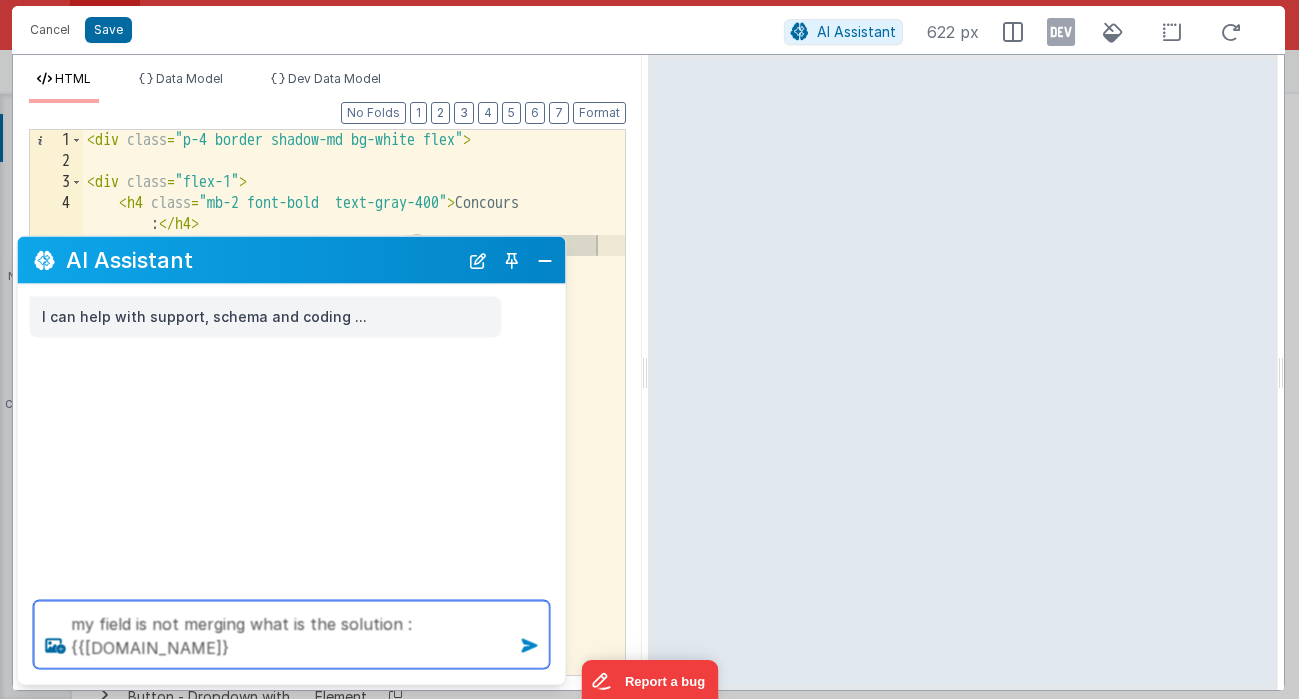type on "my field is not merging what is the solution : {{[DOMAIN_NAME]}" 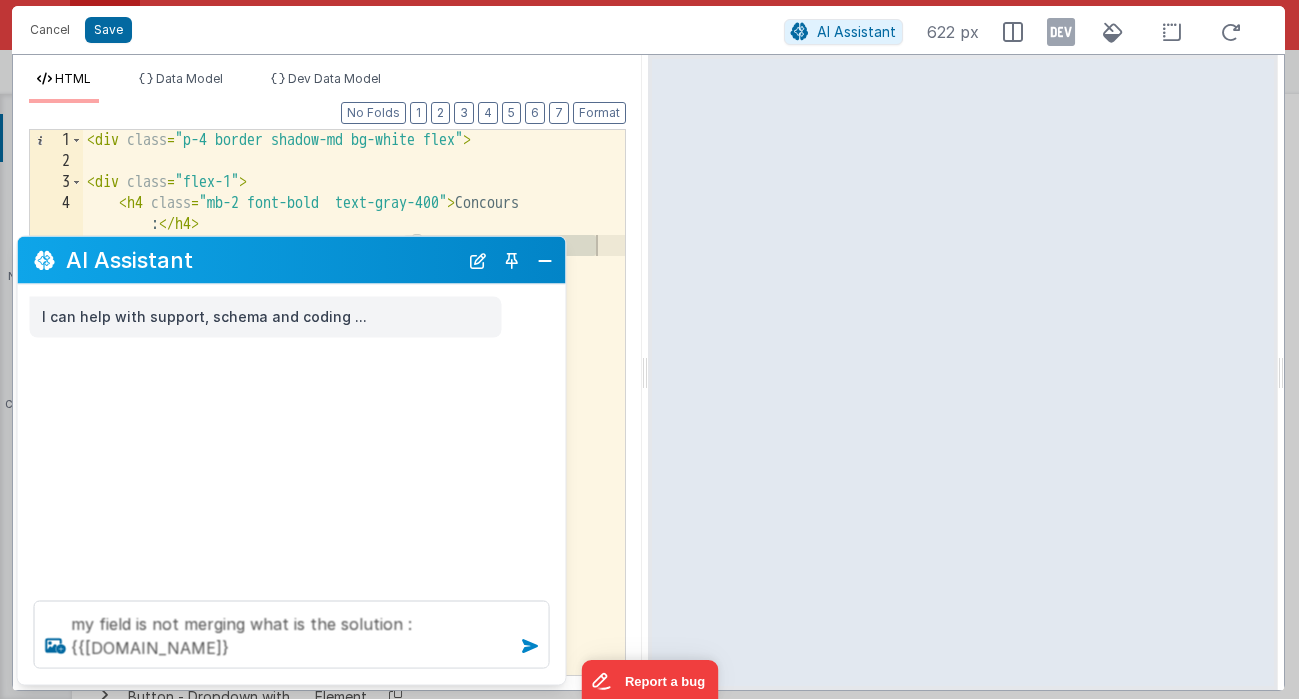 click at bounding box center [530, 646] 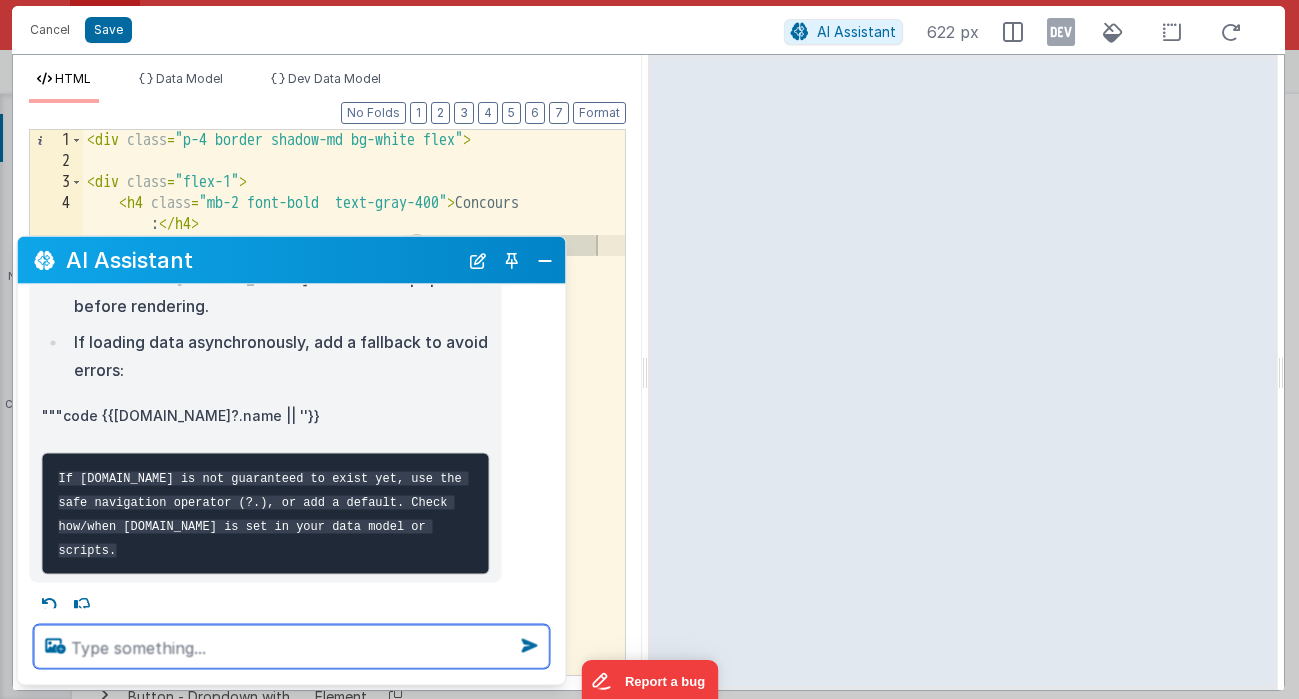 scroll, scrollTop: 280, scrollLeft: 0, axis: vertical 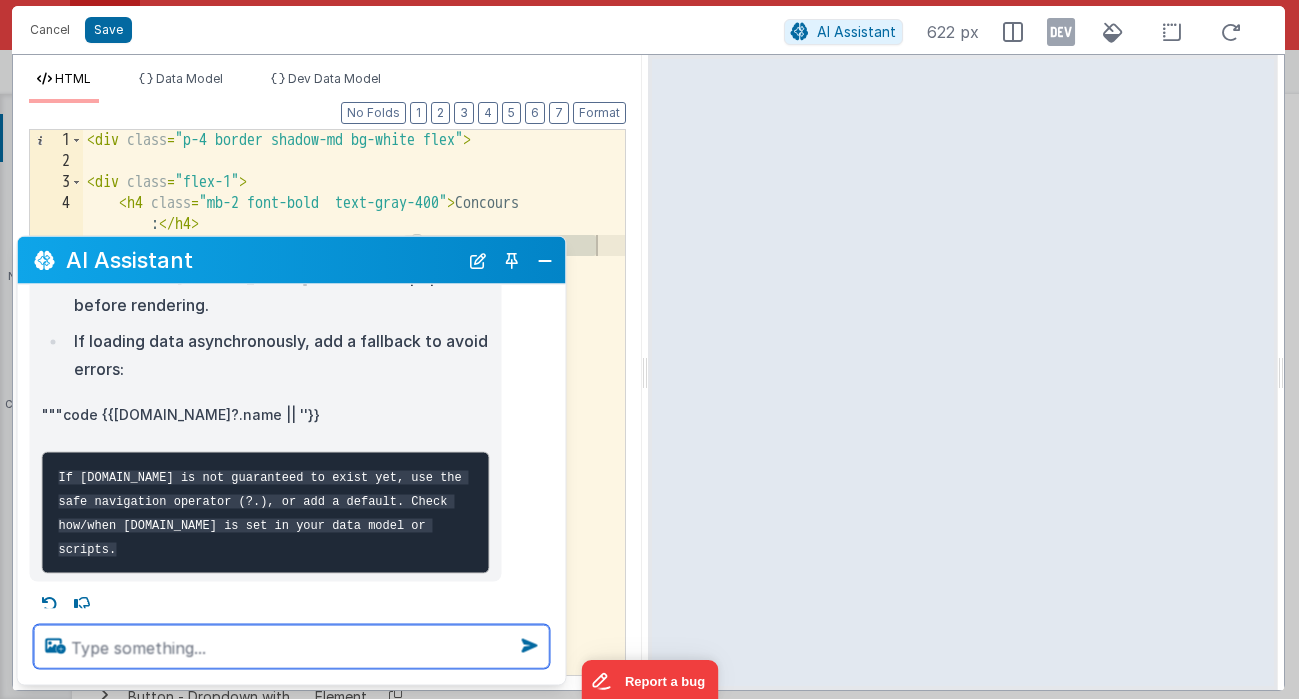 click at bounding box center (292, 647) 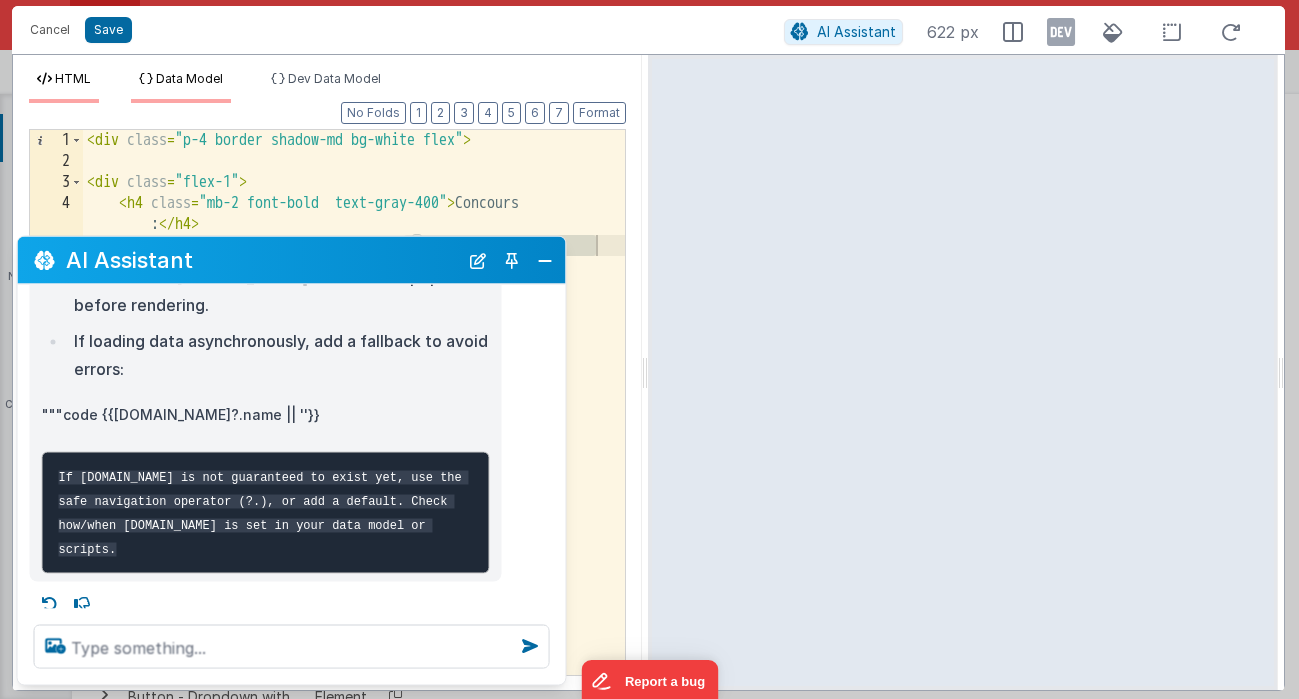 click on "Data Model" at bounding box center [189, 78] 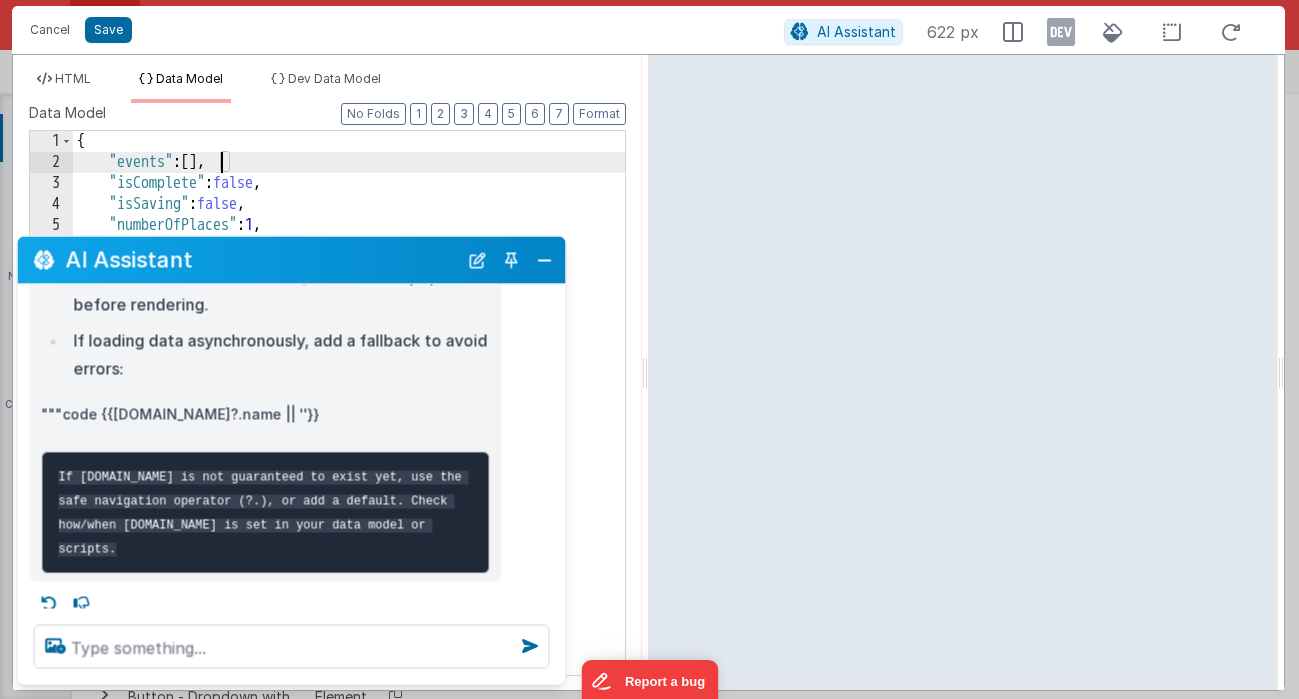 click on "{      "events" :  [ ] ,      "isComplete" :  false ,      "isSaving" :  false ,      "numberOfPlaces" :  1 ,      "participants" :  [ ] ,      "person" :  { } }" at bounding box center [349, 424] 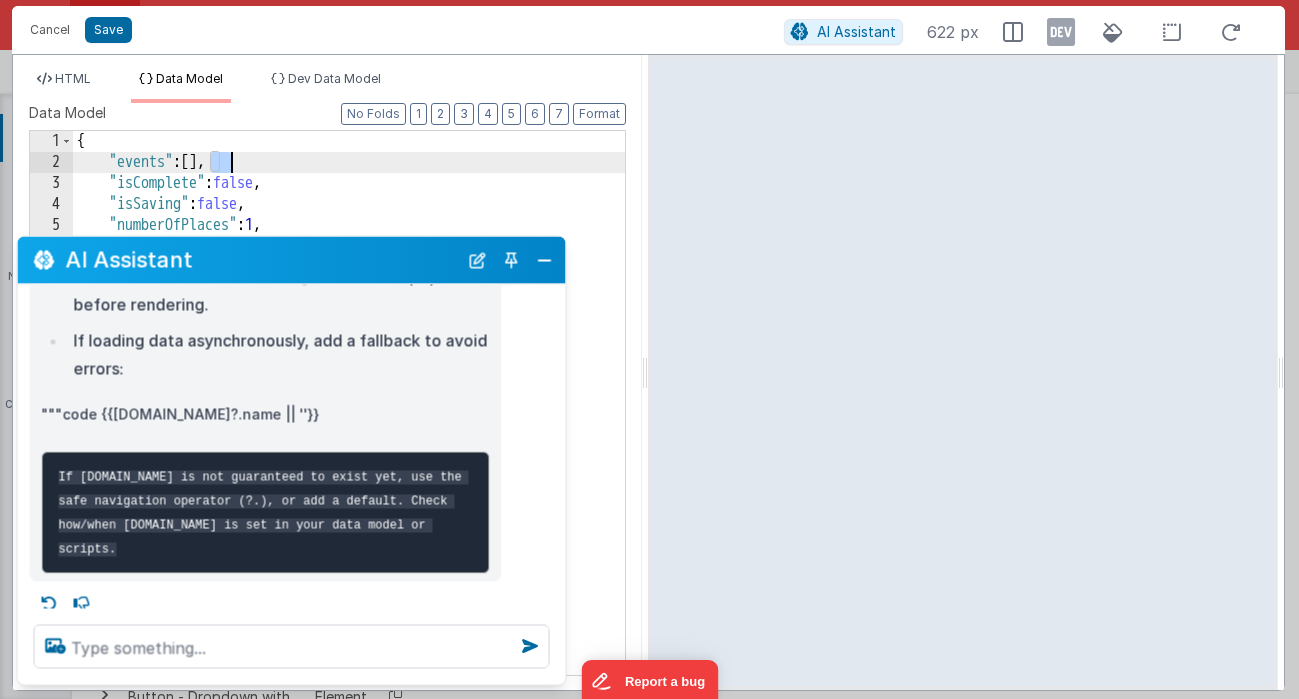 click on "{      "events" :  [ ] ,      "isComplete" :  false ,      "isSaving" :  false ,      "numberOfPlaces" :  1 ,      "participants" :  [ ] ,      "person" :  { } }" at bounding box center [349, 424] 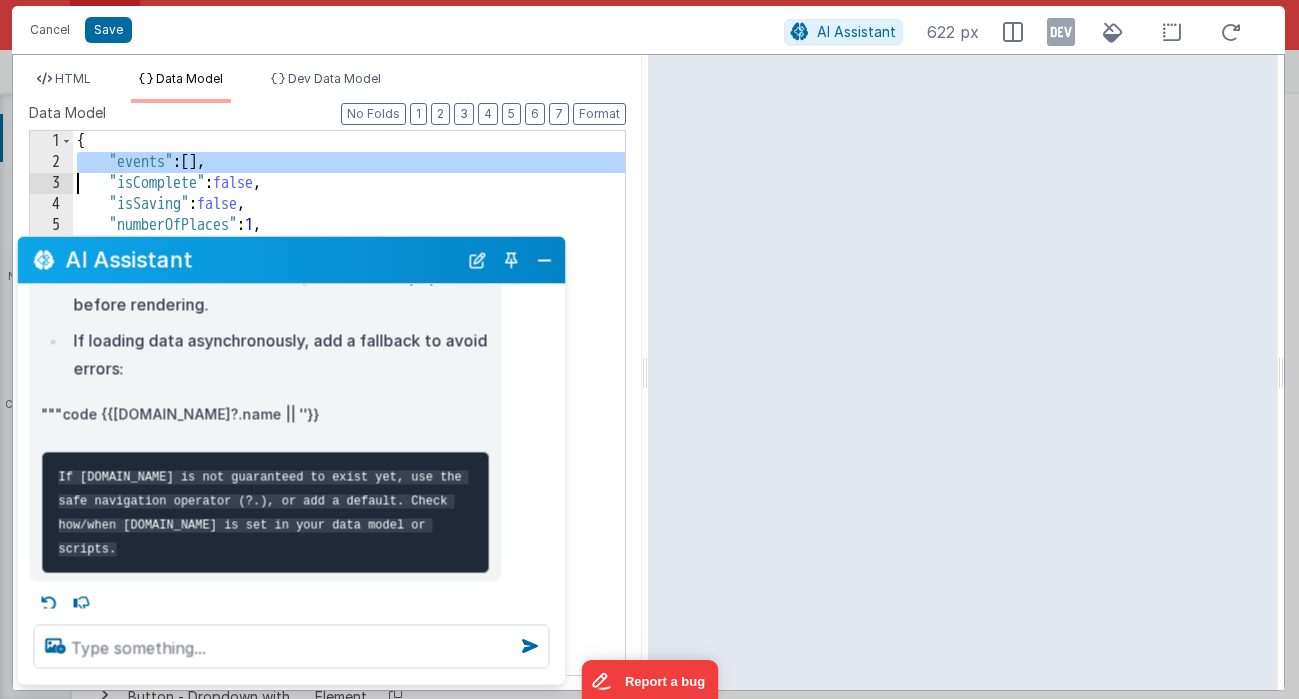 click on "{      "events" :  [ ] ,      "isComplete" :  false ,      "isSaving" :  false ,      "numberOfPlaces" :  1 ,      "participants" :  [ ] ,      "person" :  { } }" at bounding box center (349, 424) 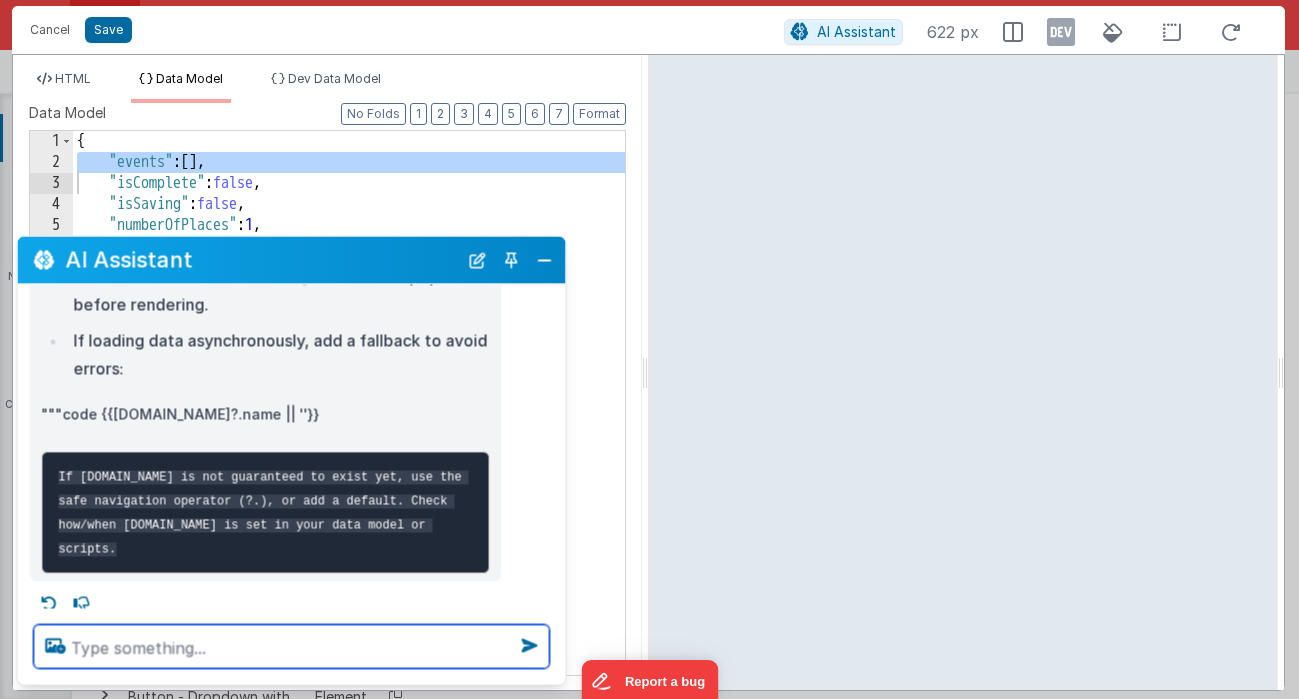 click at bounding box center (292, 647) 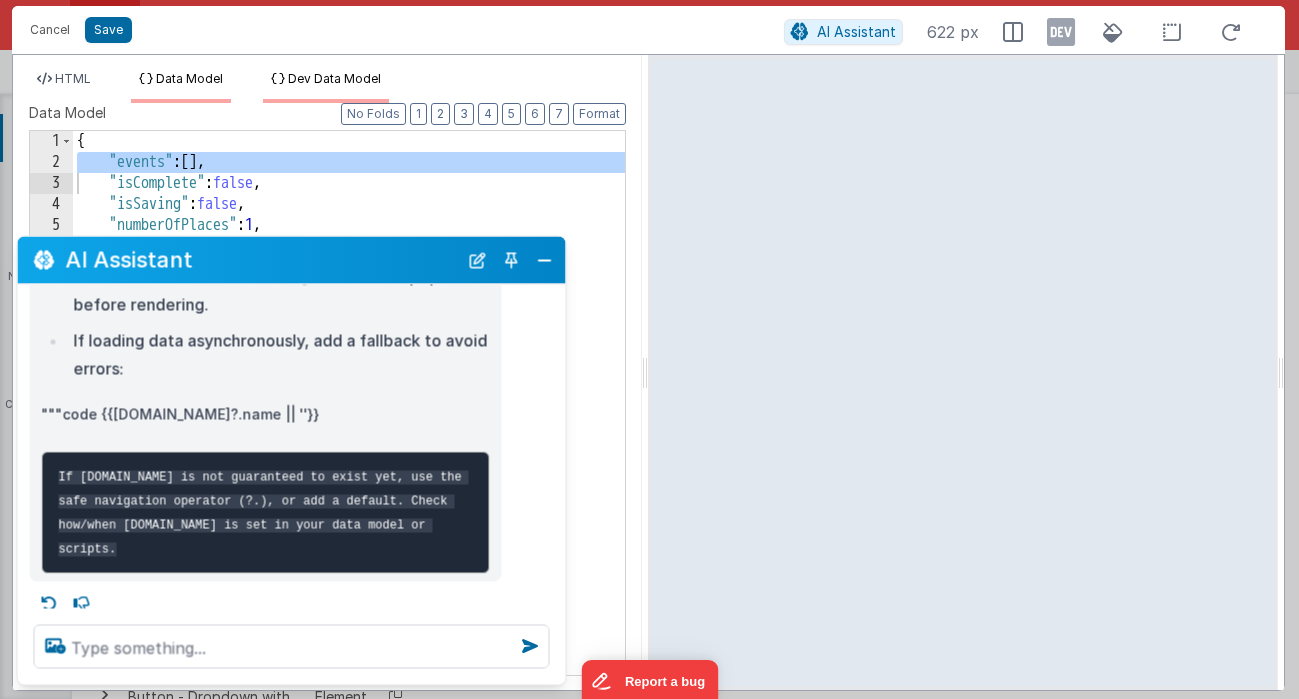 click on "Dev Data Model" at bounding box center (334, 78) 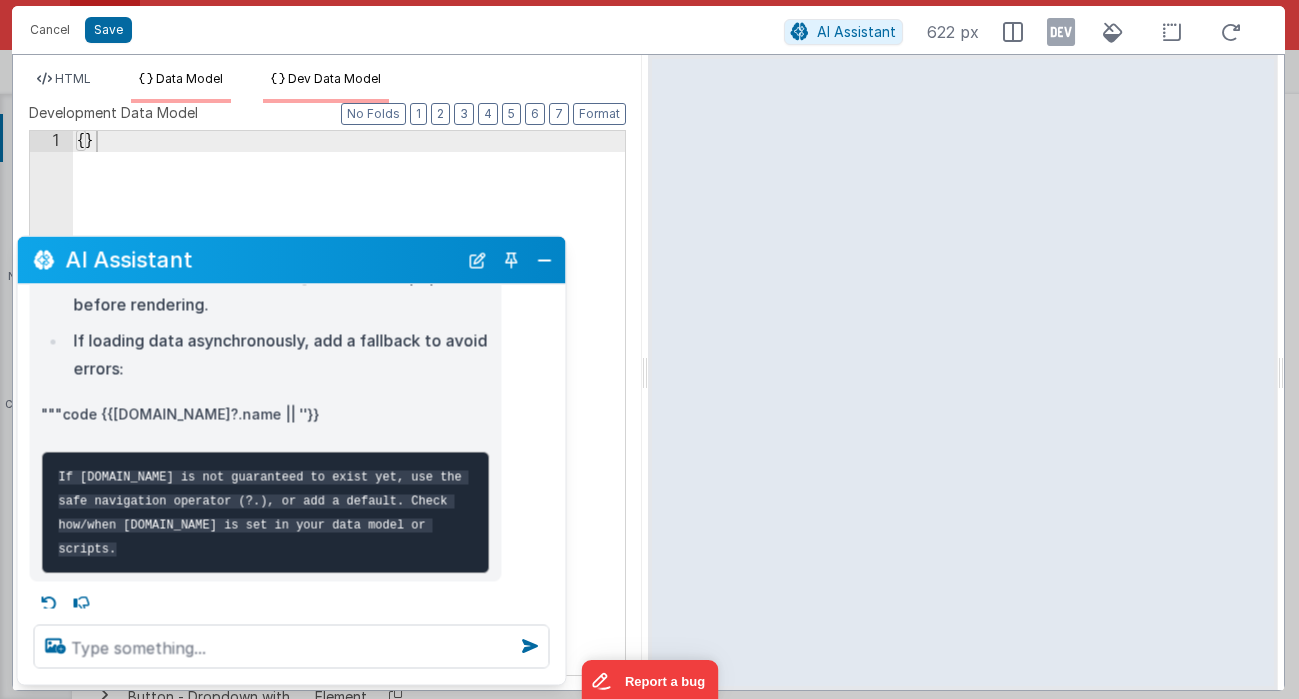 click on "Data Model" at bounding box center (189, 78) 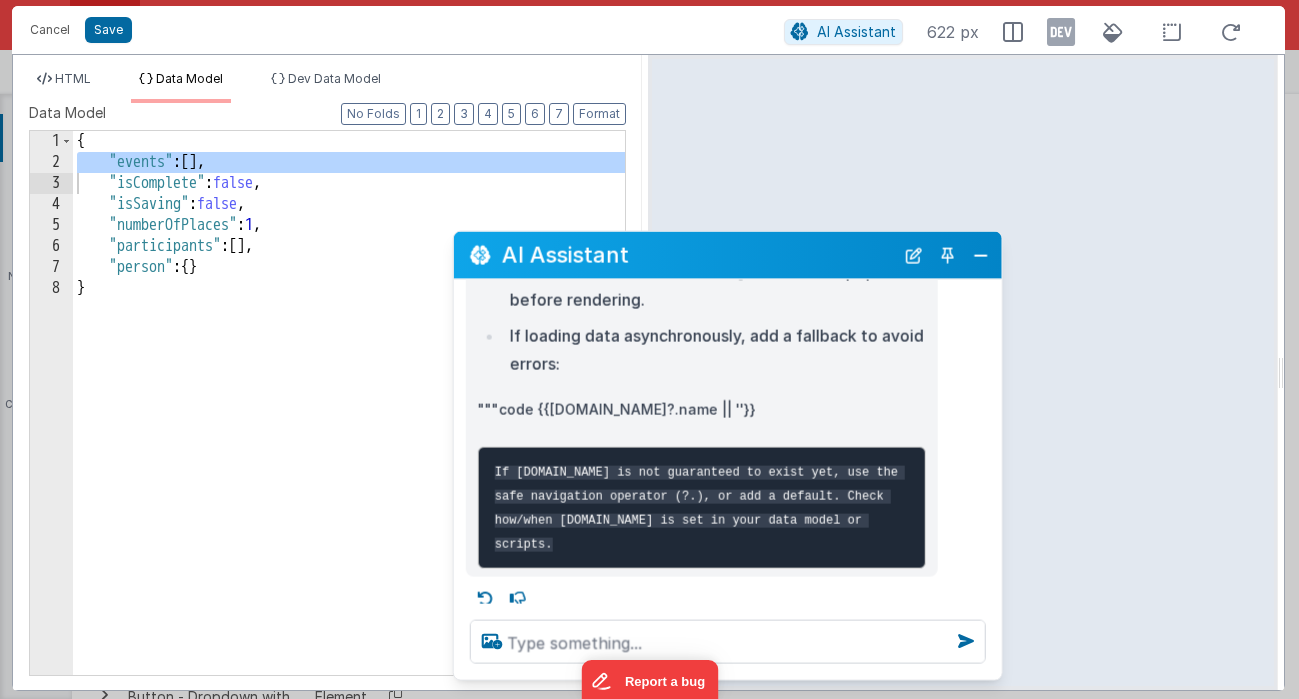 drag, startPoint x: 301, startPoint y: 271, endPoint x: 737, endPoint y: 266, distance: 436.02866 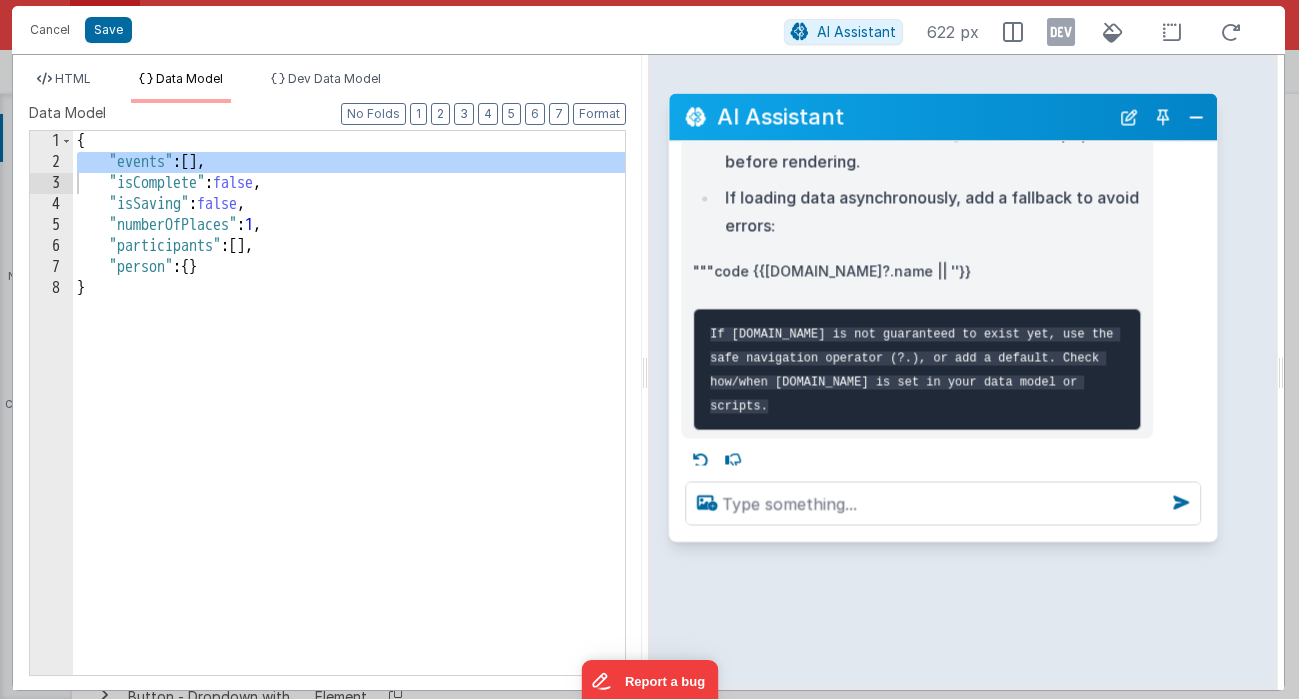 drag, startPoint x: 678, startPoint y: 268, endPoint x: 95, endPoint y: 248, distance: 583.34296 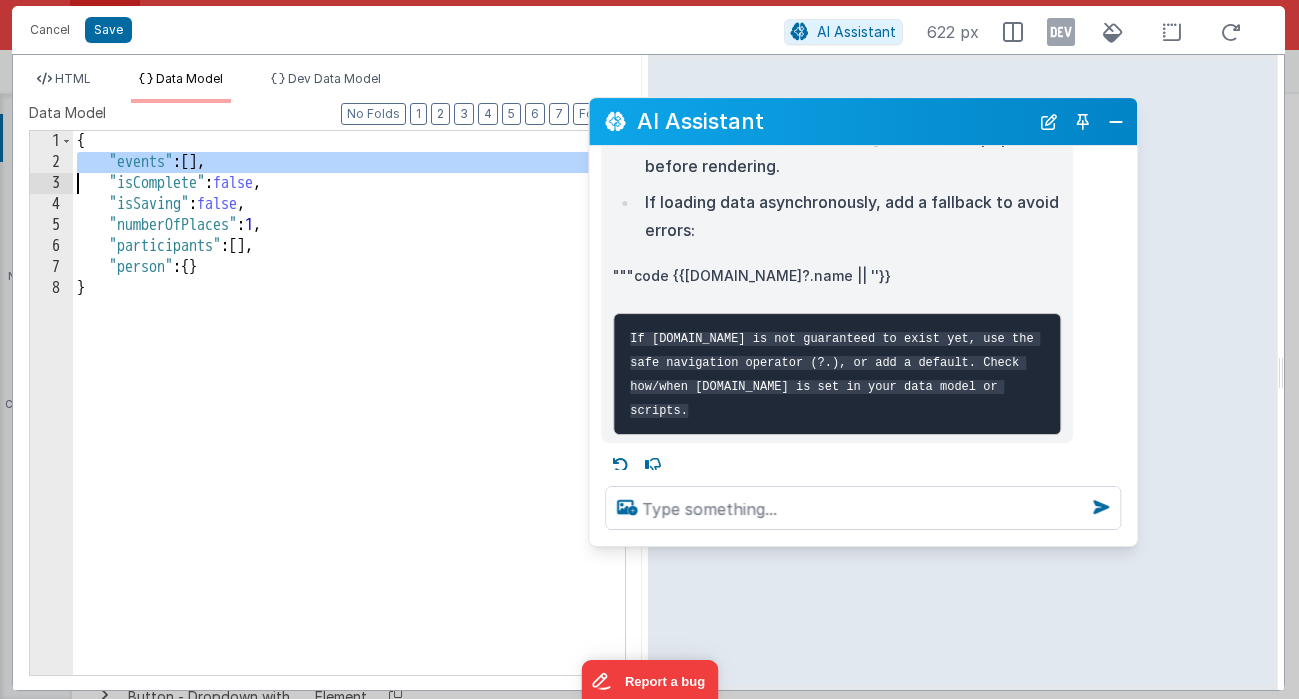 click on "{      "events" :  [ ] ,      "isComplete" :  false ,      "isSaving" :  false ,      "numberOfPlaces" :  1 ,      "participants" :  [ ] ,      "person" :  { } }" at bounding box center (349, 424) 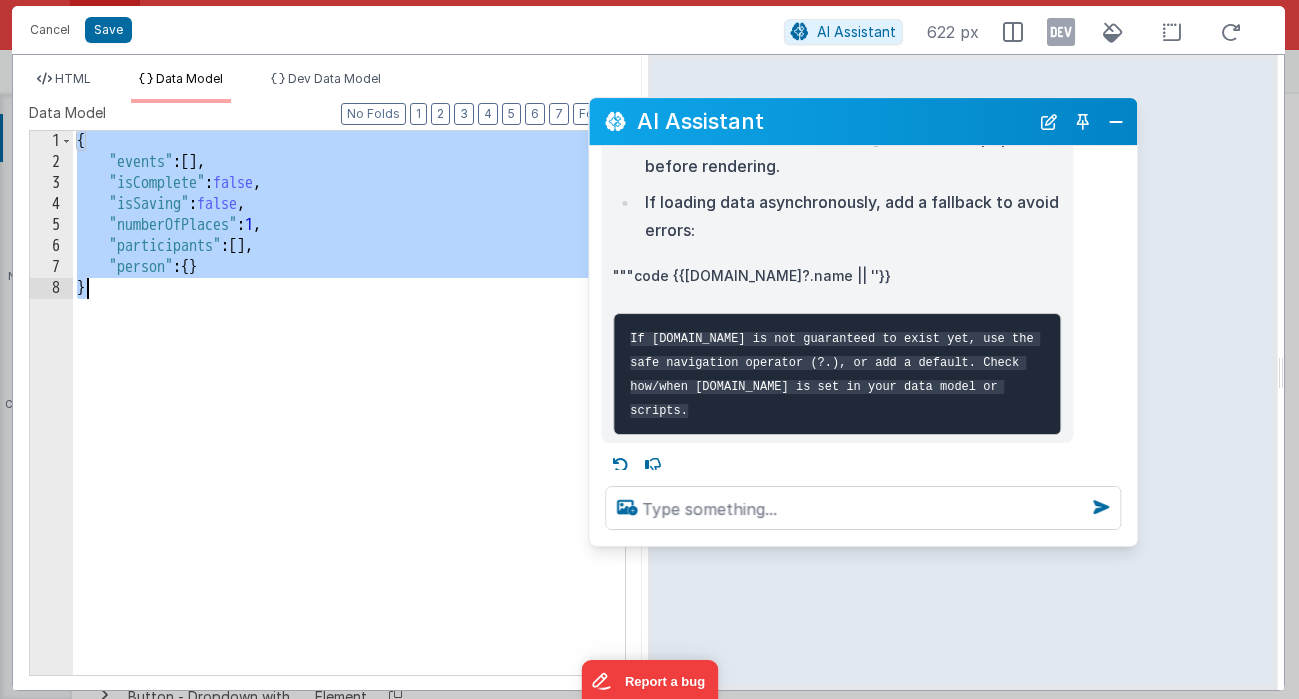 drag, startPoint x: 74, startPoint y: 139, endPoint x: 137, endPoint y: 337, distance: 207.78113 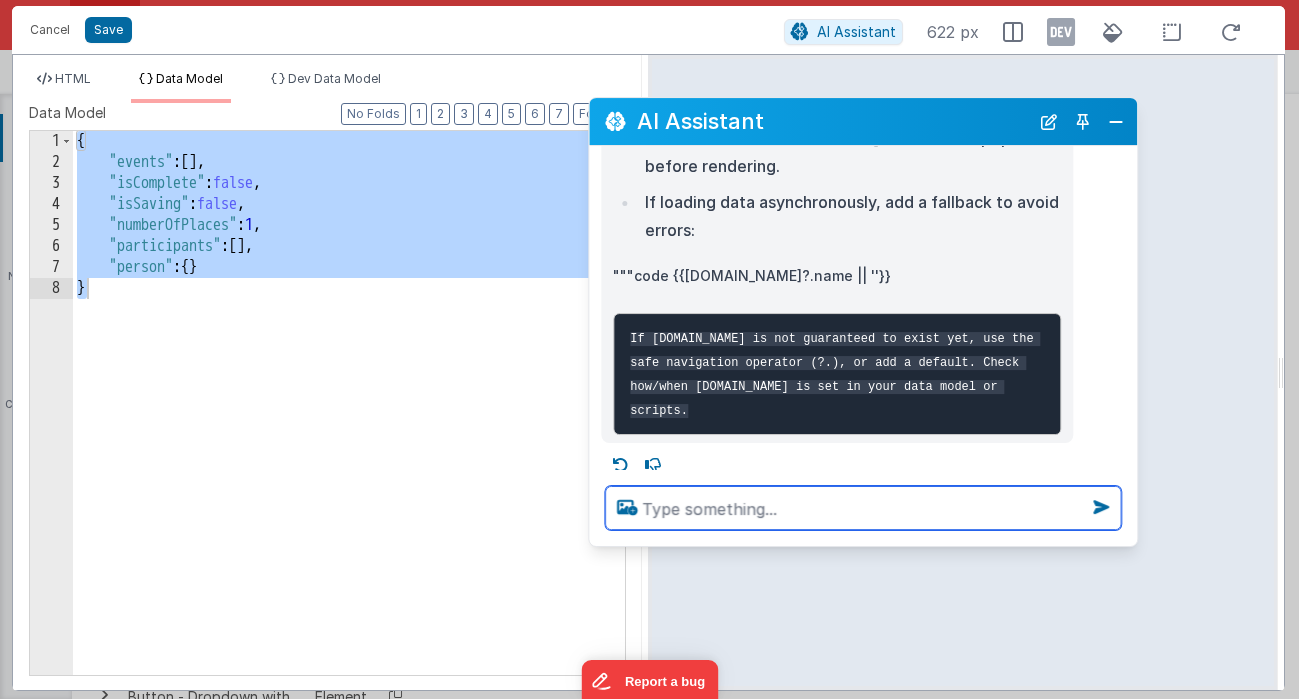 click at bounding box center [863, 508] 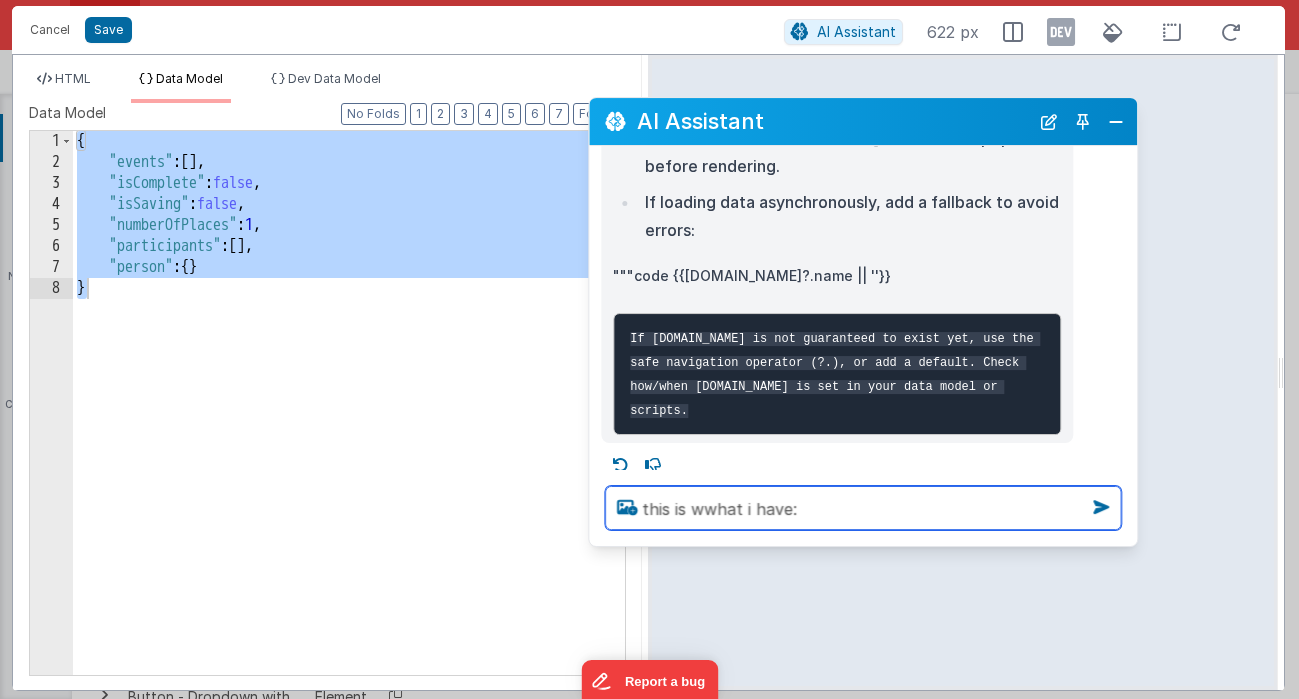 paste on "{
"events": [],
"isComplete": false,
"isSaving": false,
"numberOfPlaces": 1,
"participants": [],
"person": {}
}" 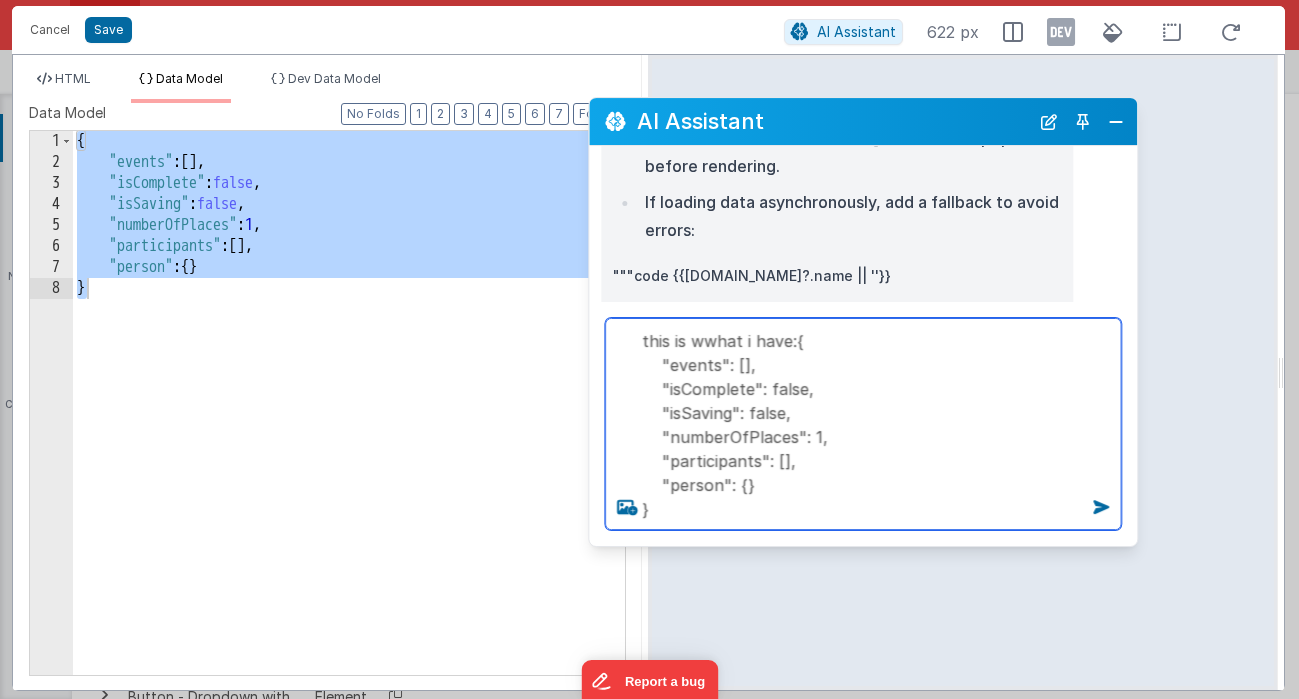 type on "this is wwhat i have:{
"events": [],
"isComplete": false,
"isSaving": false,
"numberOfPlaces": 1,
"participants": [],
"person": {}
}" 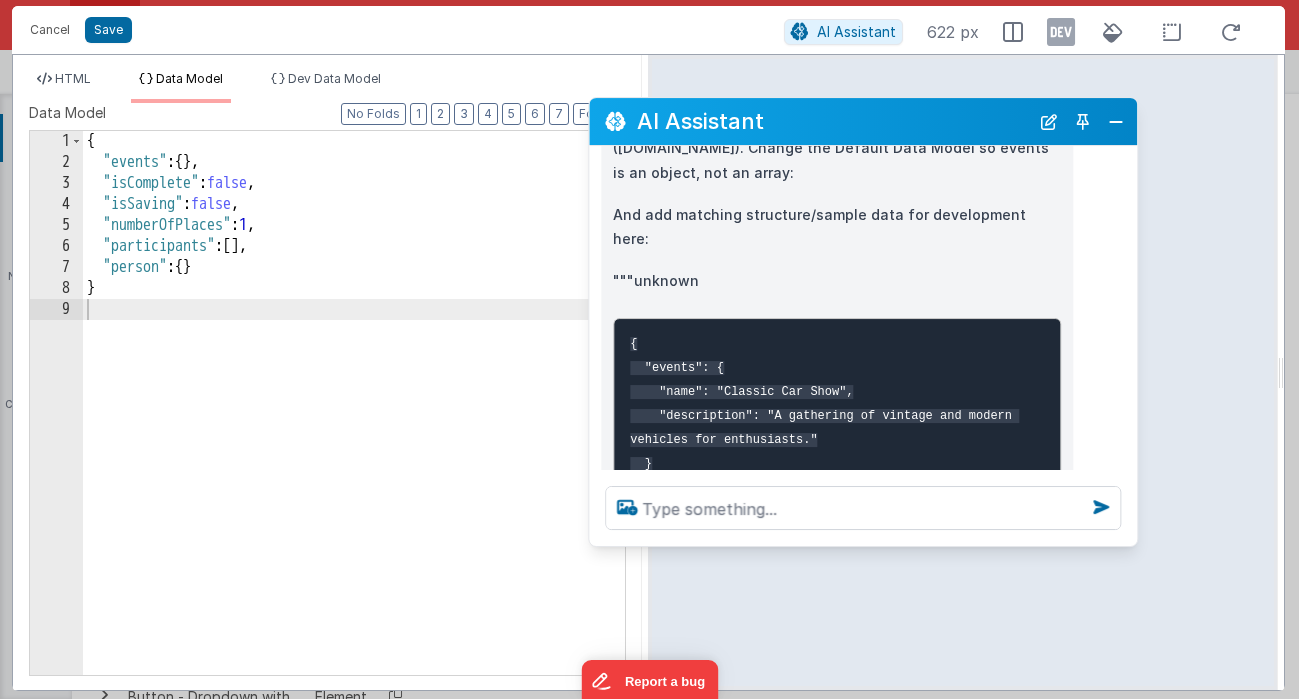 scroll, scrollTop: 795, scrollLeft: 0, axis: vertical 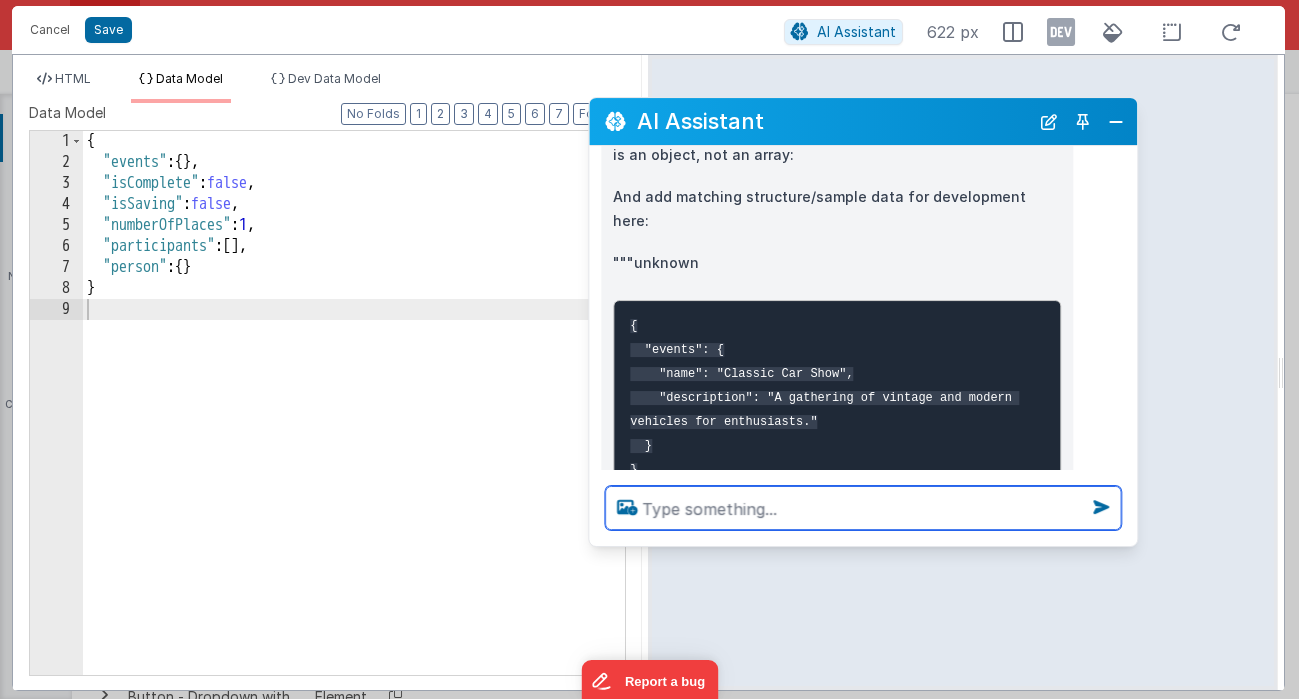 click at bounding box center [863, 508] 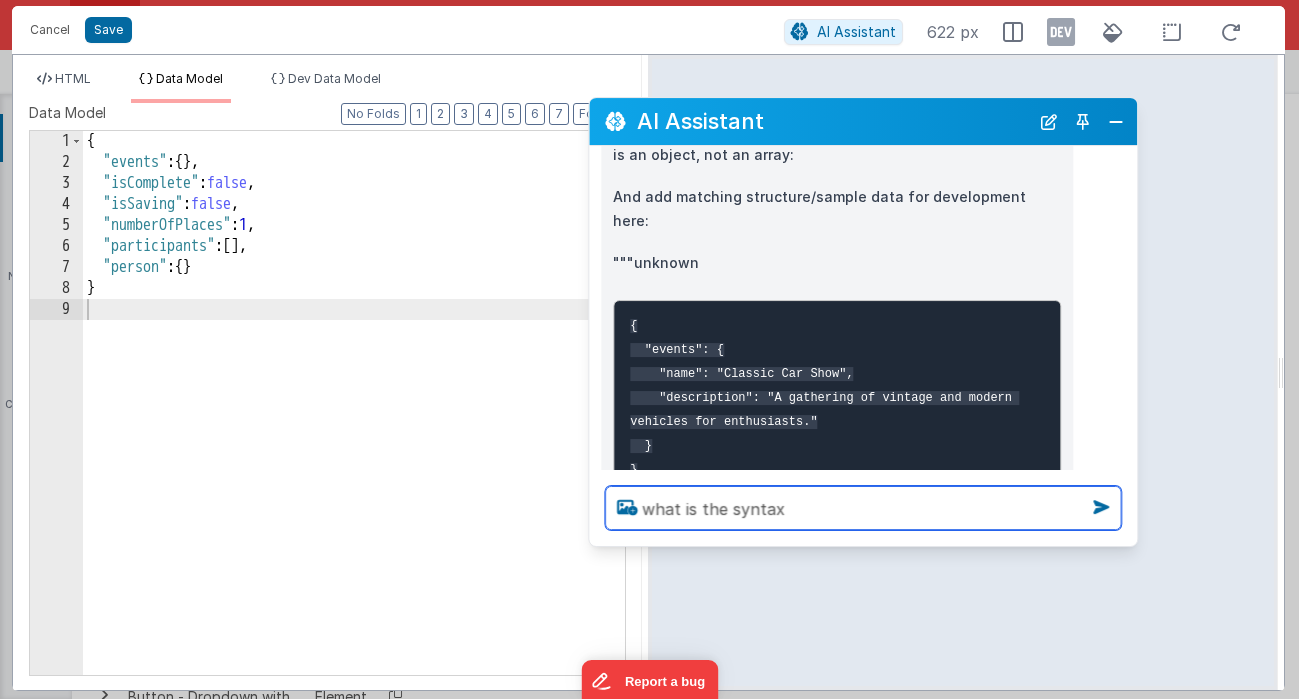 type on "what is the syntax" 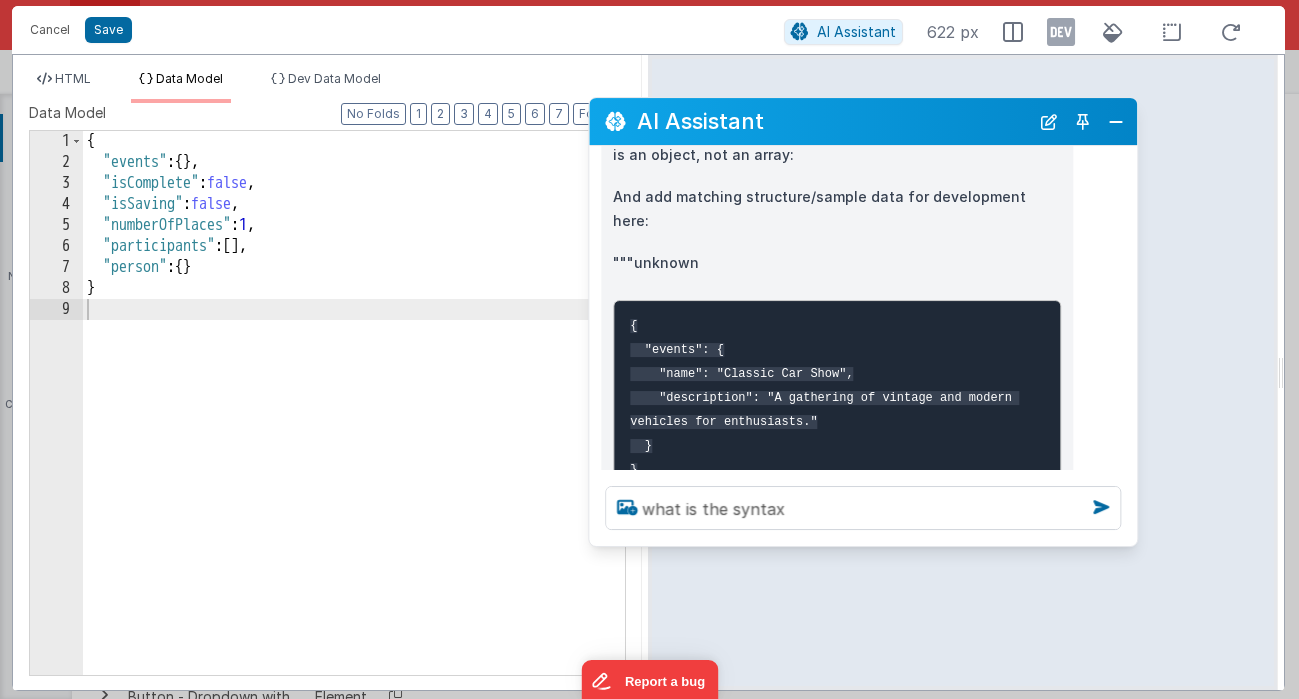 type 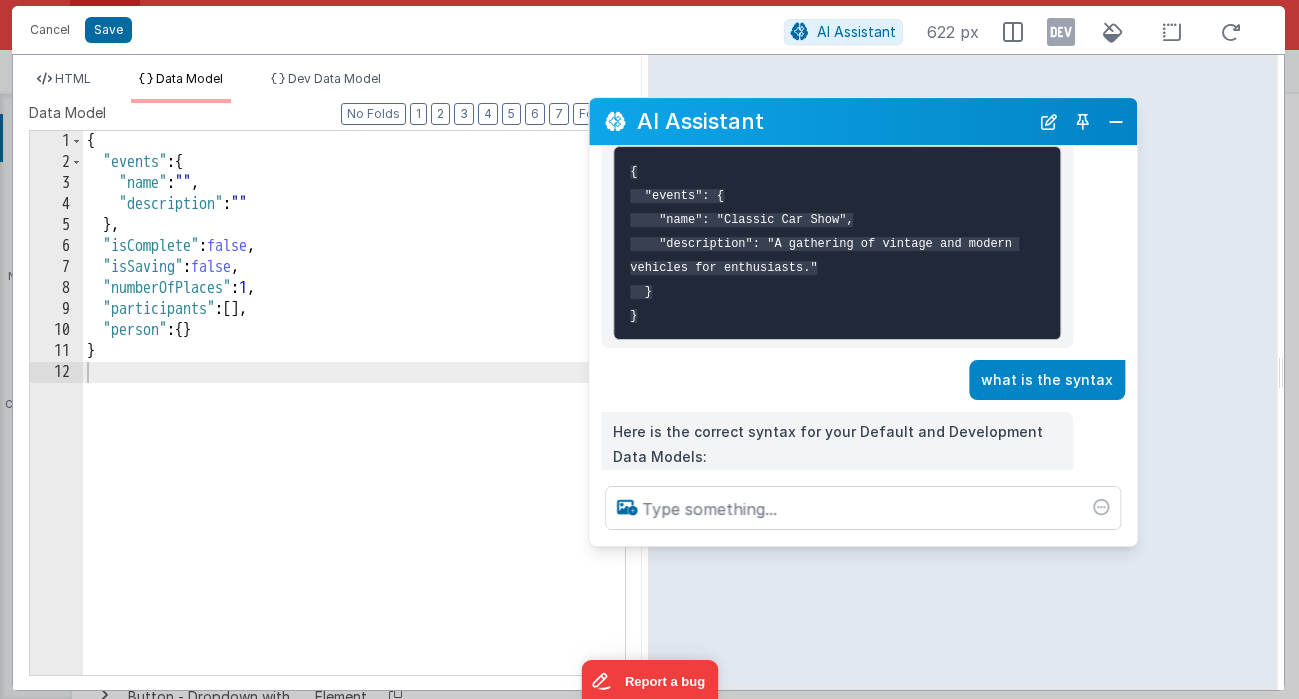scroll, scrollTop: 1093, scrollLeft: 0, axis: vertical 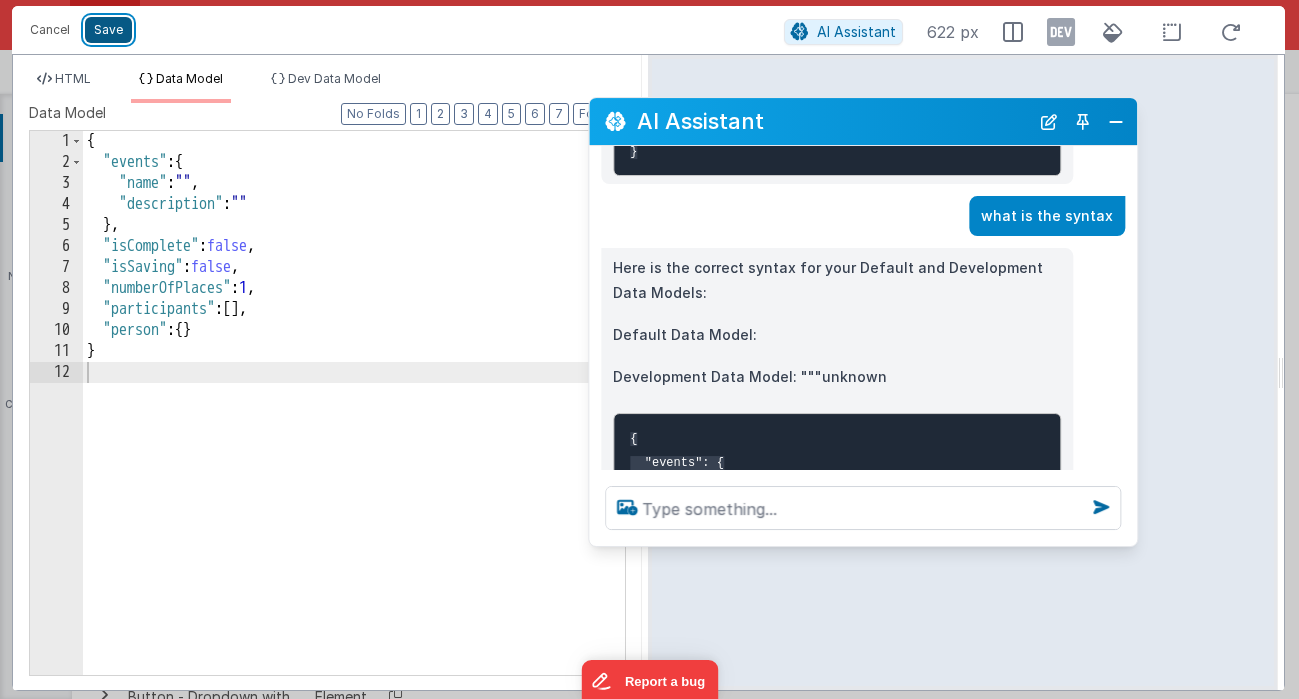 click on "Save" at bounding box center [108, 30] 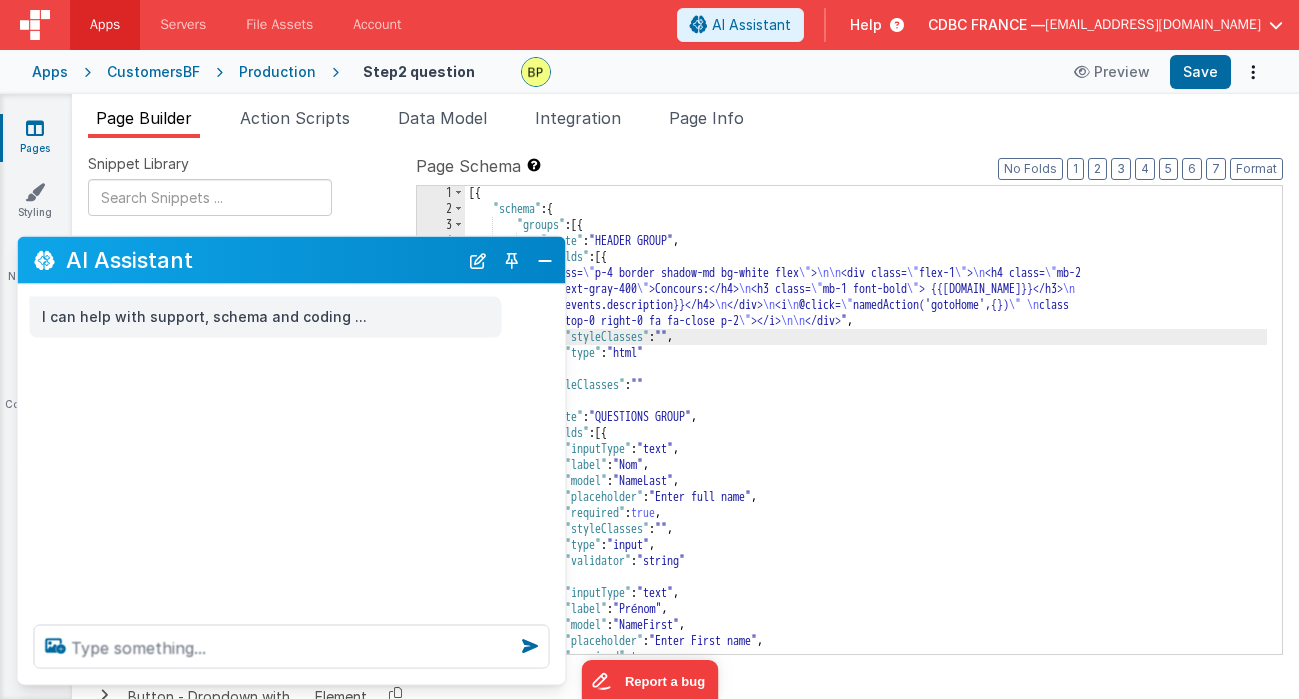 scroll, scrollTop: 0, scrollLeft: 0, axis: both 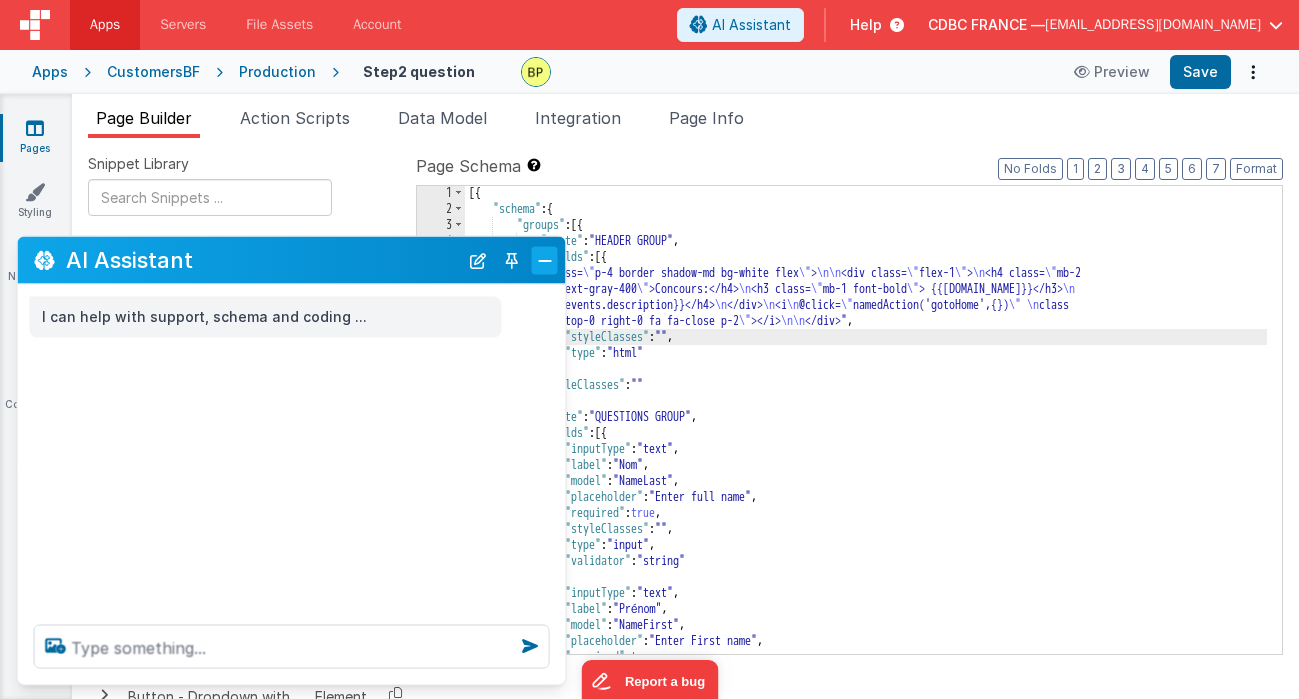 click at bounding box center [545, 260] 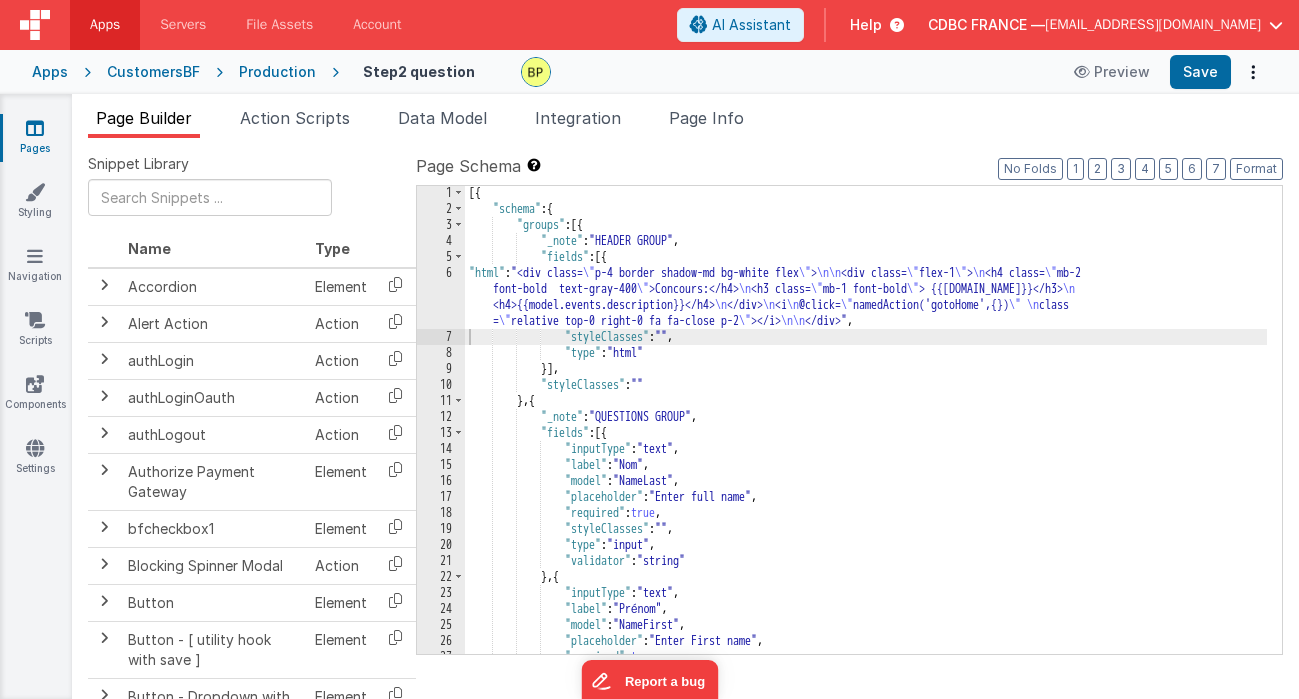 click on "6" at bounding box center (441, 297) 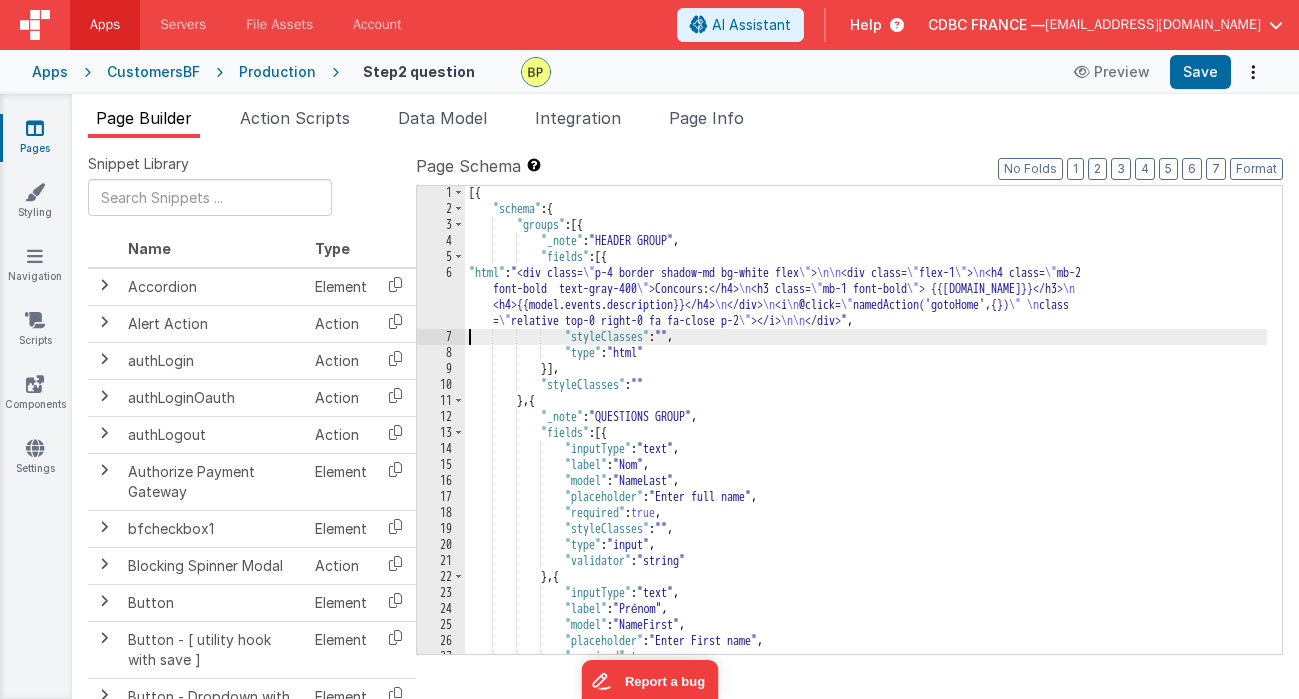 click on "6" at bounding box center (441, 297) 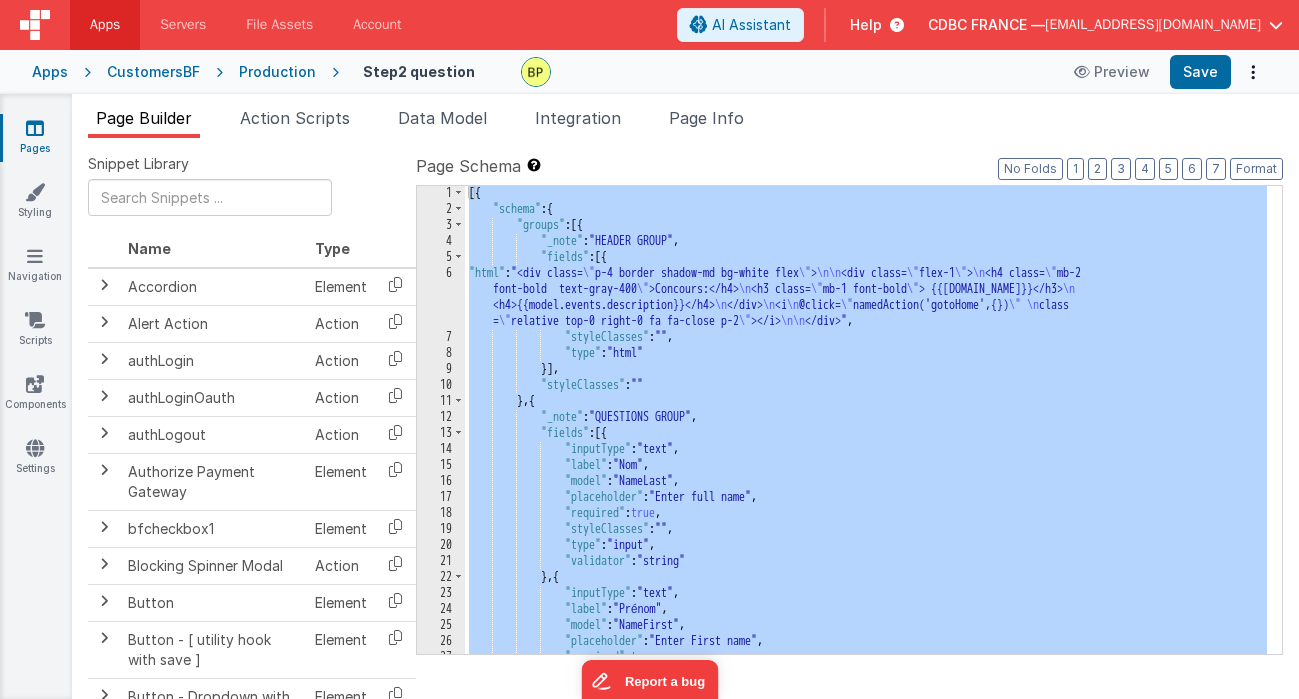 click on "6" at bounding box center (441, 297) 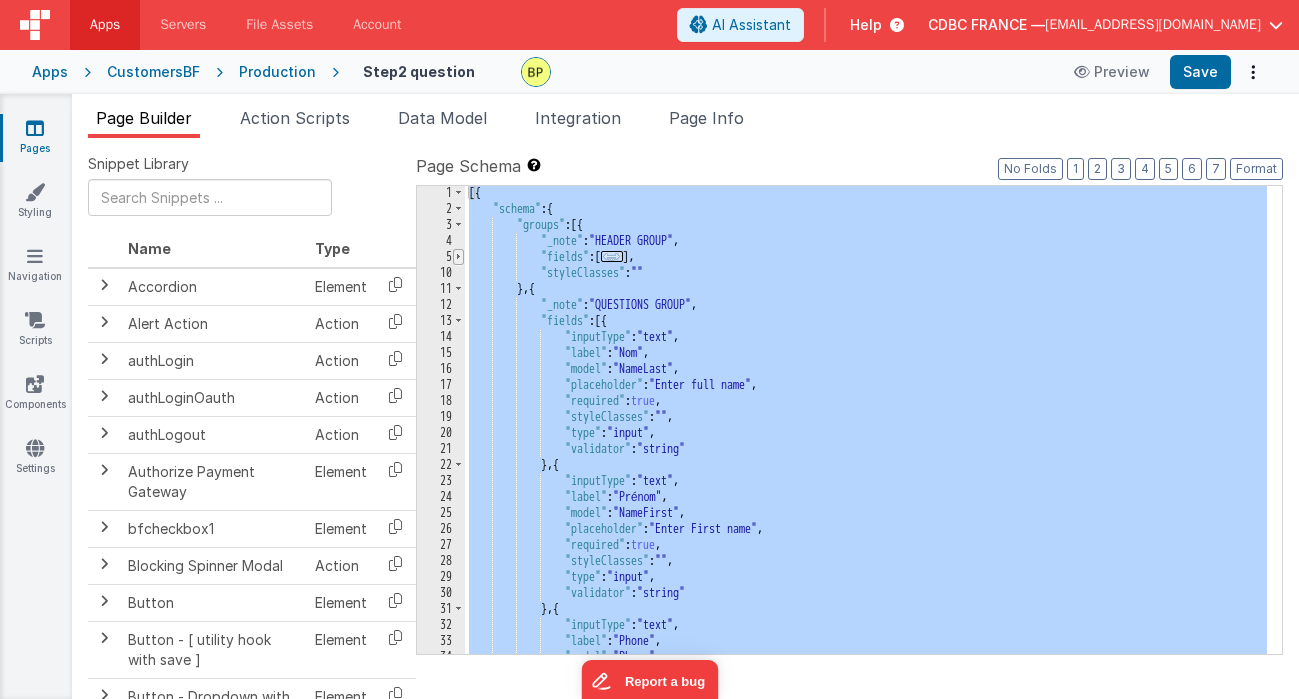 click at bounding box center [458, 257] 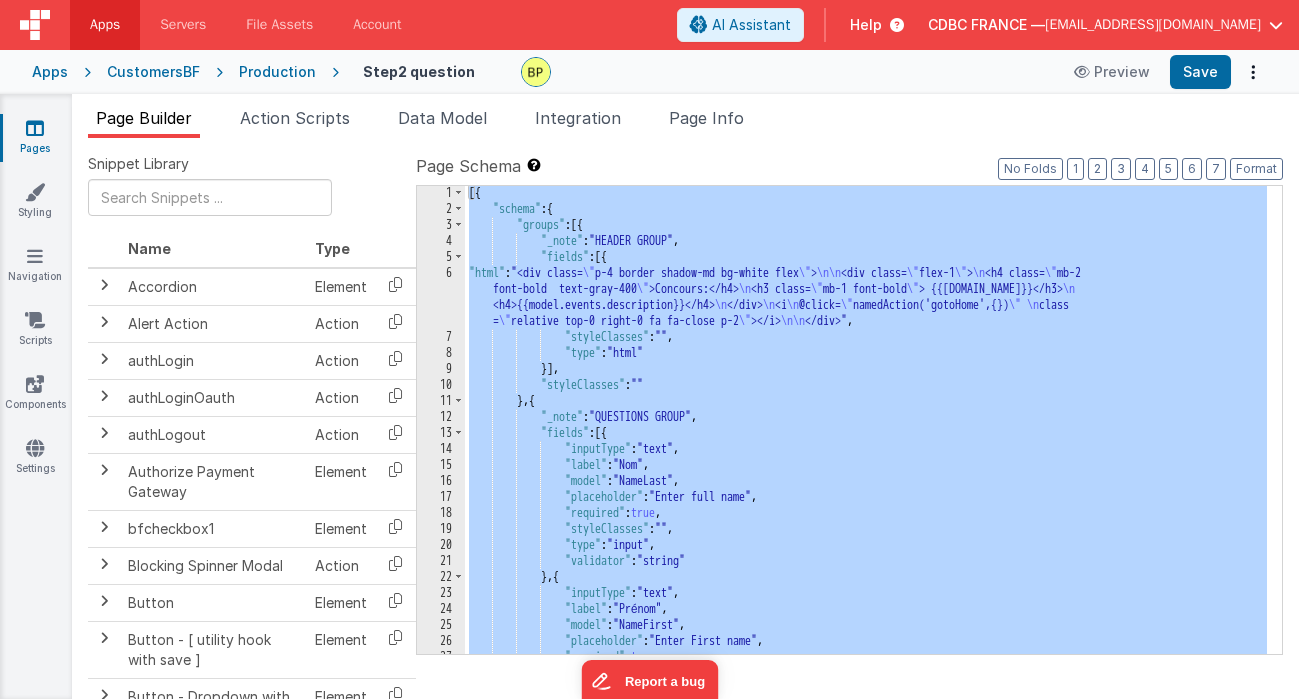 click on "6" at bounding box center (441, 297) 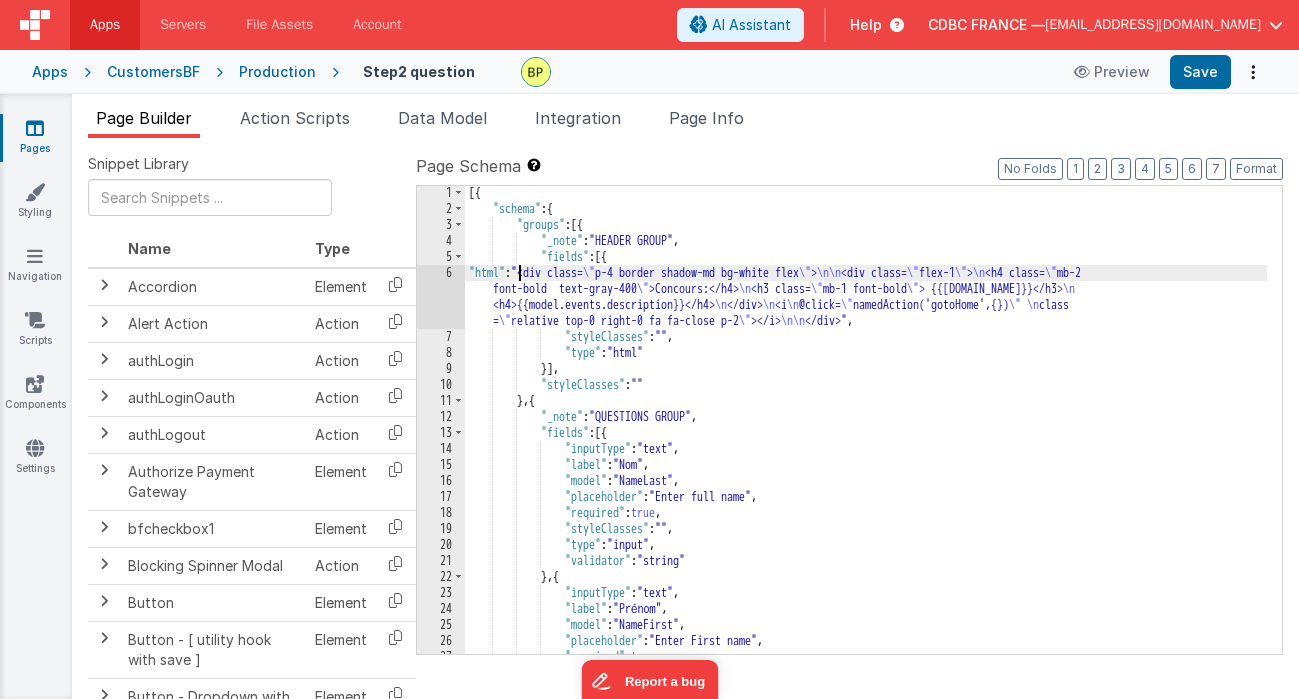 click on "6" at bounding box center (441, 297) 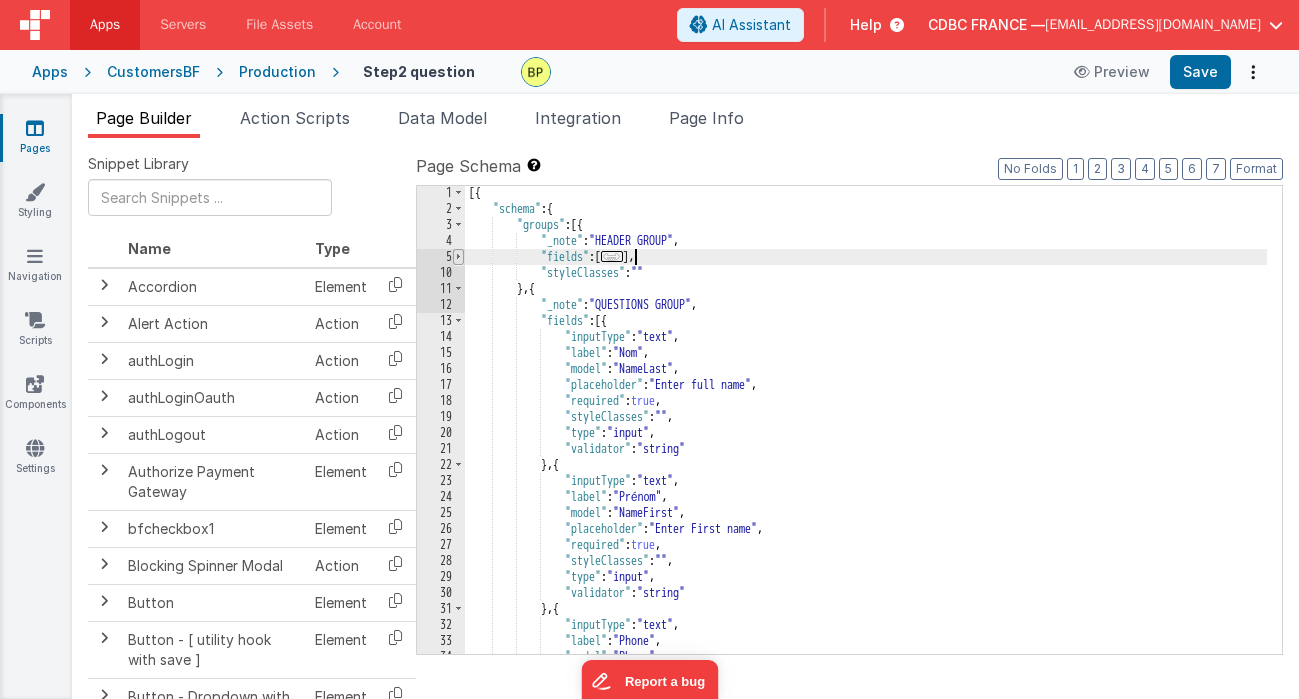 click at bounding box center (458, 257) 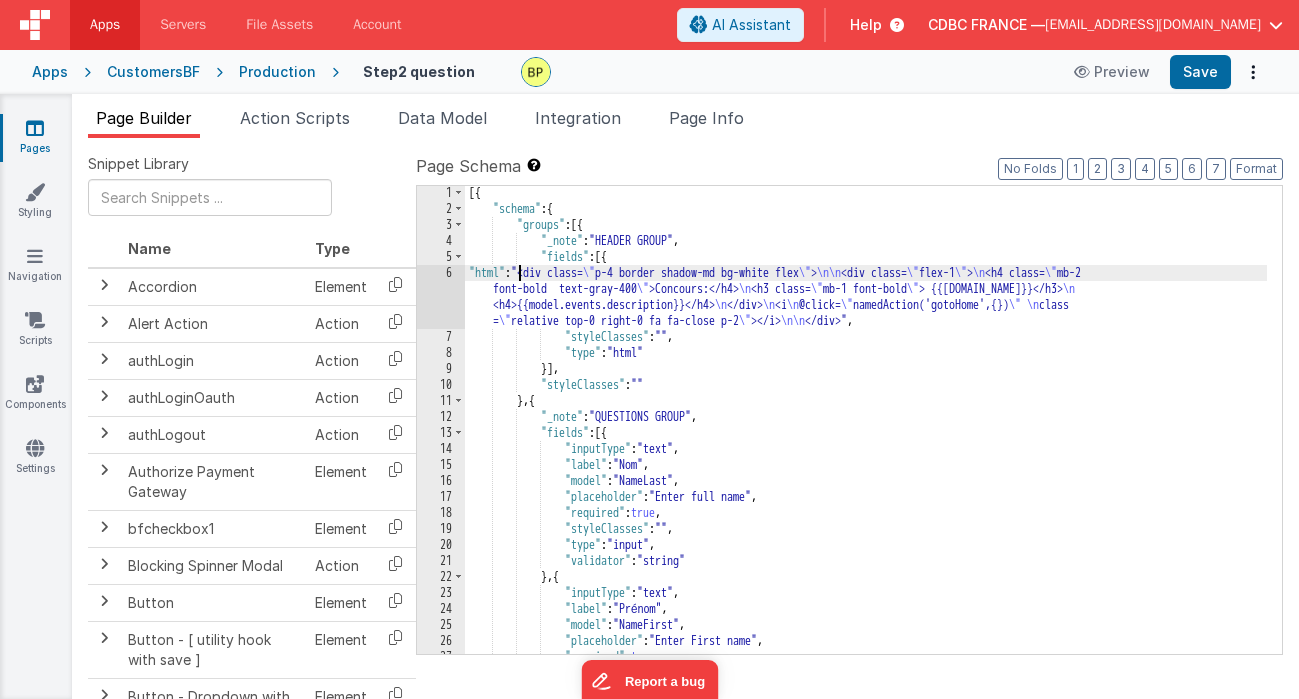 click on "[{      "schema" :  {           "groups" :  [{                "_note" :  "HEADER GROUP" ,                "fields" :  [{ "html" :  "<div class= \" p-4 border shadow-md bg-white flex \" > \n\n <div class= \" flex-1 \" > \n     <h4 class= \" mb-2       font-bold  text-gray-400 \" >Concours:</h4> \n     <h3 class= \" mb-1 font-bold  \" > {{[DOMAIN_NAME]}}</h3> \n           <h4>{{model.events.description}}</h4> \n </div> \n <i  \n    @click= \" namedAction('gotoHome',{}) \"   \n    class      = \" relative top-0 right-0 fa fa-close p-2 \" ></i> \n\n </div>" ,                     "styleClasses" :  "" ,                     "type" :  "html"                }] ,                "styleClasses" :  ""           } ,  {                "_note" :  "QUESTIONS GROUP" ,                "fields" :  [{                     "inputType" :  "text" ,                     "label" :  "Nom" ,                     "model" :  "NameLast" ,                     "placeholder" :  "Enter full name" ,                     "required" :" at bounding box center [866, 435] 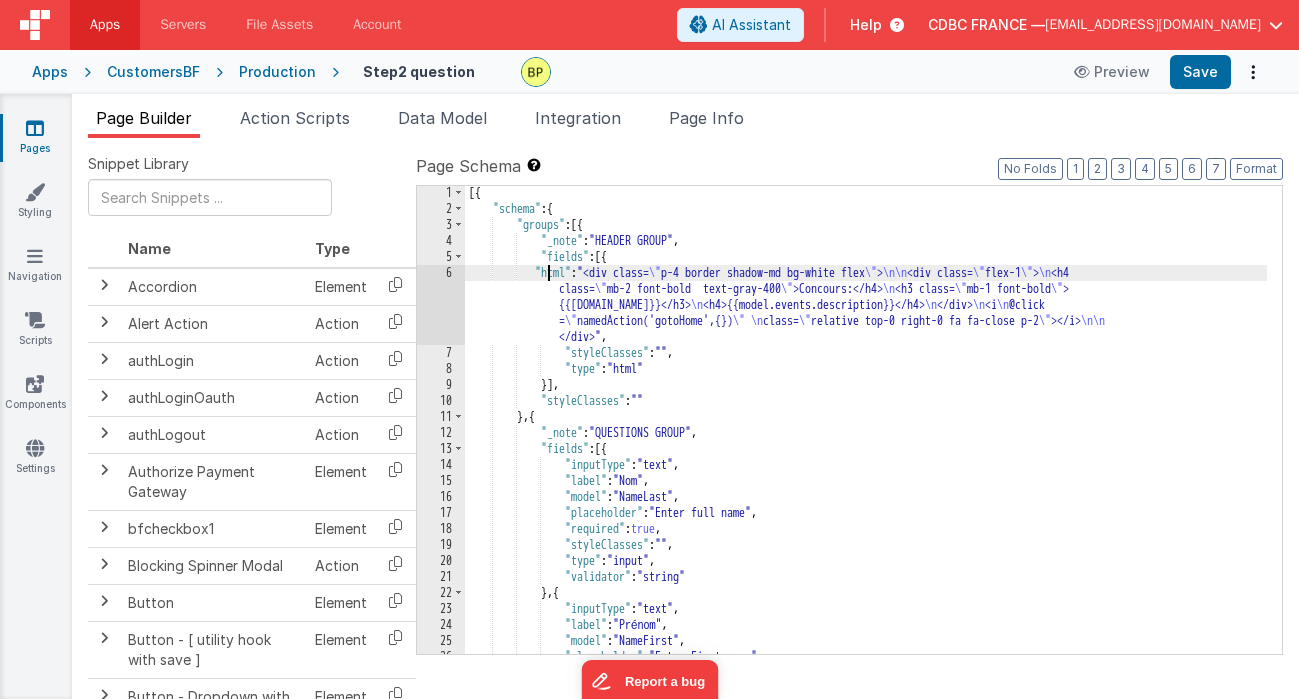 type 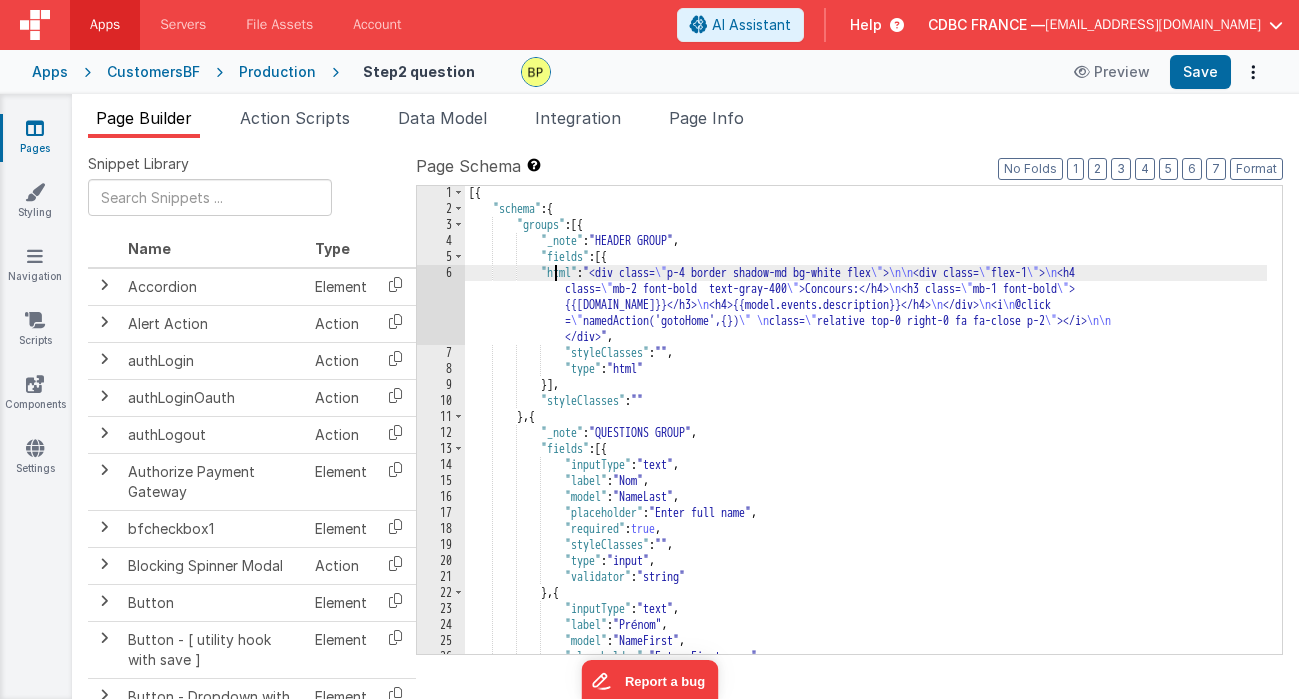 click on "6" at bounding box center [441, 305] 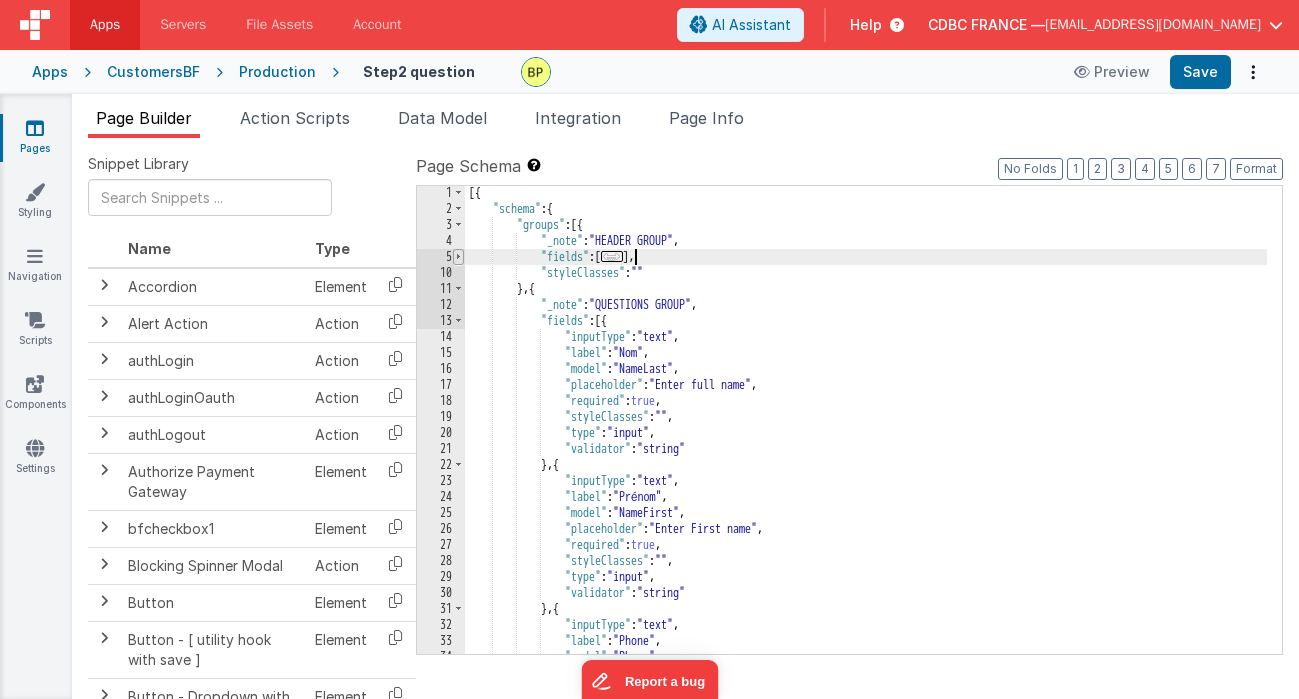 click at bounding box center [458, 257] 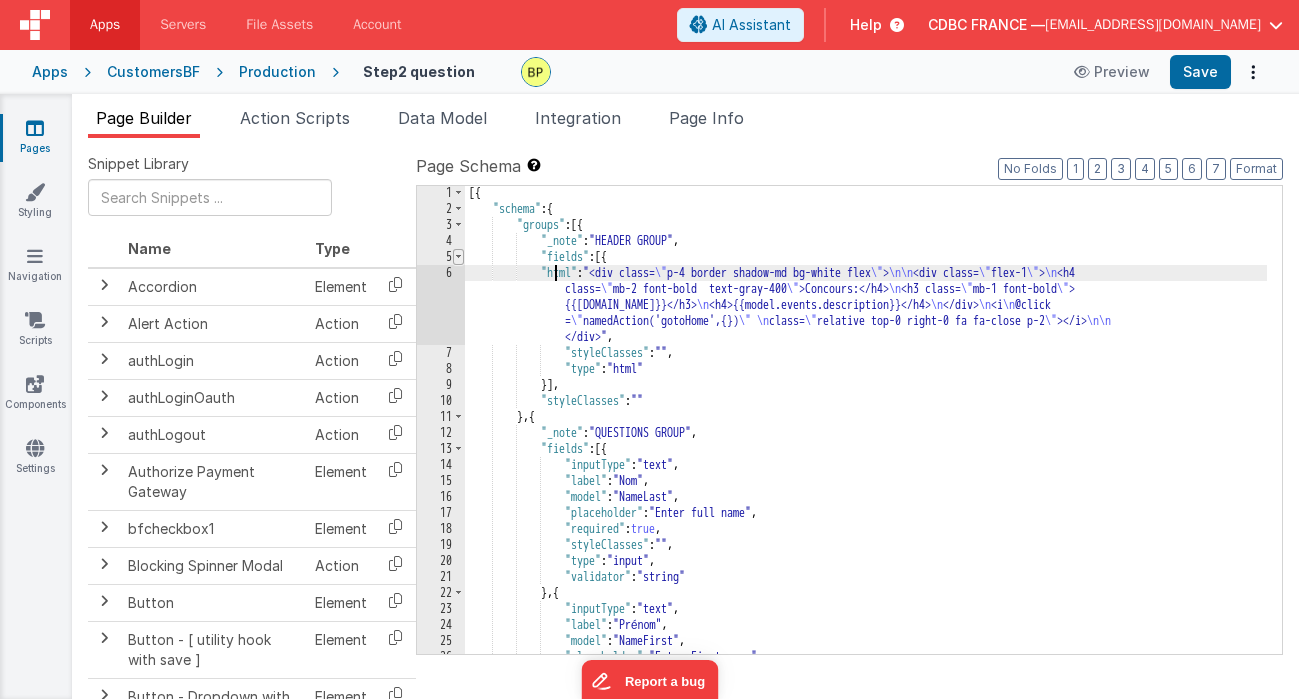 click at bounding box center [458, 257] 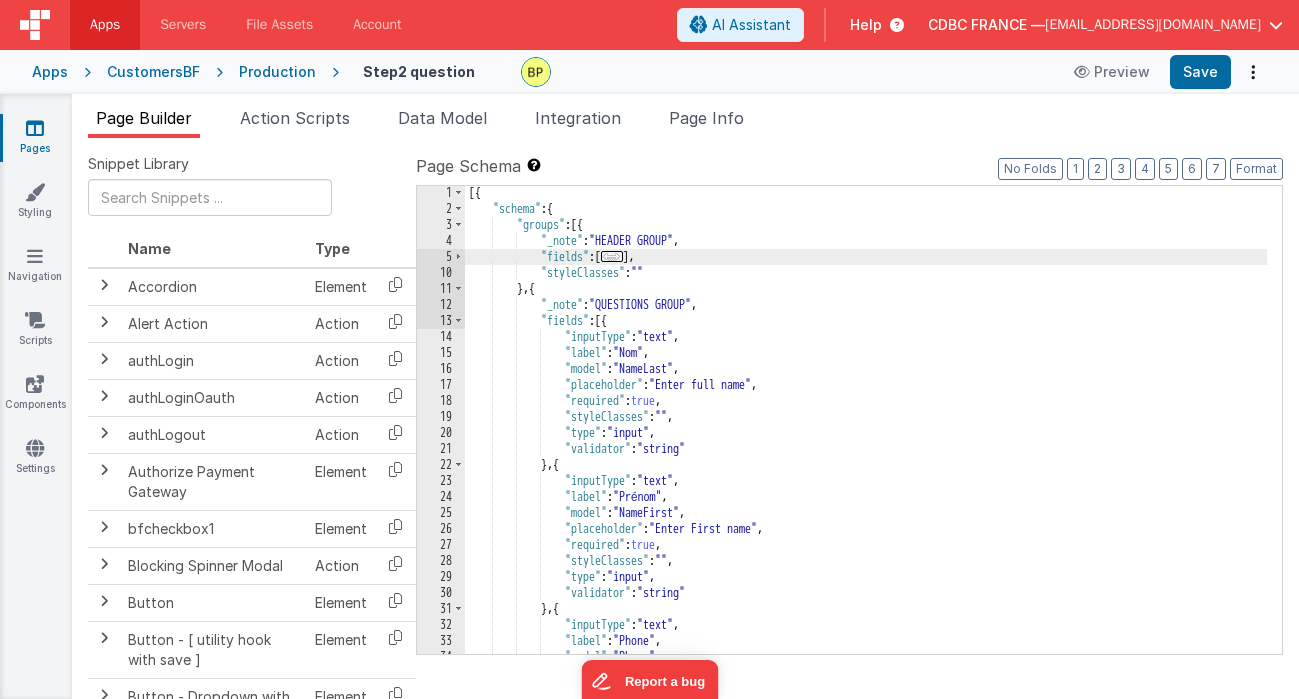 click on "5" at bounding box center (441, 257) 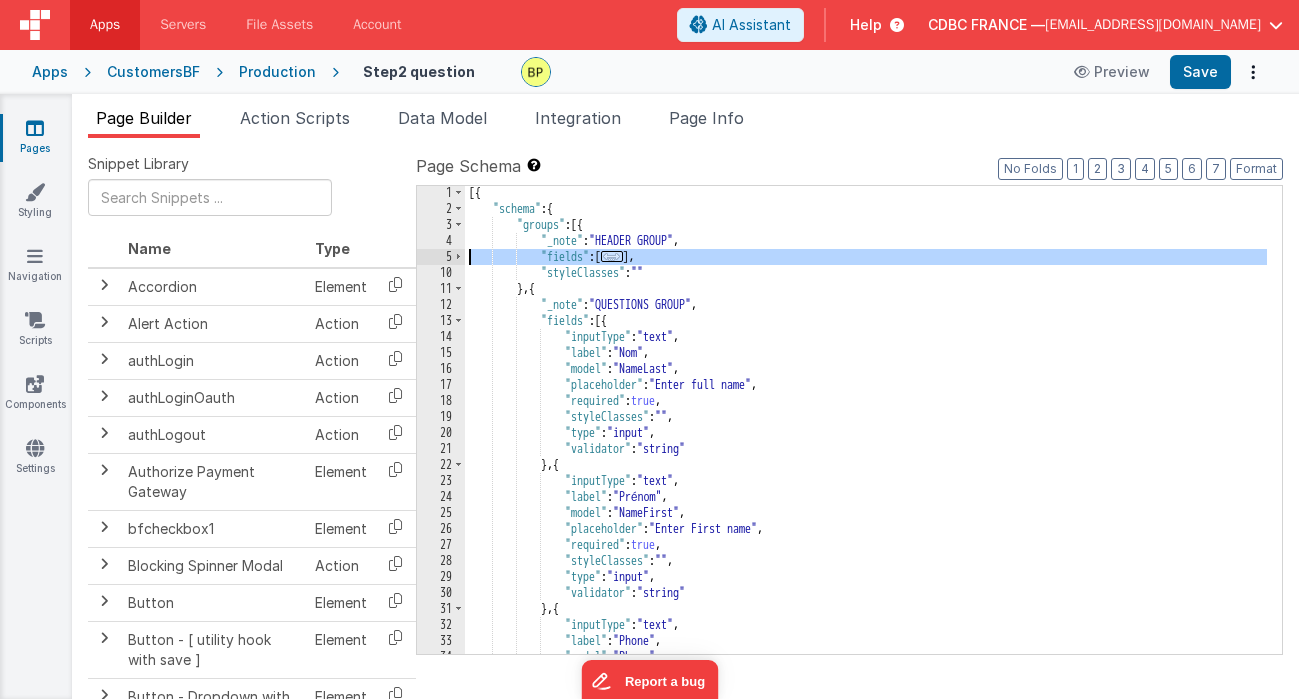 click on "5" at bounding box center (441, 257) 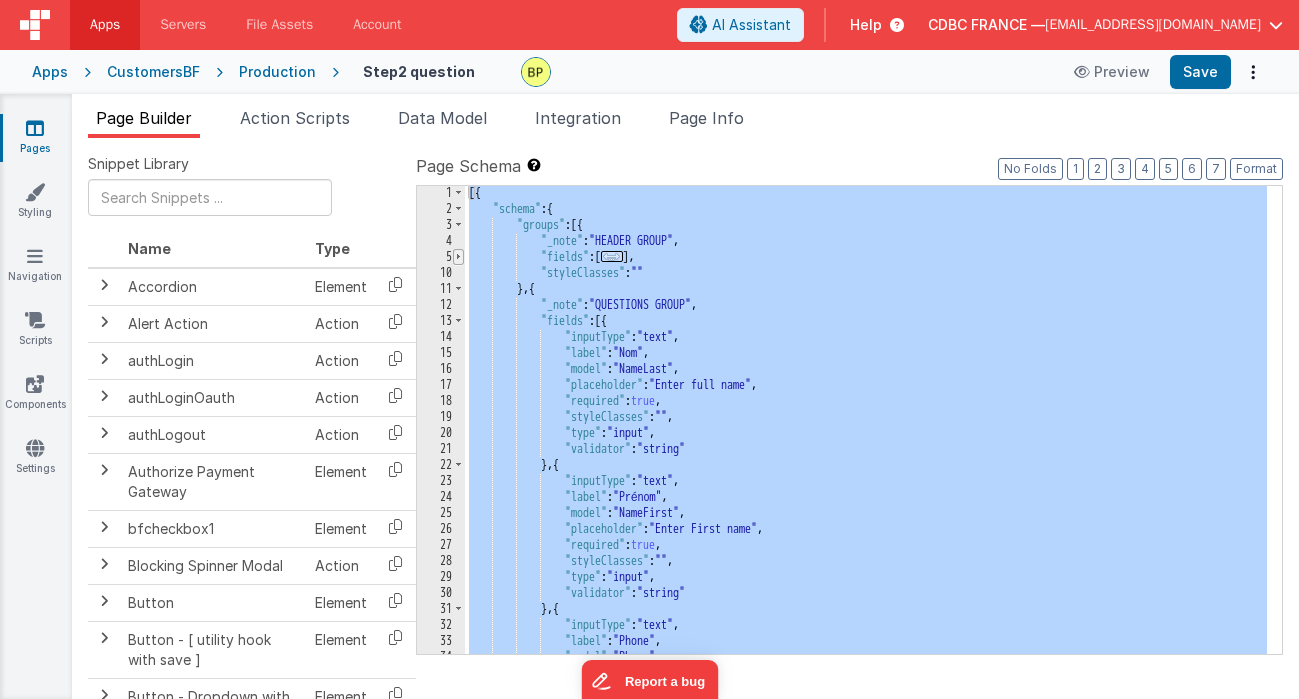 click at bounding box center [458, 257] 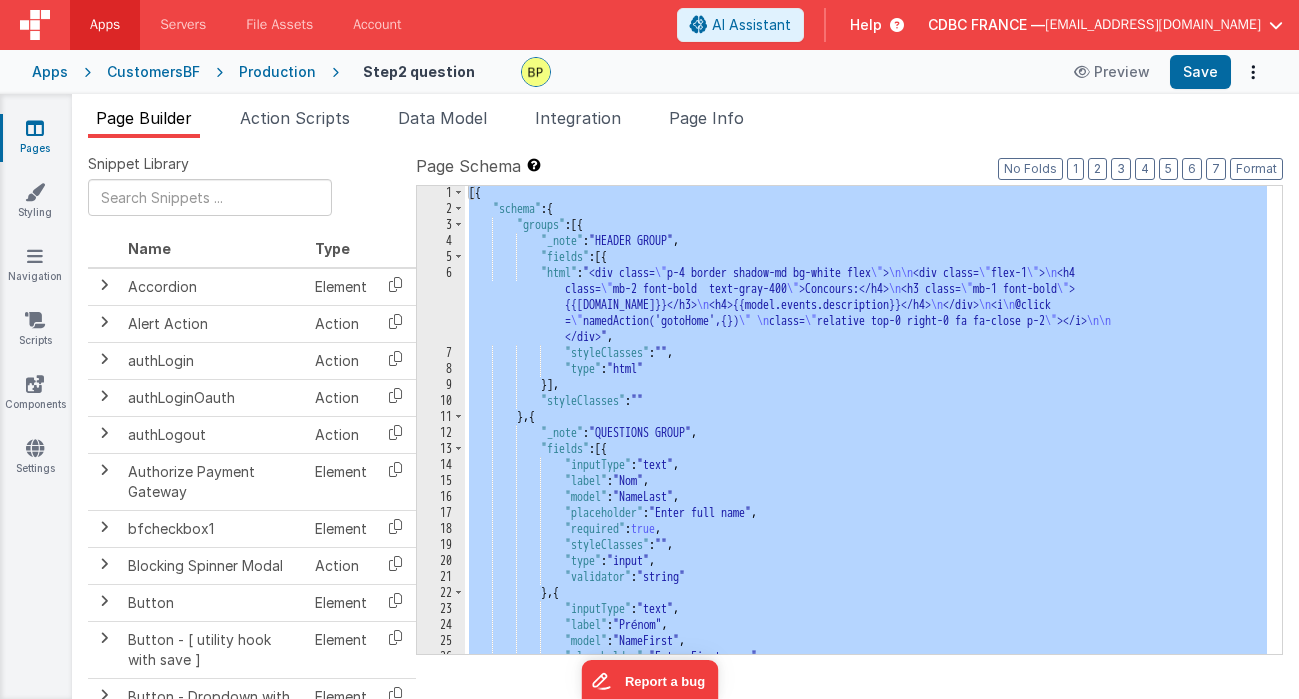 click on "[{      "schema" :  {           "groups" :  [{                "_note" :  "HEADER GROUP" ,                "fields" :  [{                "html" :  "<div class= \" p-4 border shadow-md bg-white flex \" > \n\n <div class= \" flex-1 \" > \n     <h4                   class= \" mb-2 font-bold  text-gray-400 \" >Concours:</h4> \n     <h3 class= \" mb-1 font-bold  \" >                   {{[DOMAIN_NAME]}}</h3> \n     <h4>{{model.events.description}}</h4> \n </div> \n <i  \n    @click                  = \" namedAction('gotoHome',{}) \"   \n    class= \" relative top-0 right-0 fa fa-close p-2 \" ></i> \n\n                  </div>" ,                     "styleClasses" :  "" ,                     "type" :  "html"                }] ,                "styleClasses" :  ""           } ,  {                "_note" :  "QUESTIONS GROUP" ,                "fields" :  [{                     "inputType" :  "text" ,                     "label" :  "Nom" ," at bounding box center (866, 435) 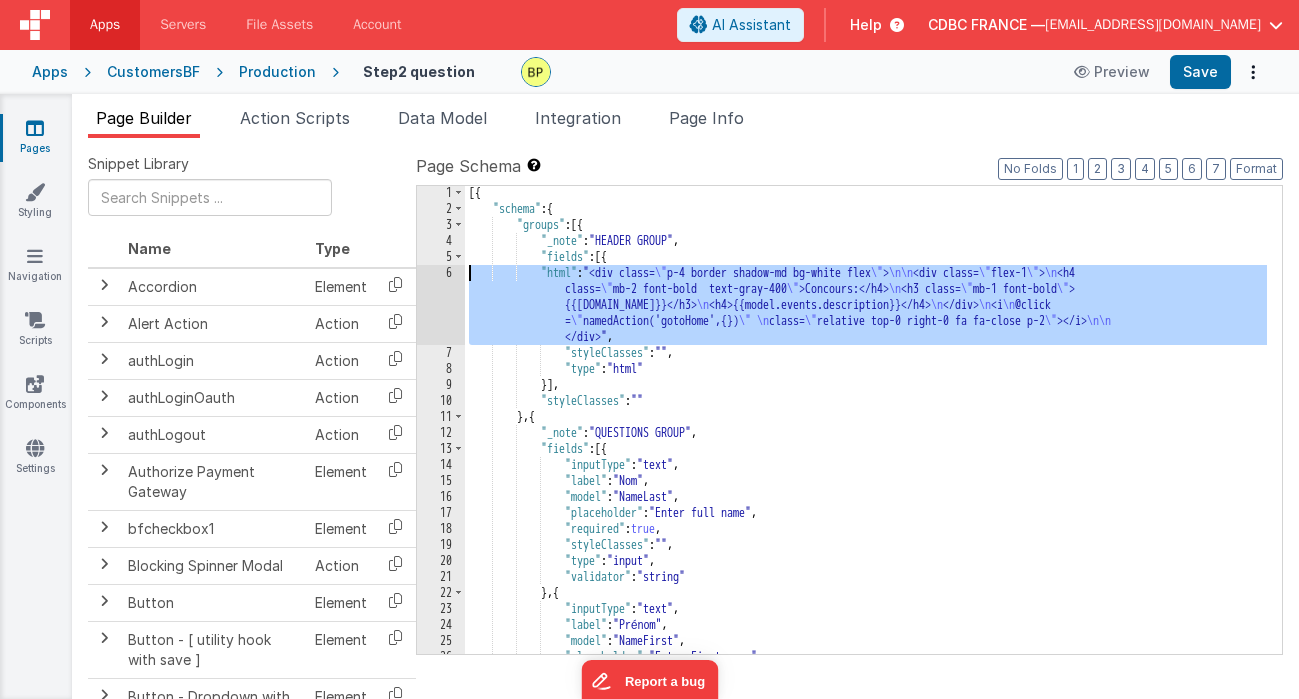 click on "6" at bounding box center (441, 305) 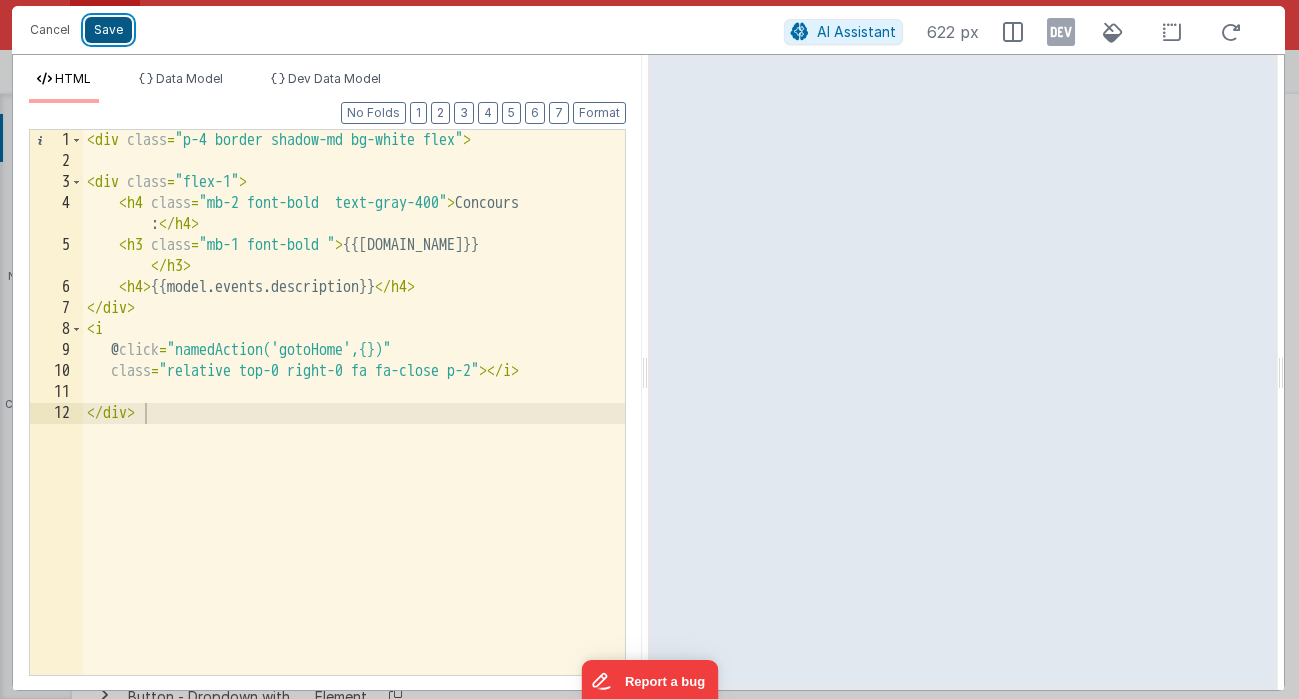 click on "Save" at bounding box center [108, 30] 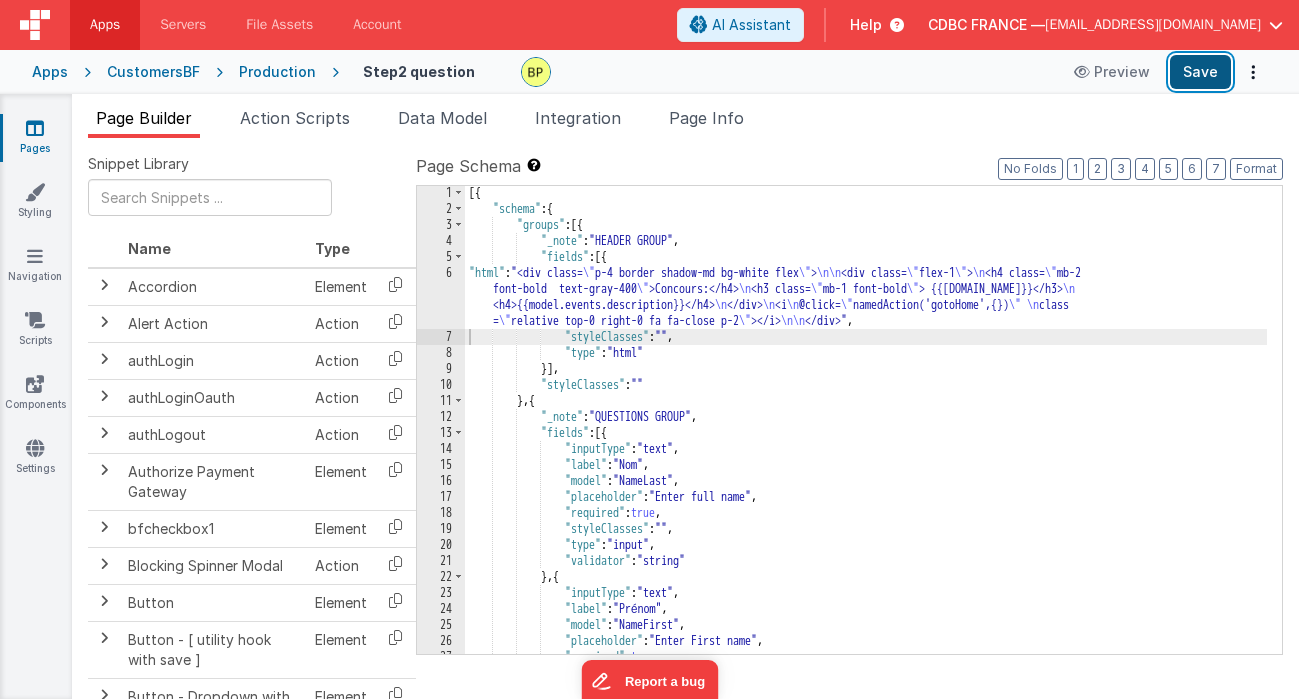 click on "Save" at bounding box center [1200, 72] 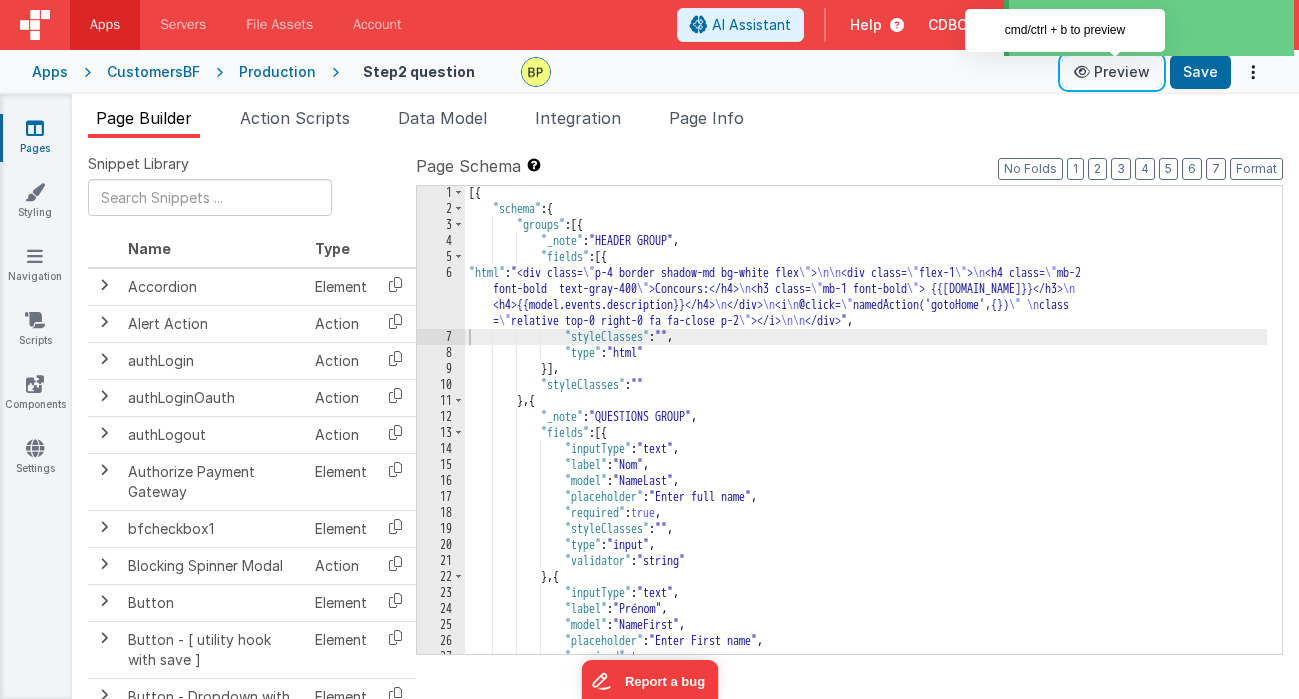 click on "Preview" at bounding box center [1112, 72] 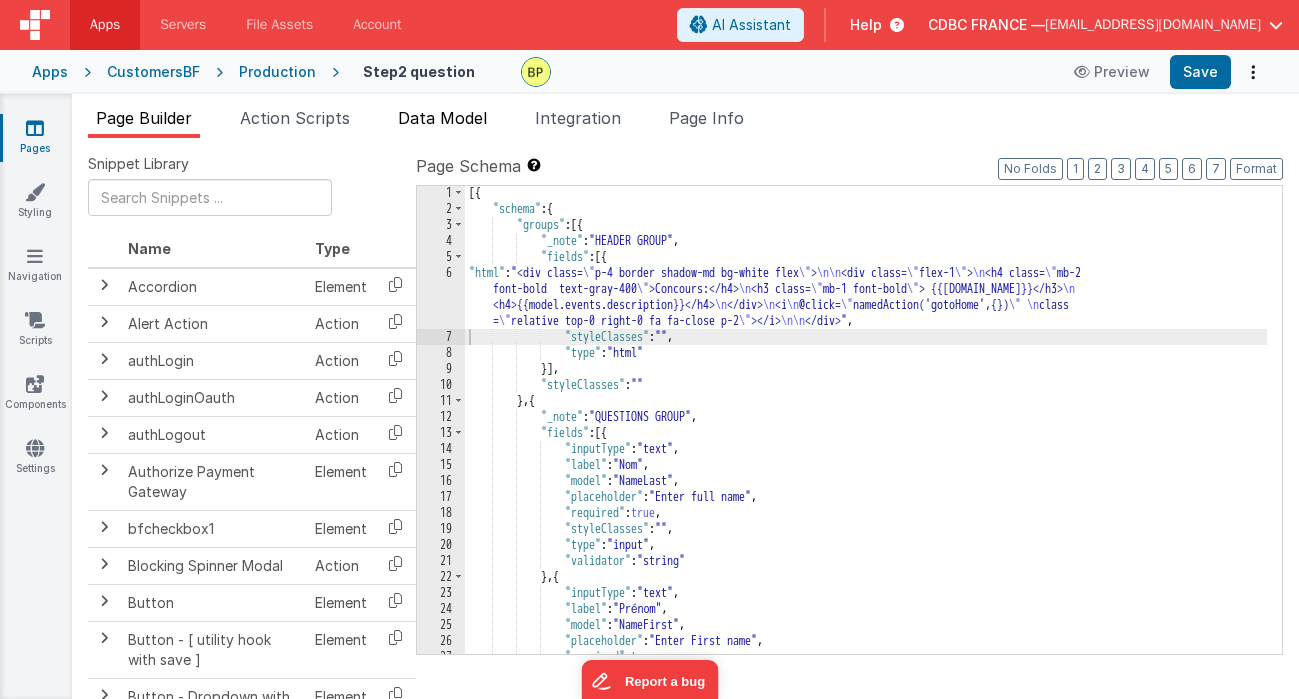 click on "Data Model" at bounding box center (442, 118) 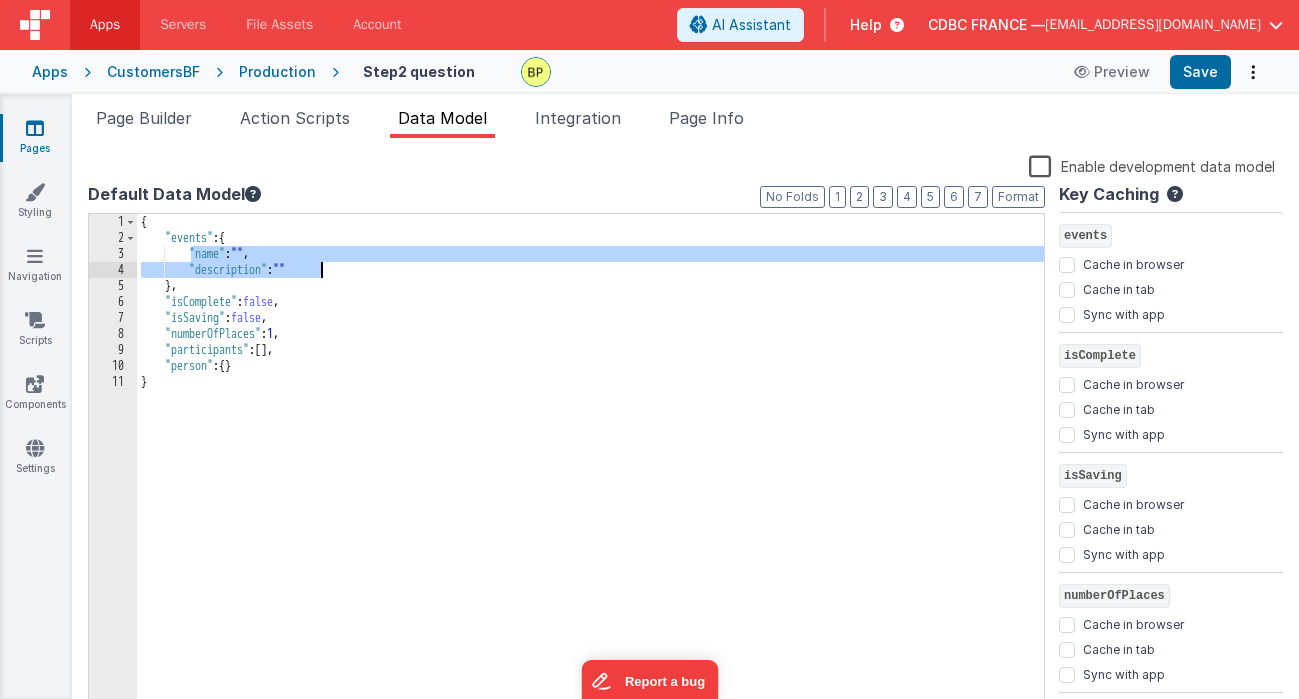 drag, startPoint x: 191, startPoint y: 254, endPoint x: 330, endPoint y: 271, distance: 140.0357 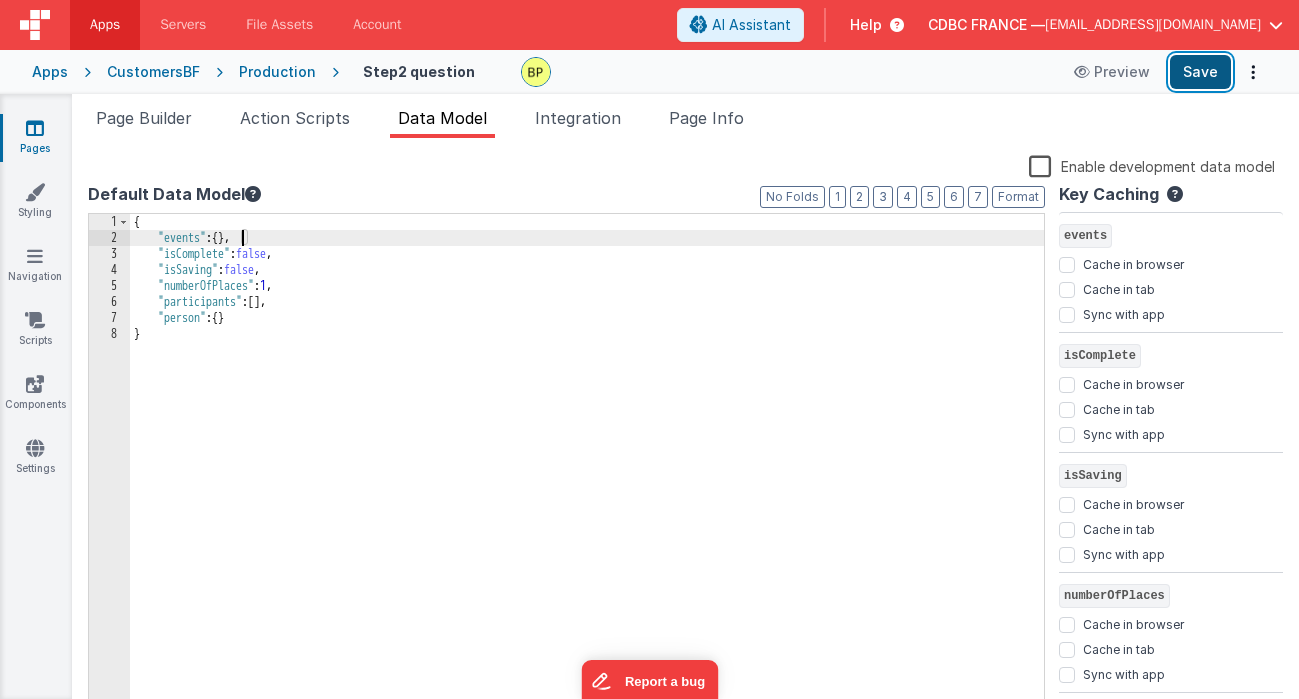 click on "Save" at bounding box center [1200, 72] 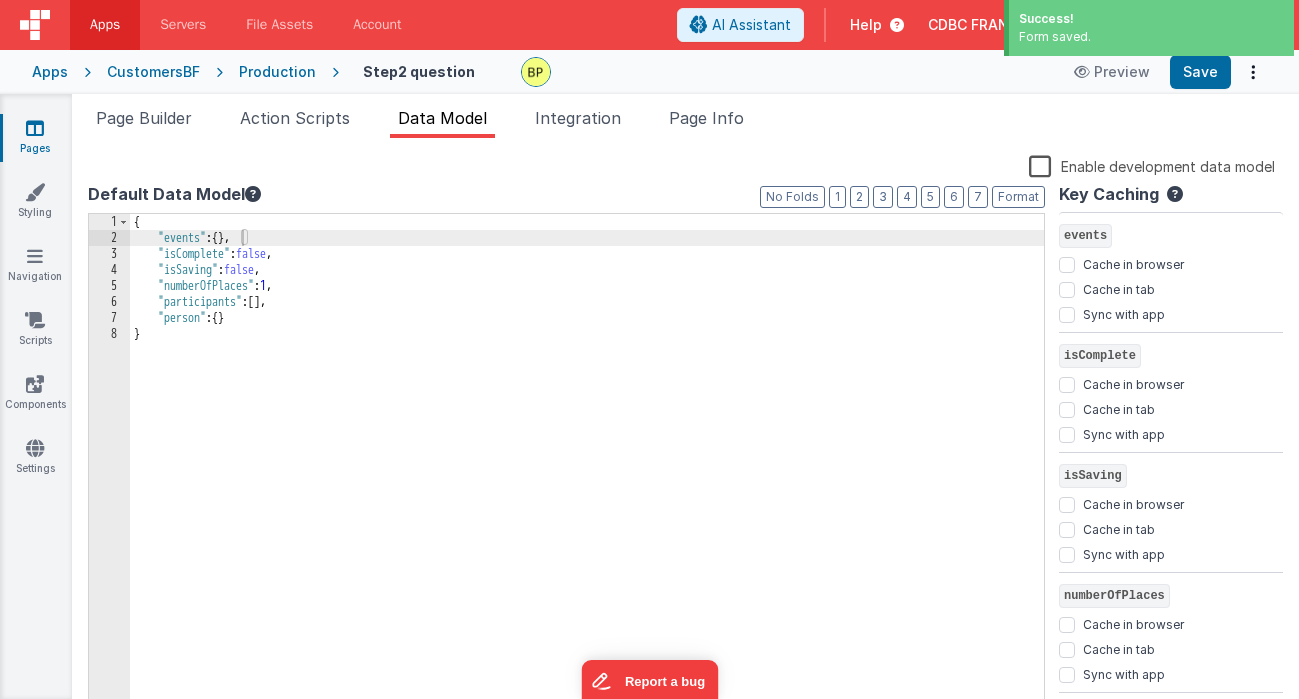click on "Production" at bounding box center (277, 72) 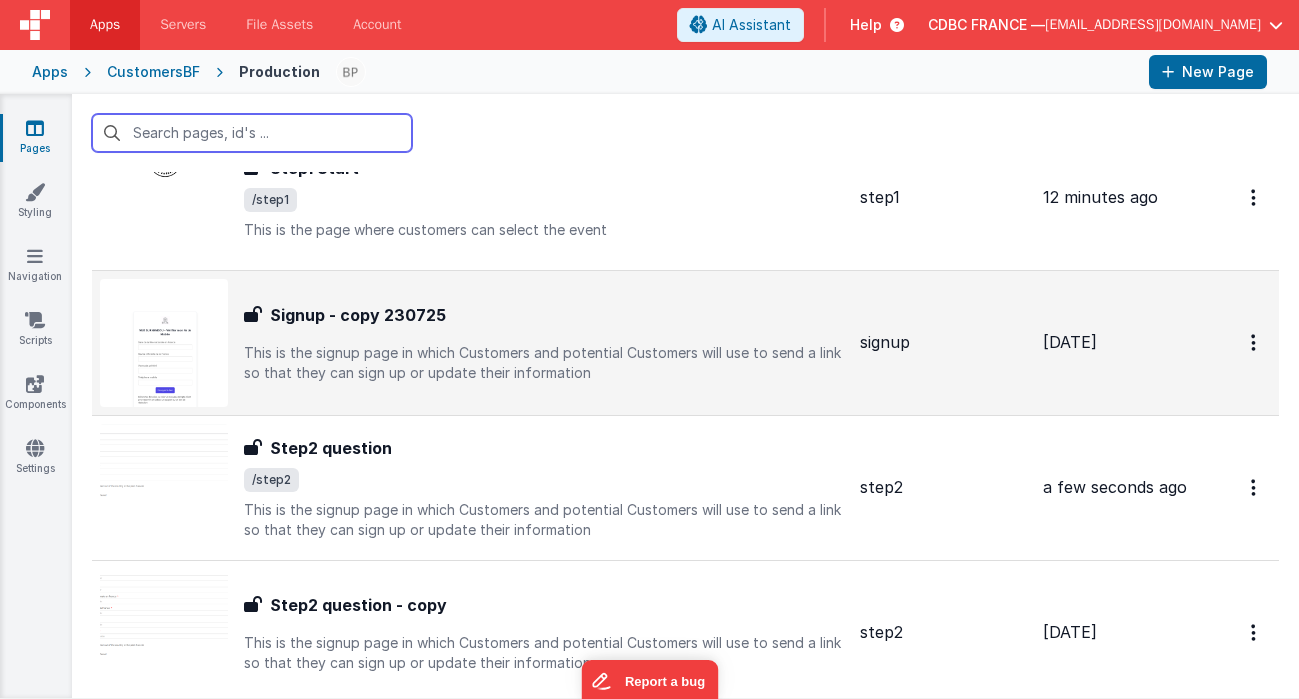 scroll, scrollTop: 1315, scrollLeft: 0, axis: vertical 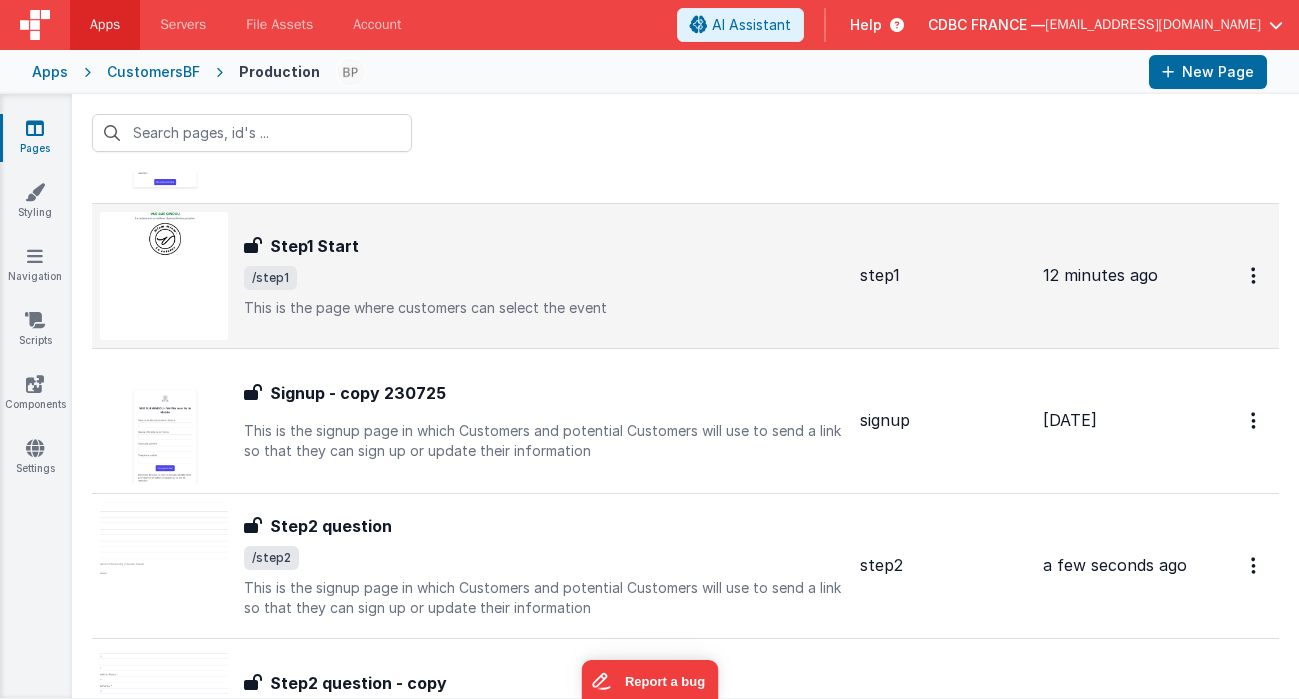 click on "This is the page where customers can select the event" at bounding box center (544, 308) 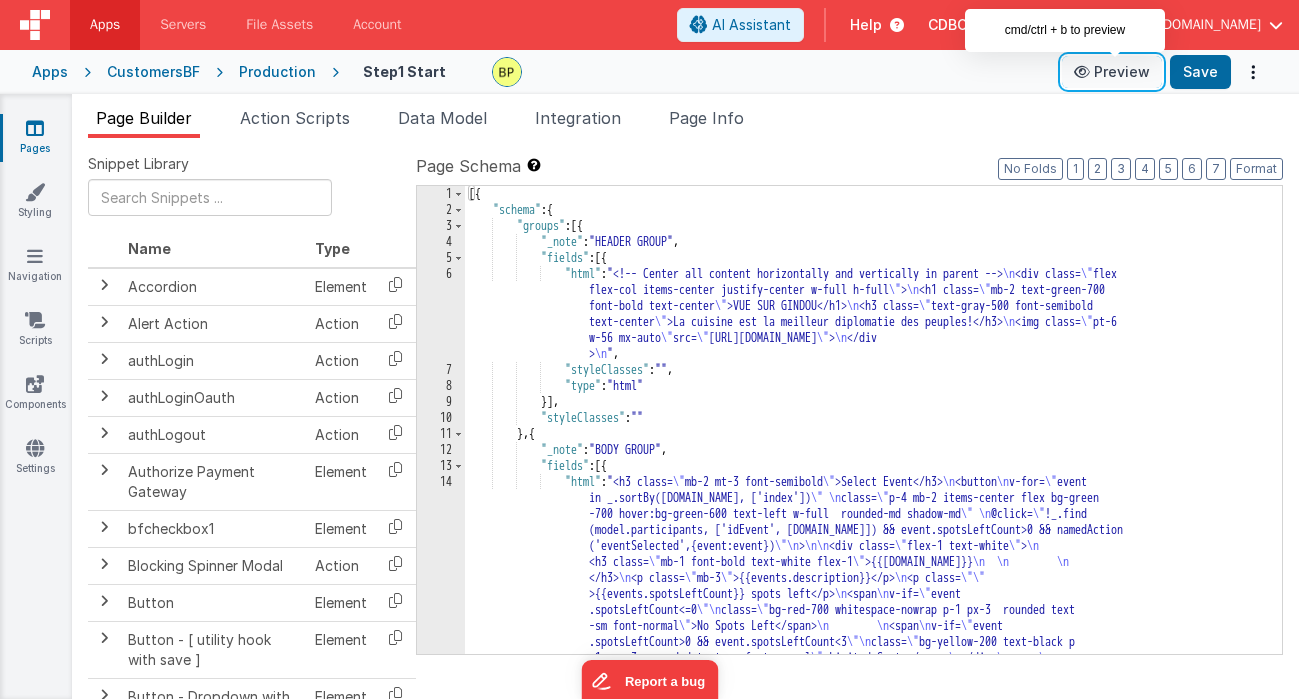 click on "Preview" at bounding box center (1112, 72) 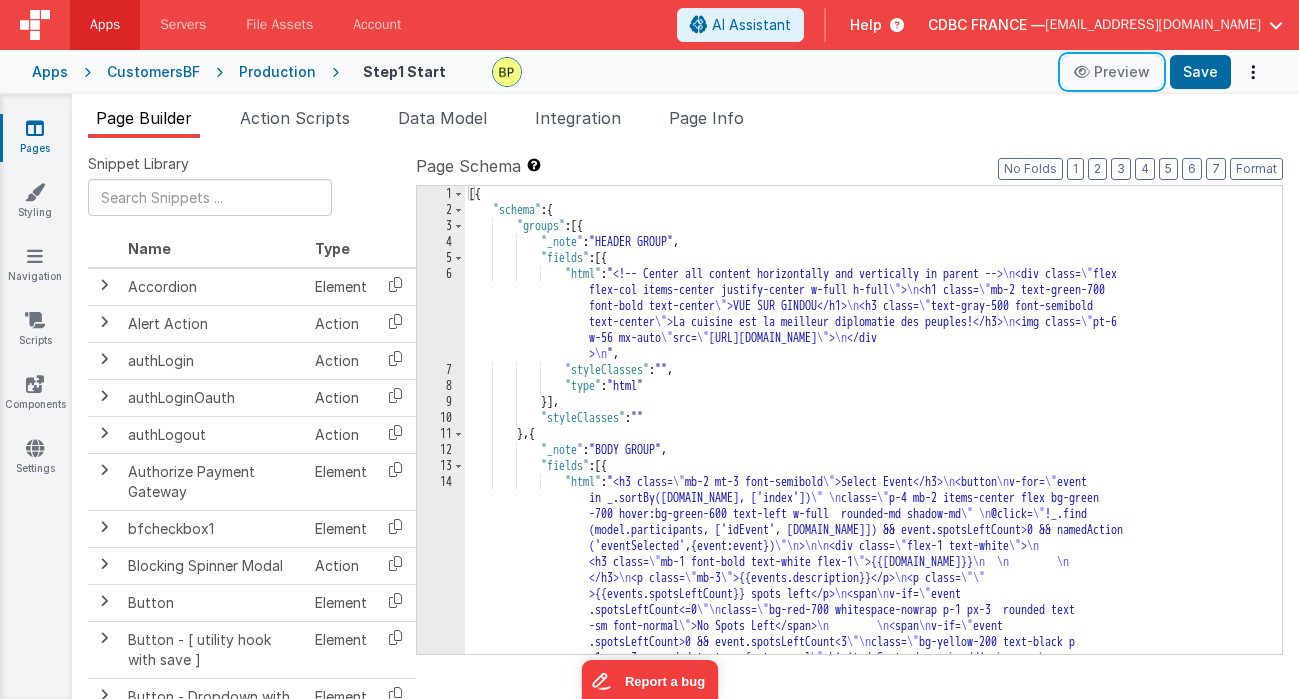 scroll, scrollTop: 0, scrollLeft: 0, axis: both 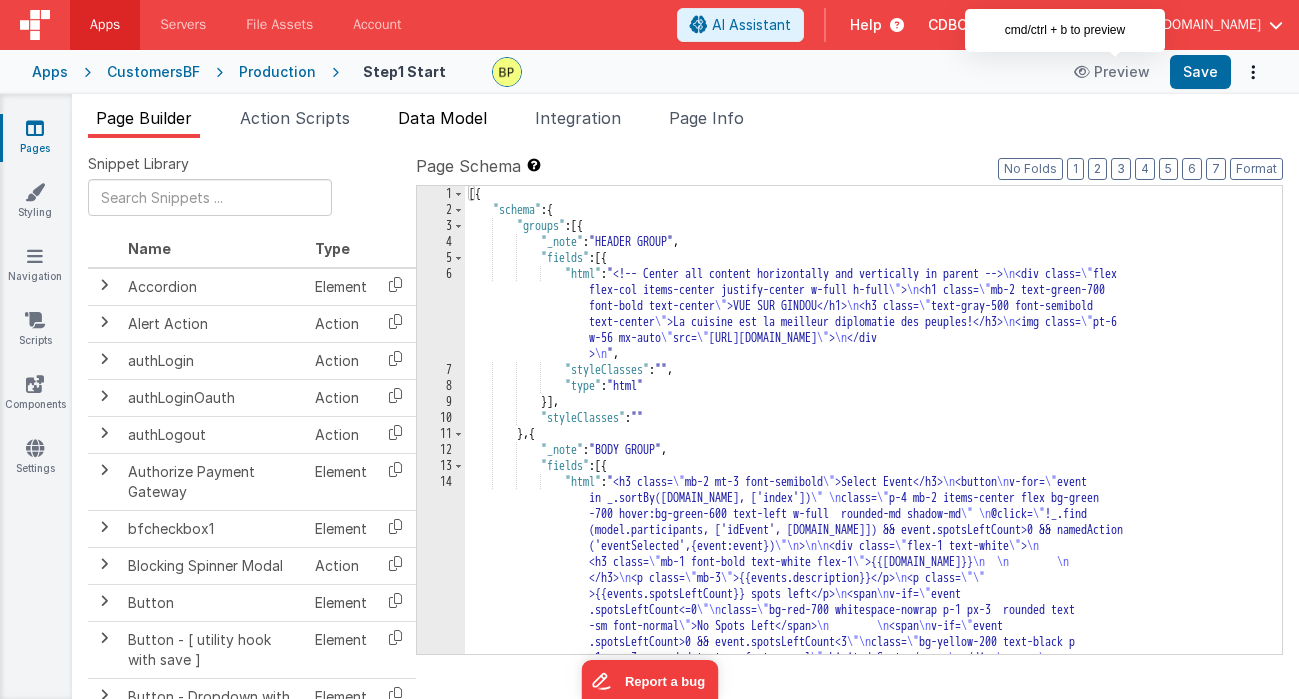 click on "Data Model" at bounding box center [442, 118] 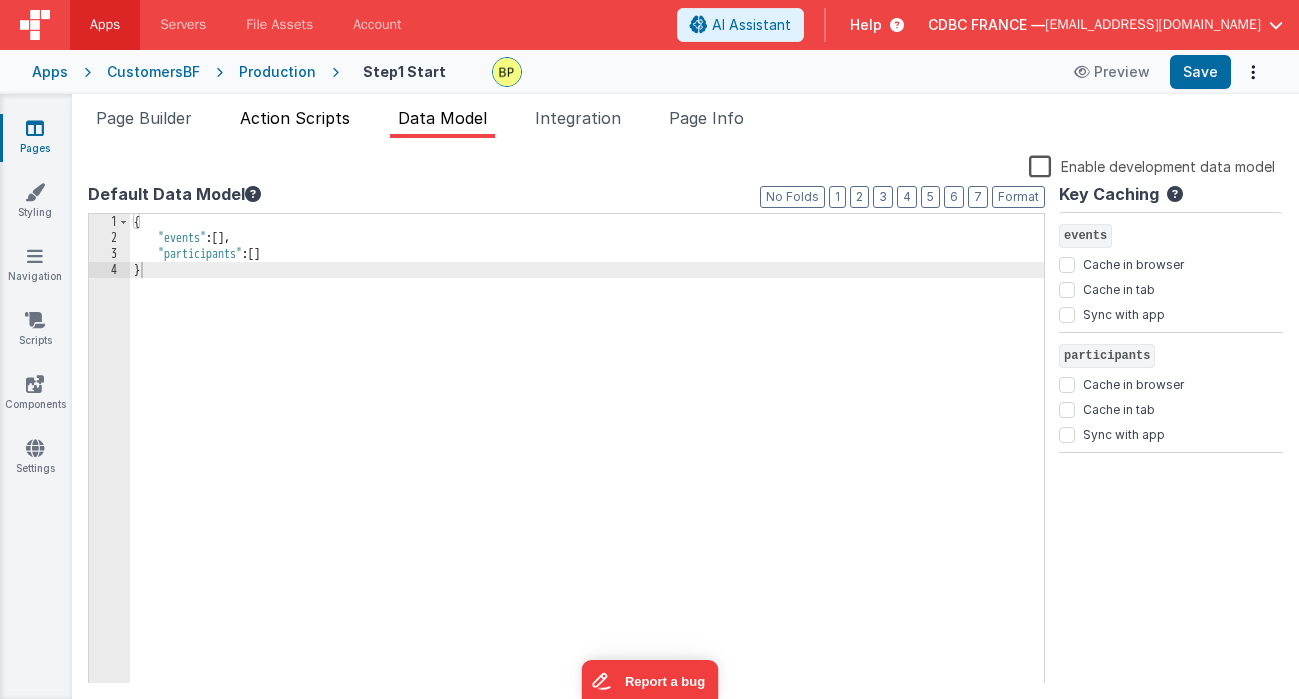 click on "Action Scripts" at bounding box center [295, 118] 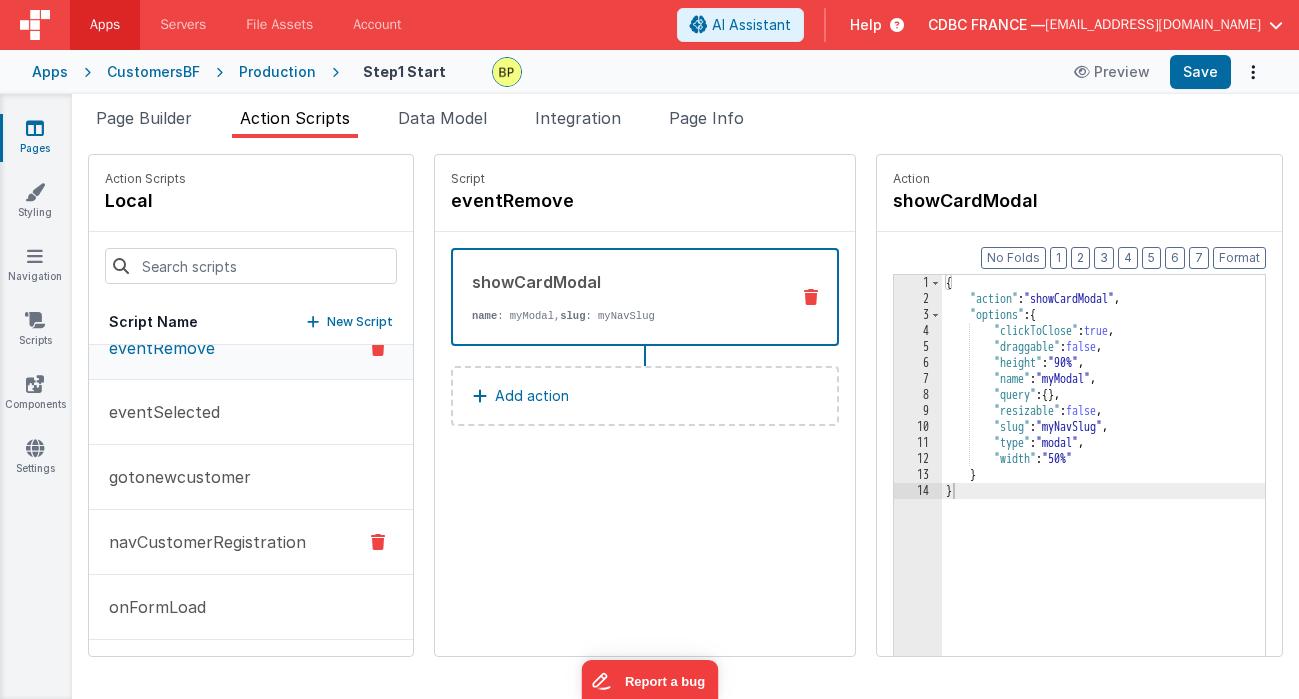 scroll, scrollTop: 0, scrollLeft: 0, axis: both 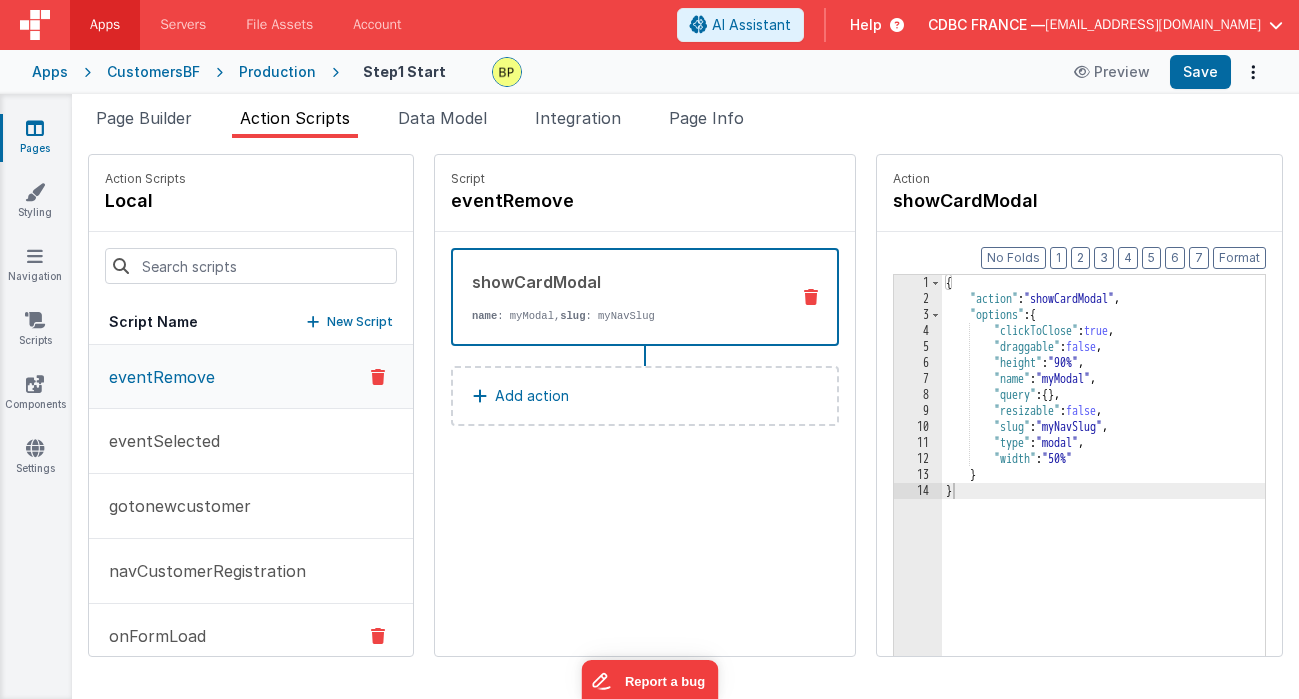 click on "onFormLoad" at bounding box center (251, 636) 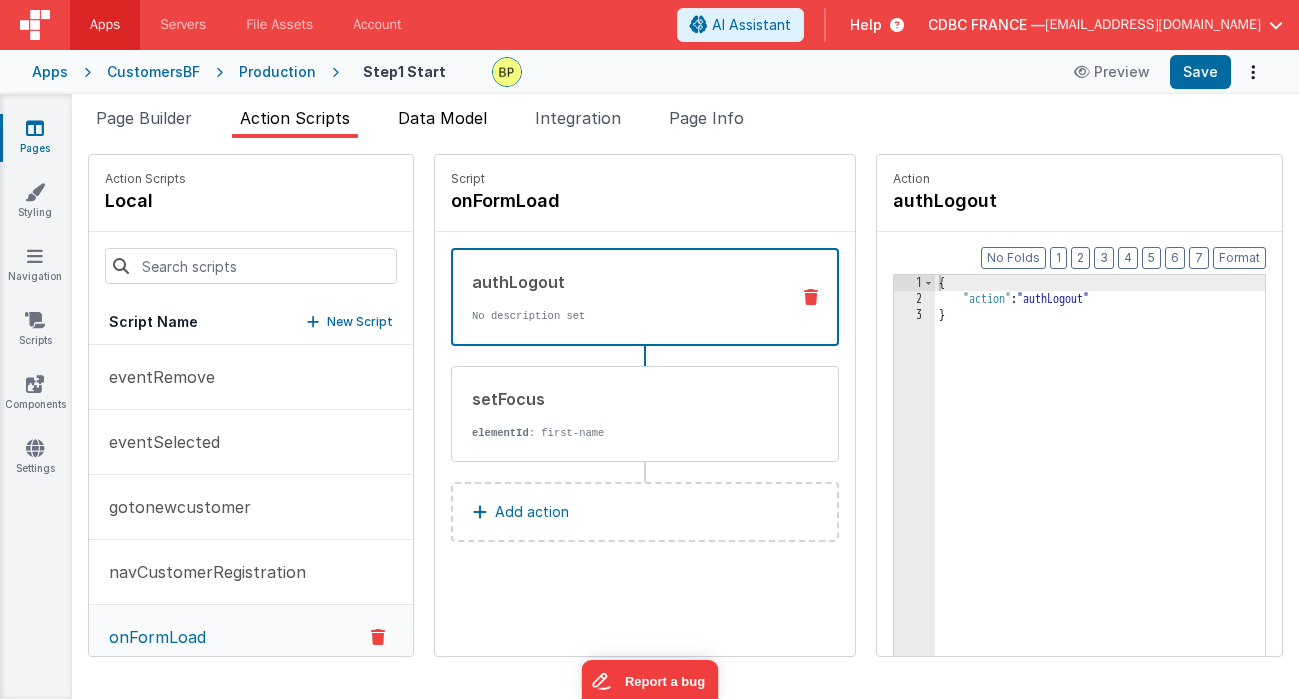 click on "Data Model" at bounding box center [442, 118] 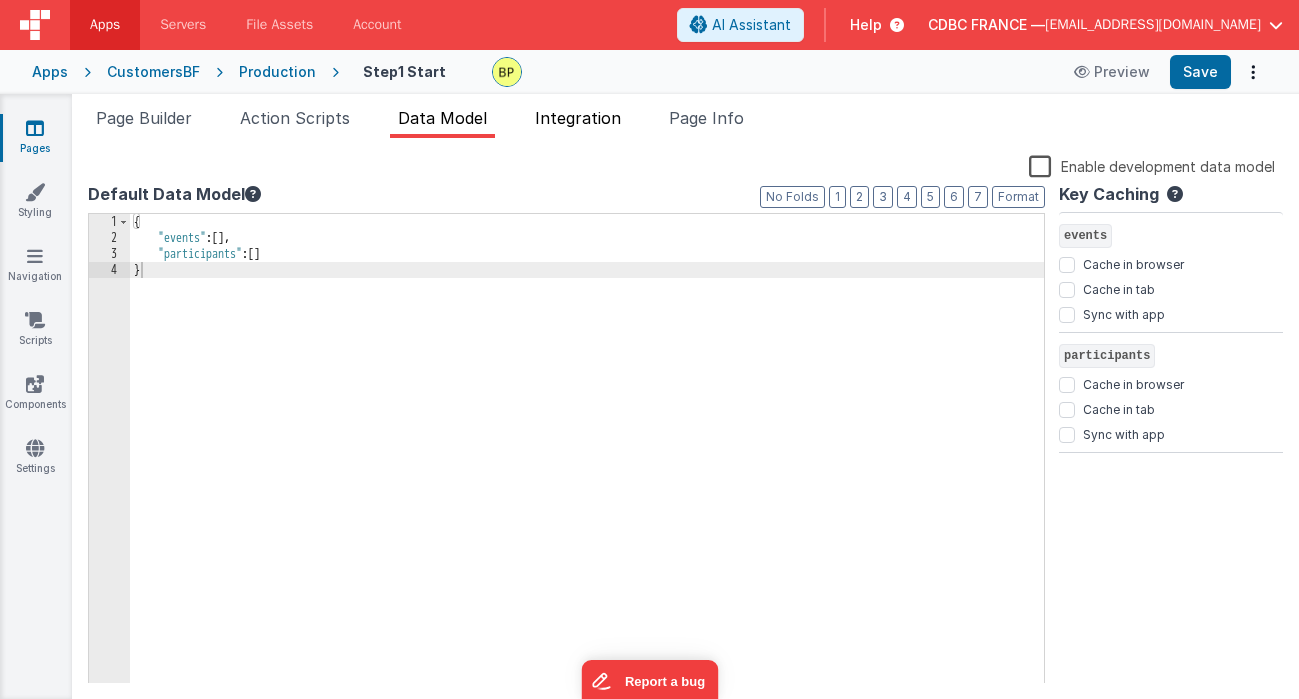 click on "Integration" at bounding box center [578, 118] 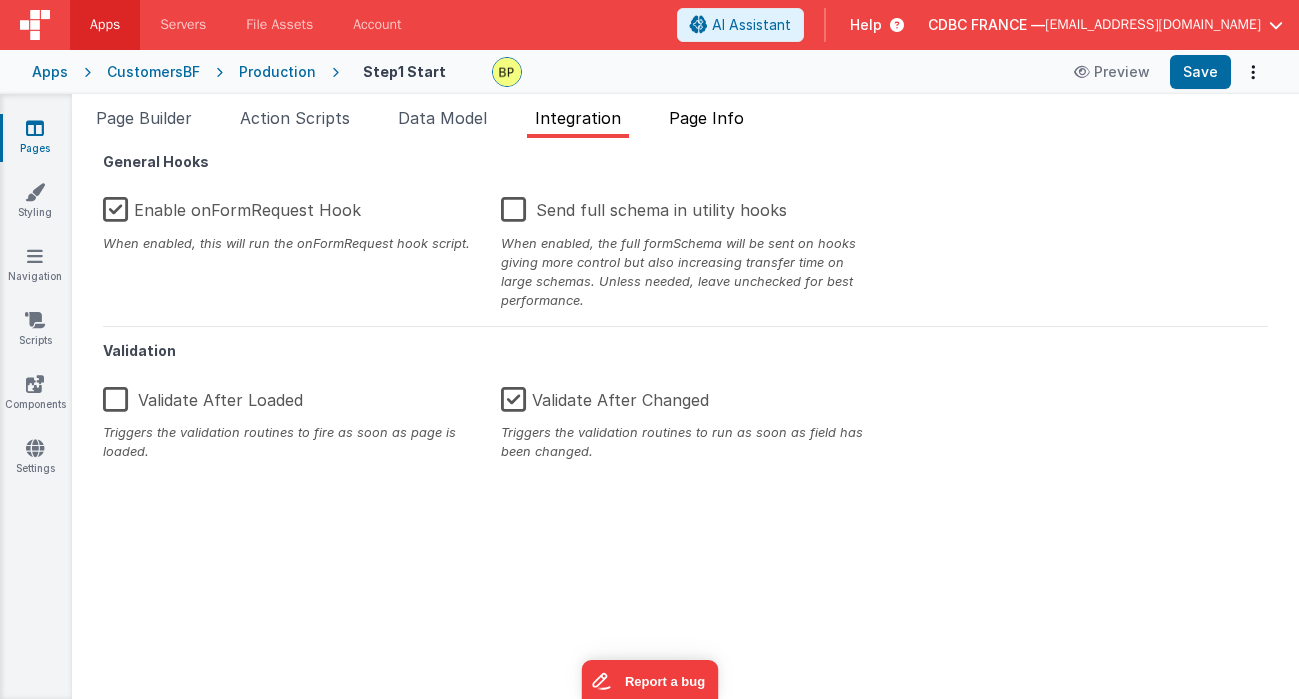 click on "Page Info" at bounding box center (706, 118) 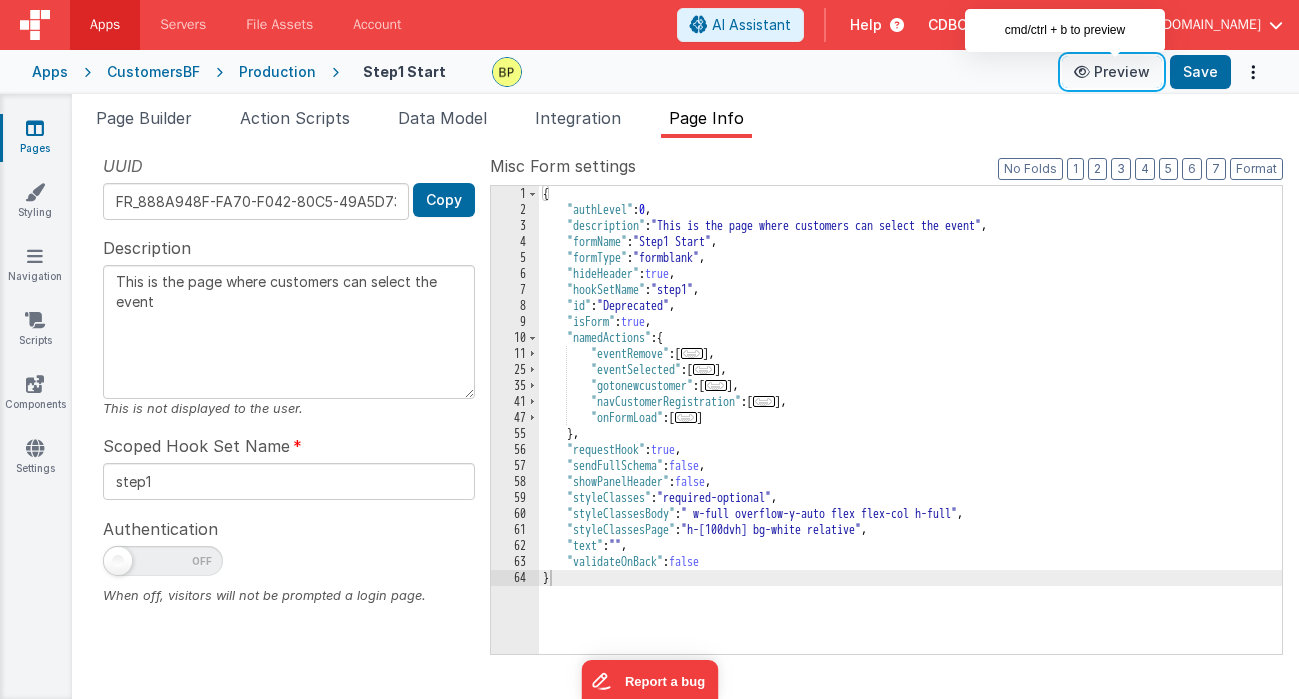 click on "Preview" at bounding box center [1112, 72] 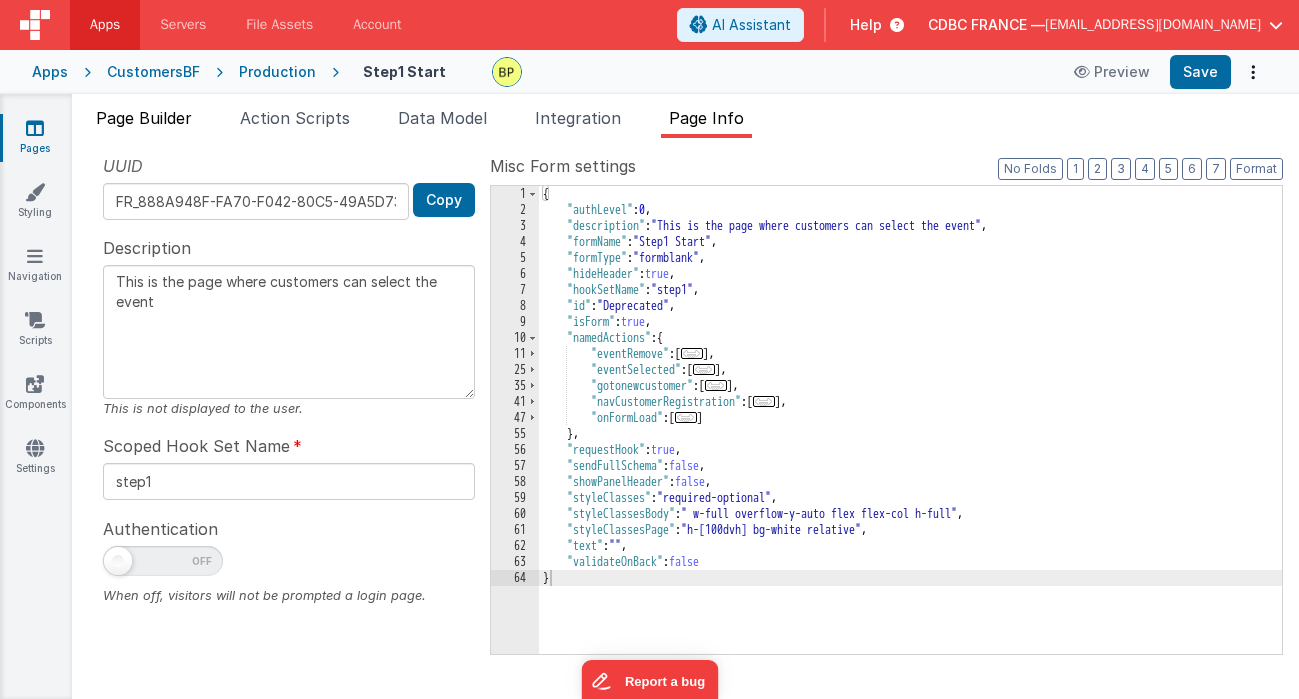 click on "Page Builder" at bounding box center (144, 118) 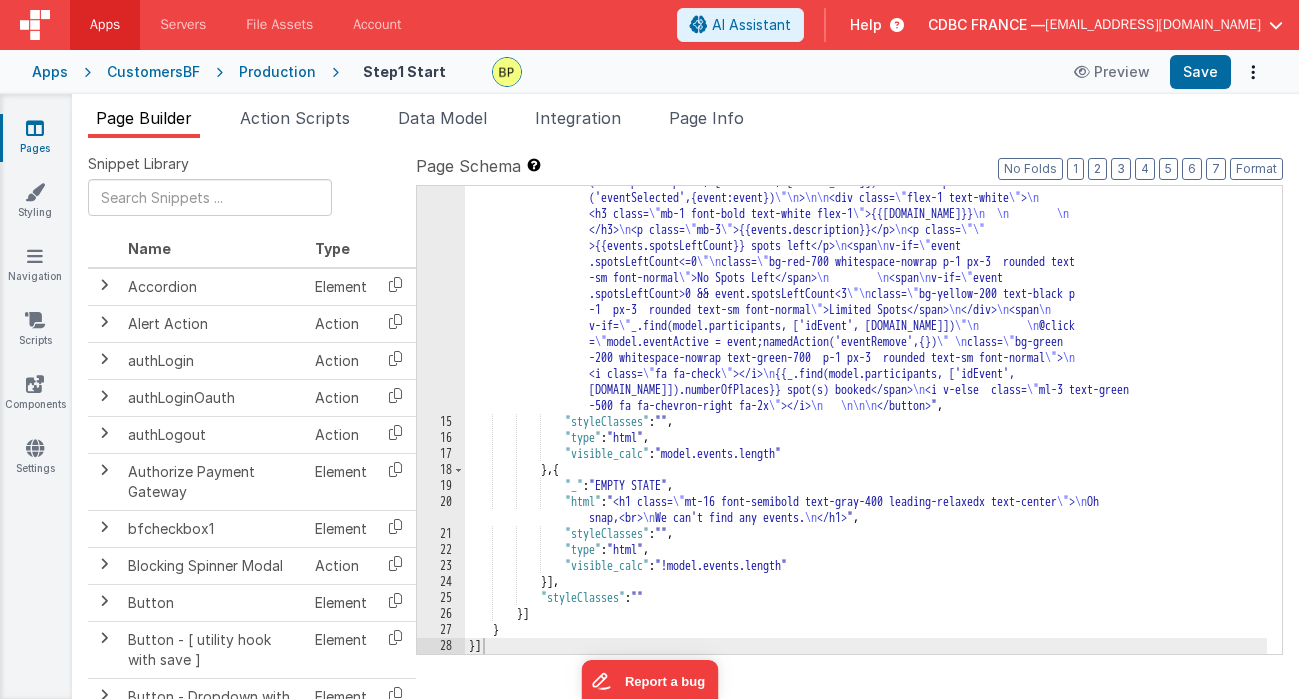 scroll, scrollTop: 192, scrollLeft: 0, axis: vertical 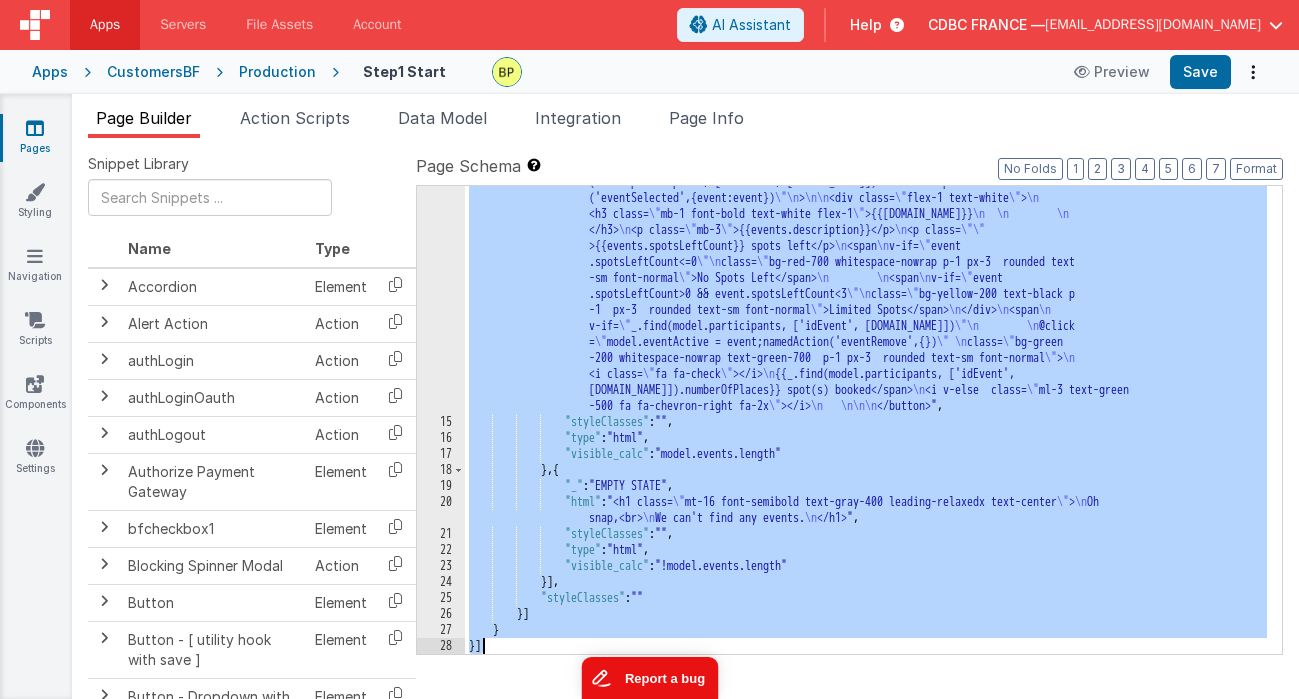 drag, startPoint x: 1063, startPoint y: 917, endPoint x: 712, endPoint y: 691, distance: 417.46497 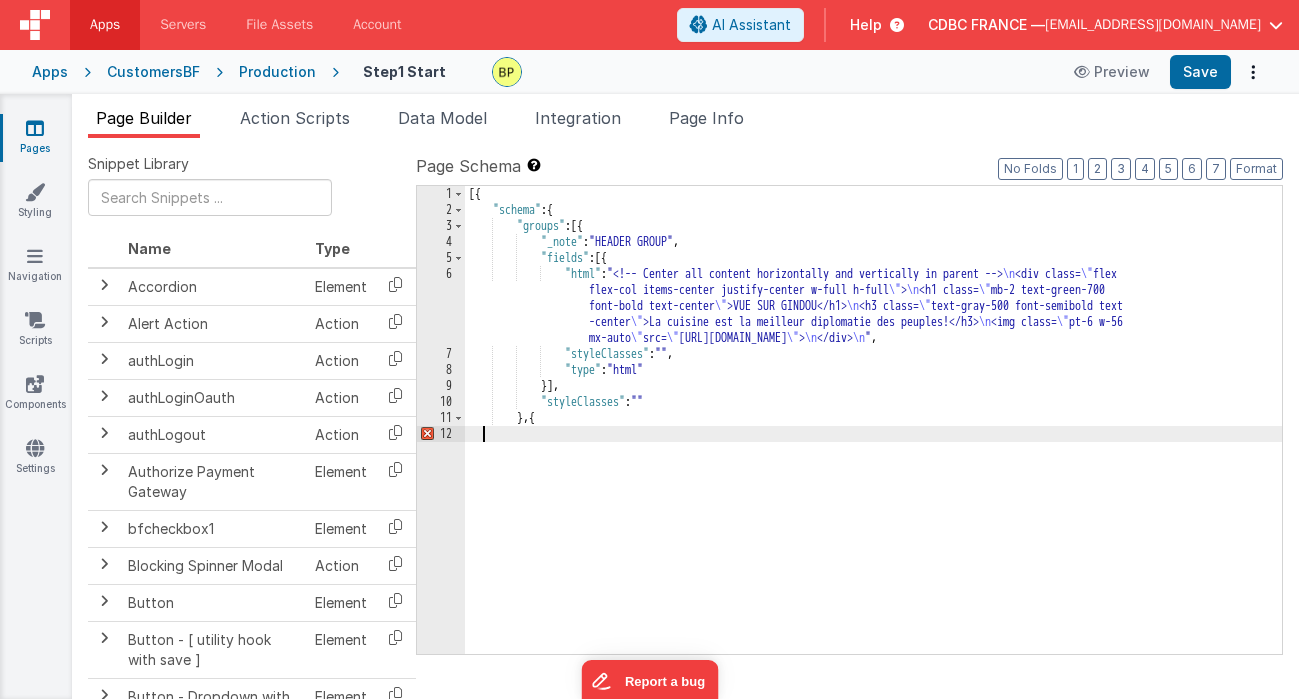 click on "[{      "schema" :  {           "groups" :  [{                "_note" :  "HEADER GROUP" ,                "fields" :  [{                     "html" :  "<!-- Center all content horizontally and vertically in parent --> \n <div class= \" flex                       flex-col items-center justify-center w-full h-full \" > \n   <h1 class= \" mb-2 text-green-700                       font-bold text-center \" >VUE SUR GINDOU</h1> \n   <h3 class= \" text-gray-500 font-semibold text                      -center \" >La cuisine est la meilleur diplomatie des peuples!</h3> \n   <img class= \" pt-6 w-56                       mx-auto \"  src= \" [URL][DOMAIN_NAME] \" > \n </div> \n " ,                     "styleClasses" :  "" ,                     "type" :  "html"                }] ,                "styleClasses" :  ""           } ,  {" at bounding box center (873, 436) 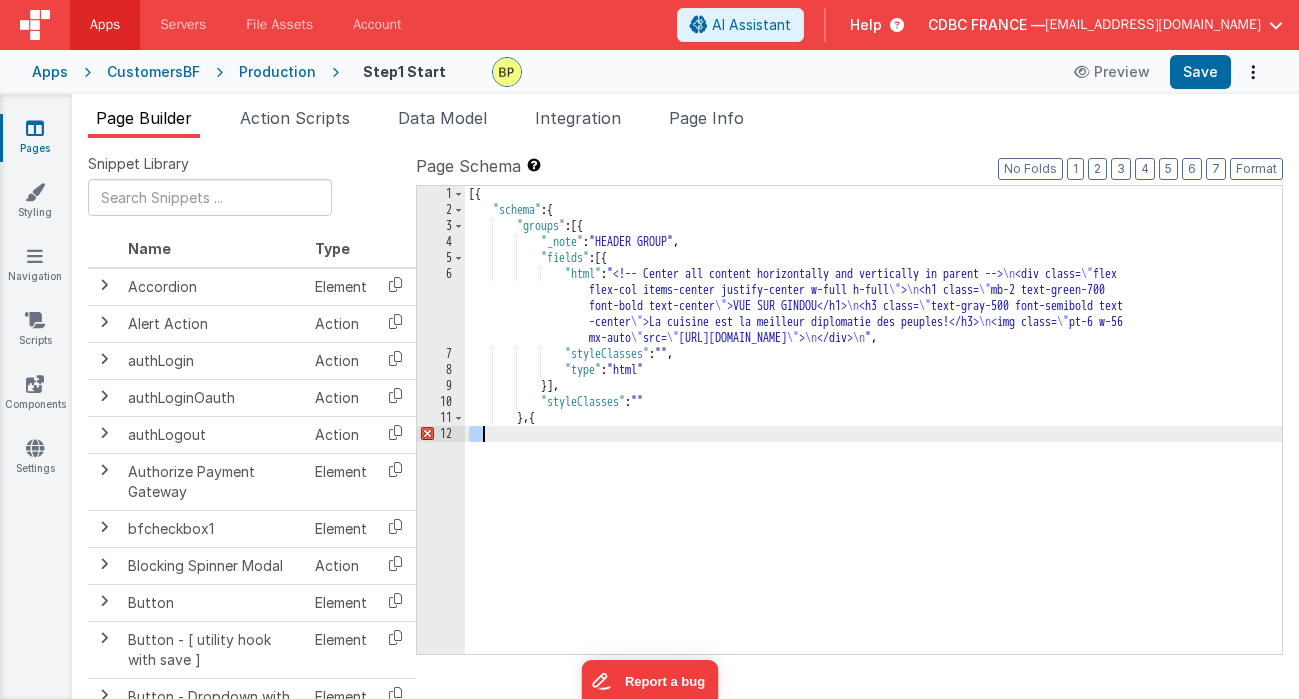 scroll, scrollTop: 332, scrollLeft: 0, axis: vertical 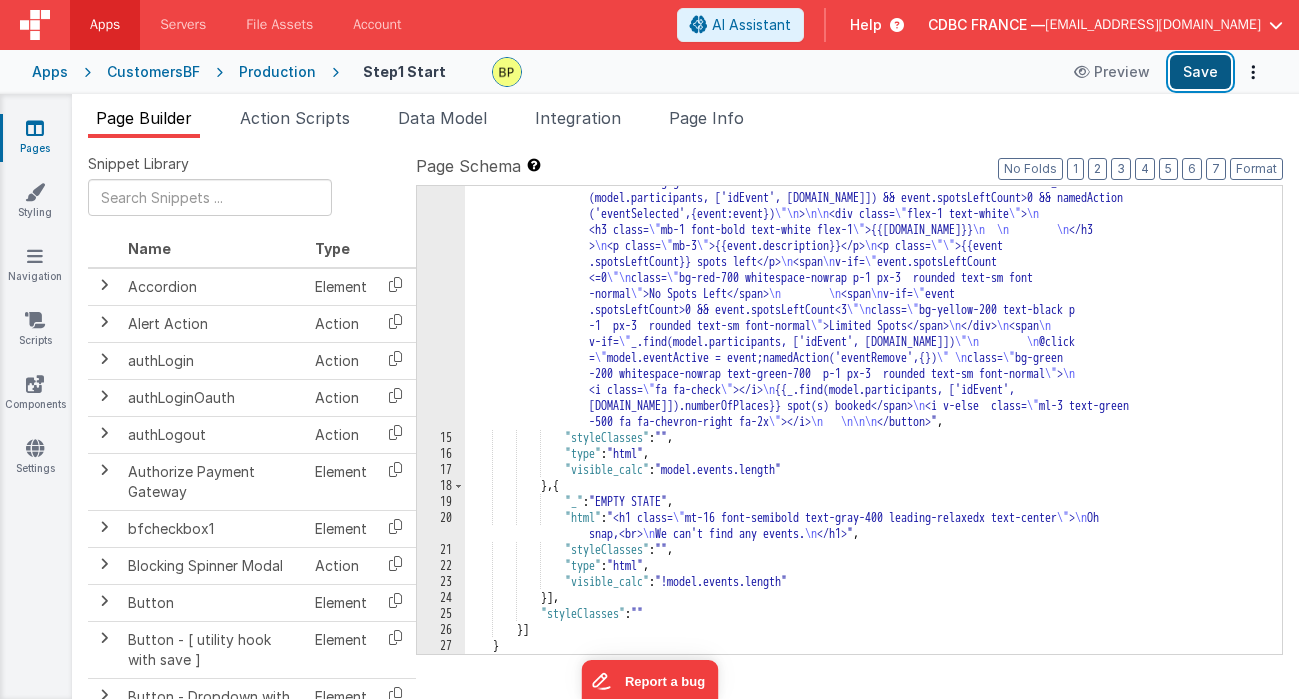 drag, startPoint x: 1204, startPoint y: 80, endPoint x: 1170, endPoint y: 81, distance: 34.0147 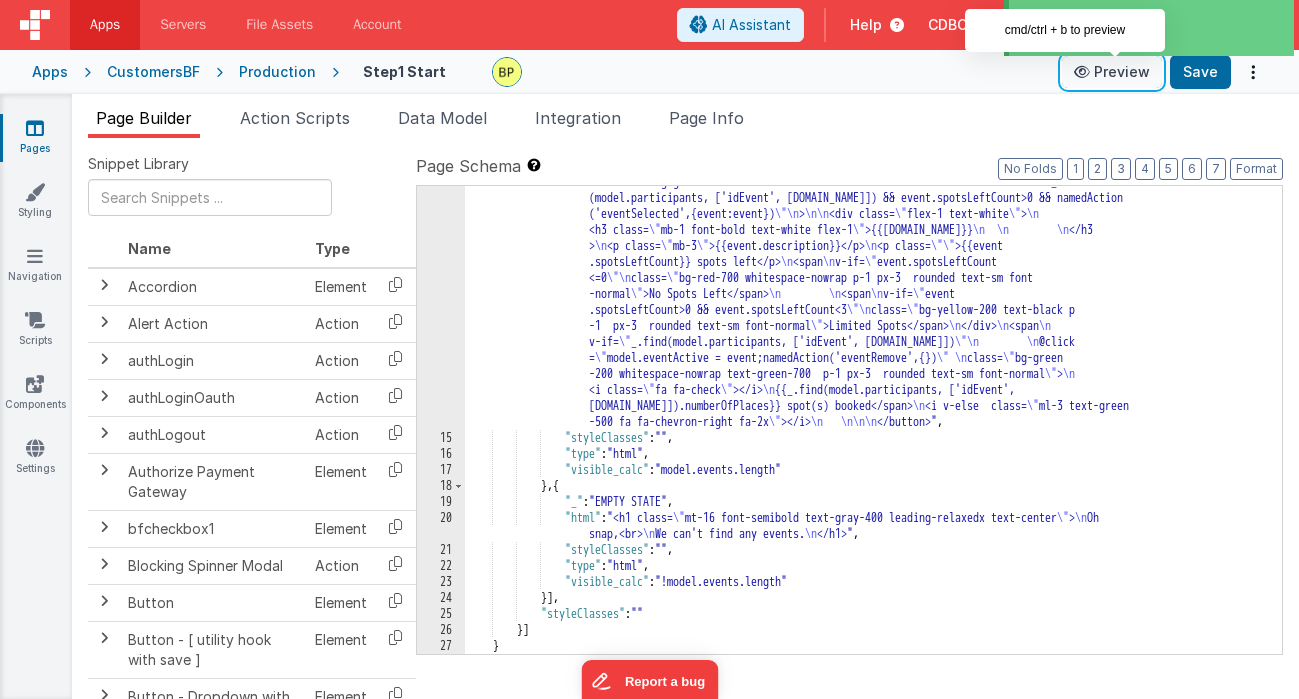click on "Preview" at bounding box center [1112, 72] 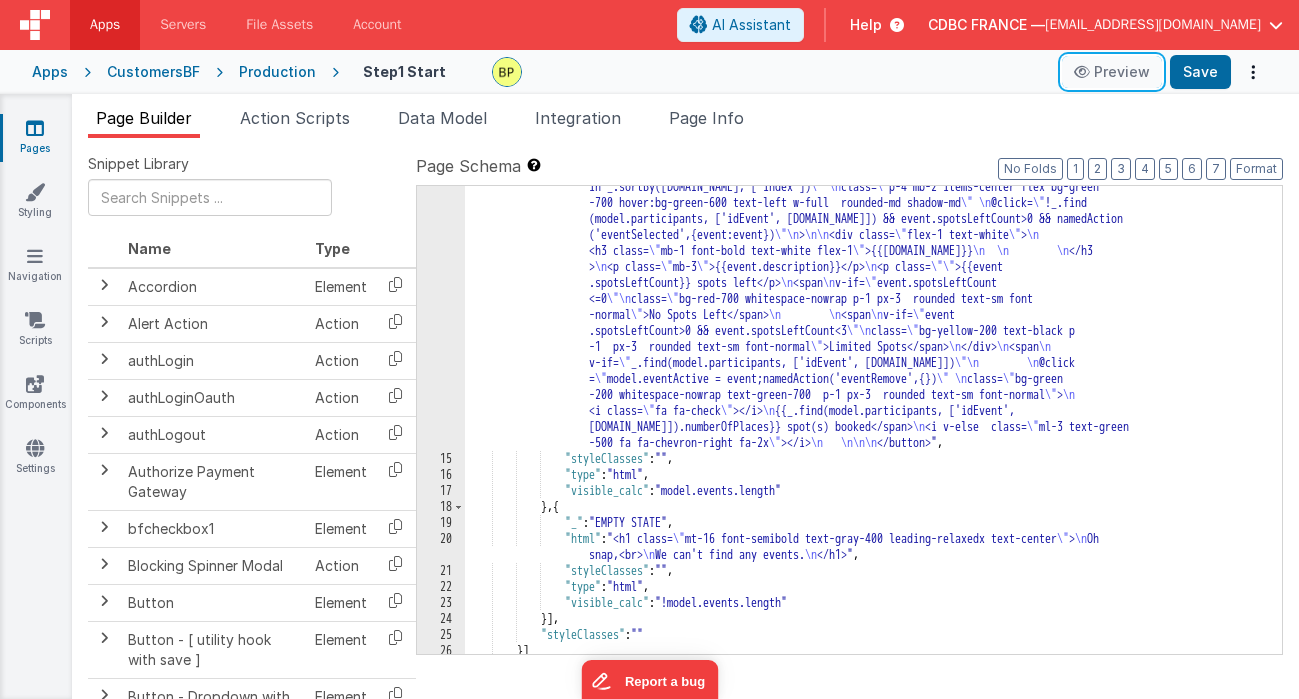 scroll, scrollTop: 311, scrollLeft: 0, axis: vertical 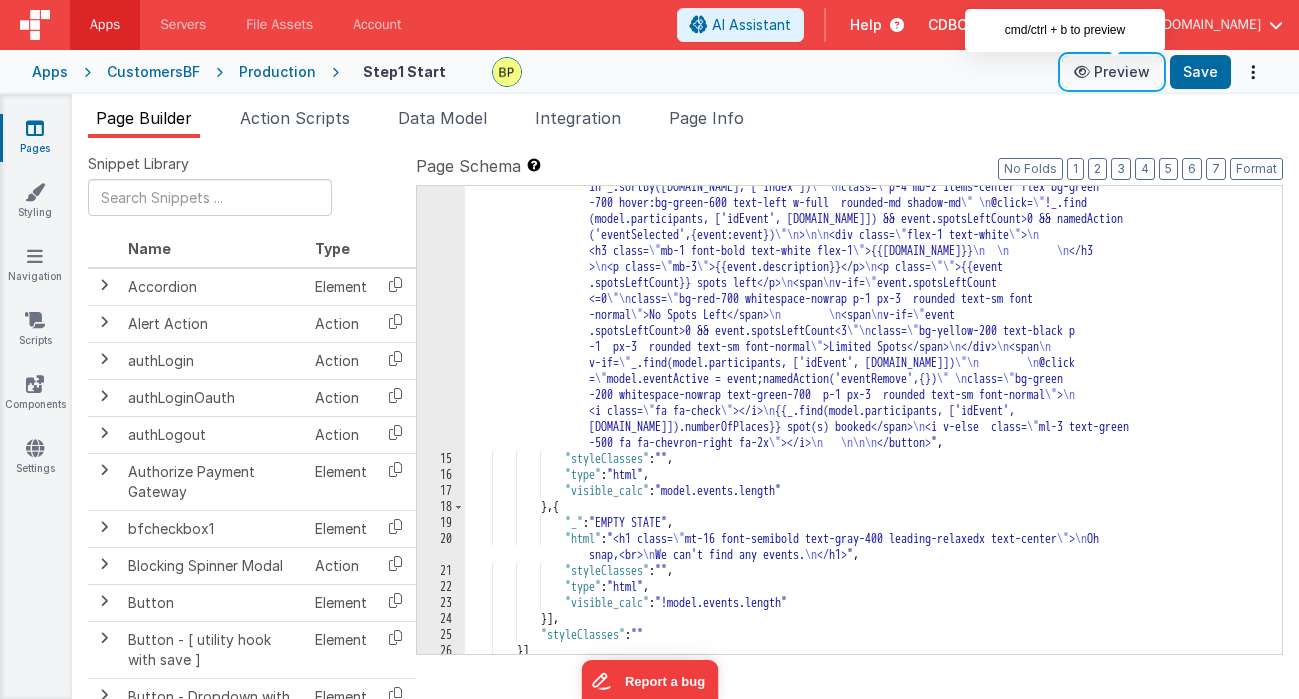 click on "Preview" at bounding box center (1112, 72) 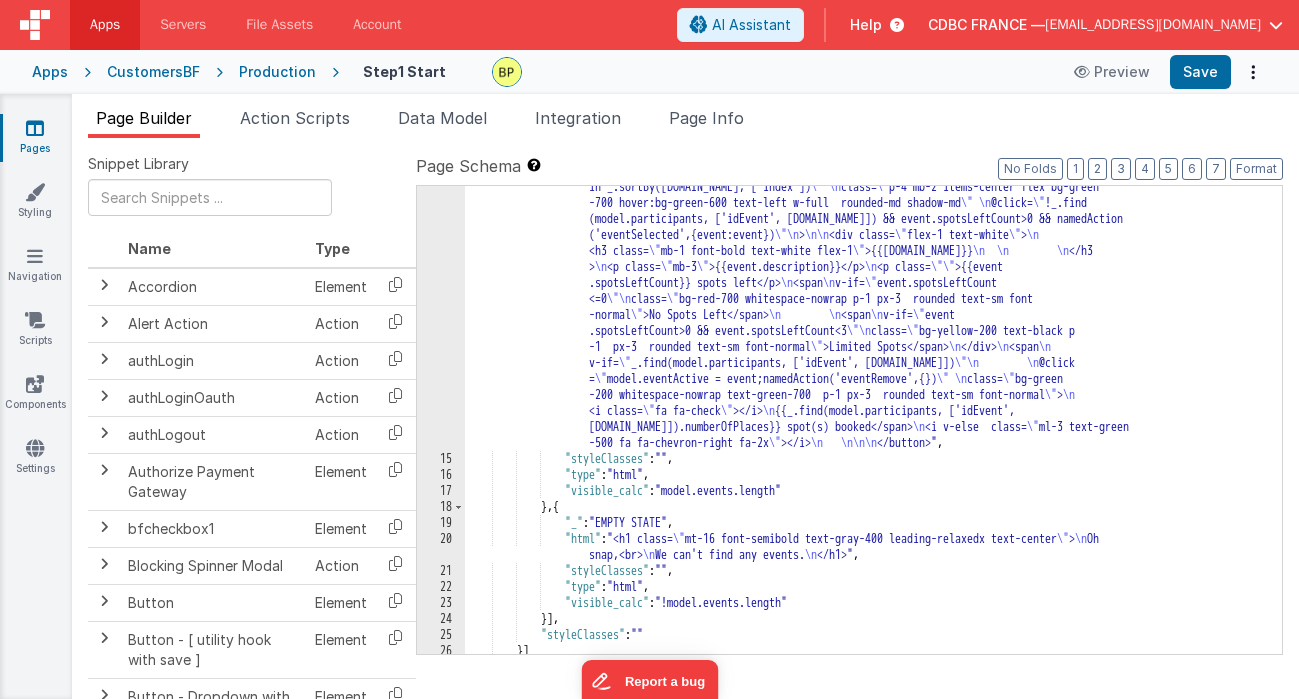click on "Production" at bounding box center (277, 72) 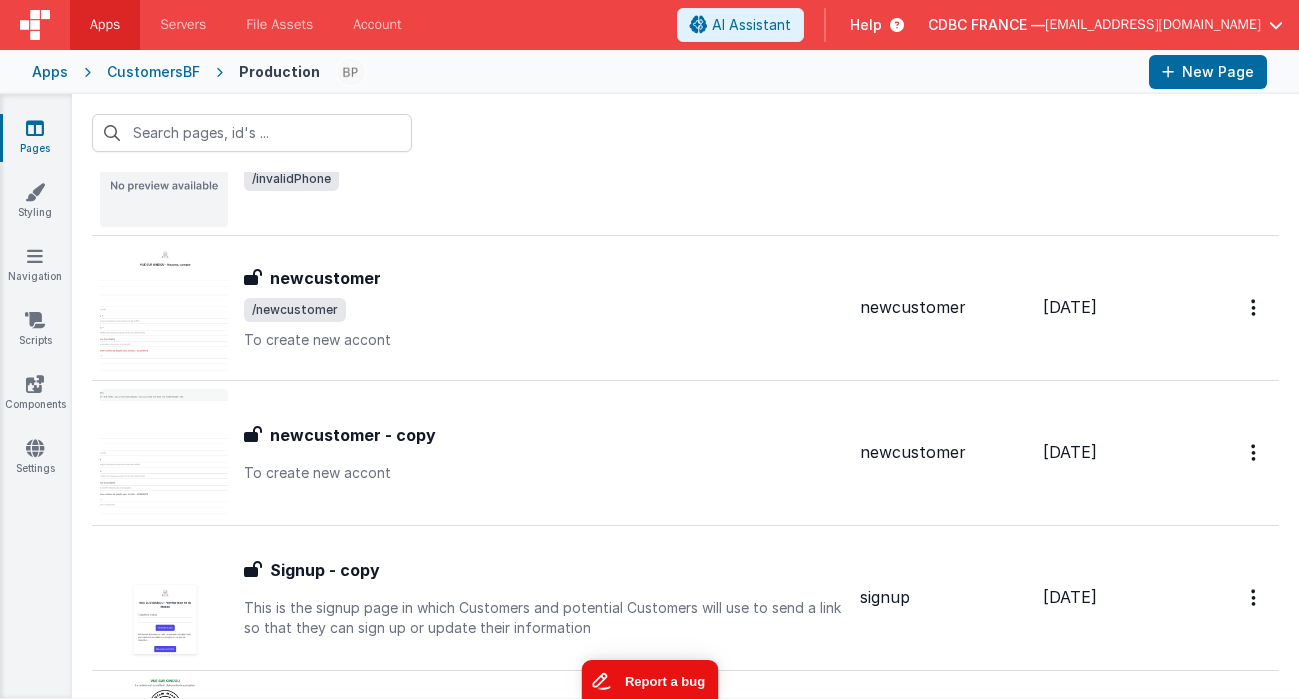 scroll, scrollTop: 1087, scrollLeft: 0, axis: vertical 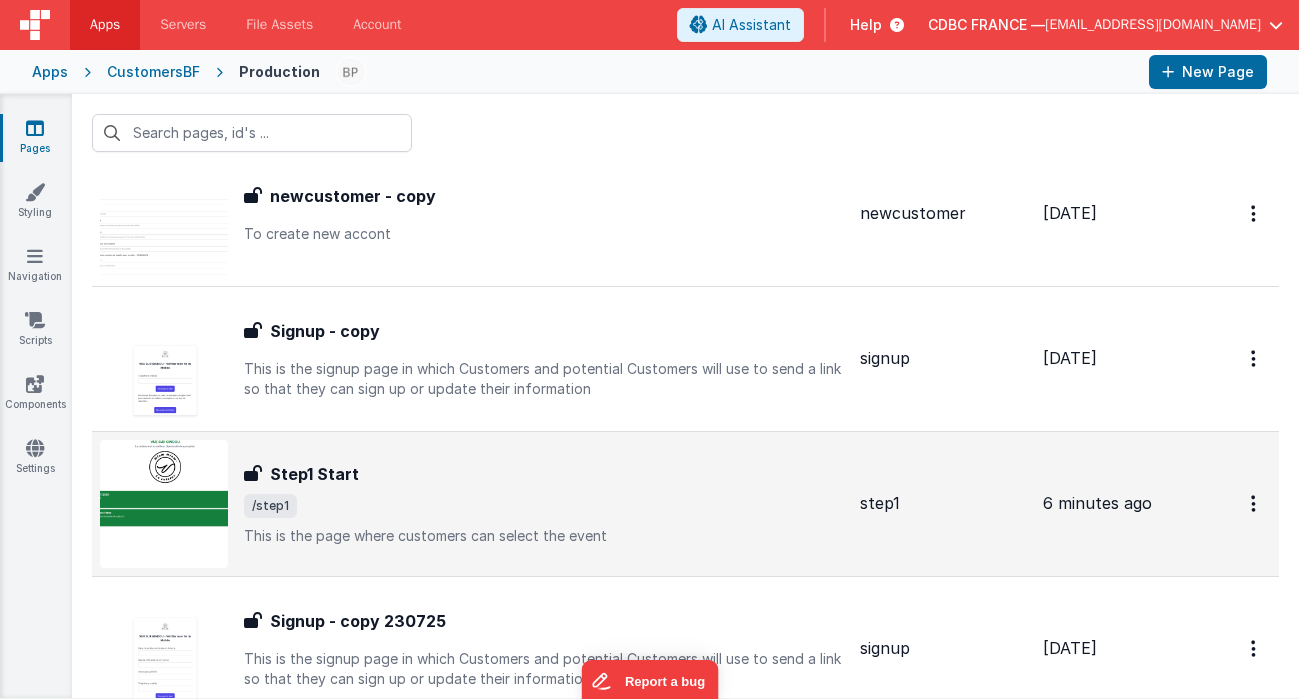 click on "Step1 Start" at bounding box center (544, 474) 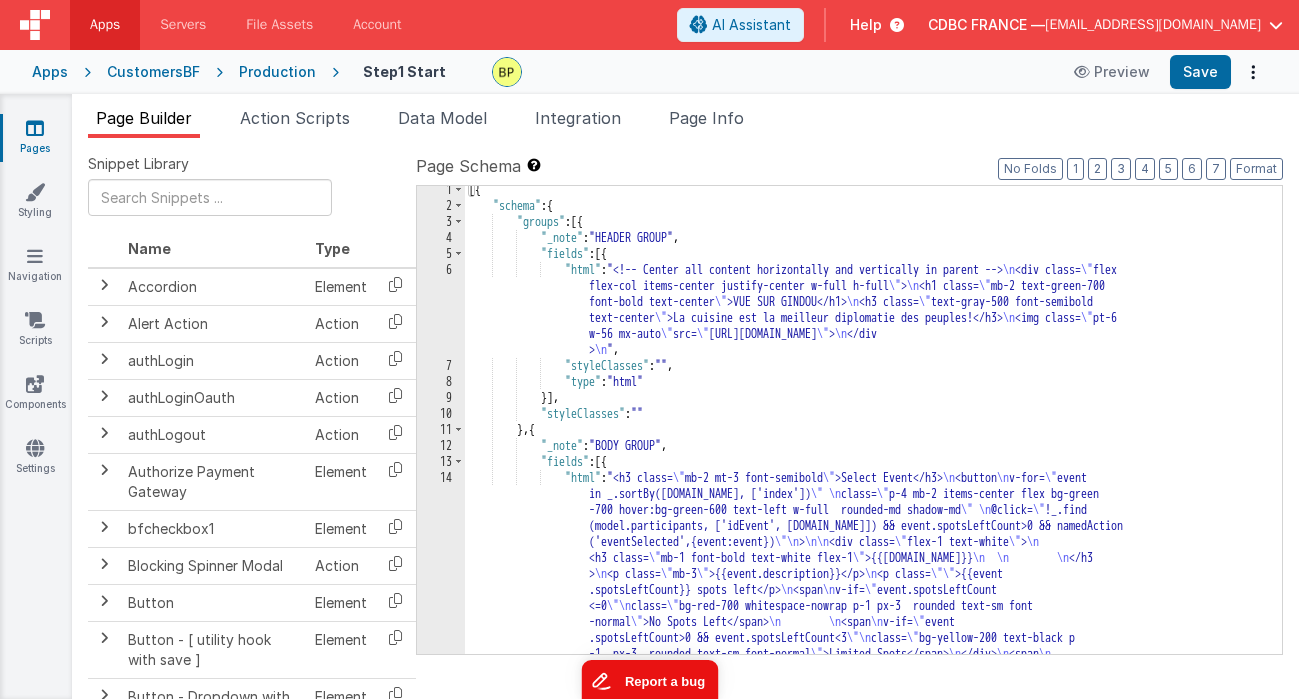 scroll, scrollTop: 5, scrollLeft: 0, axis: vertical 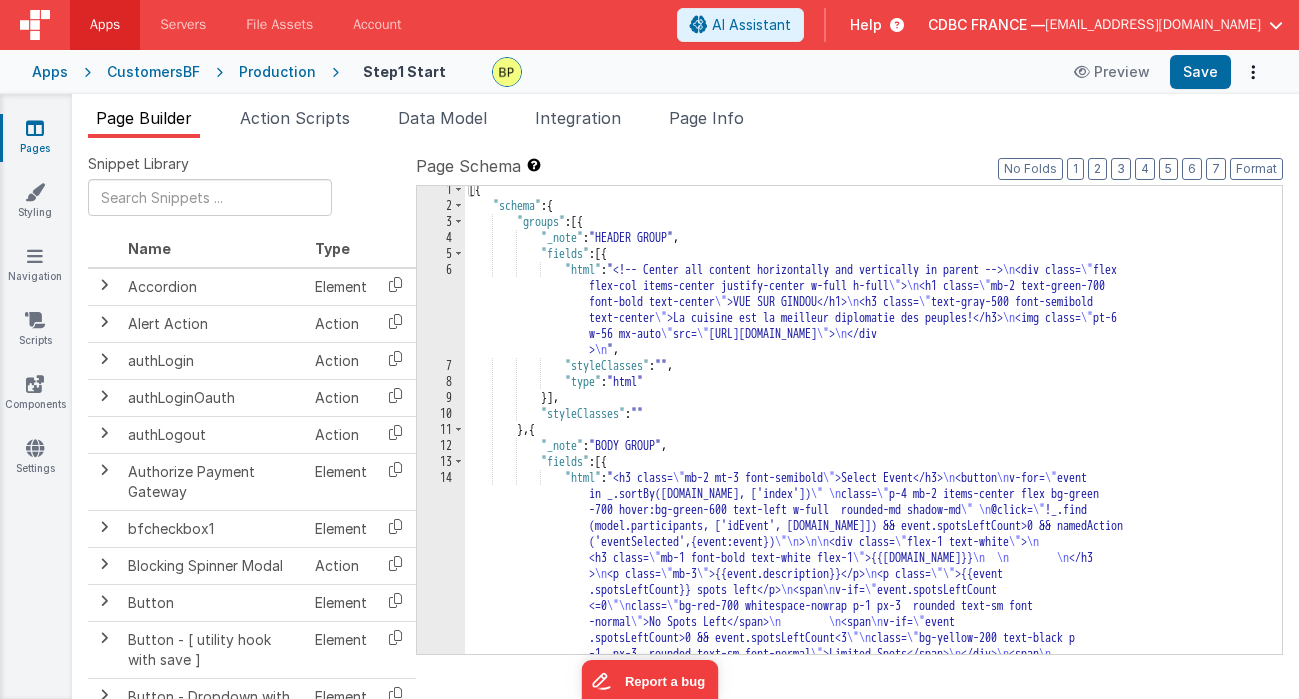 click on "14" at bounding box center [441, 614] 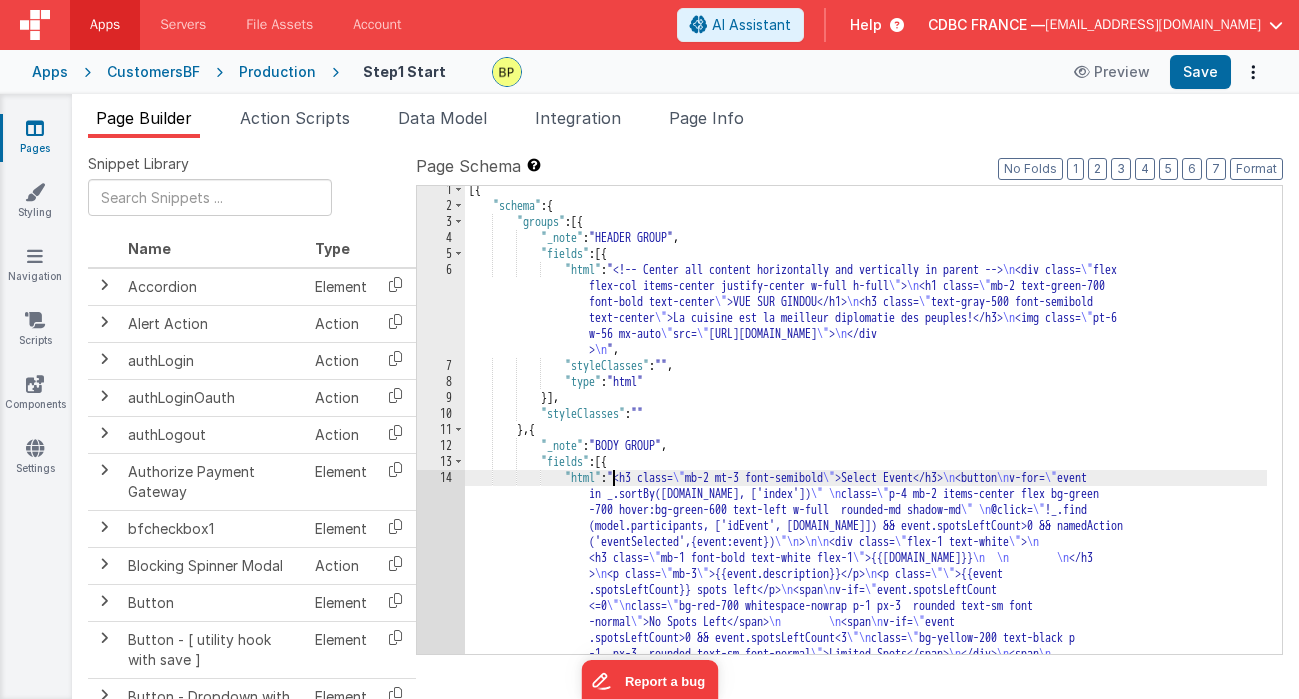 click on "14" at bounding box center (441, 614) 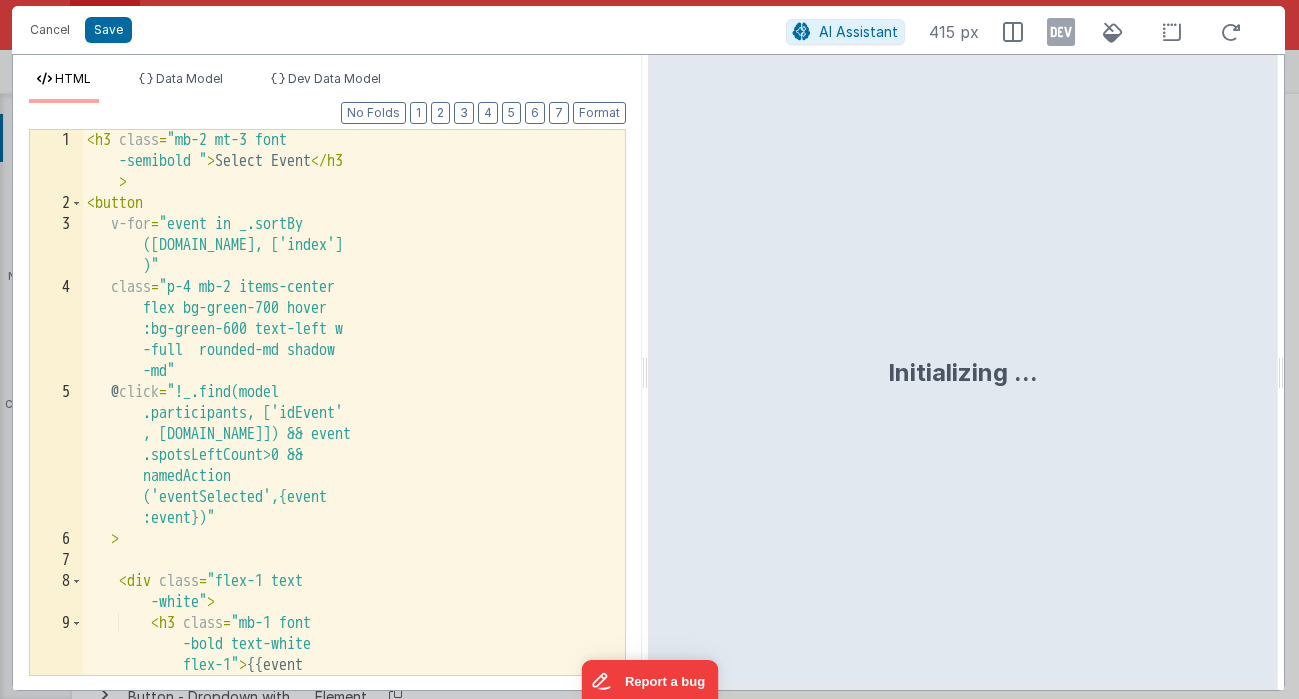 click on "Format
7
6
5
4
3
2
1
No Folds
1 2 3 4 5 6 7 8 9 < h3   class = "mb-2 mt-3 font      -semibold " > Select Event </ h3      > < button       v-for = "event in _.sortBy         ([DOMAIN_NAME], ['index']         )"       class = "p-4 mb-2 items-center          flex bg-green-700 hover         :bg-green-600 text-left w         -full  rounded-md shadow         -md"       @ click = "!_.find(model         .participants, ['idEvent'         , [DOMAIN_NAME]]) && event         .spotsLeftCount>0 &&          namedAction         ('eventSelected',{event         :event})"     >      < div   class = "flex-1 text          -white" >           < h3   class = "mb-1 font              -bold text-white" at bounding box center [327, 396] 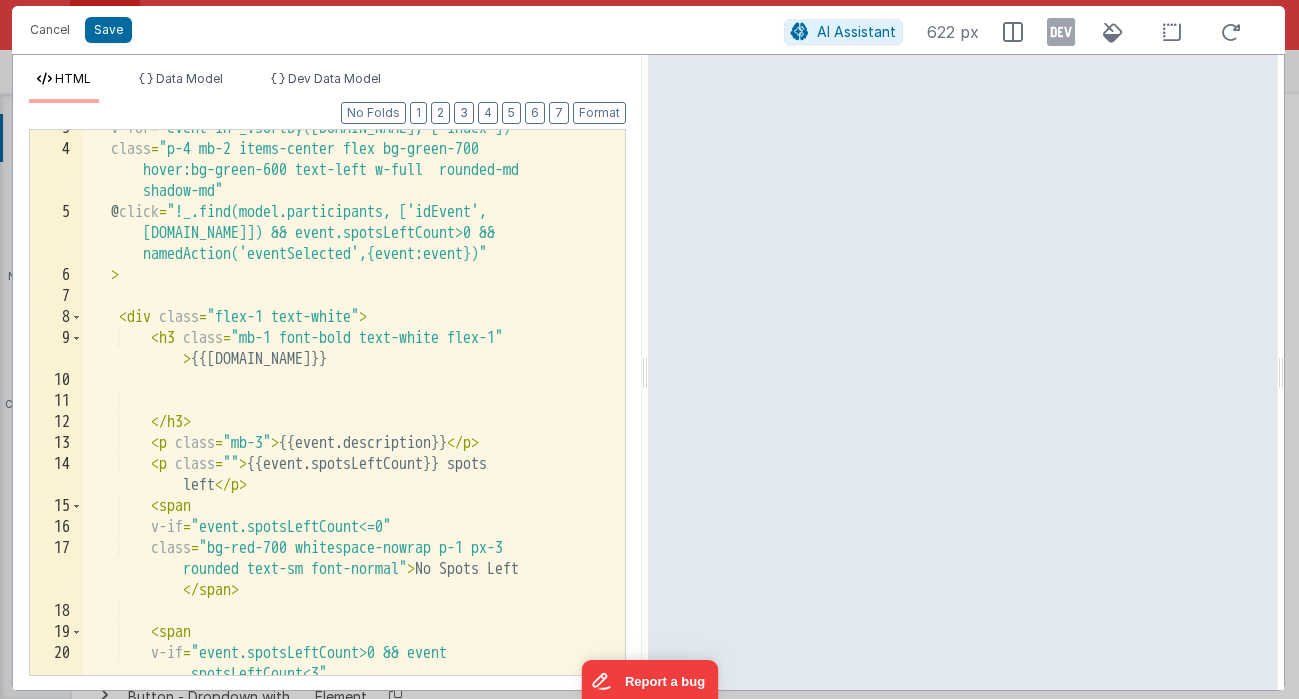 scroll, scrollTop: 0, scrollLeft: 0, axis: both 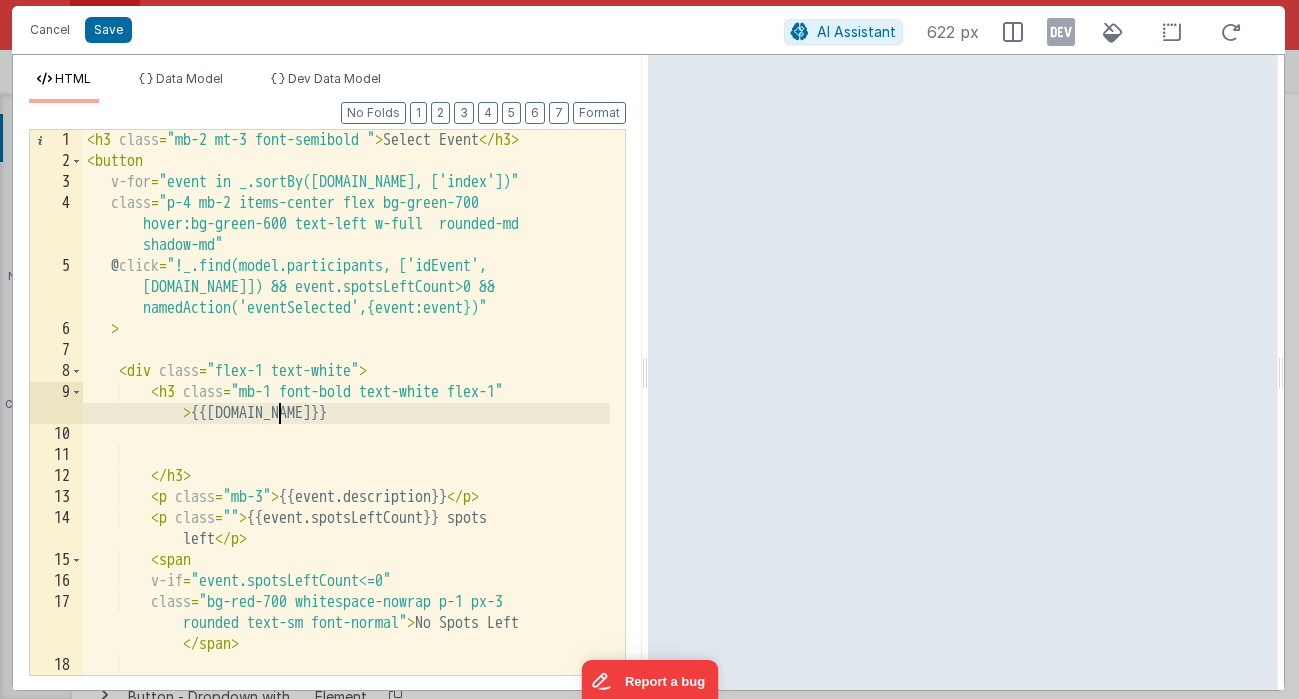 click on "< h3   class = "mb-2 mt-3 font-semibold " > Select Event </ h3 > < button       v-for = "event in _.sortBy([DOMAIN_NAME], ['index'])"       class = "p-4 mb-2 items-center flex bg-green-700          hover:bg-green-600 text-left w-full  rounded-md          shadow-md"       @ click = "!_.find(model.participants, ['idEvent',          [DOMAIN_NAME]]) && event.spotsLeftCount>0 &&          namedAction('eventSelected',{event:event})"     >      < div   class = "flex-1 text-white" >           < h3   class = "mb-1 font-bold text-white flex-1"              > {{[DOMAIN_NAME]}}                         </ h3 >           < p   class = "mb-3" > {{event.description}} </ p >           < p   class = "" > {{event.spotsLeftCount}} spots               left </ p >           < span             v-if = "event.spotsLeftCount<=0"           class = "bg-red-700 whitespace-nowrap p-1 px-3                rounded text-sm font-normal" > No Spots Left              </ span > <" at bounding box center [346, 423] 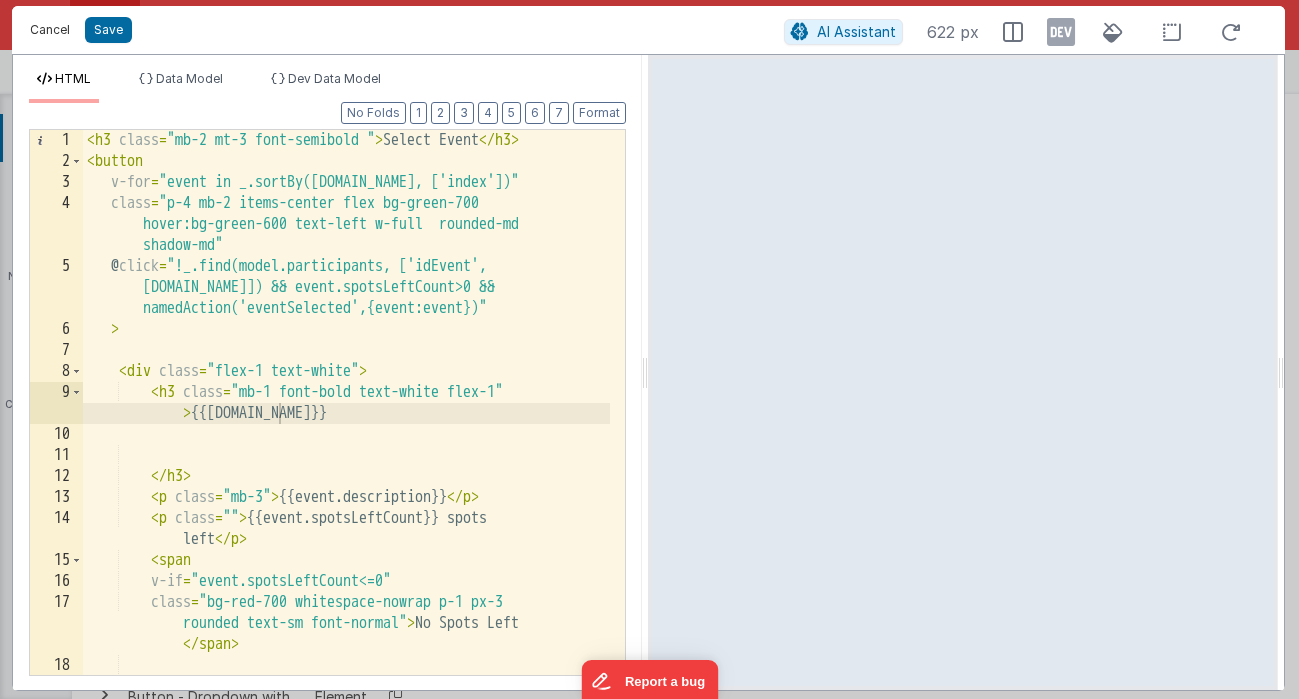 click on "Cancel" at bounding box center [50, 30] 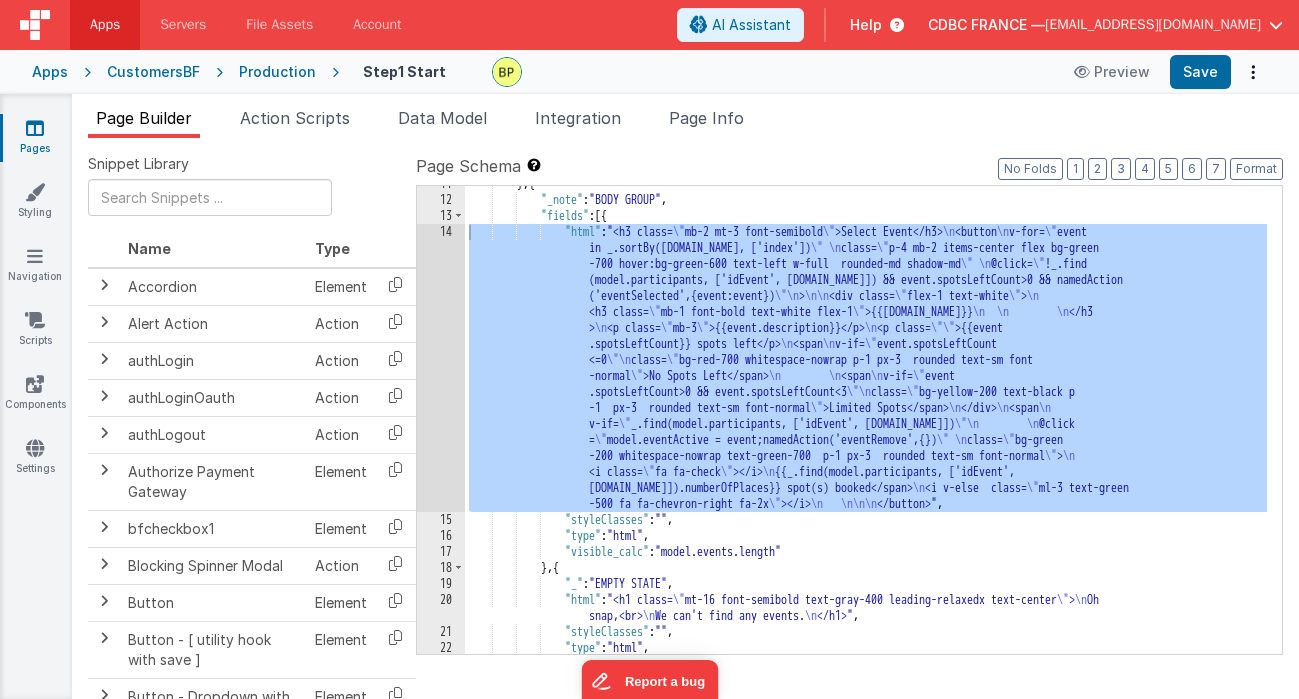 scroll, scrollTop: 251, scrollLeft: 0, axis: vertical 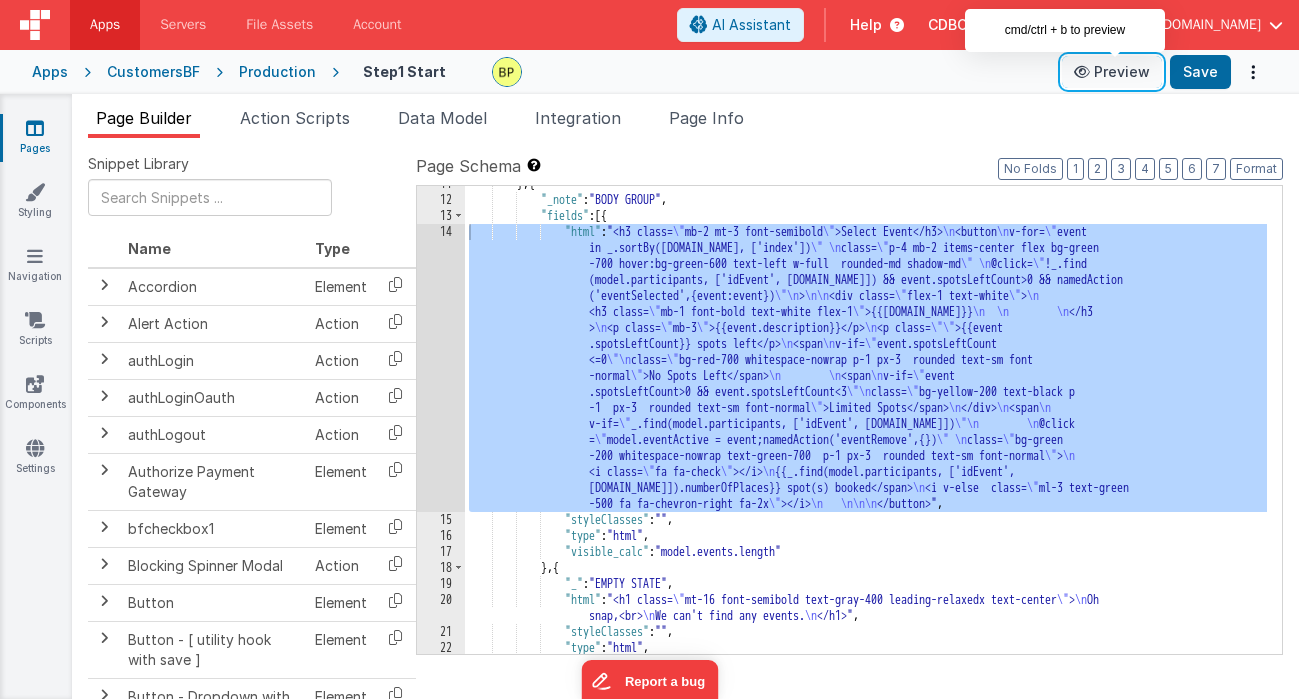 click on "Preview" at bounding box center [1112, 72] 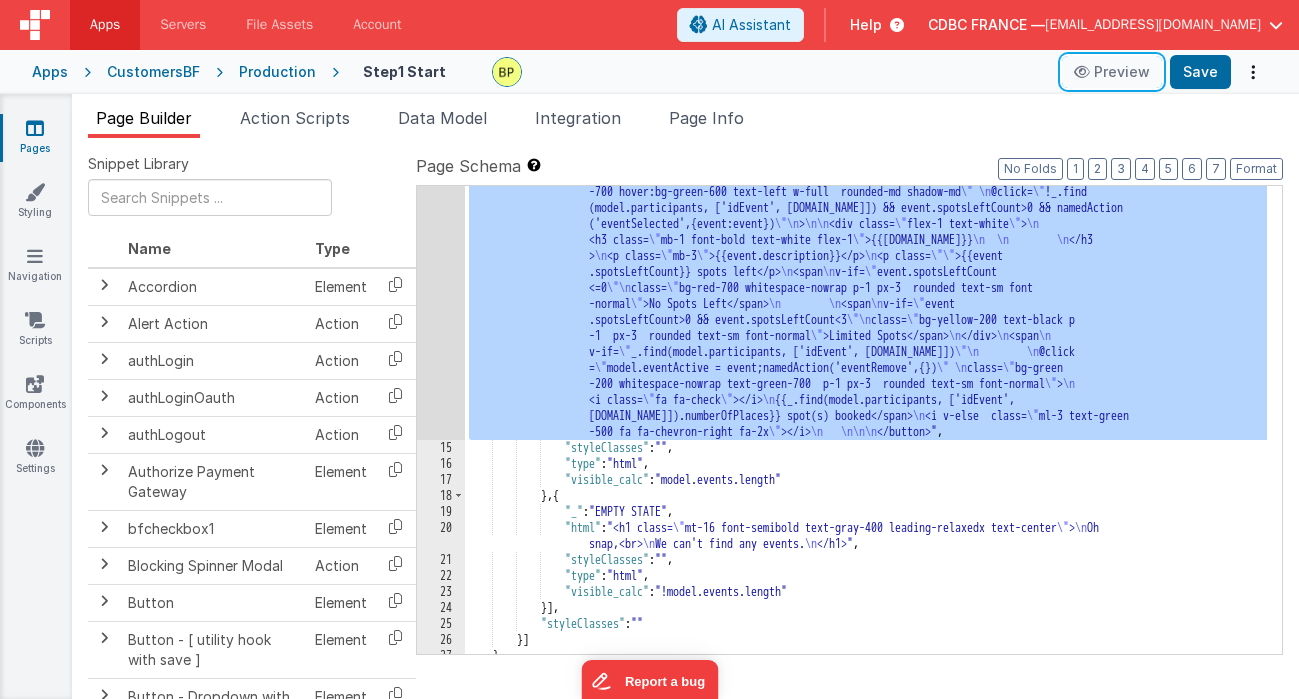 scroll, scrollTop: 348, scrollLeft: 0, axis: vertical 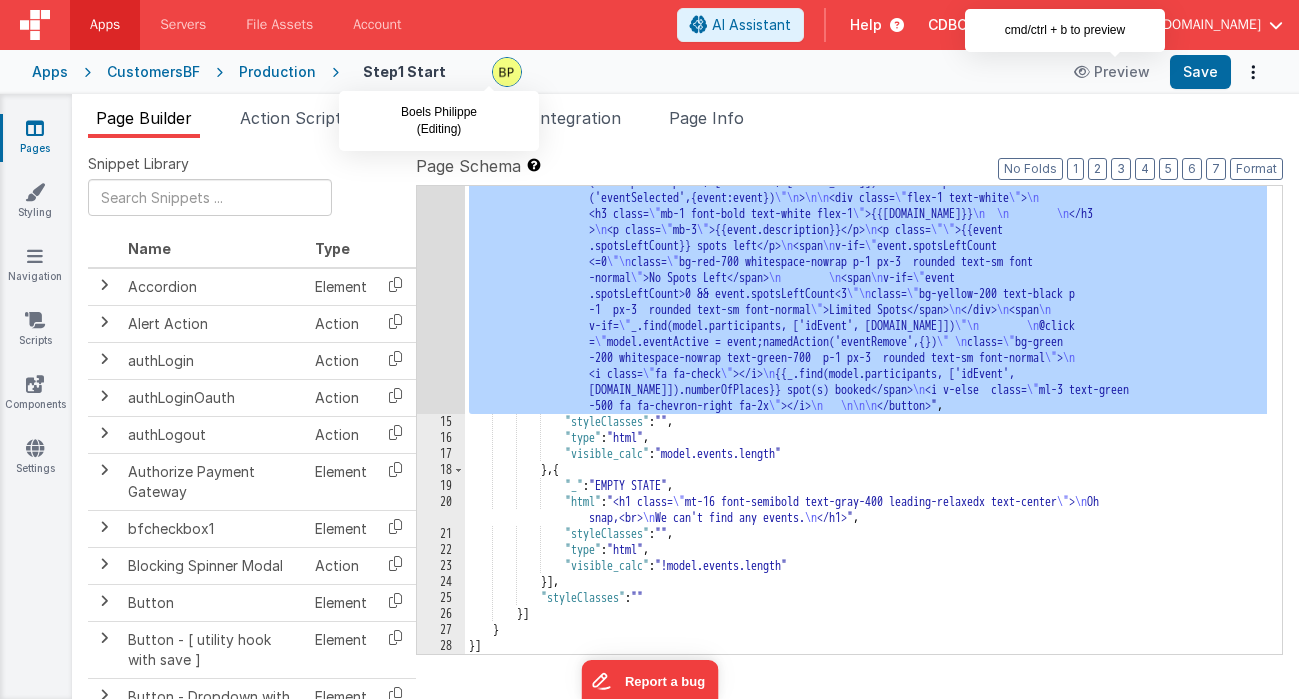 click at bounding box center [507, 72] 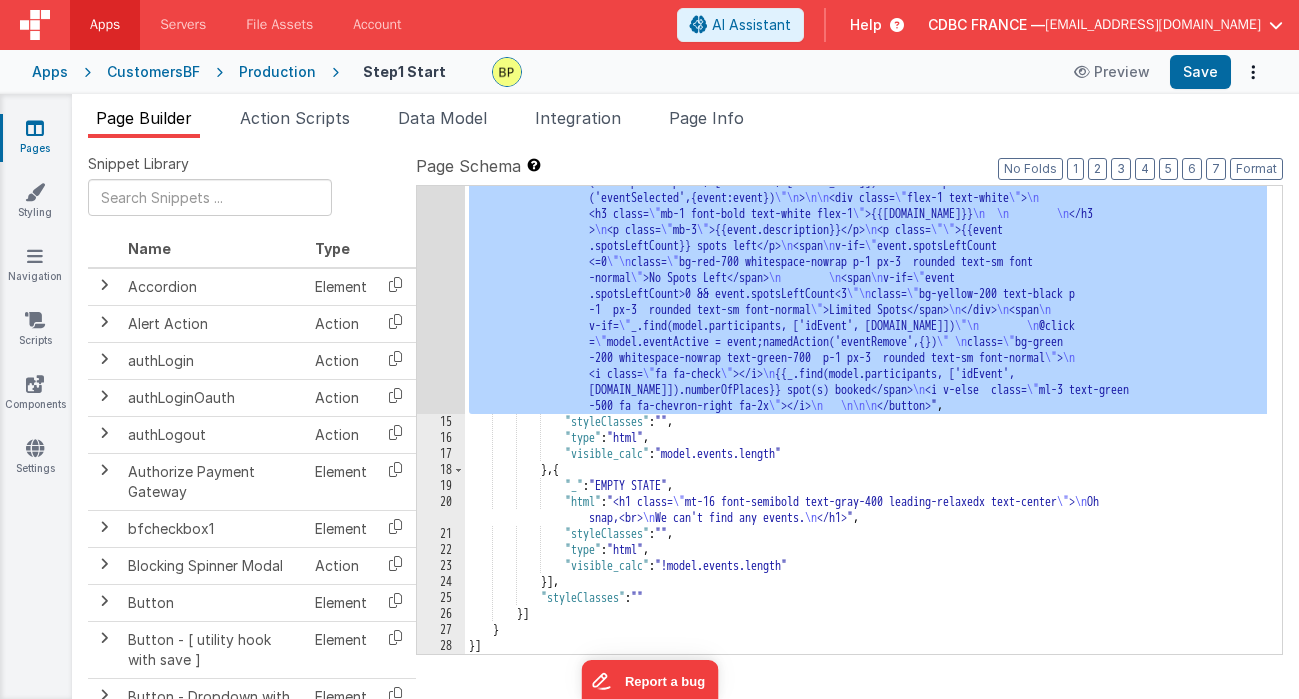 click at bounding box center [507, 72] 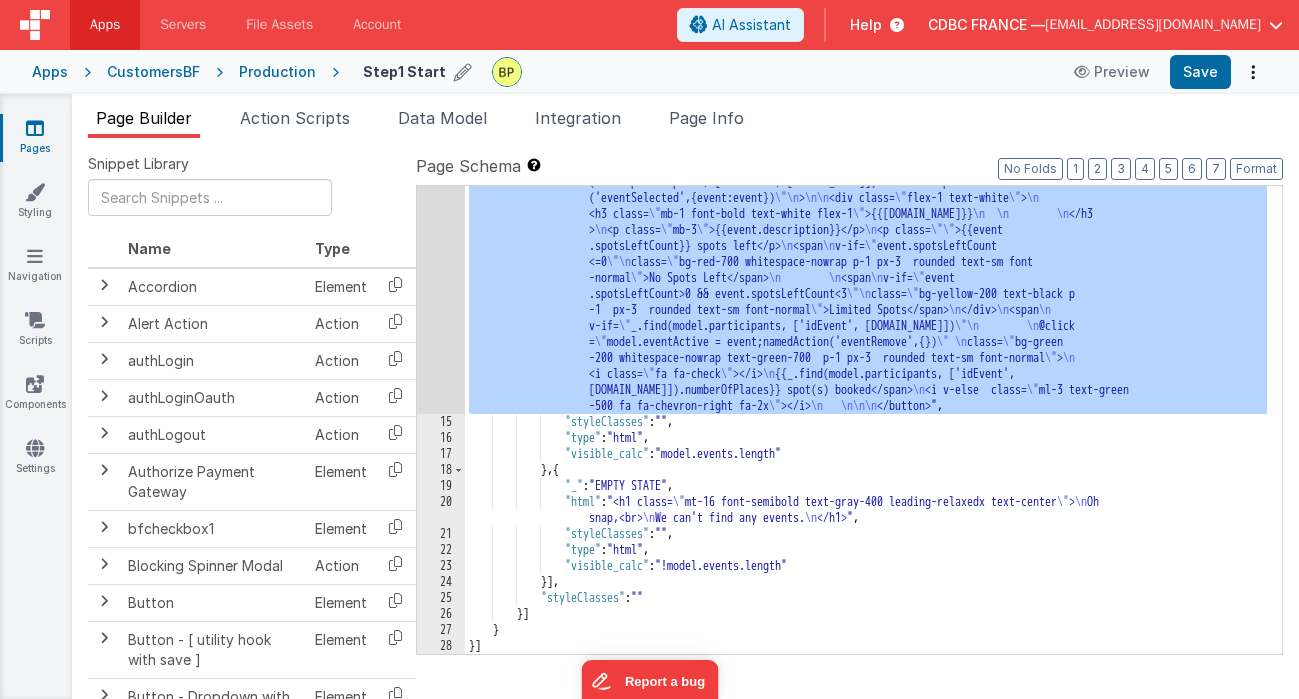 click on "Step1 Start" at bounding box center [404, 71] 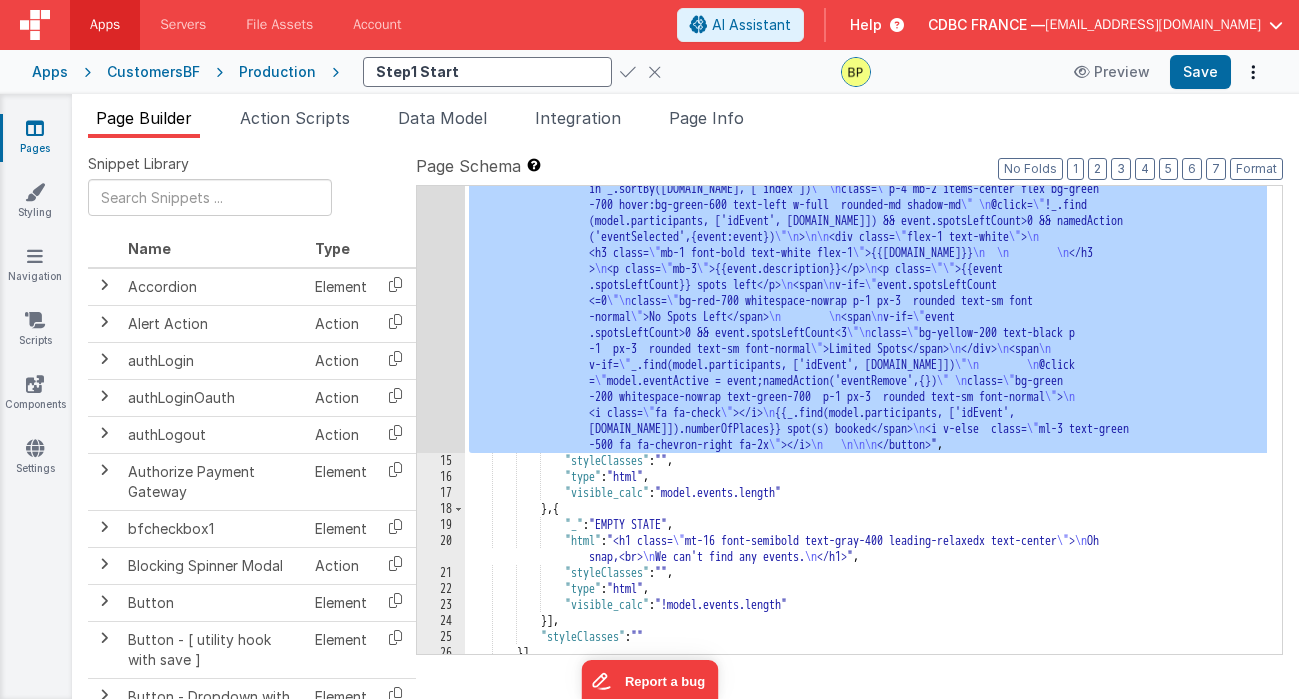 scroll, scrollTop: 0, scrollLeft: 0, axis: both 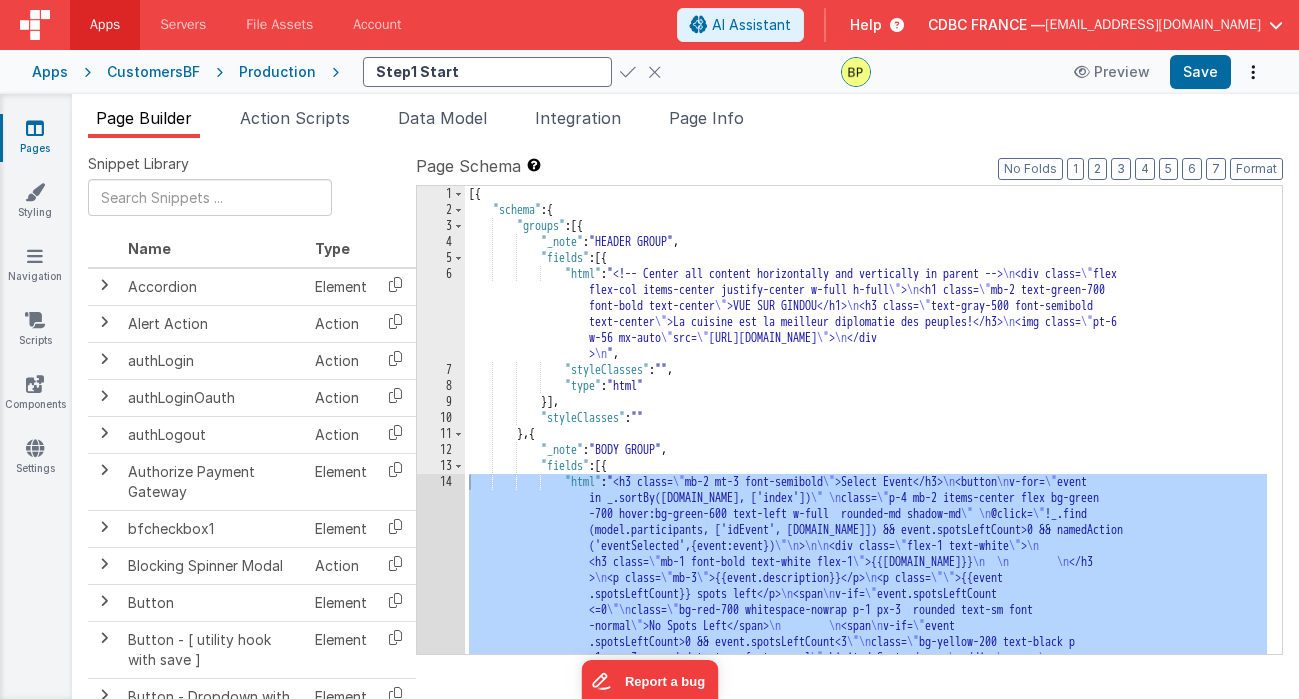 click on "14" at bounding box center [441, 618] 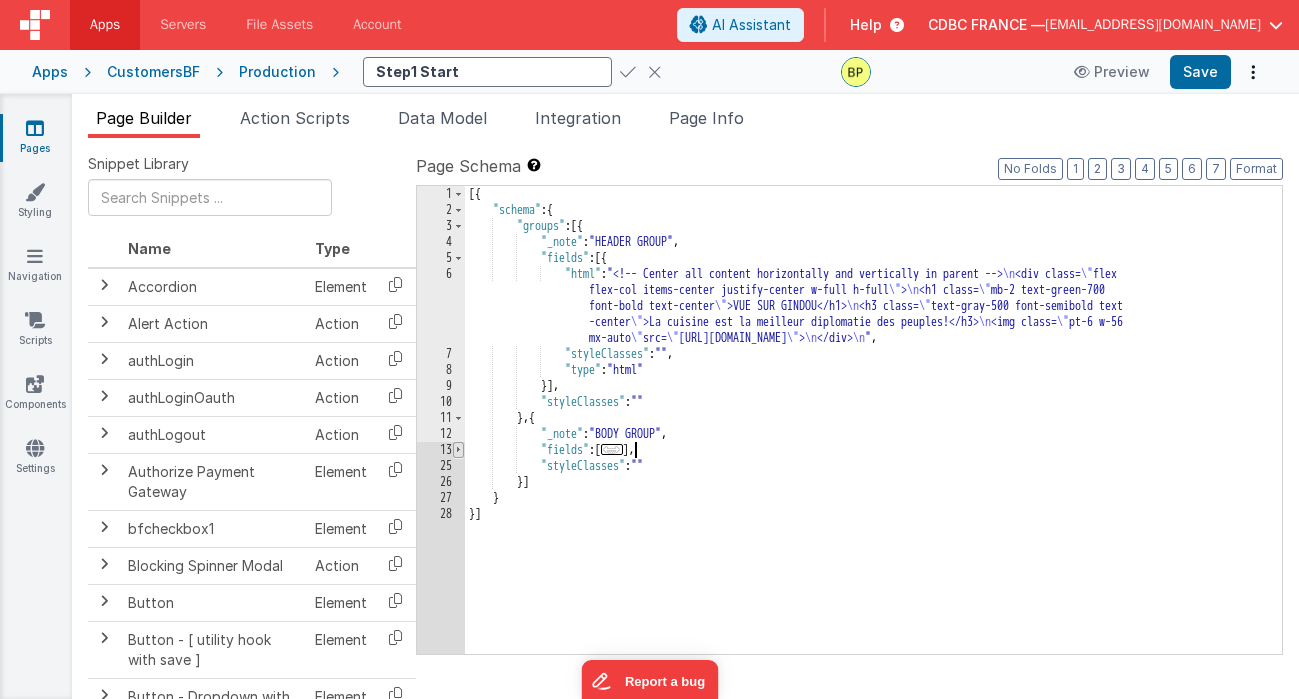 click at bounding box center (458, 450) 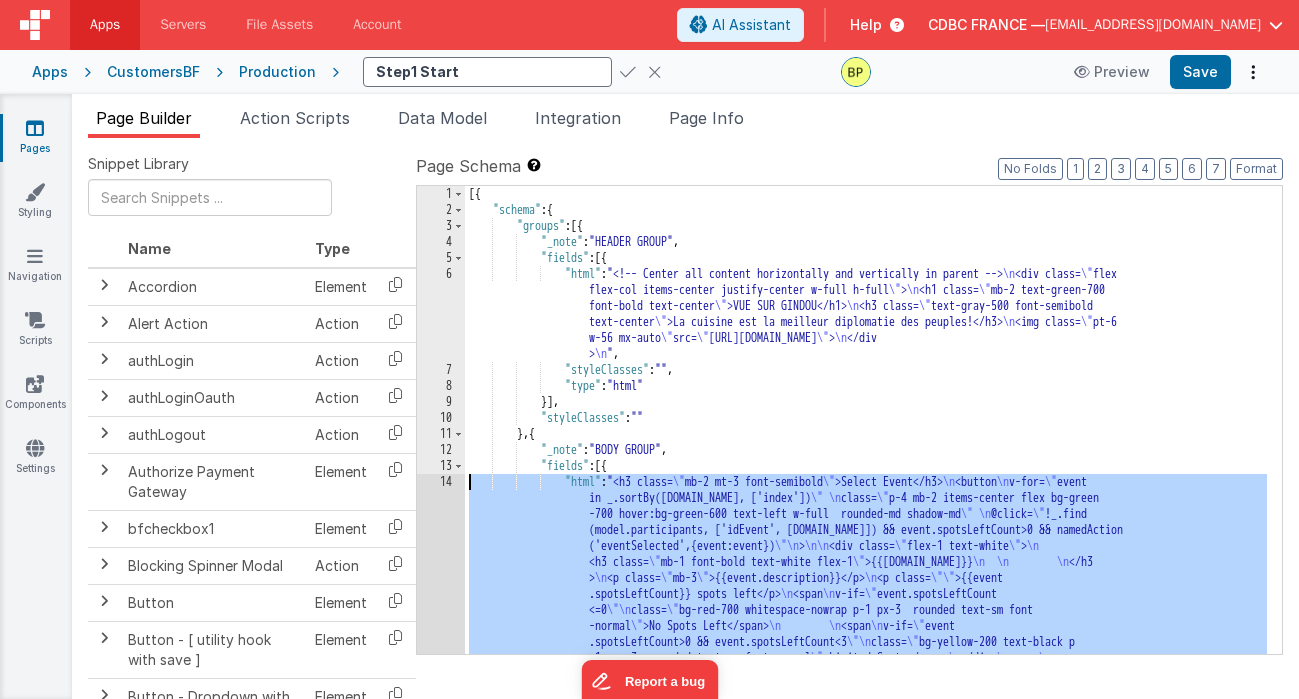 click on "14" at bounding box center [441, 618] 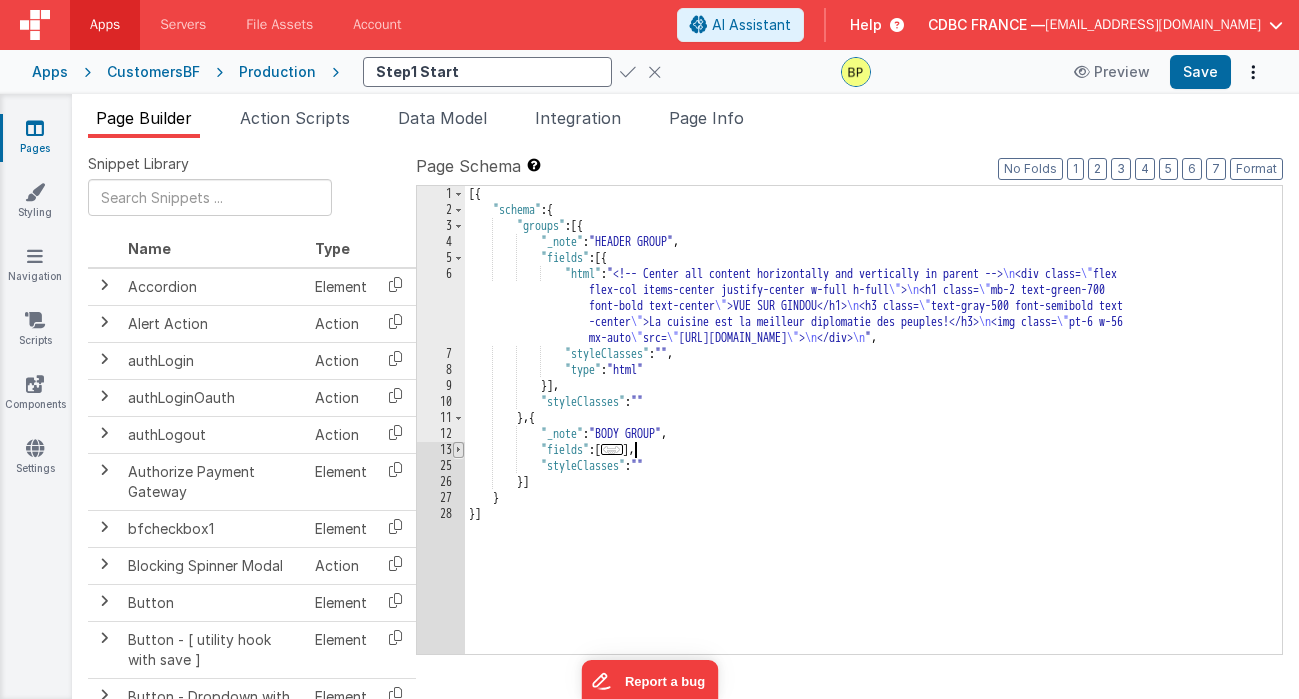 click at bounding box center [458, 450] 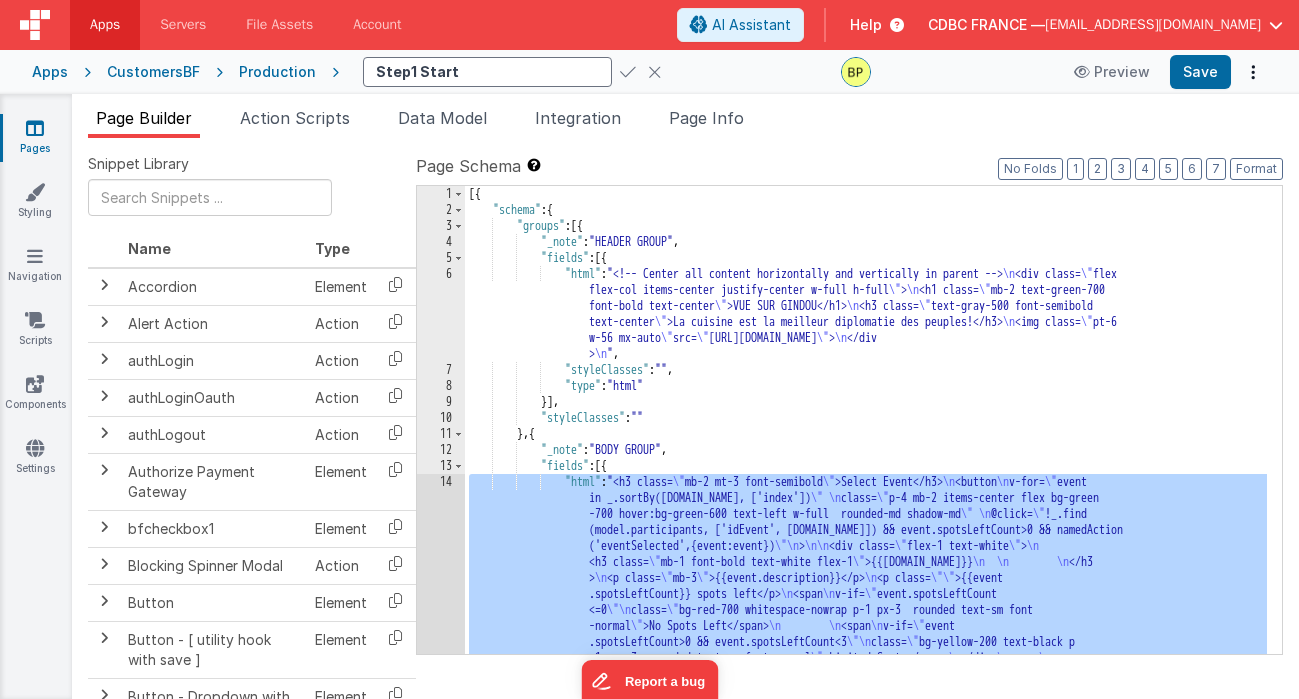 click on "14" at bounding box center [441, 618] 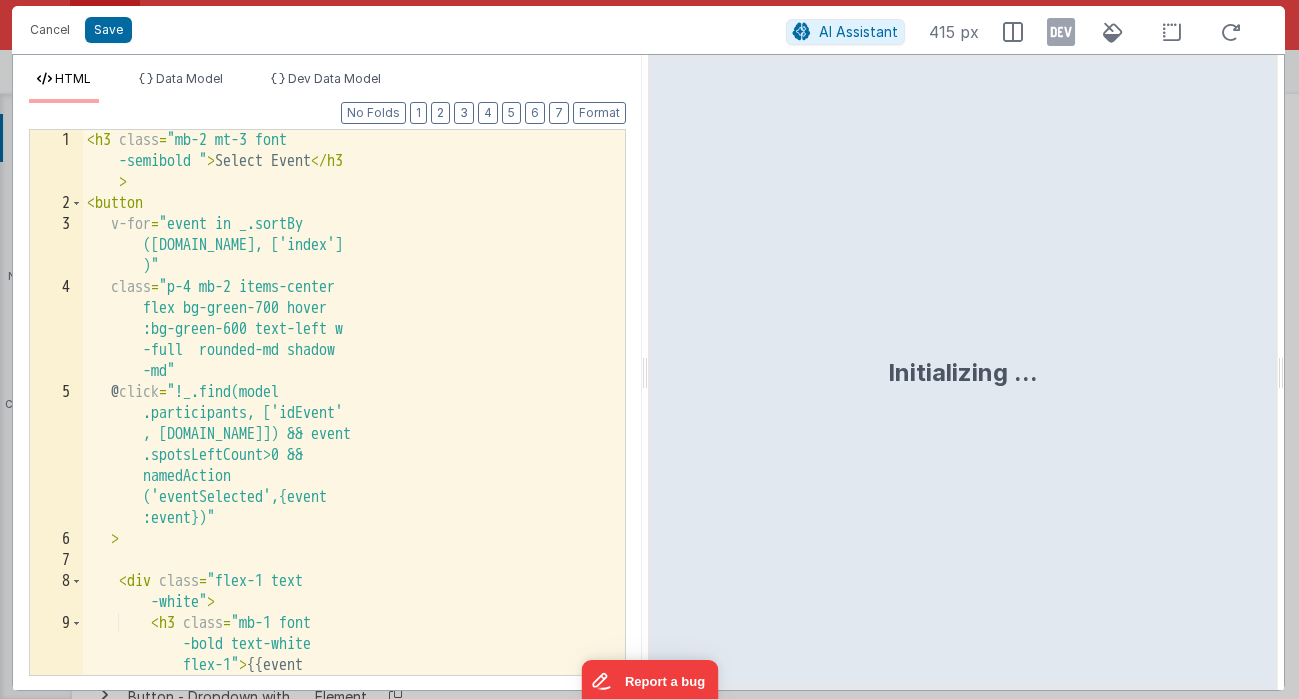 click on "Format
7
6
5
4
3
2
1
No Folds
1 2 3 4 5 6 7 8 9 < h3   class = "mb-2 mt-3 font      -semibold " > Select Event </ h3      > < button       v-for = "event in _.sortBy         ([DOMAIN_NAME], ['index']         )"       class = "p-4 mb-2 items-center          flex bg-green-700 hover         :bg-green-600 text-left w         -full  rounded-md shadow         -md"       @ click = "!_.find(model         .participants, ['idEvent'         , [DOMAIN_NAME]]) && event         .spotsLeftCount>0 &&          namedAction         ('eventSelected',{event         :event})"     >      < div   class = "flex-1 text          -white" >           < h3   class = "mb-1 font              -bold text-white" at bounding box center [327, 396] 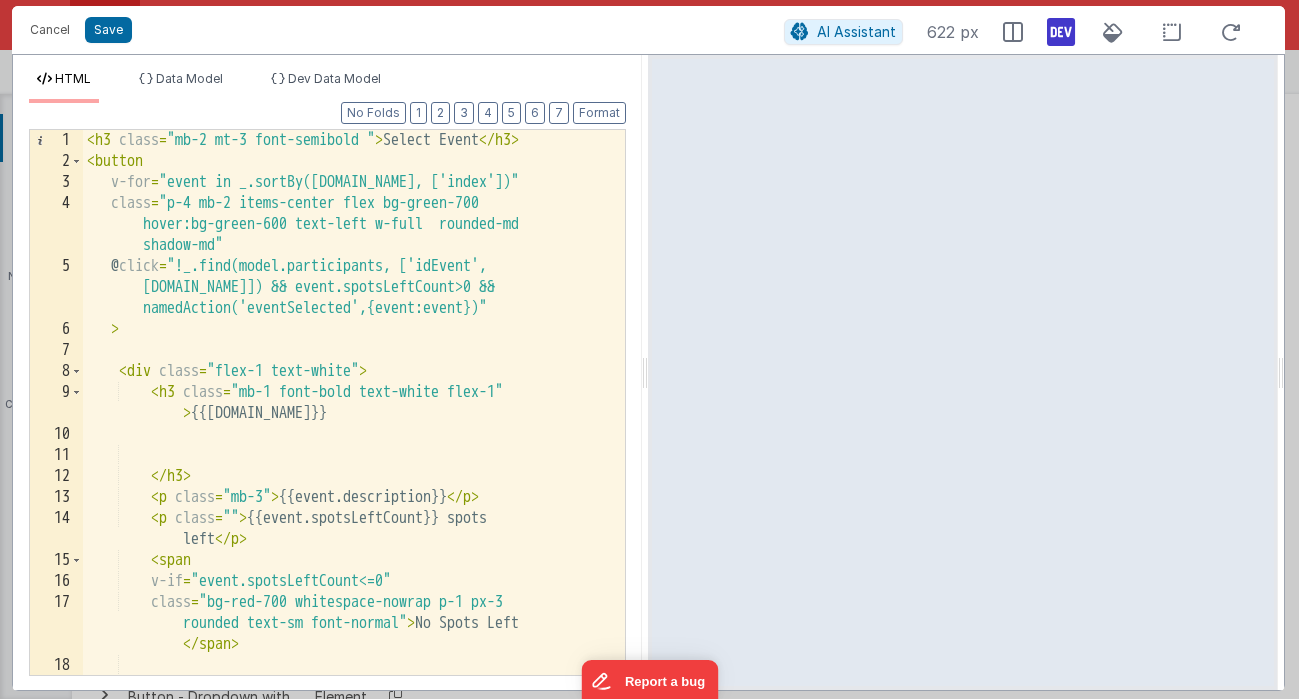 click at bounding box center (1061, 32) 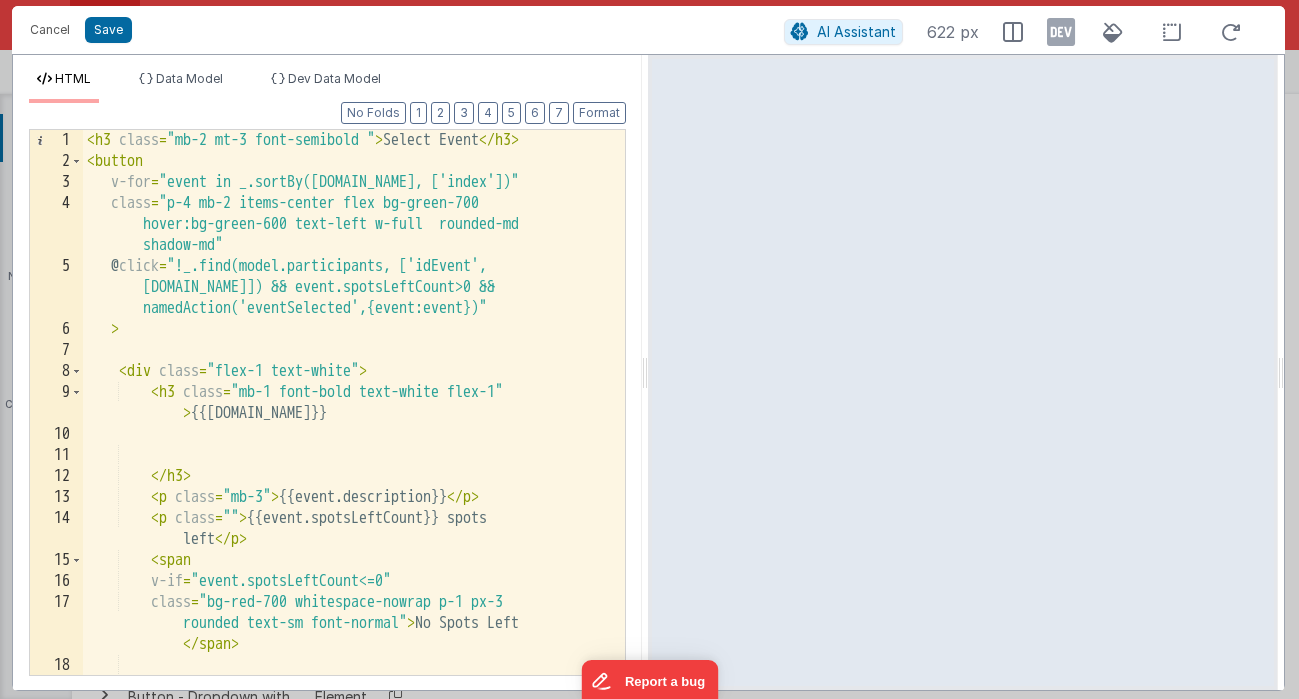 click at bounding box center [1061, 32] 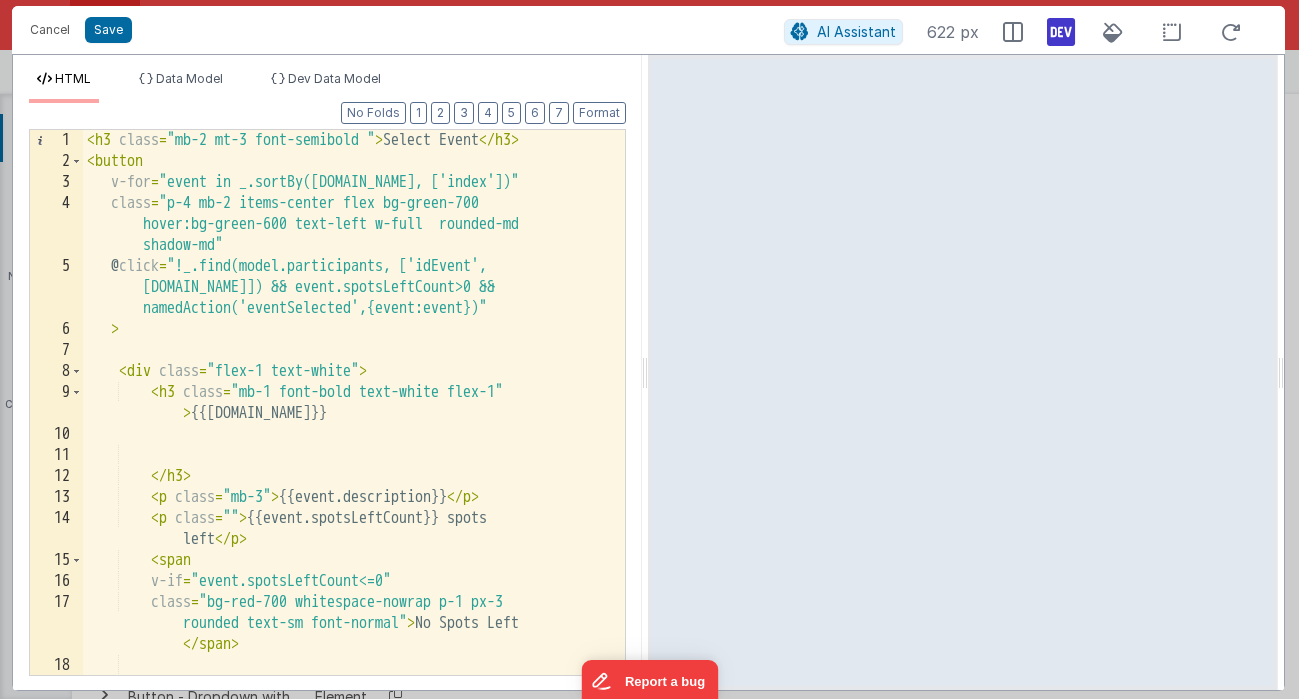 click at bounding box center [1061, 32] 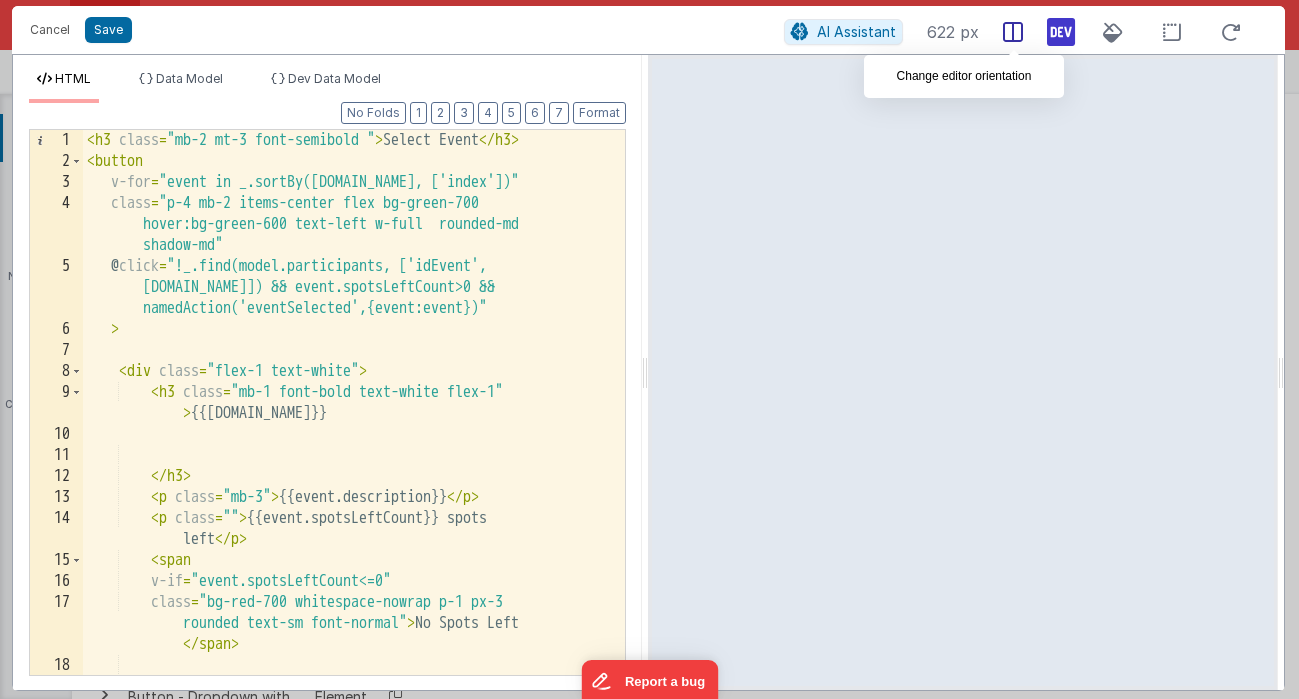 click 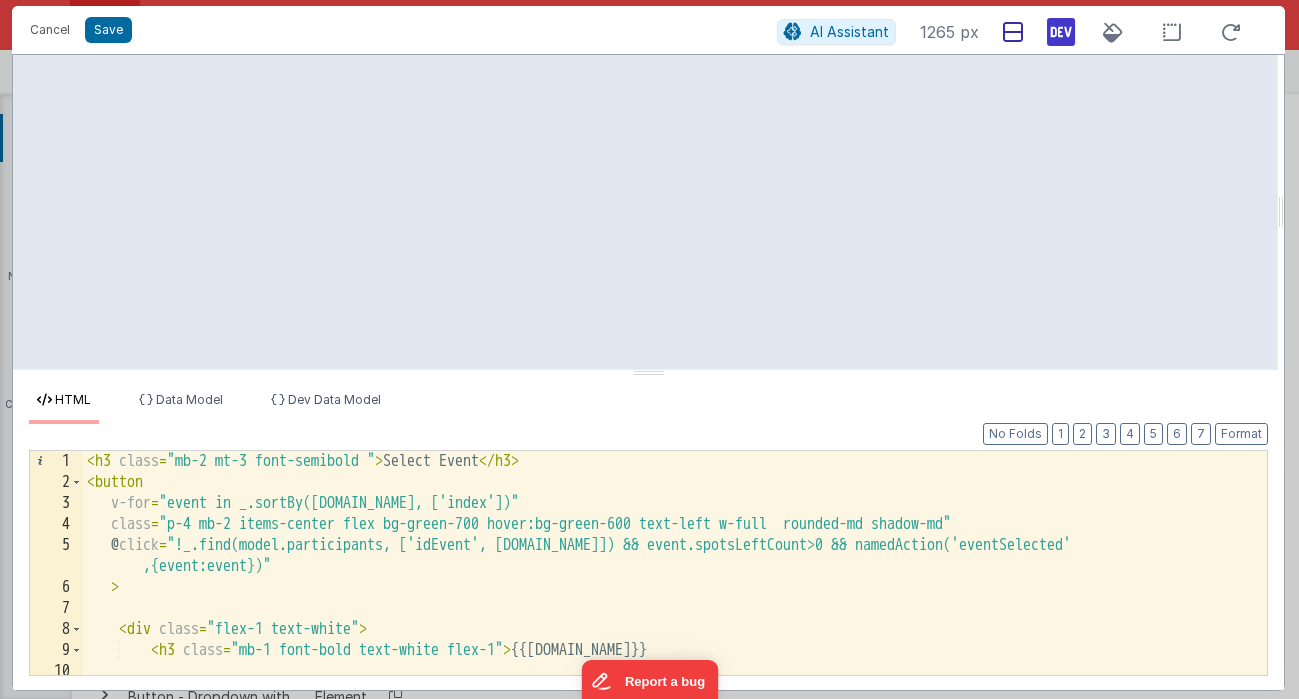 click 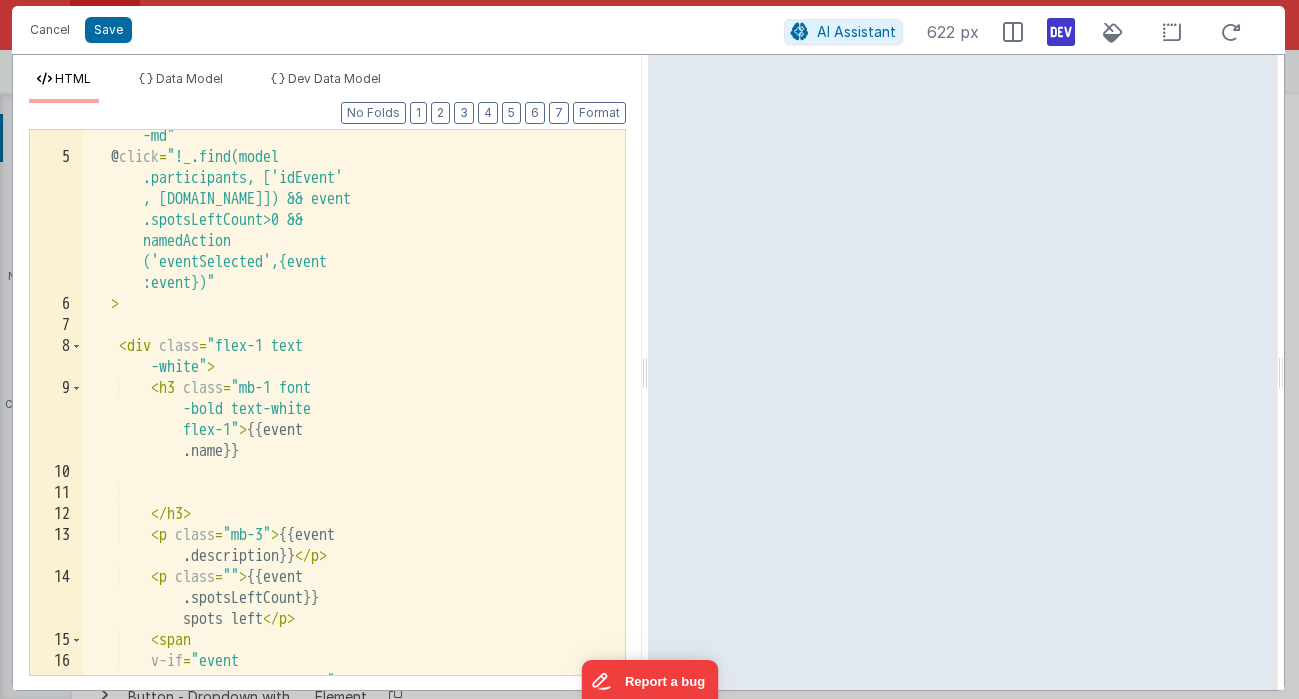scroll, scrollTop: 237, scrollLeft: 0, axis: vertical 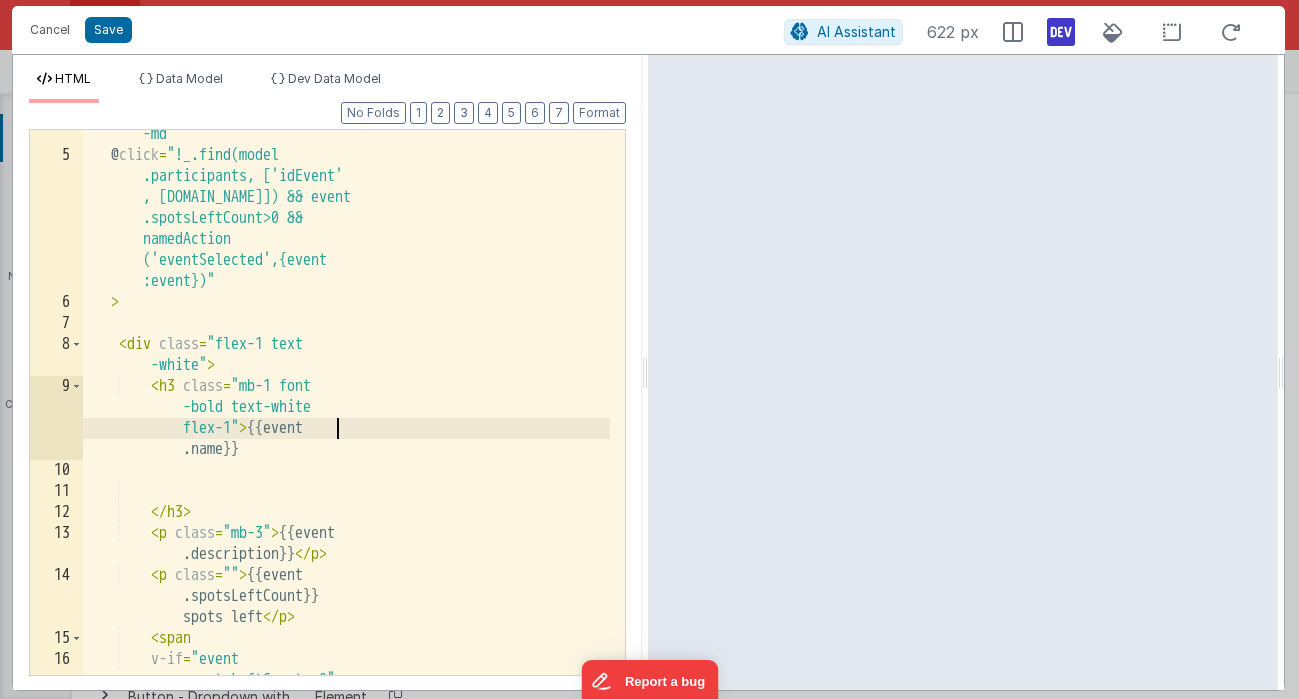 click on "class = "p-4 mb-2 items-center          flex bg-green-700 hover         :bg-green-600 text-left w         -full  rounded-md shadow         -md"       @ click = "!_.find(model         .participants, ['idEvent'         , [DOMAIN_NAME]]) && event         .spotsLeftCount>0 &&          namedAction         ('eventSelected',{event         :event})"     >      < div   class = "flex-1 text          -white" >           < h3   class = "mb-1 font              -bold text-white               flex-1" > {{event              .name}}                         </ h3 >           < p   class = "mb-3" > {{event              .description}} </ p >           < p   class = "" > {{event              .spotsLeftCount}}               spots left </ p >           < span             v-if = "event              .spotsLeftCount<=0"" at bounding box center [346, 386] 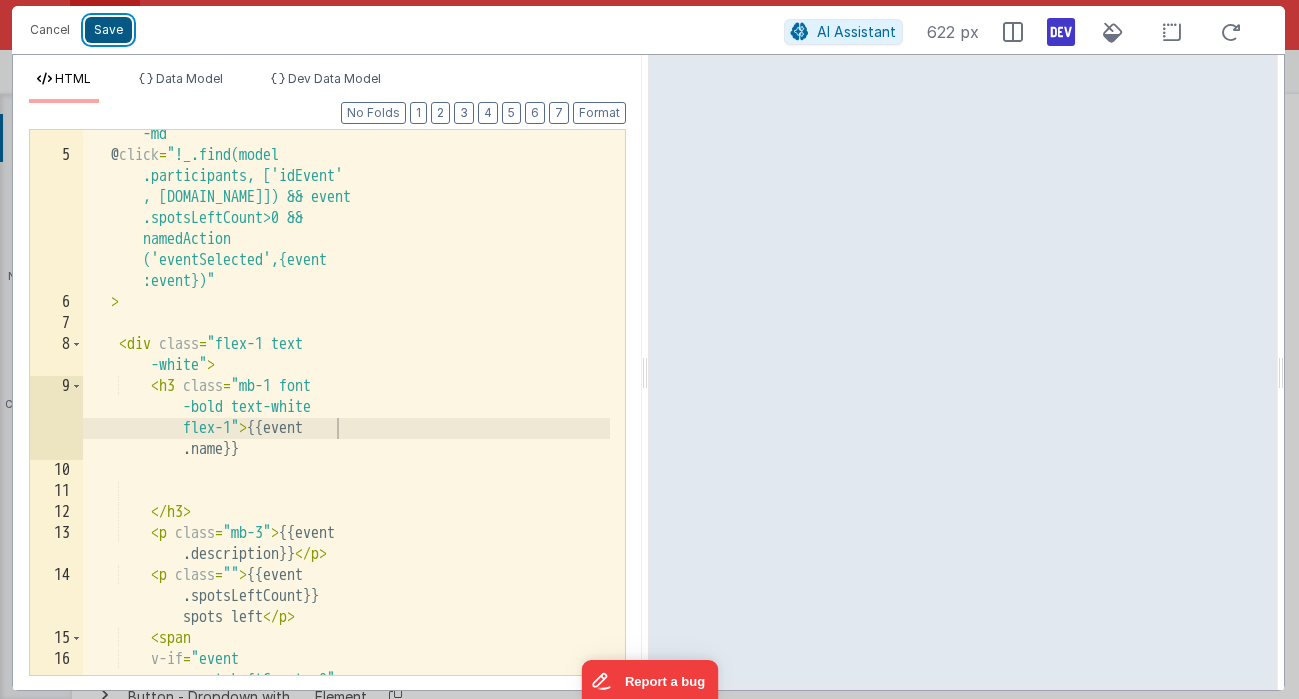 click on "Save" at bounding box center (108, 30) 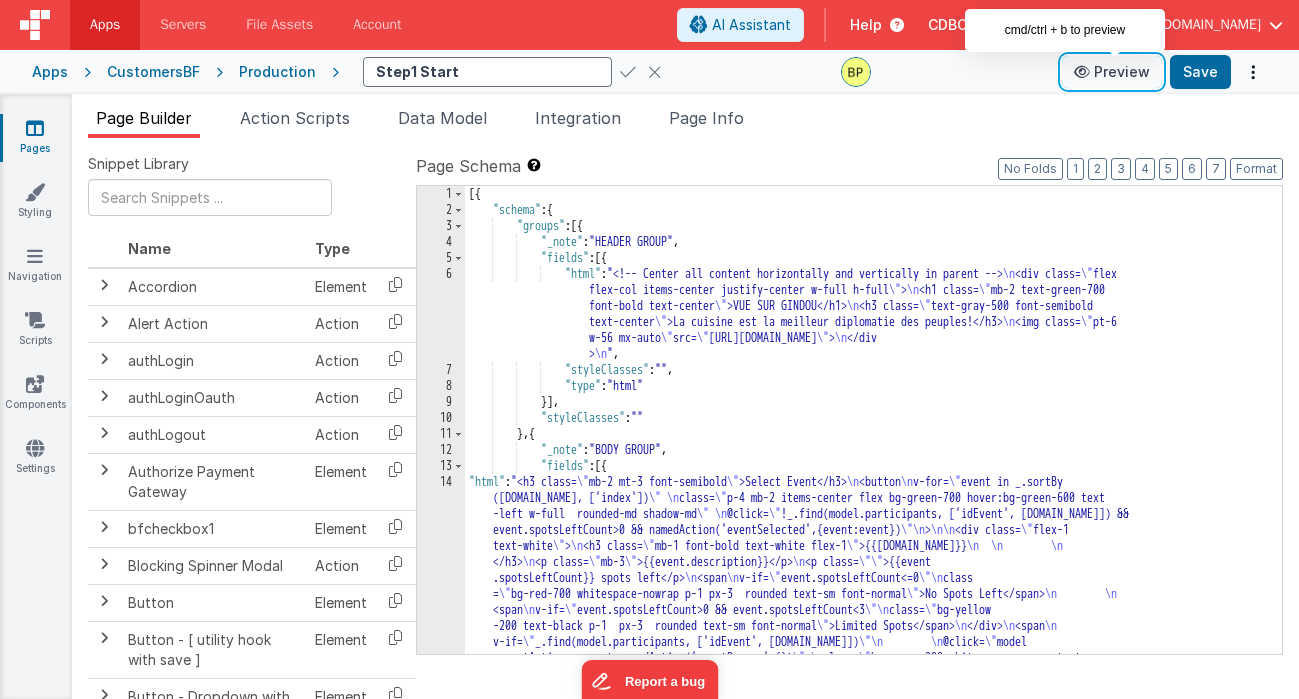 click at bounding box center [1084, 72] 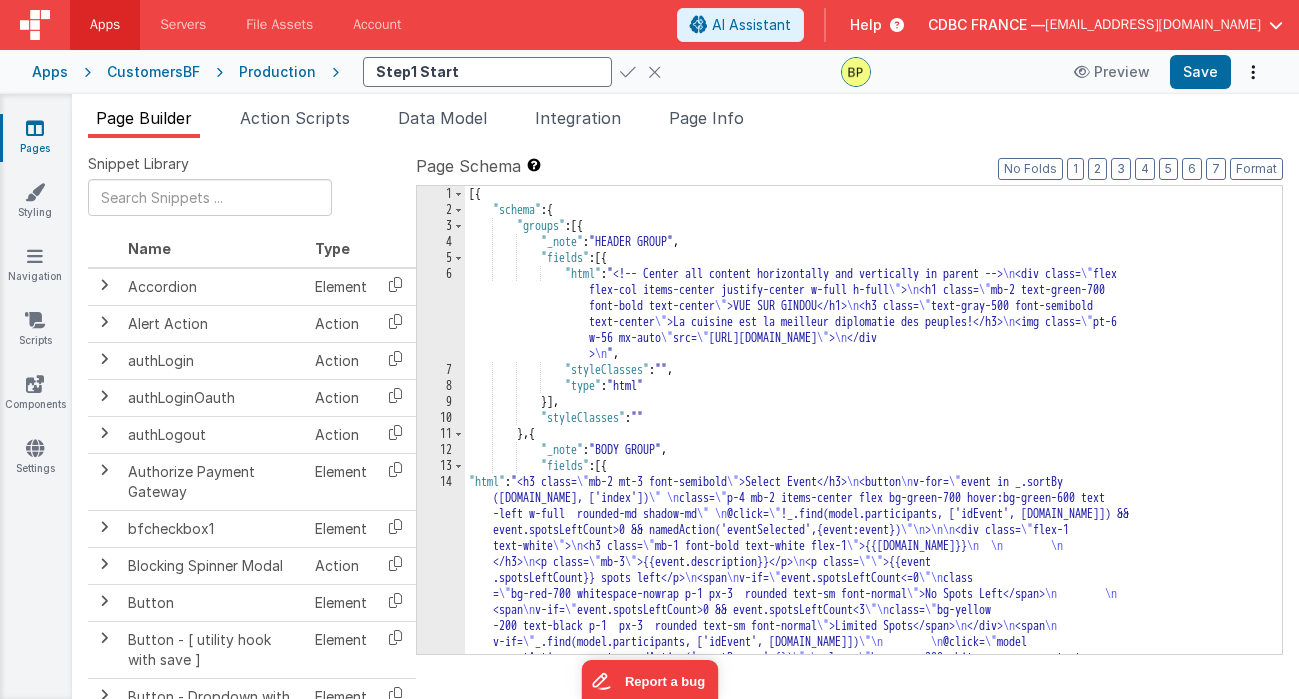 click on "6" at bounding box center (441, 314) 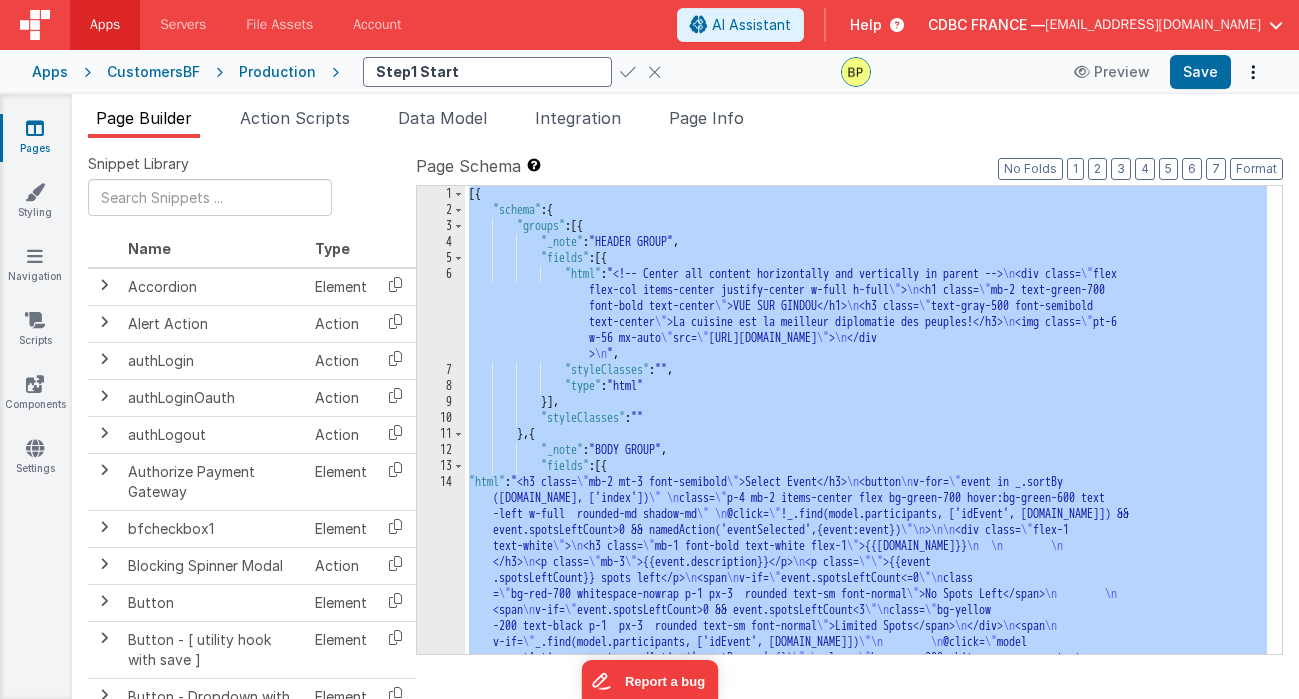 click on "6" at bounding box center [441, 314] 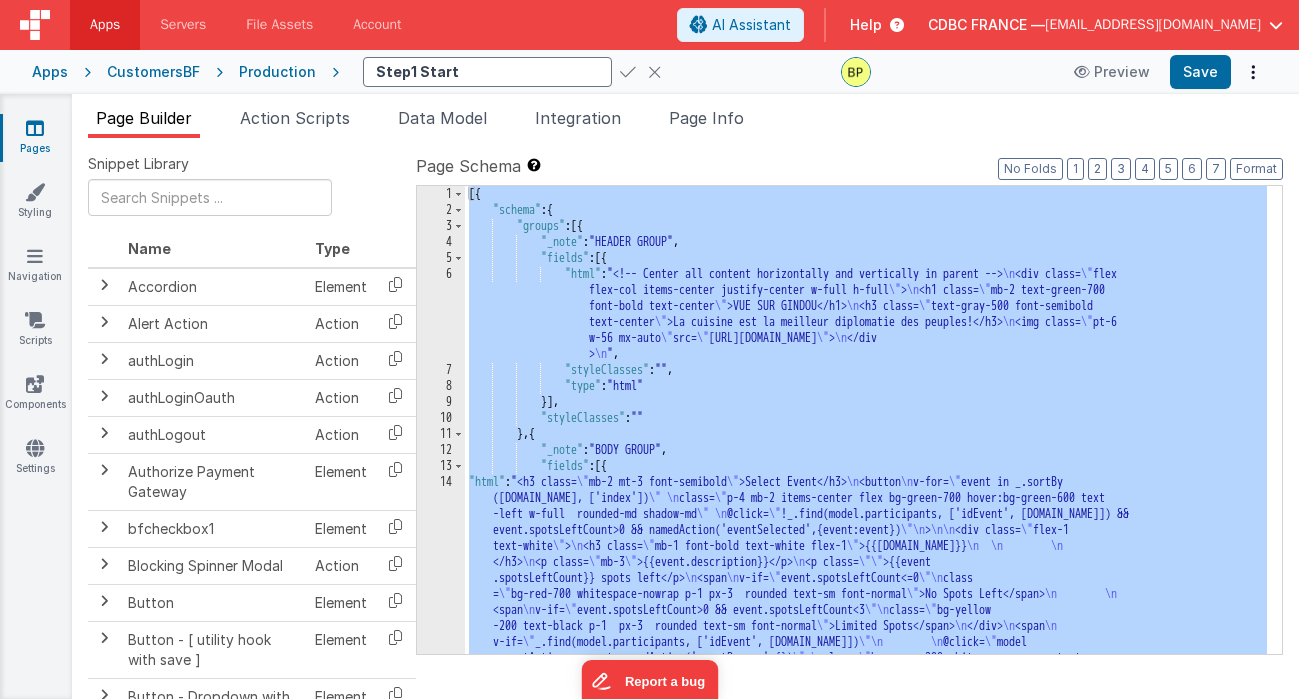 click on "5" at bounding box center (441, 258) 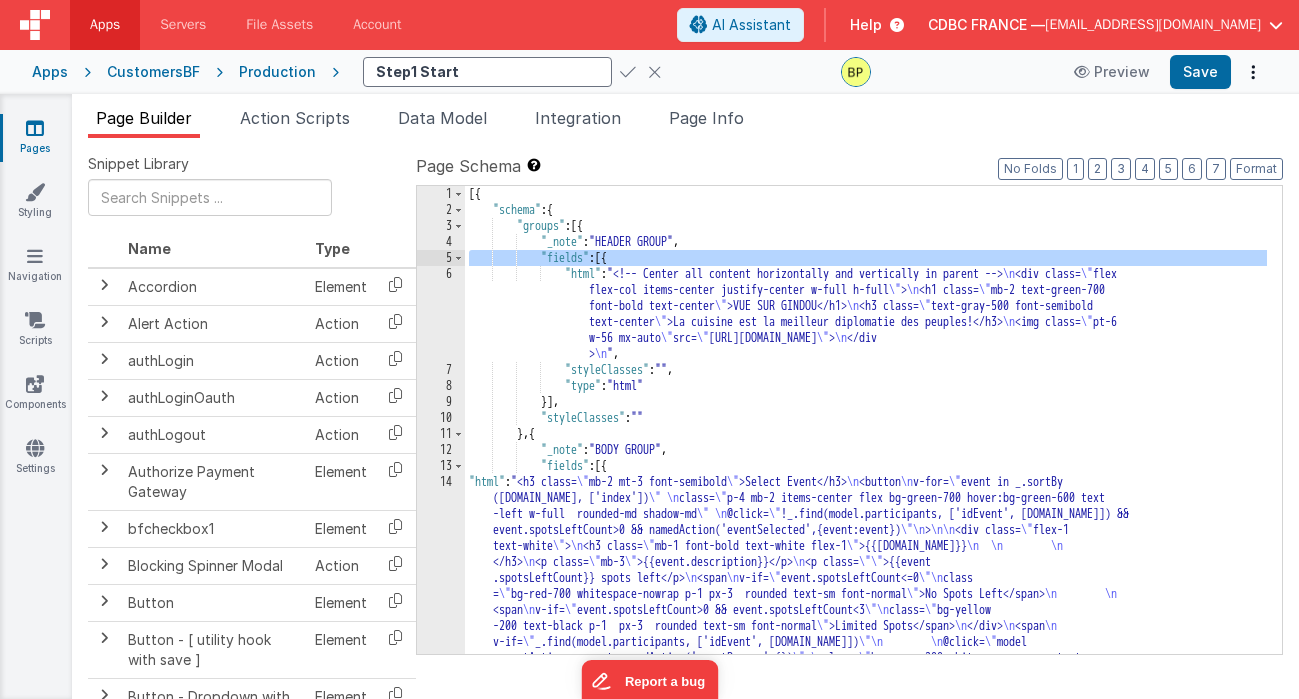 click on "5" at bounding box center [441, 258] 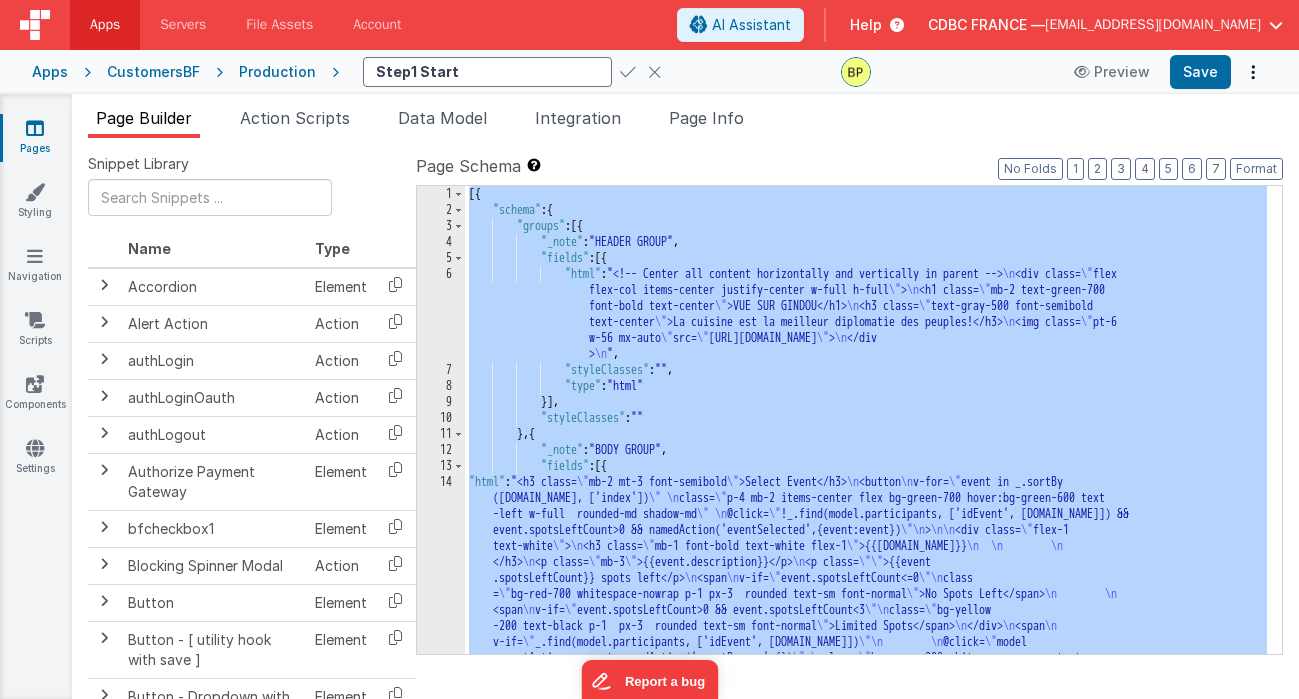 click on "5" at bounding box center [441, 258] 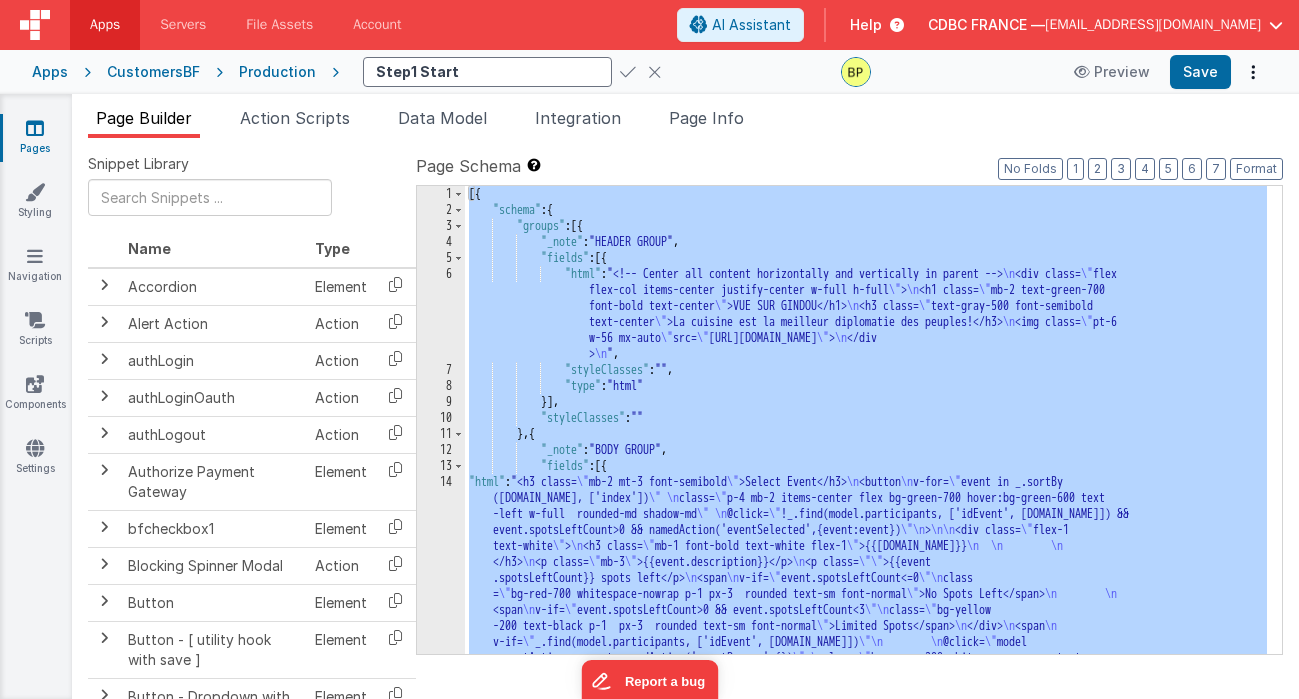 click on "5" at bounding box center (441, 258) 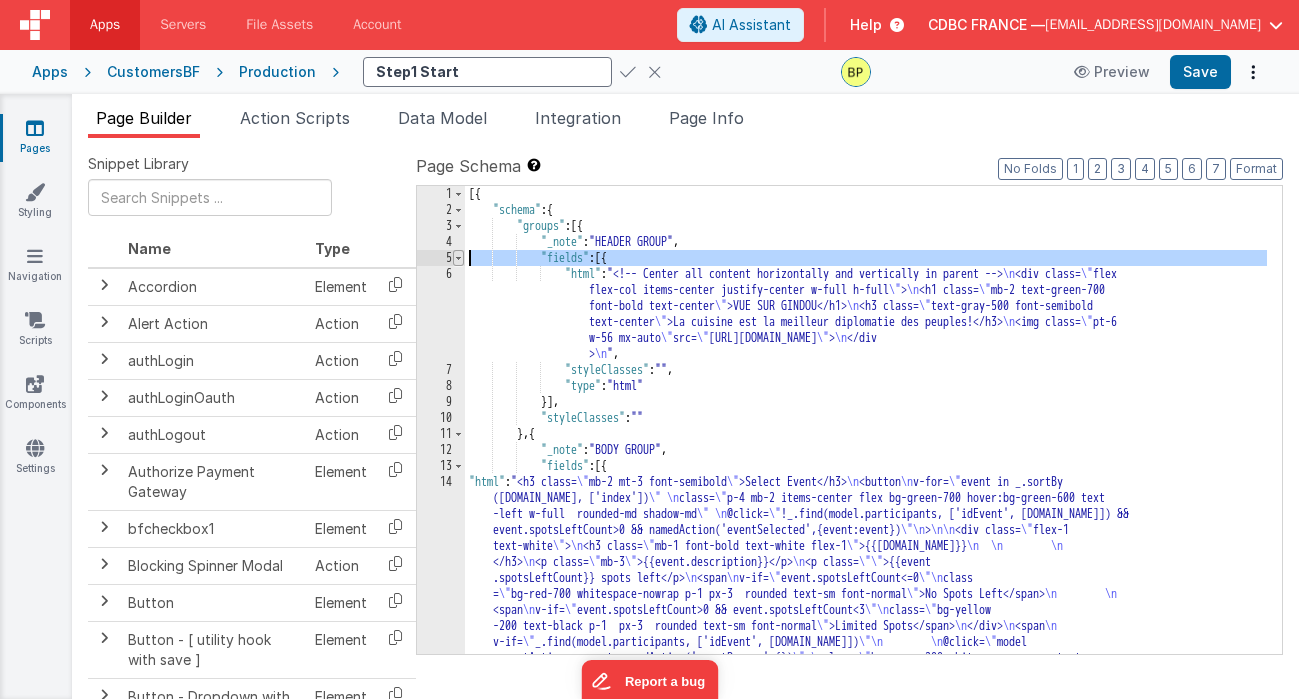 click at bounding box center [458, 258] 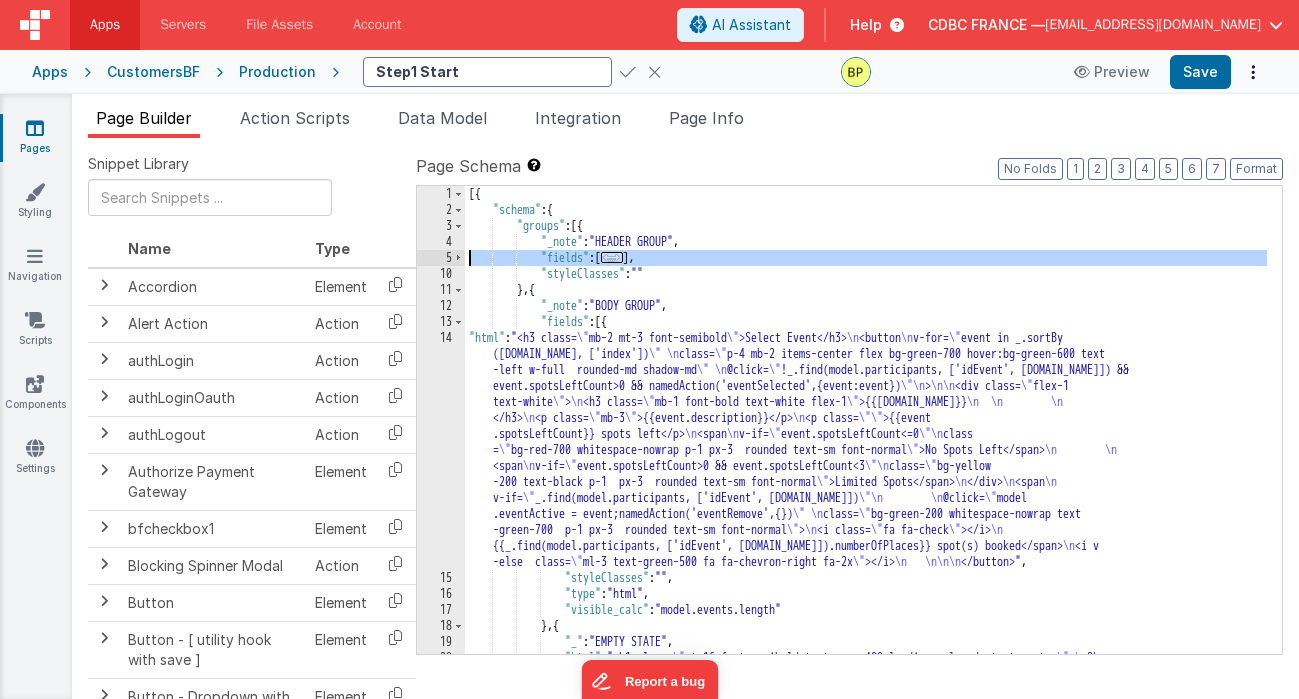 click on "5" at bounding box center [441, 258] 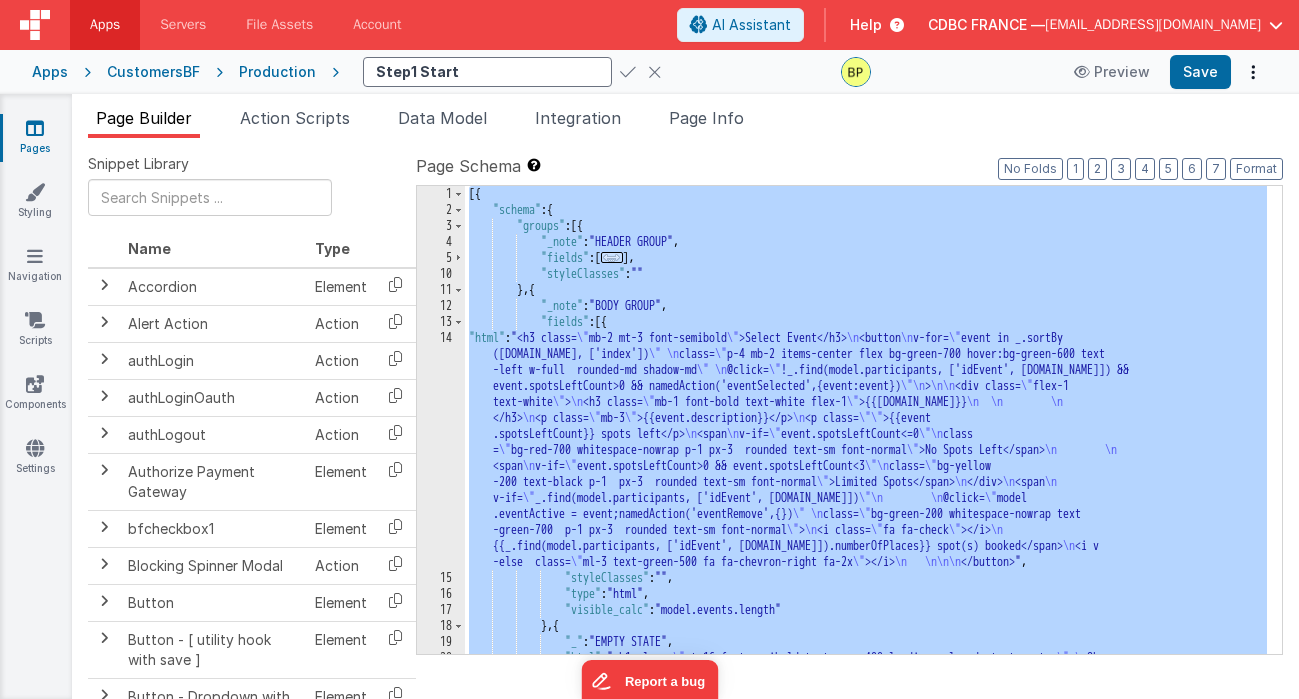 click on "5" at bounding box center [441, 258] 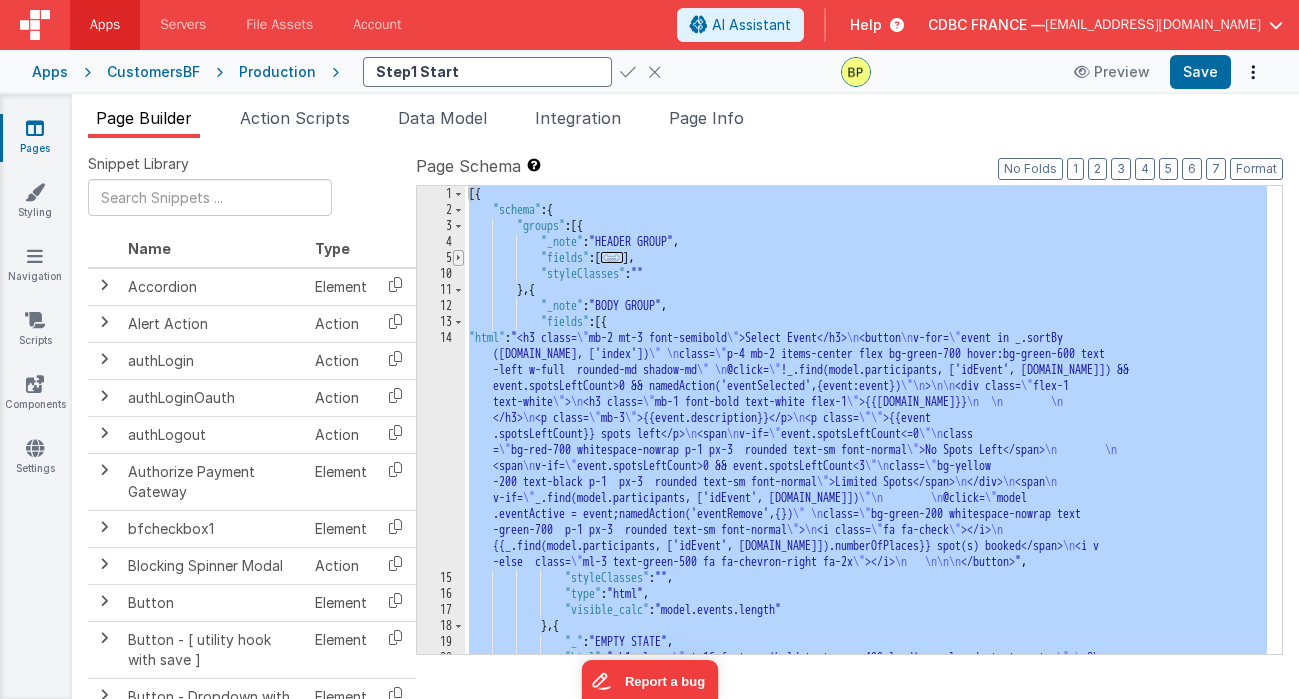 click at bounding box center (458, 258) 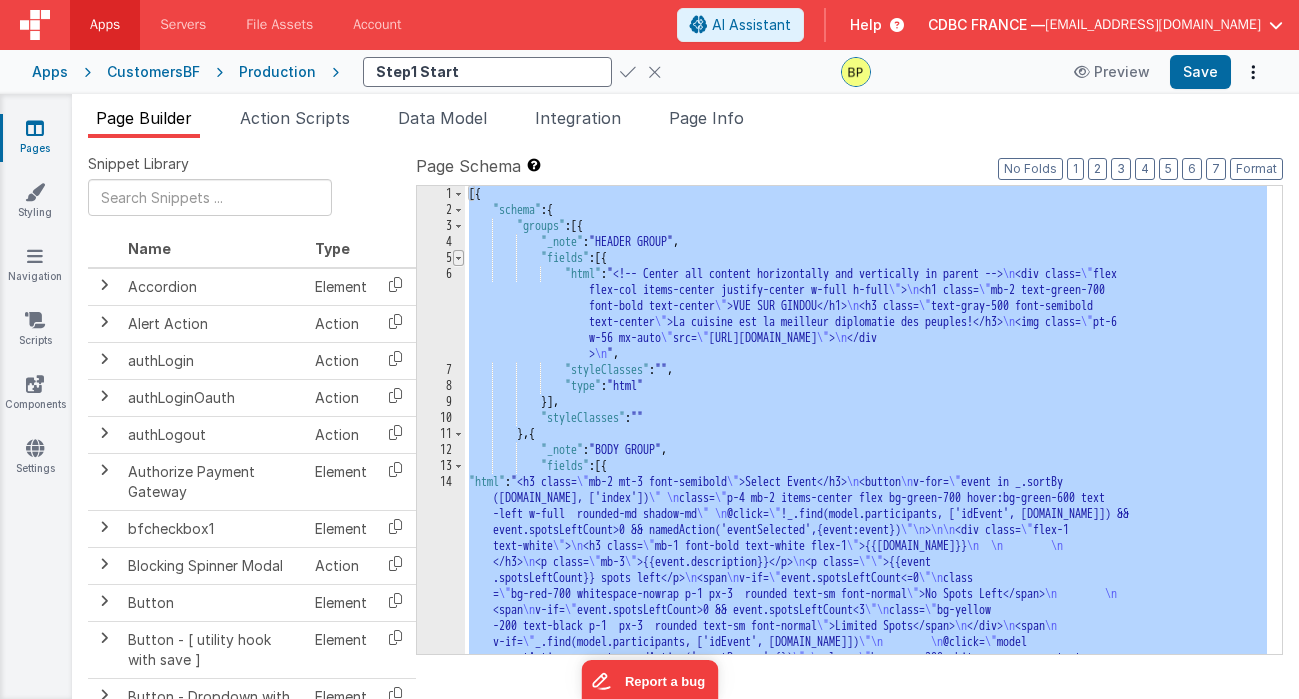 click at bounding box center (458, 258) 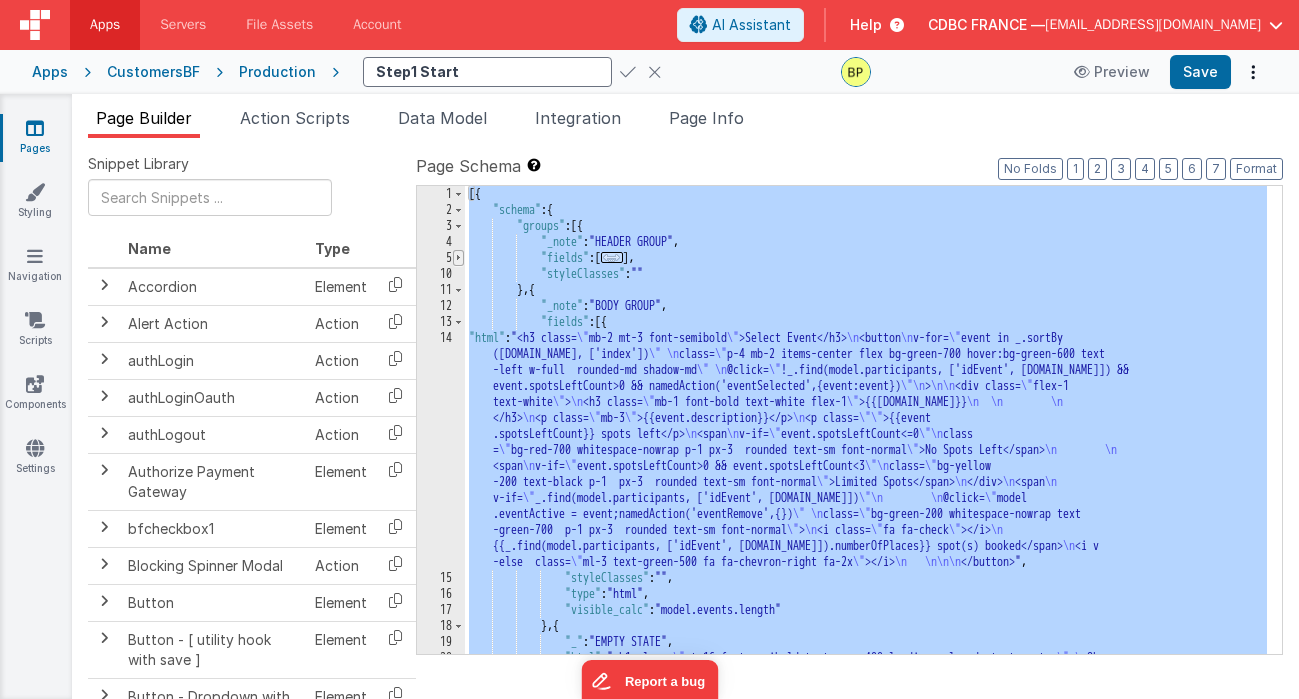 click at bounding box center (458, 258) 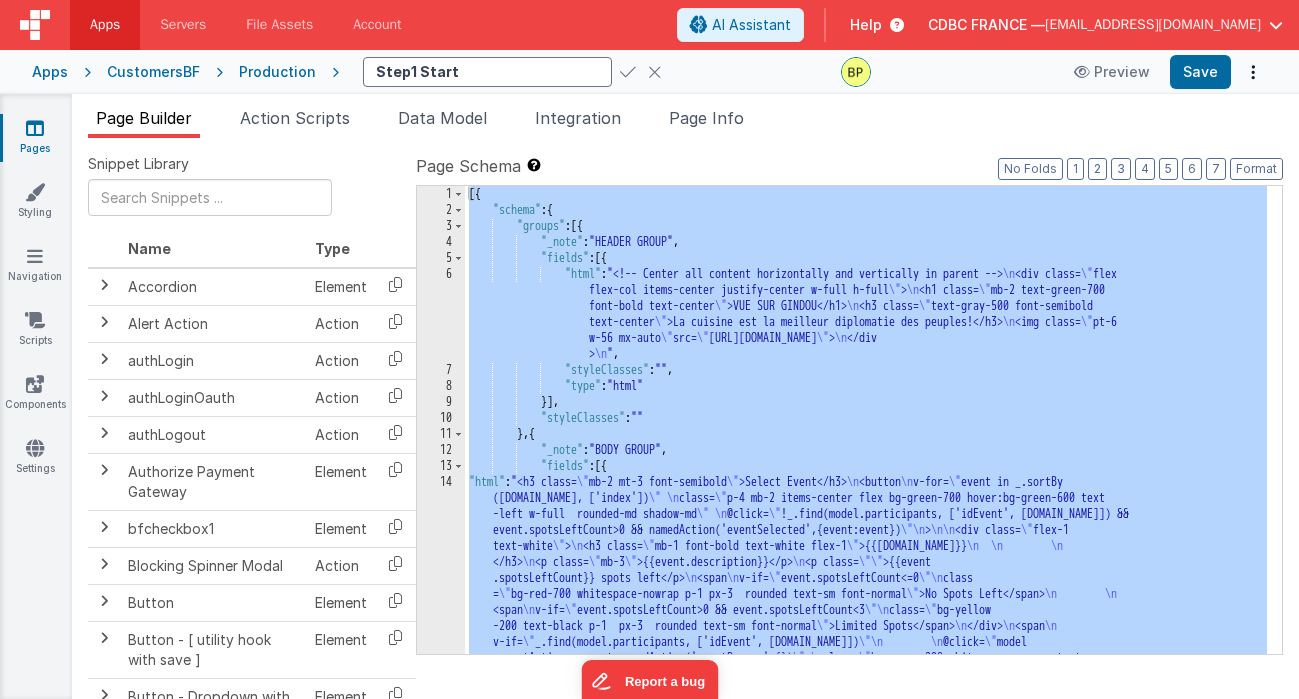 click on "5" at bounding box center [441, 258] 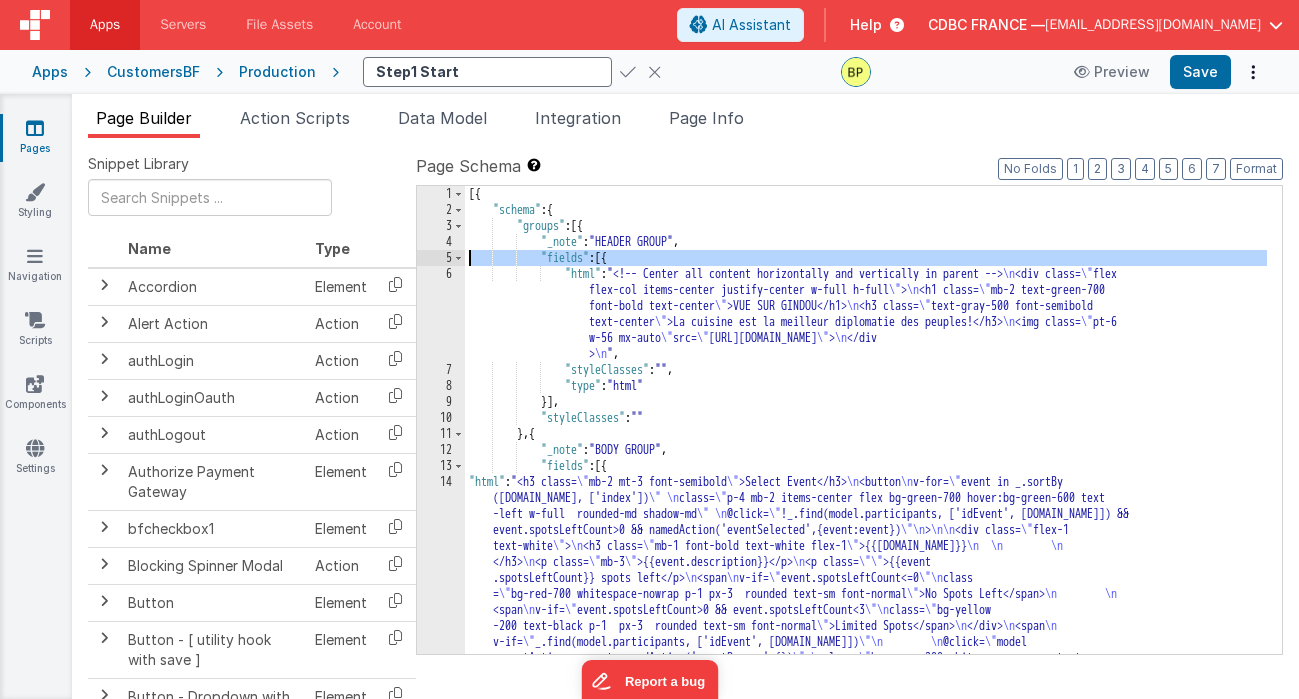 click on "5" at bounding box center [441, 258] 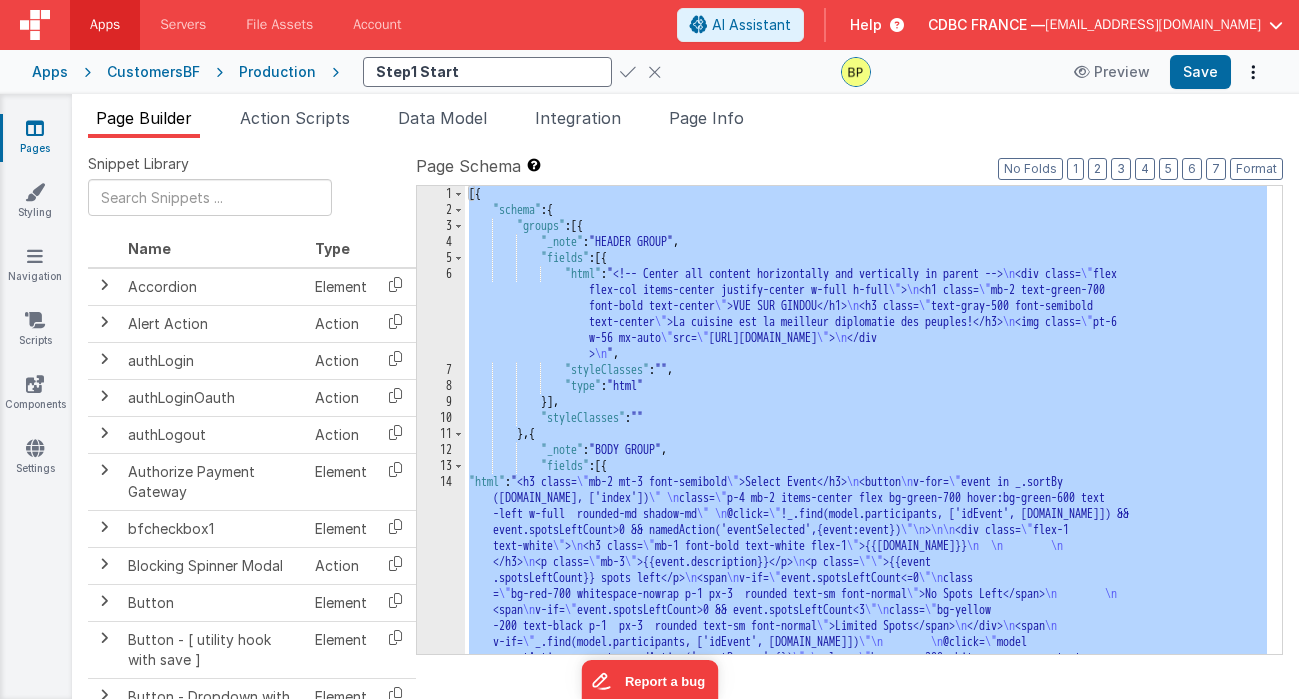 click on "5" at bounding box center [441, 258] 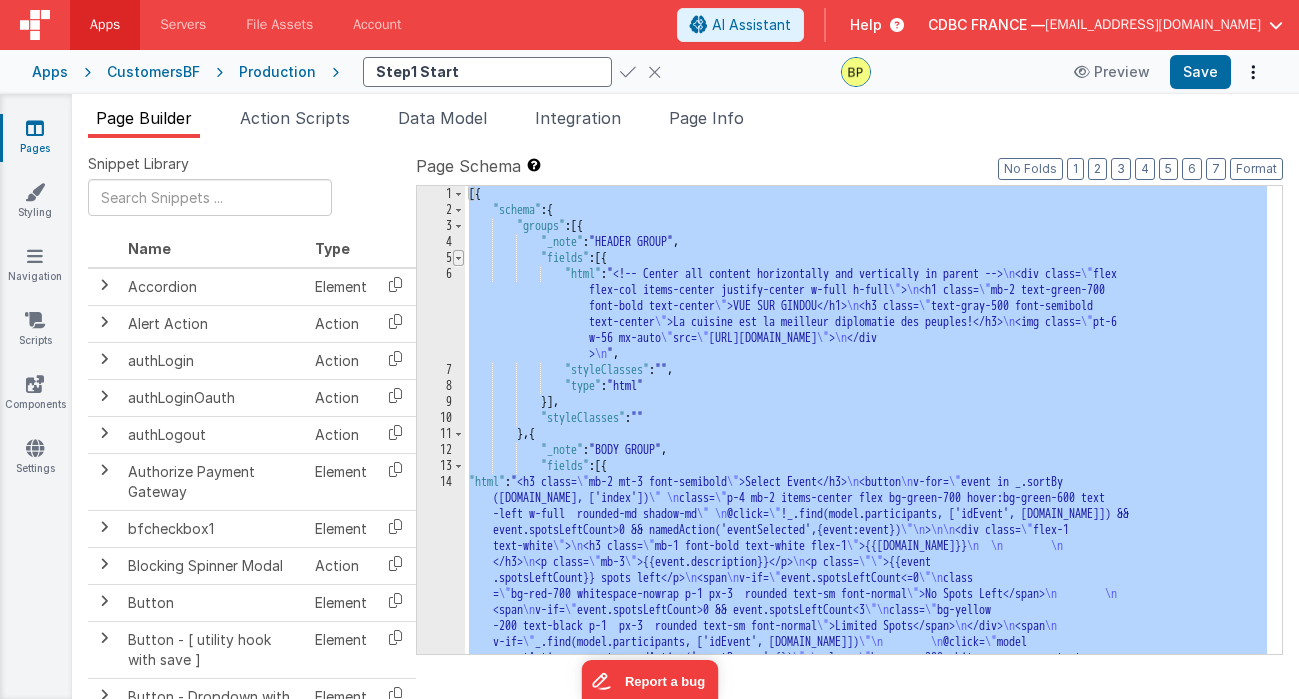click at bounding box center [458, 258] 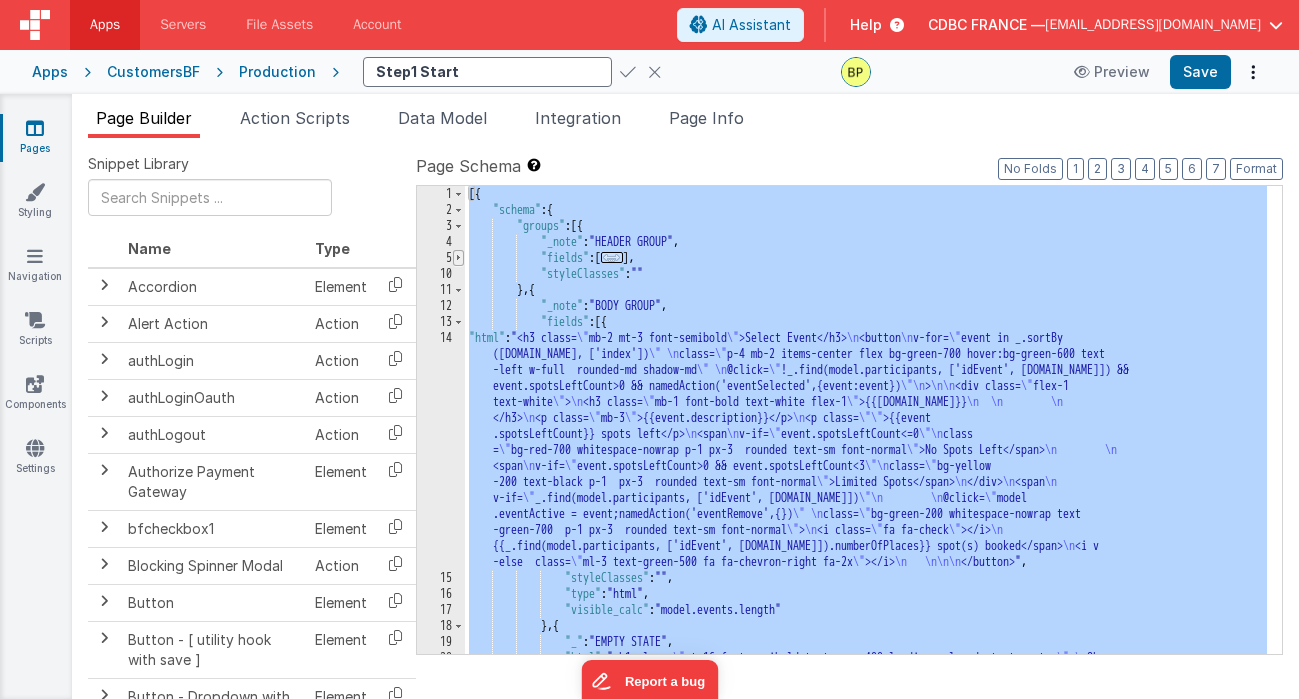 click at bounding box center [458, 258] 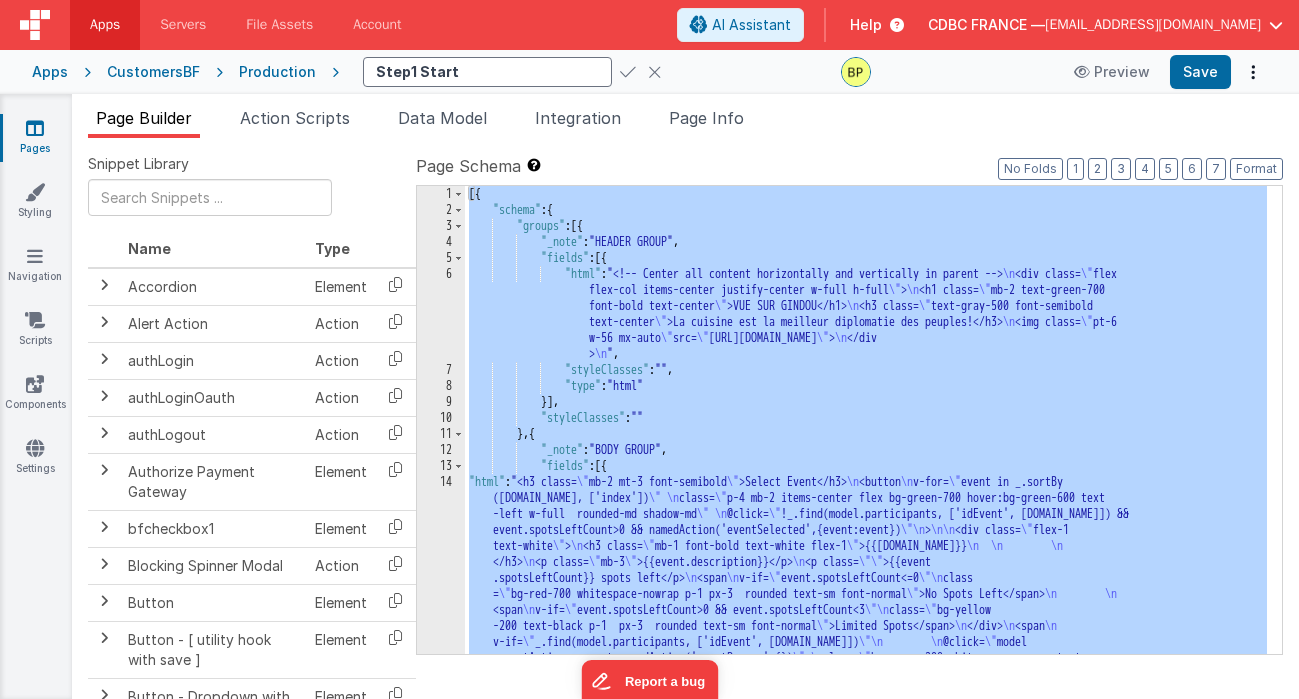 click on "[{      "schema" :  {           "groups" :  [{                "_note" :  "HEADER GROUP" ,                "fields" :  [{                     "html" :  "<!-- Center all content horizontally and vertically in parent --> \n <div class= \" flex                       flex-col items-center justify-center w-full h-full \" > \n   <h1 class= \" mb-2 text-green-700                       font-bold text-center \" >VUE SUR GINDOU</h1> \n   <h3 class= \" text-gray-500 font-semibold                       text-center \" >La cuisine est la meilleur diplomatie des peuples!</h3> \n   <img class= \" pt-6                       w-56 mx-auto \"  src= \" [URL][DOMAIN_NAME] \" > \n </div                      > \n " ,                     "styleClasses" :  "" ,                     "type" :  "html"                }] ,                "styleClasses" :  ""           } ,  {                "_note" :  ," at bounding box center [866, 548] 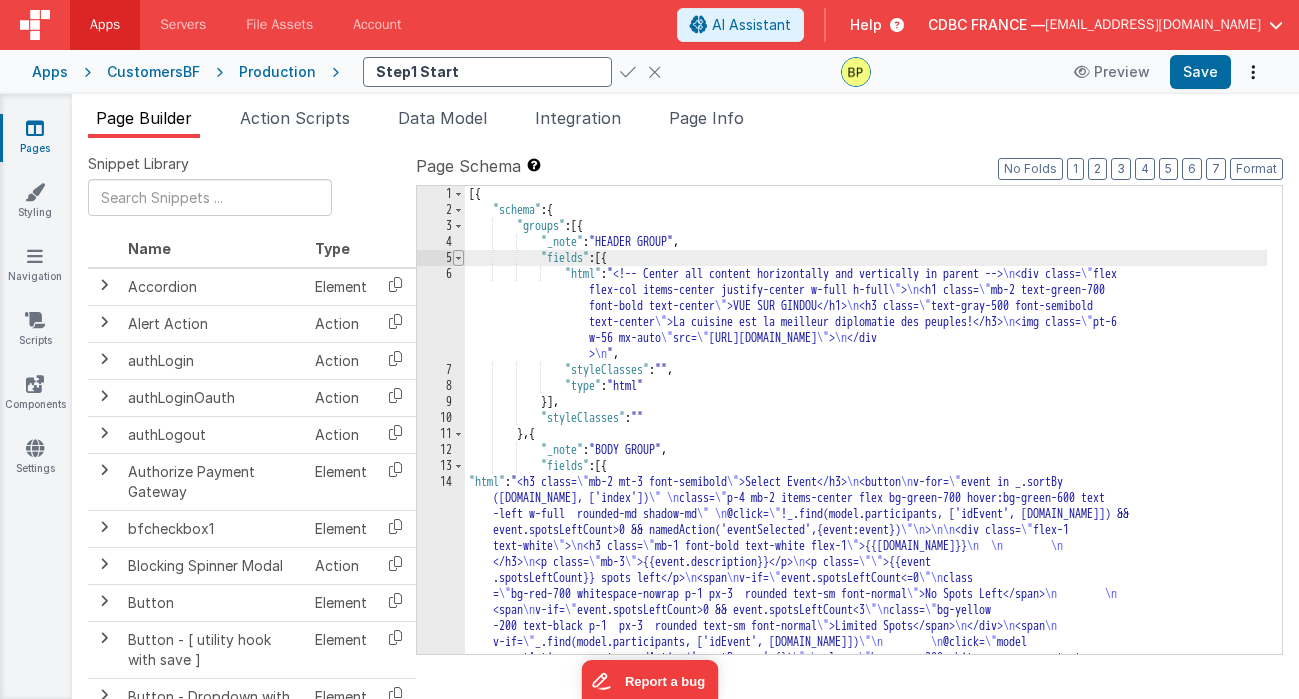 click at bounding box center (458, 258) 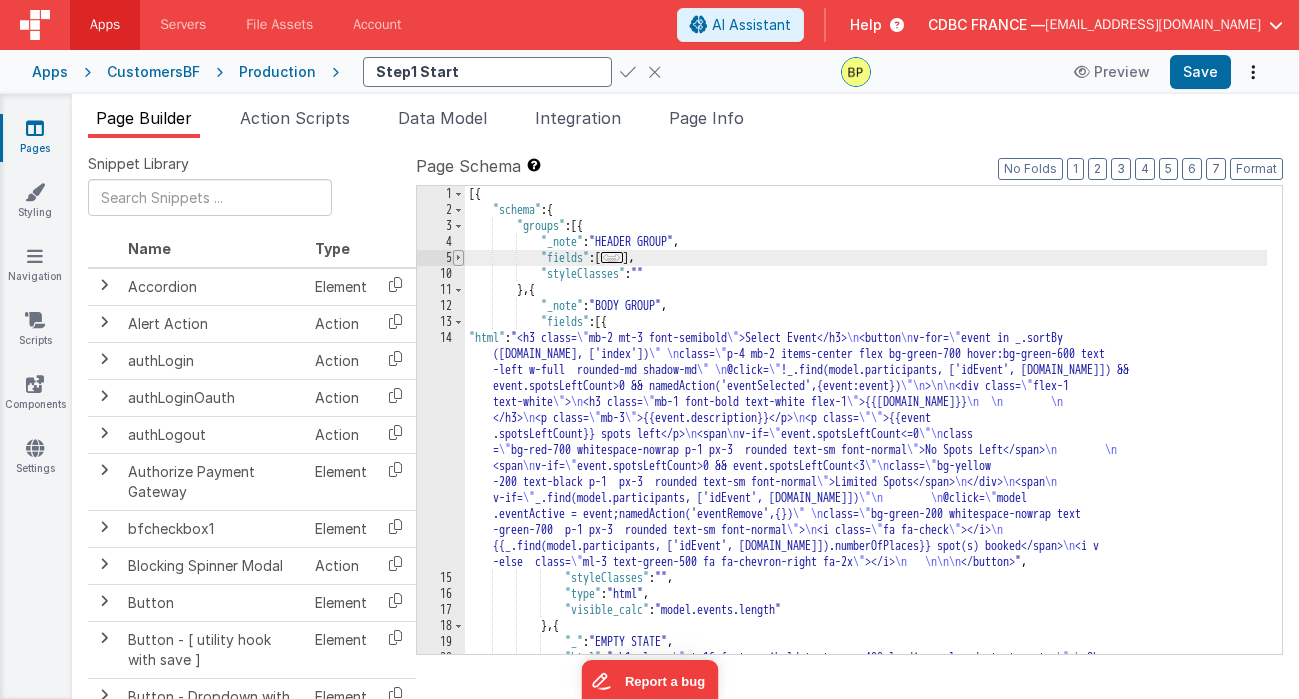 click at bounding box center (458, 258) 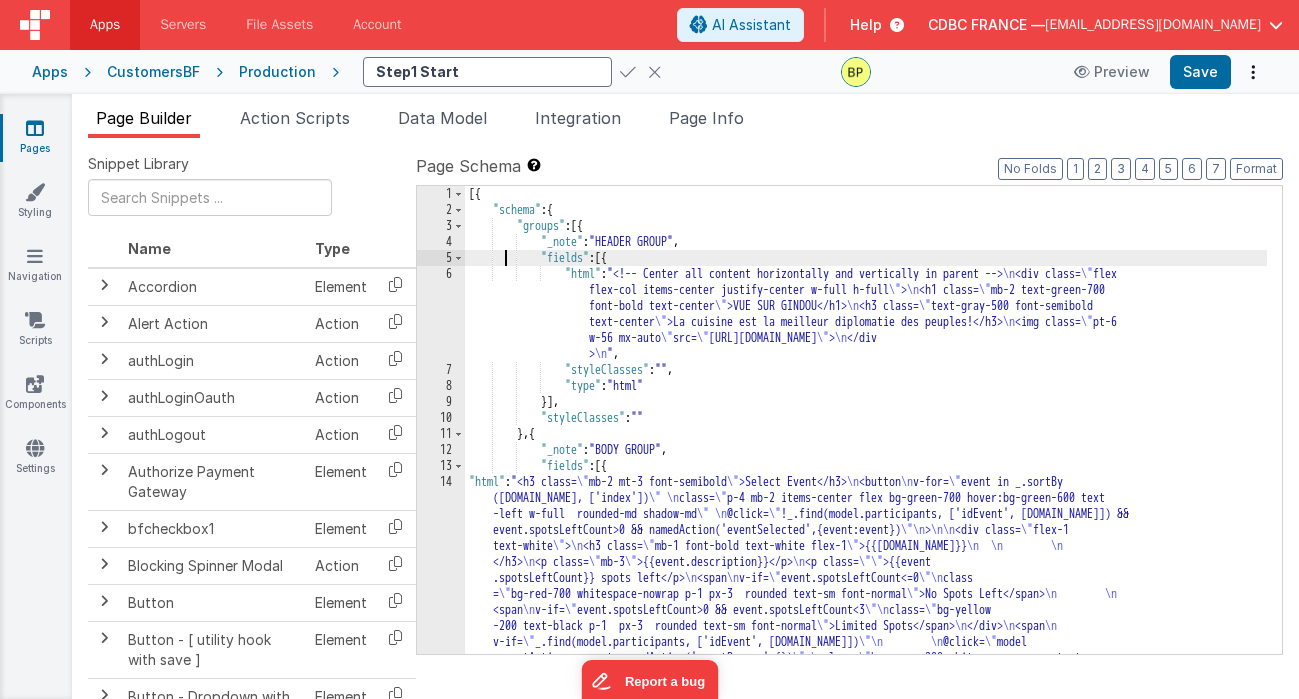 click on "5" at bounding box center [441, 258] 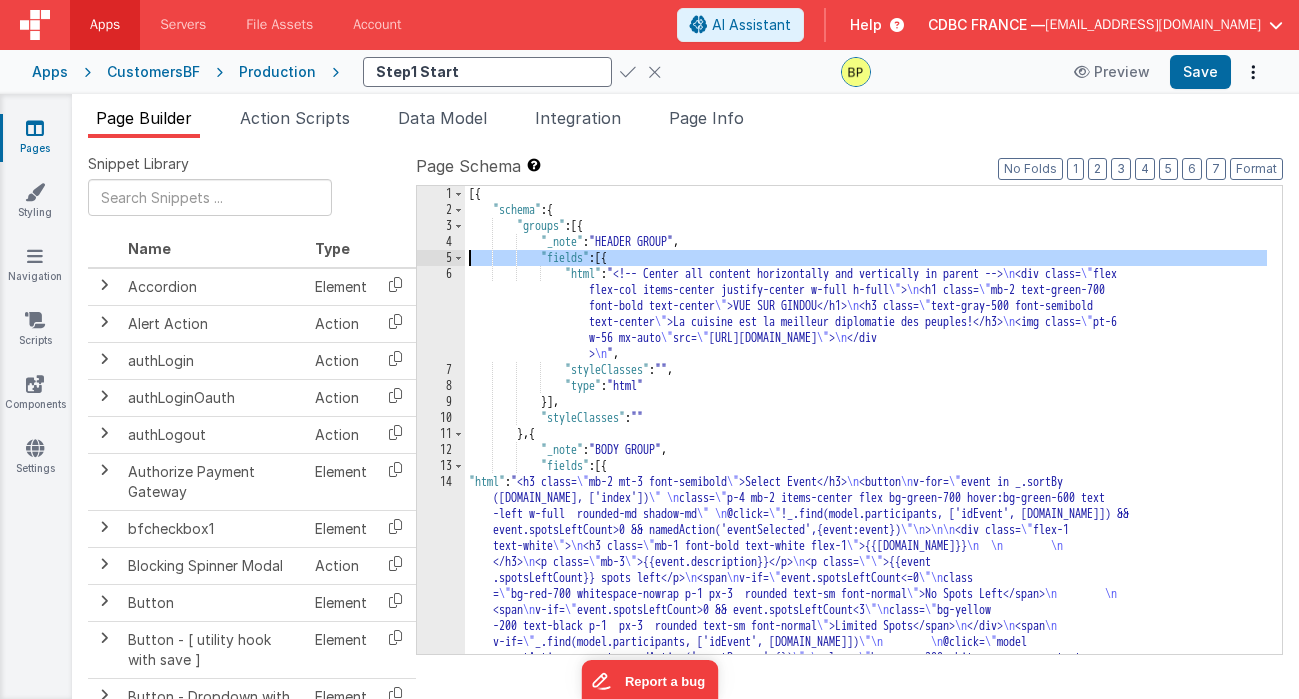 click on "5" at bounding box center [441, 258] 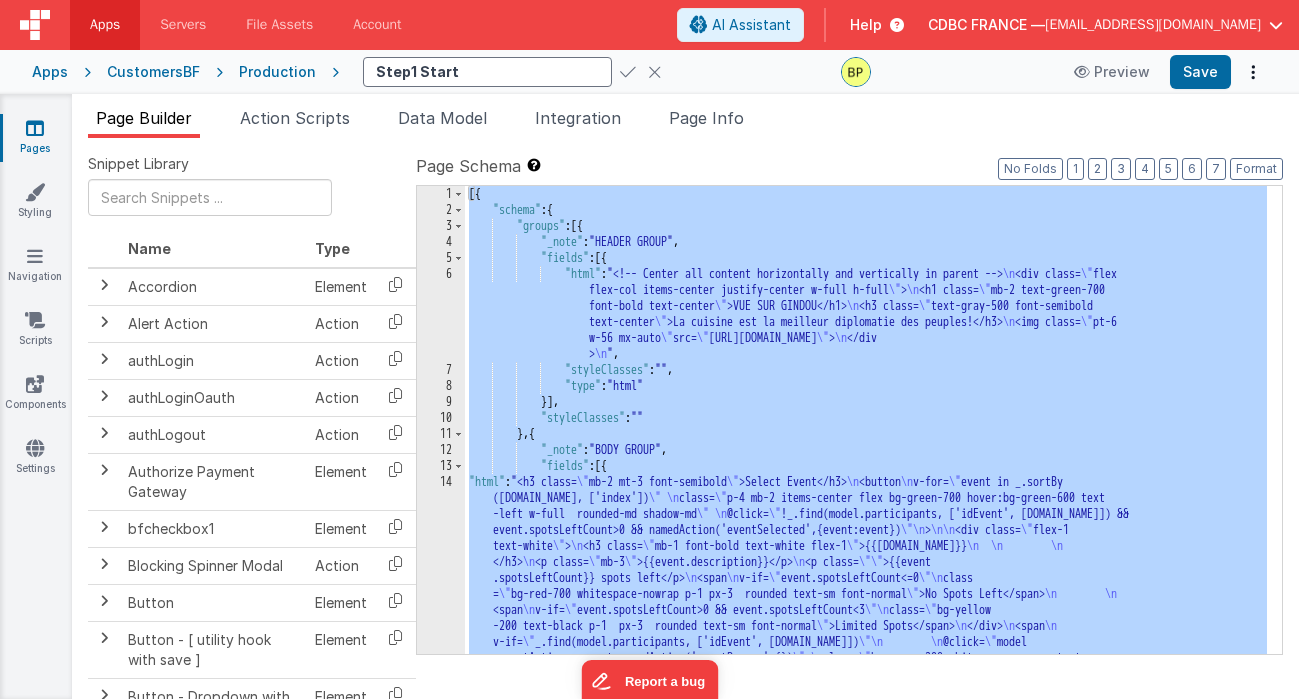 click on "5" at bounding box center [441, 258] 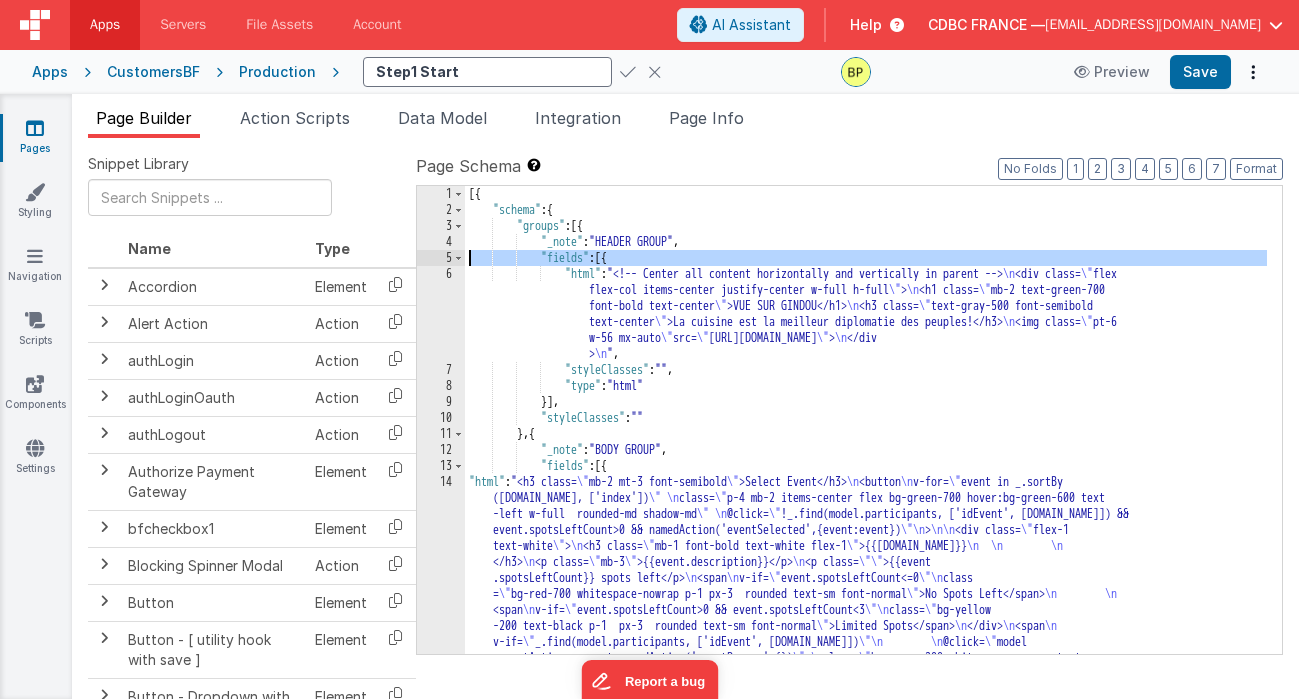 click on "5" at bounding box center [441, 258] 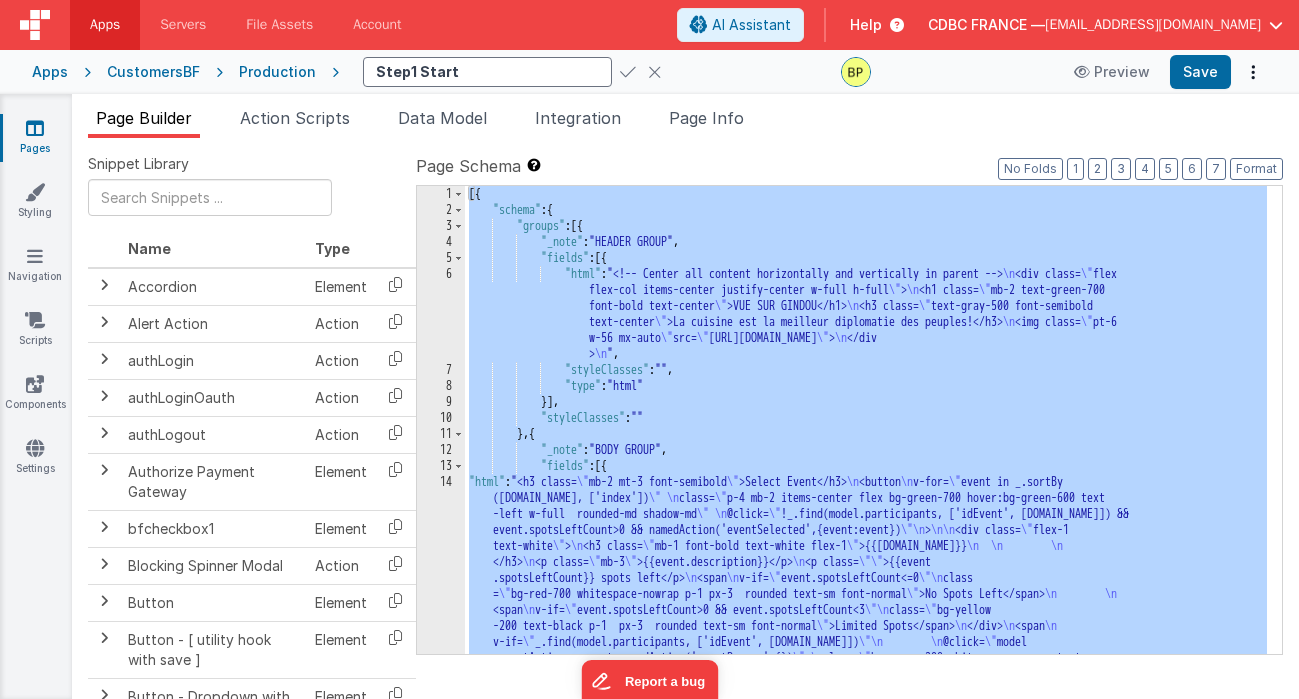 click on "[{      "schema" :  {           "groups" :  [{                "_note" :  "HEADER GROUP" ,                "fields" :  [{                     "html" :  "<!-- Center all content horizontally and vertically in parent --> \n <div class= \" flex                       flex-col items-center justify-center w-full h-full \" > \n   <h1 class= \" mb-2 text-green-700                       font-bold text-center \" >VUE SUR GINDOU</h1> \n   <h3 class= \" text-gray-500 font-semibold                       text-center \" >La cuisine est la meilleur diplomatie des peuples!</h3> \n   <img class= \" pt-6                       w-56 mx-auto \"  src= \" [URL][DOMAIN_NAME] \" > \n </div                      > \n " ,                     "styleClasses" :  "" ,                     "type" :  "html"                }] ,                "styleClasses" :  ""           } ,  {                "_note" :  ," at bounding box center [866, 548] 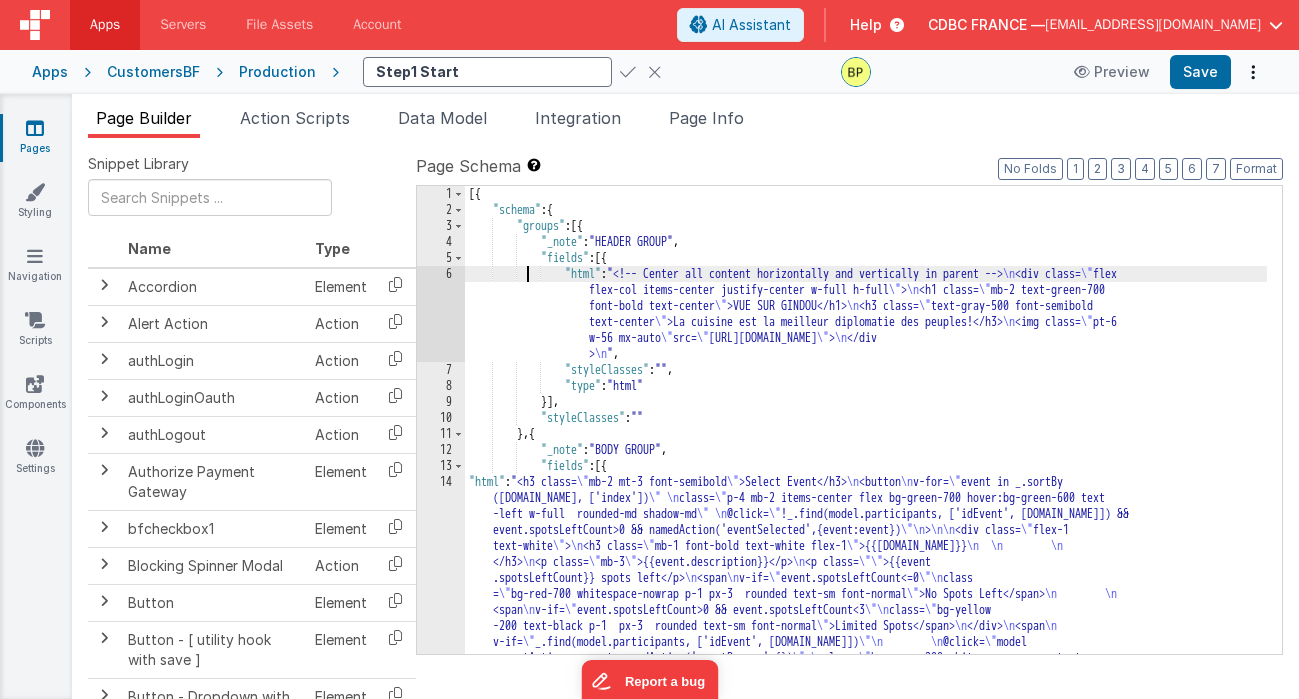 click on "6" at bounding box center [441, 314] 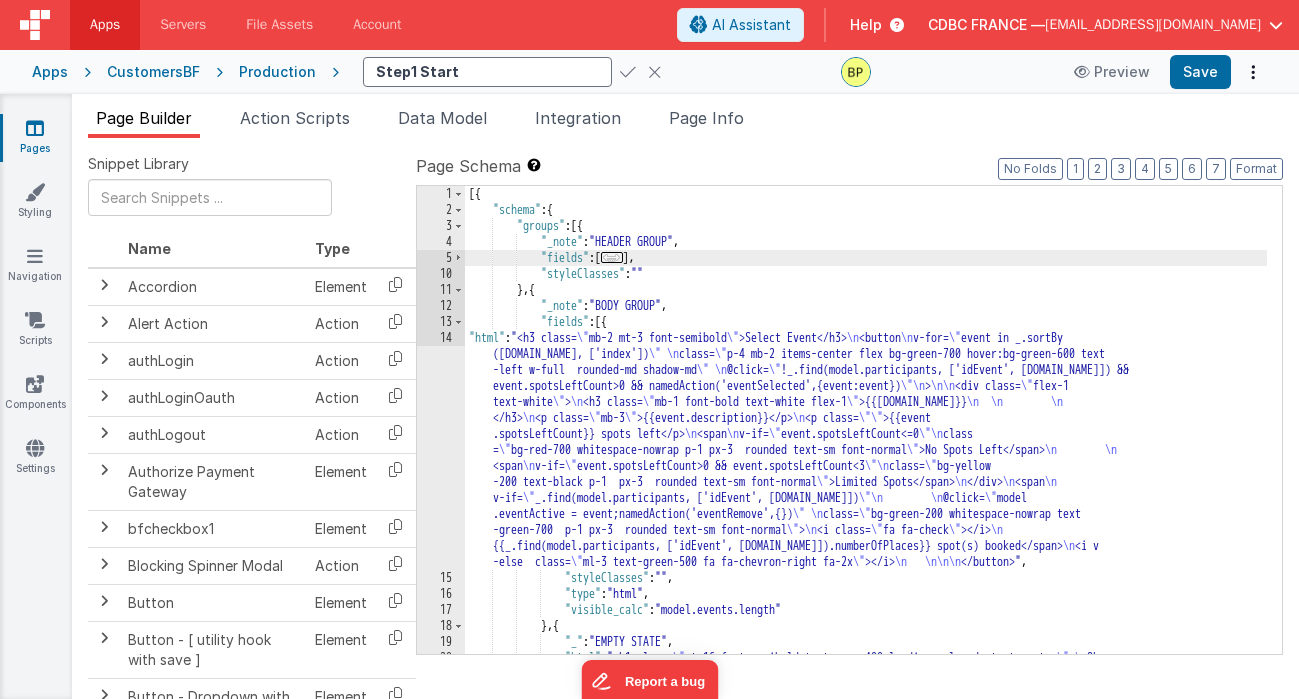 click on "5" at bounding box center [441, 258] 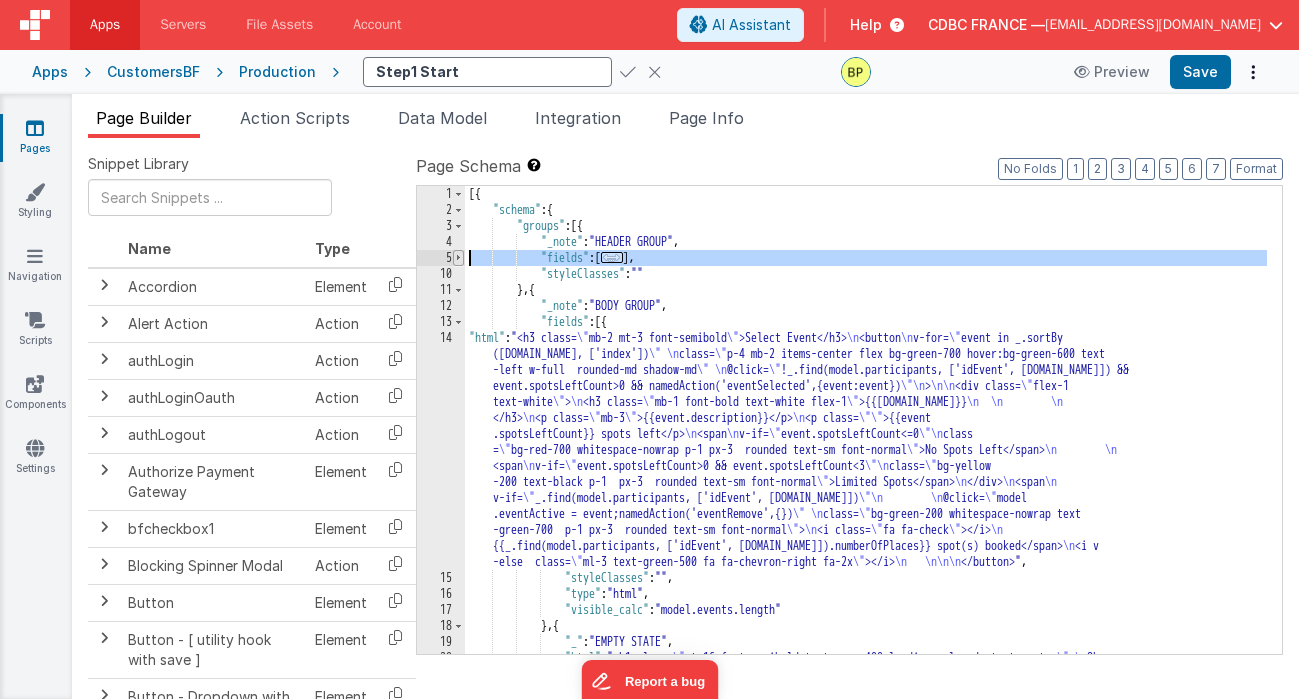 click at bounding box center (458, 258) 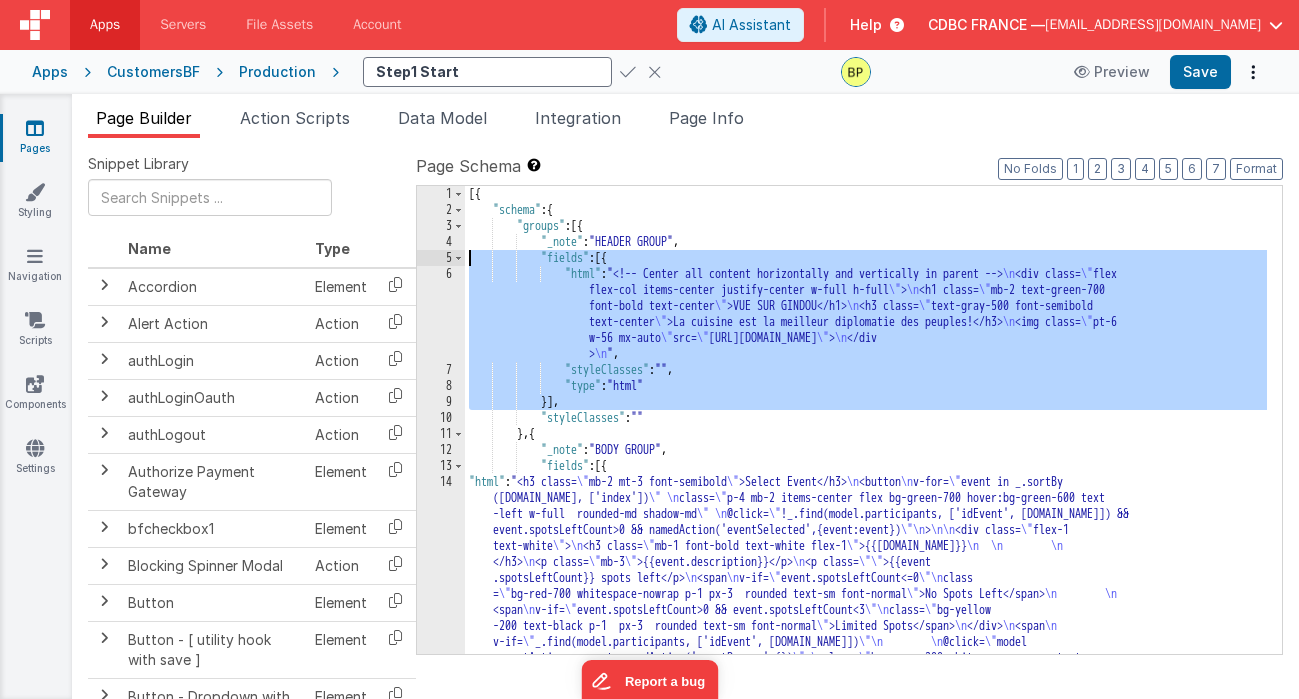 click on "[{      "schema" :  {           "groups" :  [{                "_note" :  "HEADER GROUP" ,                "fields" :  [{                     "html" :  "<!-- Center all content horizontally and vertically in parent --> \n <div class= \" flex                       flex-col items-center justify-center w-full h-full \" > \n   <h1 class= \" mb-2 text-green-700                       font-bold text-center \" >VUE SUR GINDOU</h1> \n   <h3 class= \" text-gray-500 font-semibold                       text-center \" >La cuisine est la meilleur diplomatie des peuples!</h3> \n   <img class= \" pt-6                       w-56 mx-auto \"  src= \" [URL][DOMAIN_NAME] \" > \n </div                      > \n " ,                     "styleClasses" :  "" ,                     "type" :  "html"                }] ,                "styleClasses" :  ""           } ,  {                "_note" :  ," at bounding box center (866, 548) 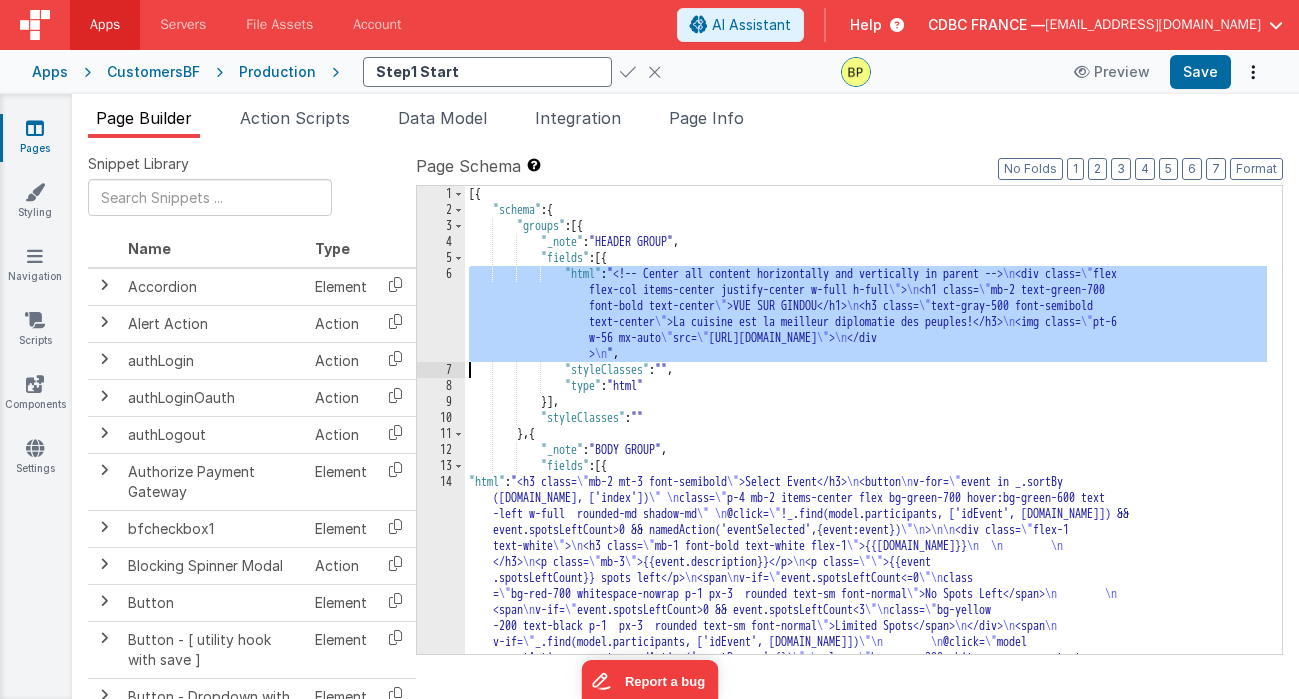 click on "6" at bounding box center (441, 314) 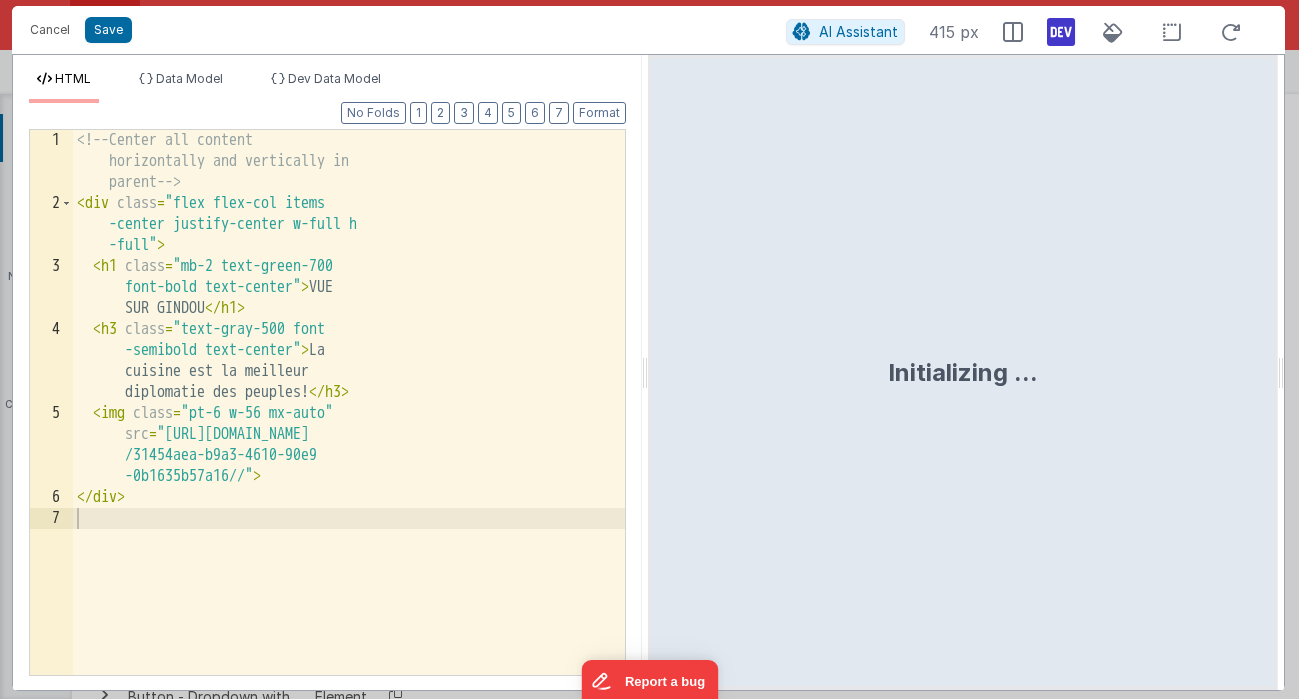 click on "<!--  Center all content       horizontally and vertically in       parent  --> < div   class = "flex flex-col items      -center justify-center w-full h      -full" >    < h1   class = "mb-2 text-green-700         font-bold text-center" > VUE         SUR GINDOU </ h1 >    < h3   class = "text-gray-500 font        -semibold text-center" > La         cuisine est la meilleur         diplomatie des peuples! </ h3 >    < img   class = "pt-6 w-56 mx-auto"          src = "[URL][DOMAIN_NAME]        /31454aea-b9a3-4610-90e9        -0b1635b57a16//" > </ div >" at bounding box center [349, 444] 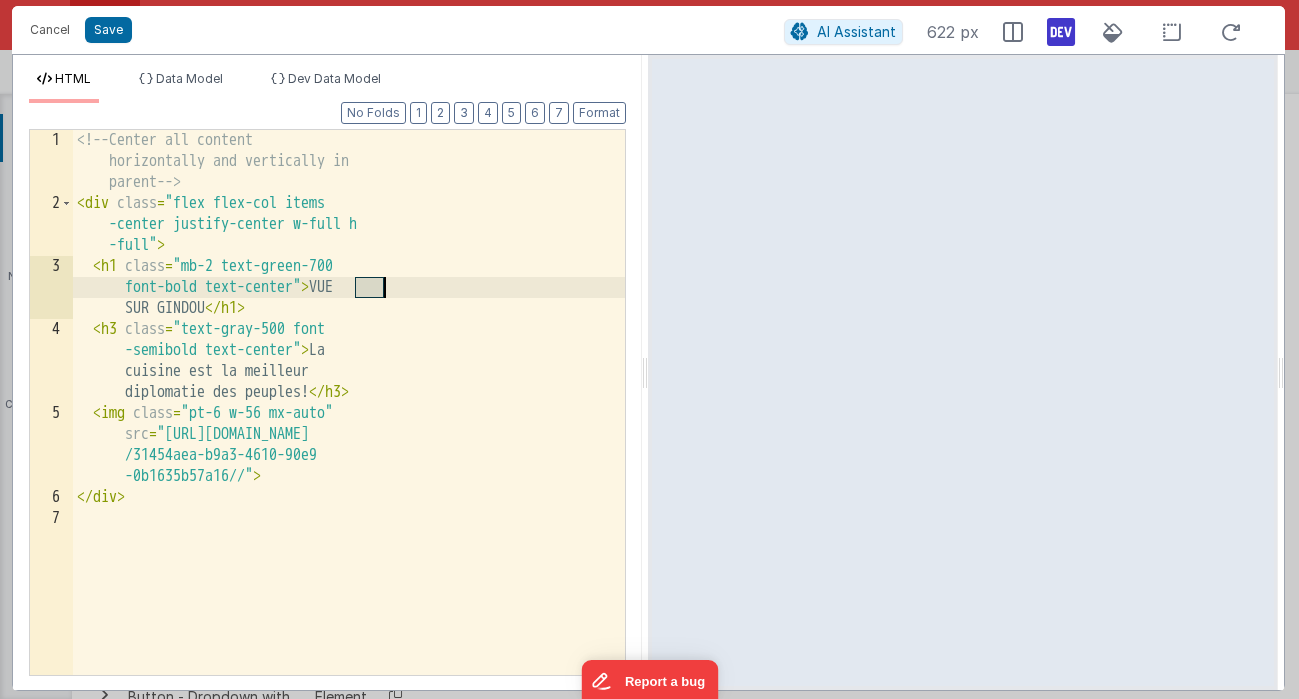 click on "<!--  Center all content       horizontally and vertically in       parent  --> < div   class = "flex flex-col items      -center justify-center w-full h      -full" >    < h1   class = "mb-2 text-green-700         font-bold text-center" > VUE         SUR GINDOU </ h1 >    < h3   class = "text-gray-500 font        -semibold text-center" > La         cuisine est la meilleur         diplomatie des peuples! </ h3 >    < img   class = "pt-6 w-56 mx-auto"          src = "[URL][DOMAIN_NAME]        /31454aea-b9a3-4610-90e9        -0b1635b57a16//" > </ div >" at bounding box center (349, 444) 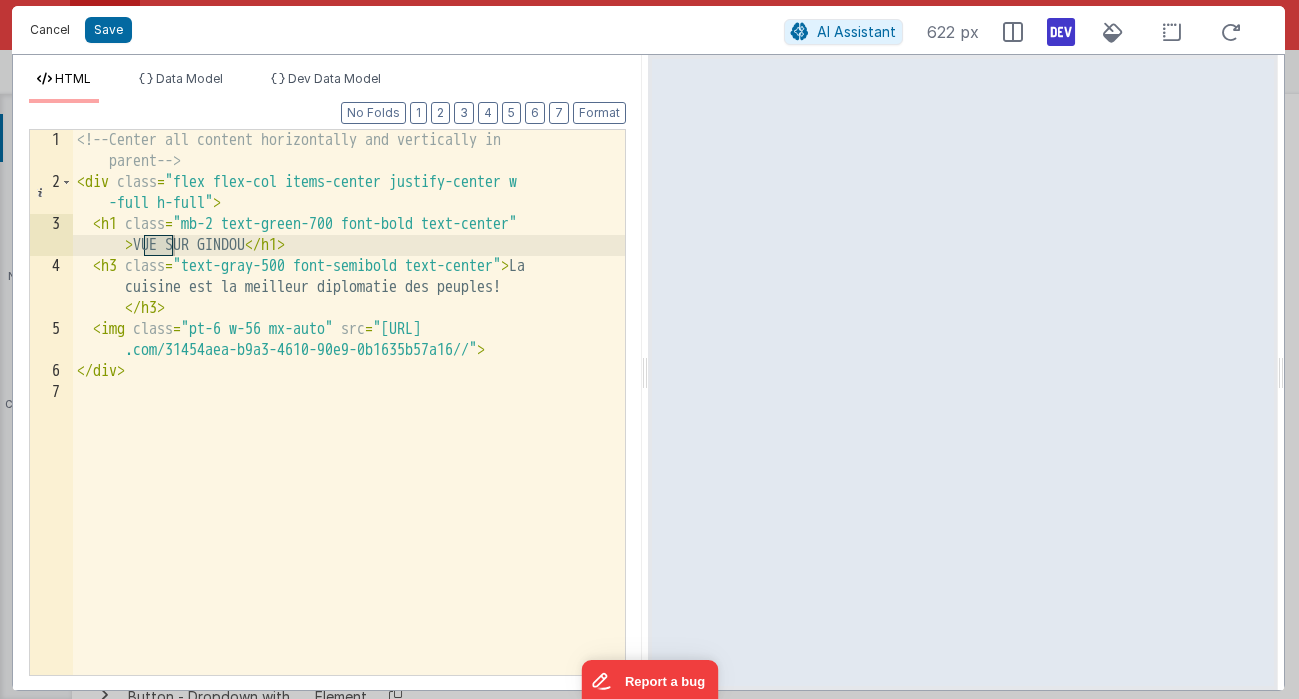 click on "Cancel" at bounding box center (50, 30) 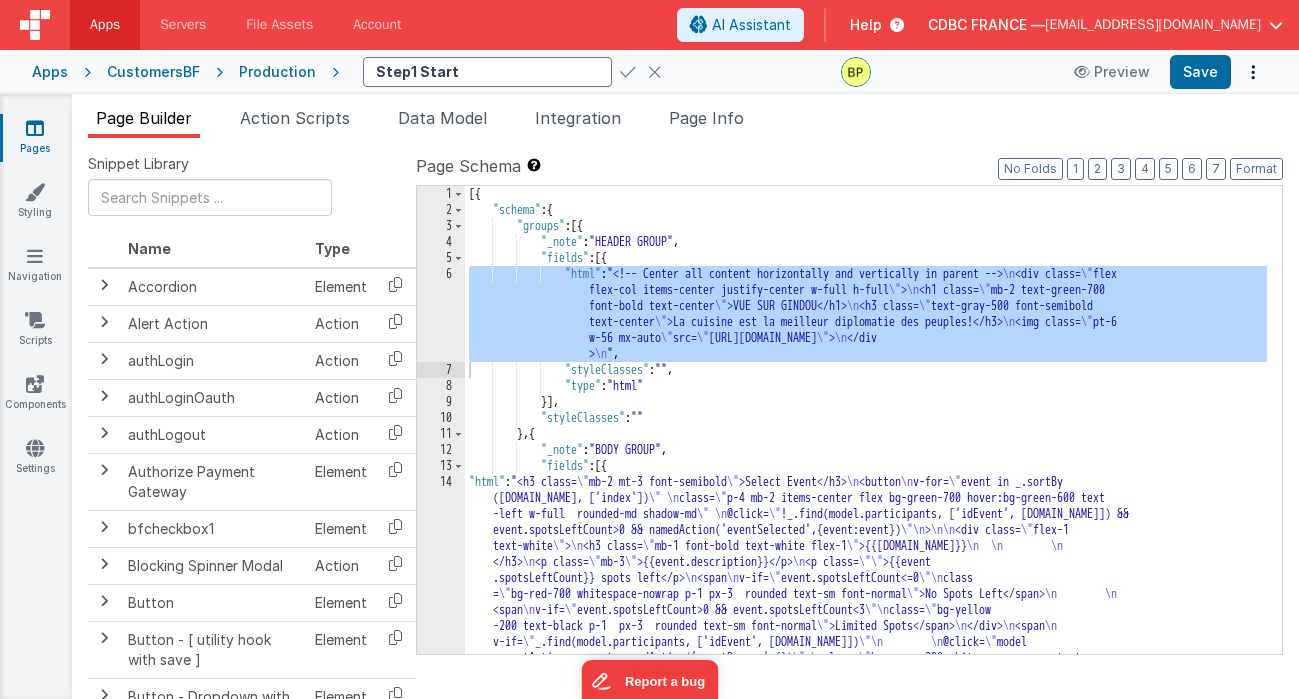 click on "14" at bounding box center [441, 594] 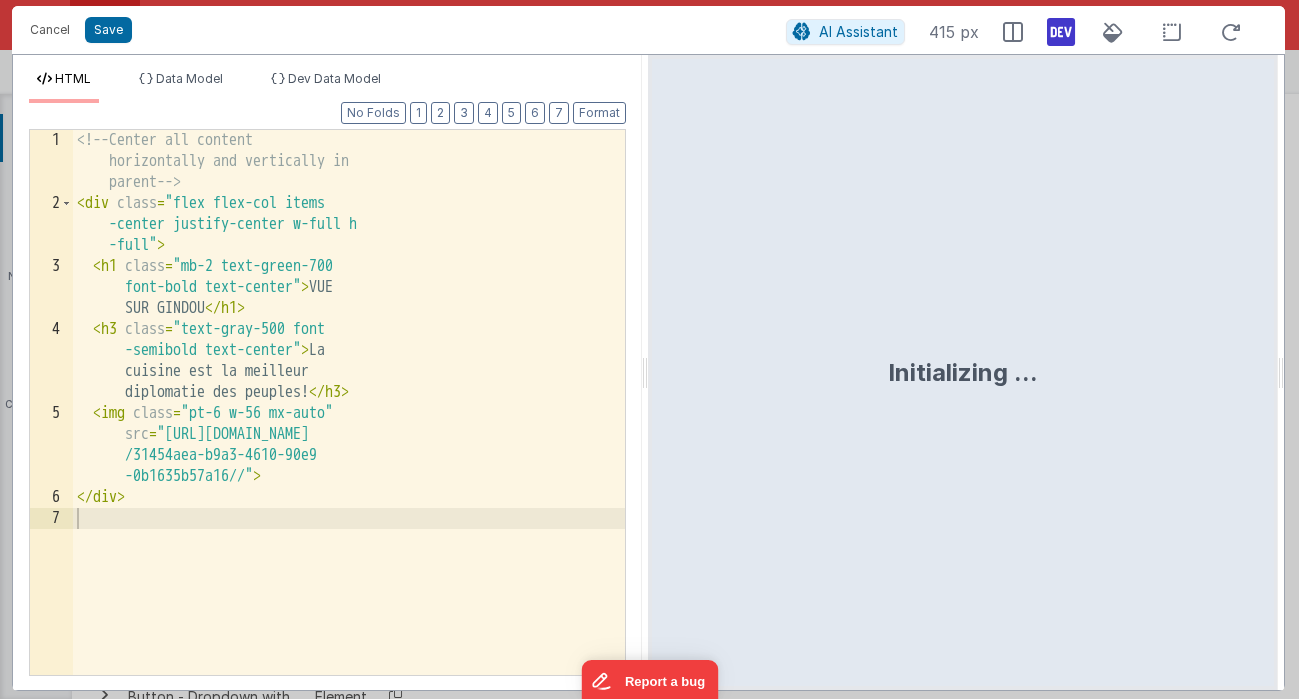 click on "HTML
Data Model
Dev Data Model
Format
7
6
5
4
3
2
1
No Folds
1 2 3 4 5 6 7 <!--  Center all content       horizontally and vertically in       parent  --> < div   class = "flex flex-col items      -center justify-center w-full h      -full" >    < h1   class = "mb-2 text-green-700         font-bold text-center" > VUE         SUR GINDOU </ h1 >    < h3   class = "text-gray-500 font        -semibold text-center" > La         cuisine est la meilleur         diplomatie des peuples! </ h3 >    < img   class = "pt-6 w-56 mx-auto"          src = "[URL][DOMAIN_NAME]        /31454aea-b9a3-4610-90e9 > </ div" at bounding box center (648, 372) 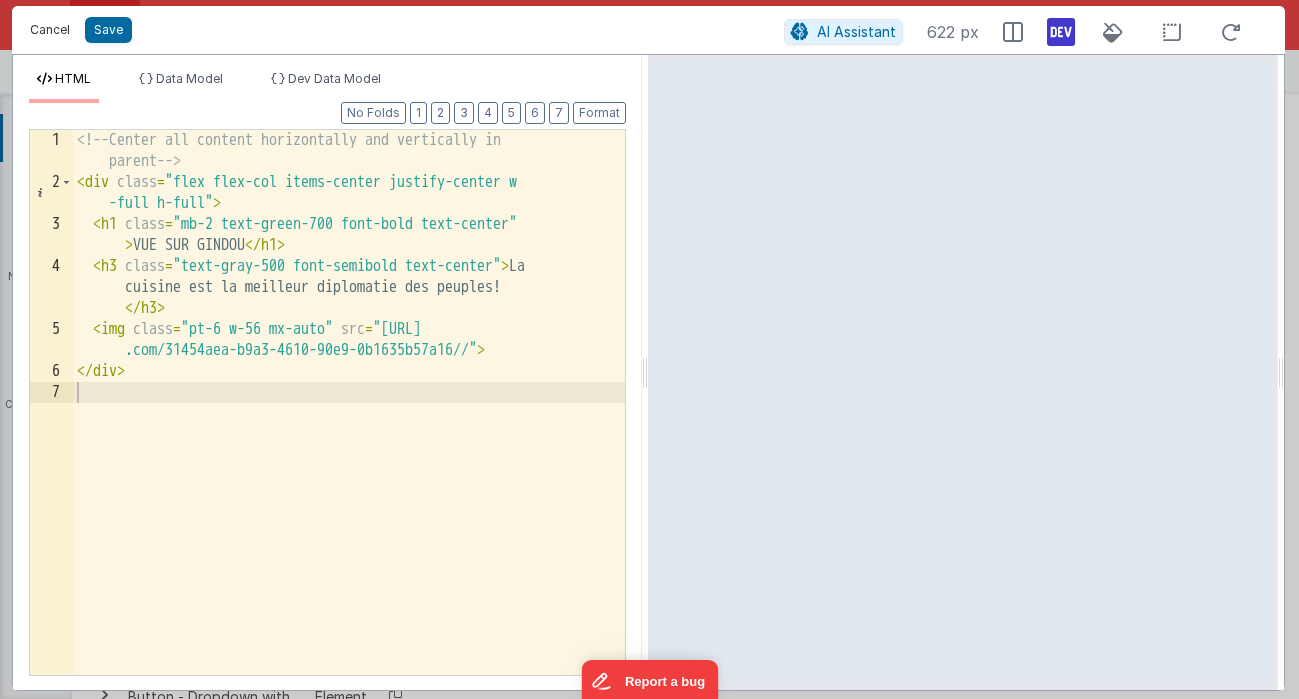 click on "Cancel" at bounding box center [50, 30] 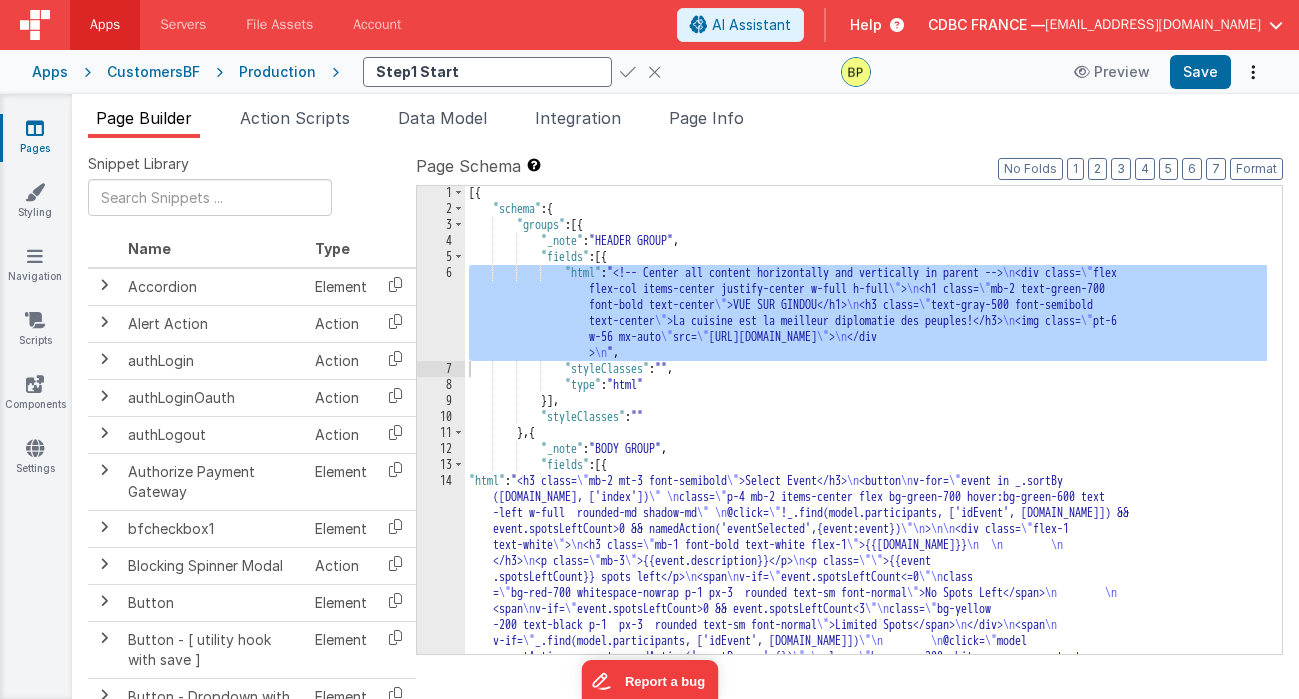 scroll, scrollTop: 35, scrollLeft: 0, axis: vertical 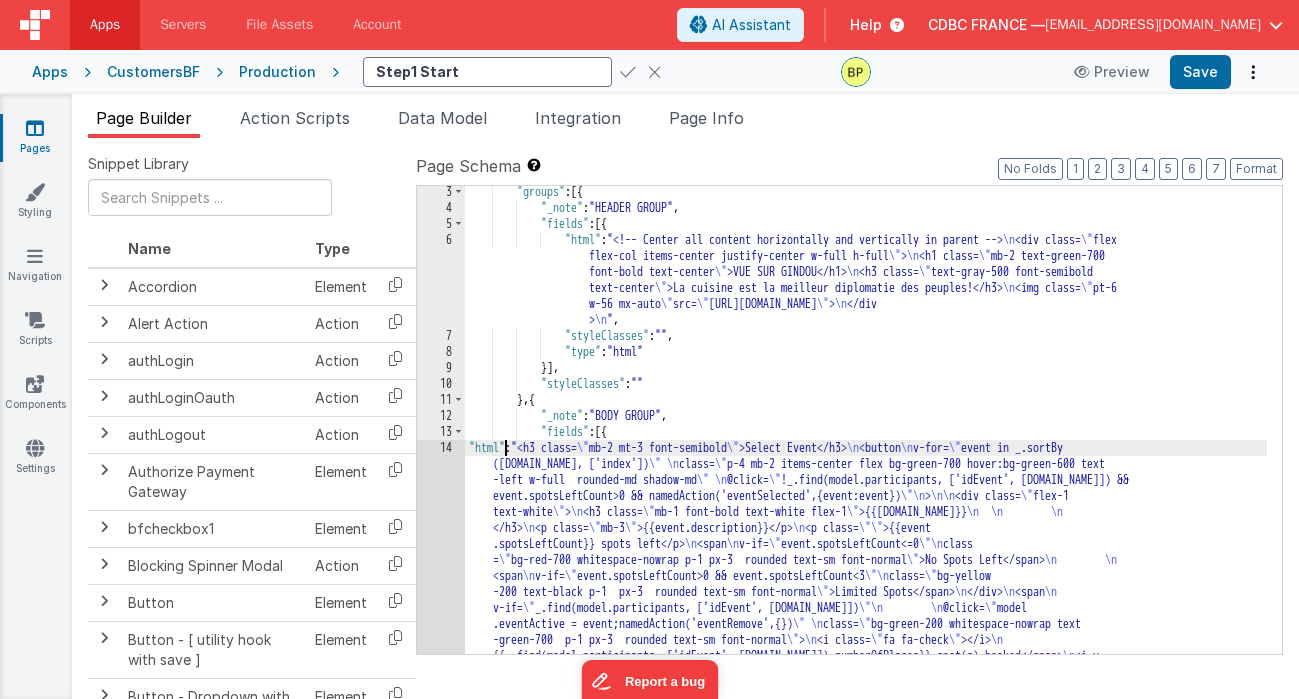 click on ""groups" :  [{                "_note" :  "HEADER GROUP" ,                "fields" :  [{                     "html" :  "<!-- Center all content horizontally and vertically in parent --> \n <div class= \" flex                       flex-col items-center justify-center w-full h-full \" > \n   <h1 class= \" mb-2 text-green-700                       font-bold text-center \" >VUE SUR GINDOU</h1> \n   <h3 class= \" text-gray-500 font-semibold                       text-center \" >La cuisine est la meilleur diplomatie des peuples!</h3> \n   <img class= \" pt-6                       w-56 mx-auto \"  src= \" [URL][DOMAIN_NAME] \" > \n </div                      > \n " ,                     "styleClasses" :  "" ,                     "type" :  "html"                }] ,                "styleClasses" :  ""           } ,  {                "_note" :  "BODY GROUP" ," at bounding box center [866, 546] 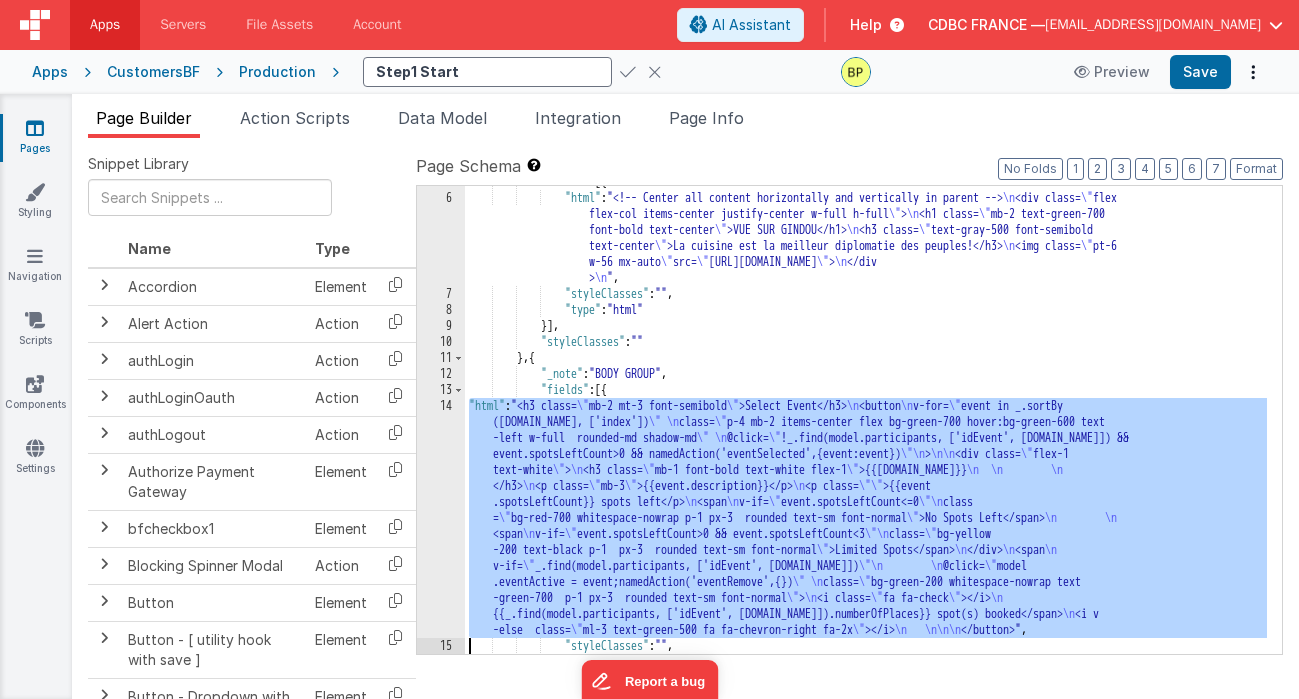 scroll, scrollTop: 76, scrollLeft: 0, axis: vertical 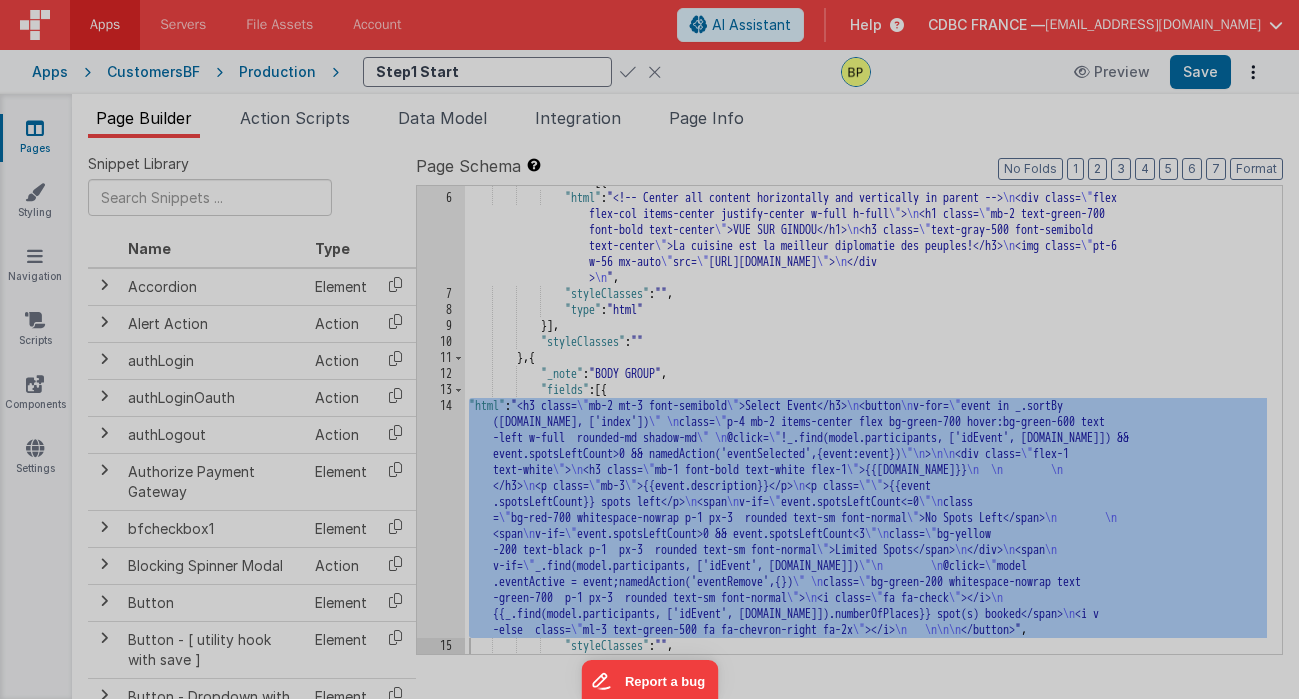 click on "HTML
Data Model
Dev Data Model
Format
7
6
5
4
3
2
1
No Folds
1 2 3 4 5 6 7 8 9 < h3   class = "mb-2 mt-3 font      -semibold " > Select Event </ h3      > < button       v-for = "event in _.sortBy         ([DOMAIN_NAME], ['index']         )"       class = "p-4 mb-2 items-center          flex bg-green-700 hover         :bg-green-600 text-left w         -full  rounded-md shadow         -md"       @ click = "!_.find(model         .participants, ['idEvent'         , [DOMAIN_NAME]]) && event         .spotsLeftCount>0 &&          namedAction         ('eventSelected',{event :event})"" at bounding box center (648, 352) 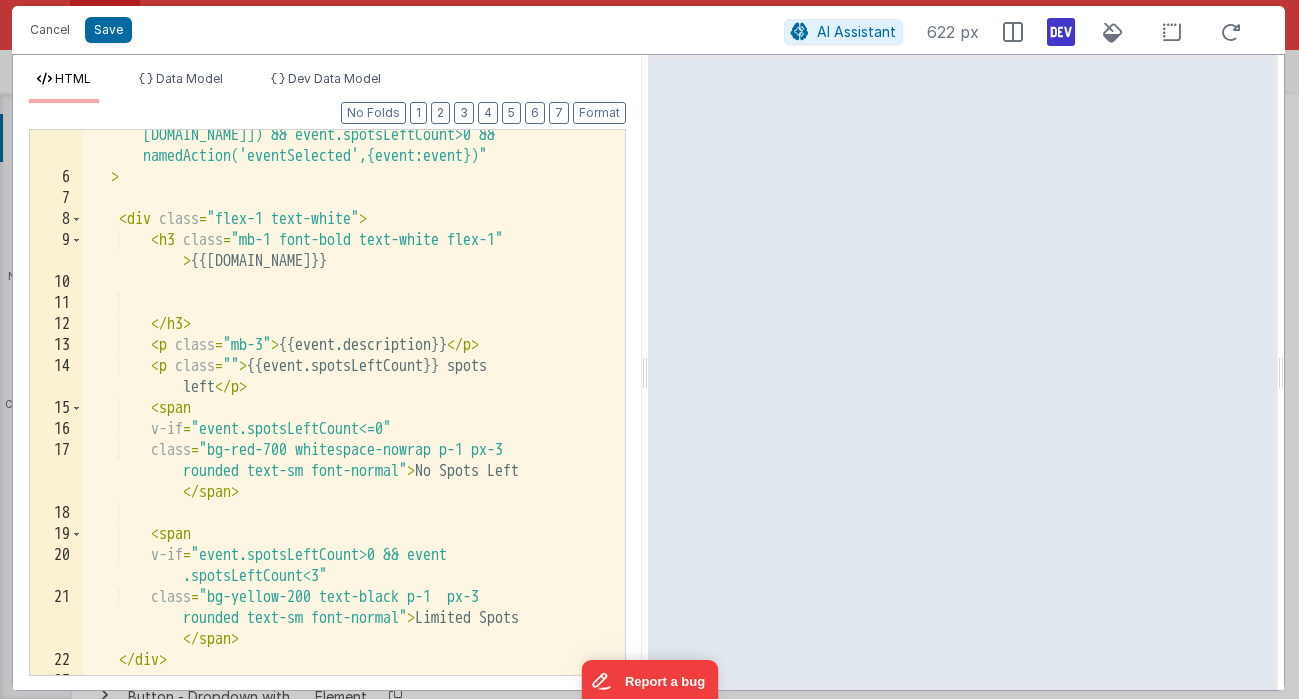 scroll, scrollTop: 0, scrollLeft: 0, axis: both 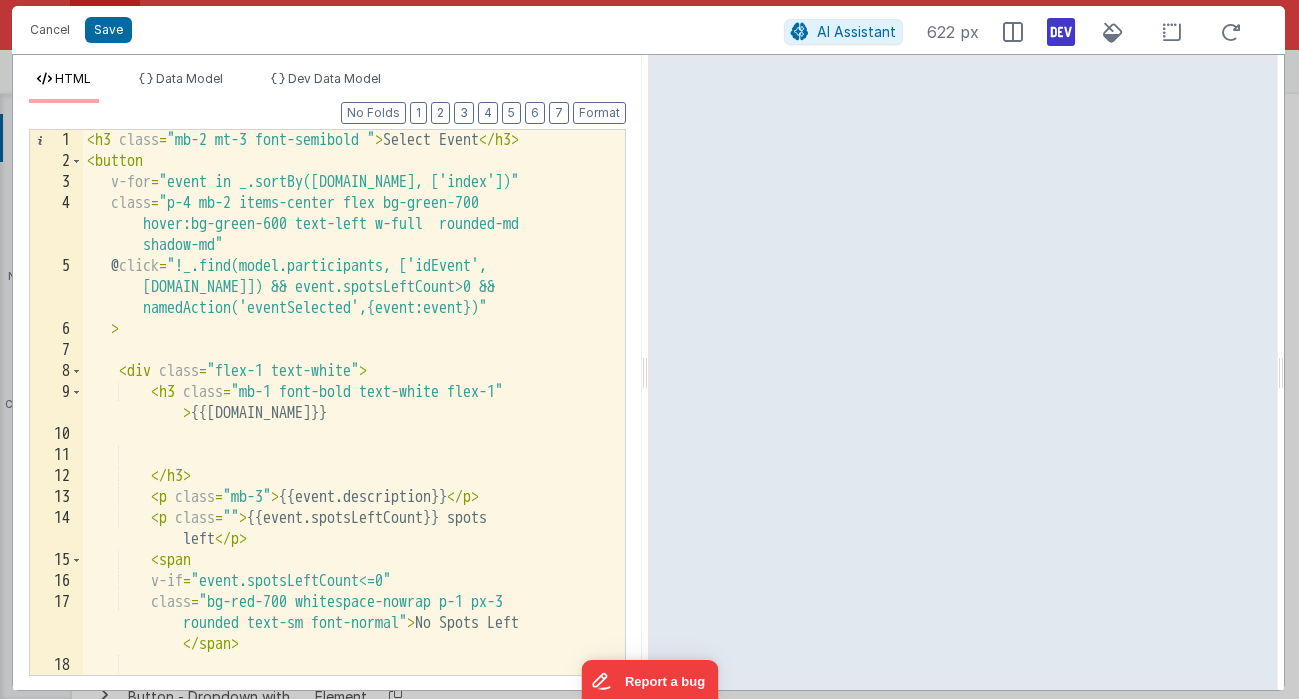 click on "< h3   class = "mb-2 mt-3 font-semibold " > Select Event </ h3 > < button       v-for = "event in _.sortBy([DOMAIN_NAME], ['index'])"       class = "p-4 mb-2 items-center flex bg-green-700          hover:bg-green-600 text-left w-full  rounded-md          shadow-md"       @ click = "!_.find(model.participants, ['idEvent',          [DOMAIN_NAME]]) && event.spotsLeftCount>0 &&          namedAction('eventSelected',{event:event})"     >      < div   class = "flex-1 text-white" >           < h3   class = "mb-1 font-bold text-white flex-1"              > {{[DOMAIN_NAME]}}                         </ h3 >           < p   class = "mb-3" > {{event.description}} </ p >           < p   class = "" > {{event.spotsLeftCount}} spots               left </ p >           < span             v-if = "event.spotsLeftCount<=0"           class = "bg-red-700 whitespace-nowrap p-1 px-3                rounded text-sm font-normal" > No Spots Left              </ span > <" at bounding box center [346, 423] 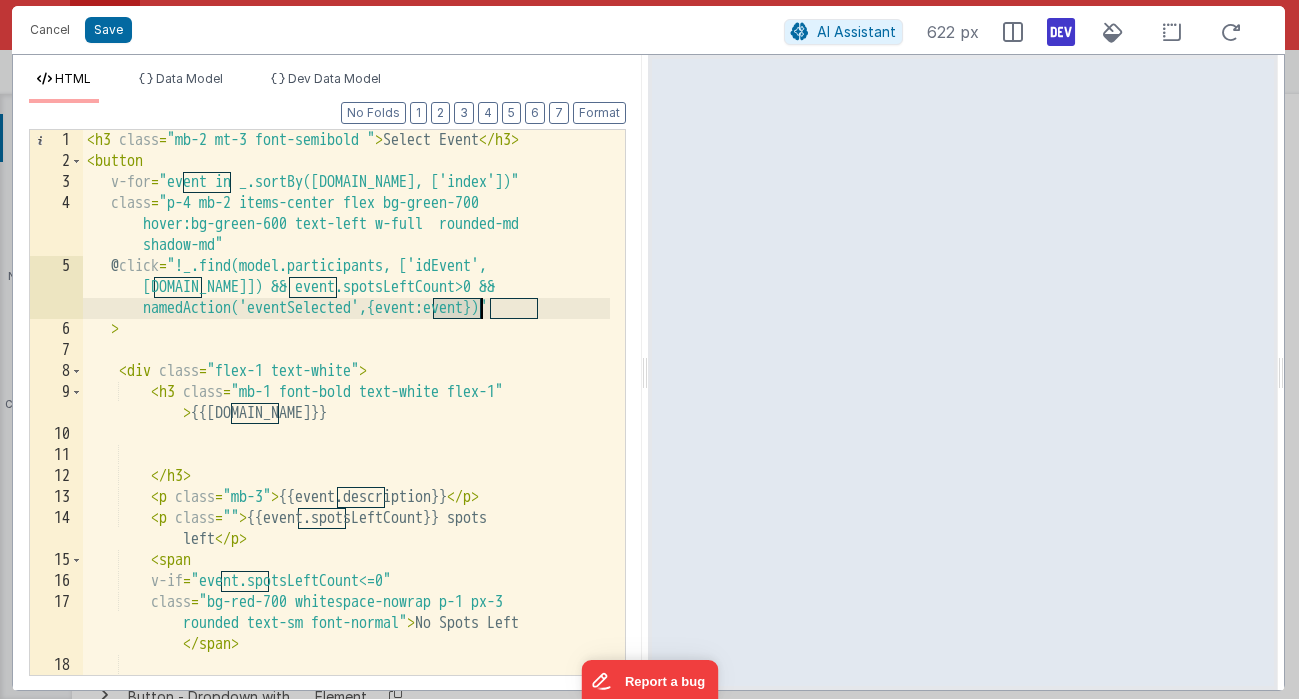 click on "< h3   class = "mb-2 mt-3 font-semibold " > Select Event </ h3 > < button       v-for = "event in _.sortBy([DOMAIN_NAME], ['index'])"       class = "p-4 mb-2 items-center flex bg-green-700          hover:bg-green-600 text-left w-full  rounded-md          shadow-md"       @ click = "!_.find(model.participants, ['idEvent',          [DOMAIN_NAME]]) && event.spotsLeftCount>0 &&          namedAction('eventSelected',{event:event})"     >      < div   class = "flex-1 text-white" >           < h3   class = "mb-1 font-bold text-white flex-1"              > {{[DOMAIN_NAME]}}                         </ h3 >           < p   class = "mb-3" > {{event.description}} </ p >           < p   class = "" > {{event.spotsLeftCount}} spots               left </ p >           < span             v-if = "event.spotsLeftCount<=0"           class = "bg-red-700 whitespace-nowrap p-1 px-3                rounded text-sm font-normal" > No Spots Left              </ span > <" at bounding box center (346, 423) 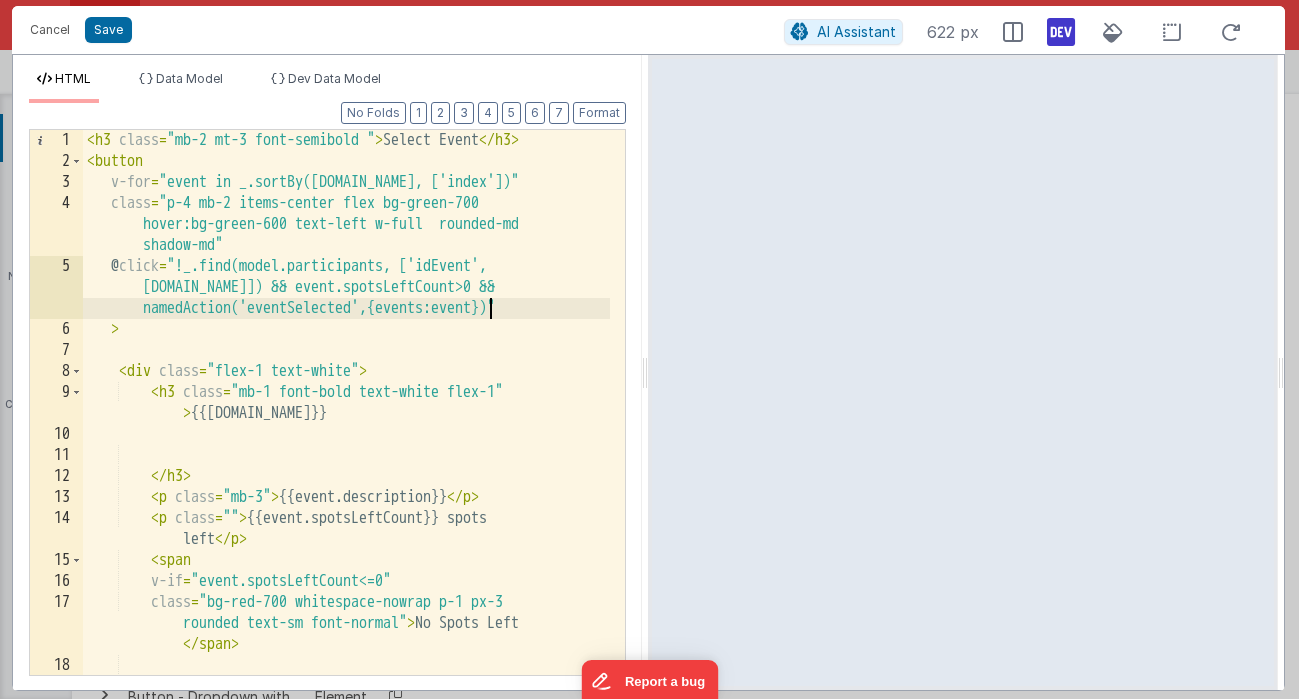 click on "< h3   class = "mb-2 mt-3 font-semibold " > Select Event </ h3 > < button       v-for = "event in _.sortBy([DOMAIN_NAME], ['index'])"       class = "p-4 mb-2 items-center flex bg-green-700          hover:bg-green-600 text-left w-full  rounded-md          shadow-md"       @ click = "!_.find(model.participants, ['idEvent',          [DOMAIN_NAME]]) && event.spotsLeftCount>0 &&          namedAction('eventSelected',{events:event})"     >      < div   class = "flex-1 text-white" >           < h3   class = "mb-1 font-bold text-white flex-1"              > {{[DOMAIN_NAME]}}                         </ h3 >           < p   class = "mb-3" > {{event.description}} </ p >           < p   class = "" > {{event.spotsLeftCount}} spots               left </ p >           < span             v-if = "event.spotsLeftCount<=0"           class = "bg-red-700 whitespace-nowrap p-1 px-3                rounded text-sm font-normal" > No Spots Left              </ span > <" at bounding box center [346, 423] 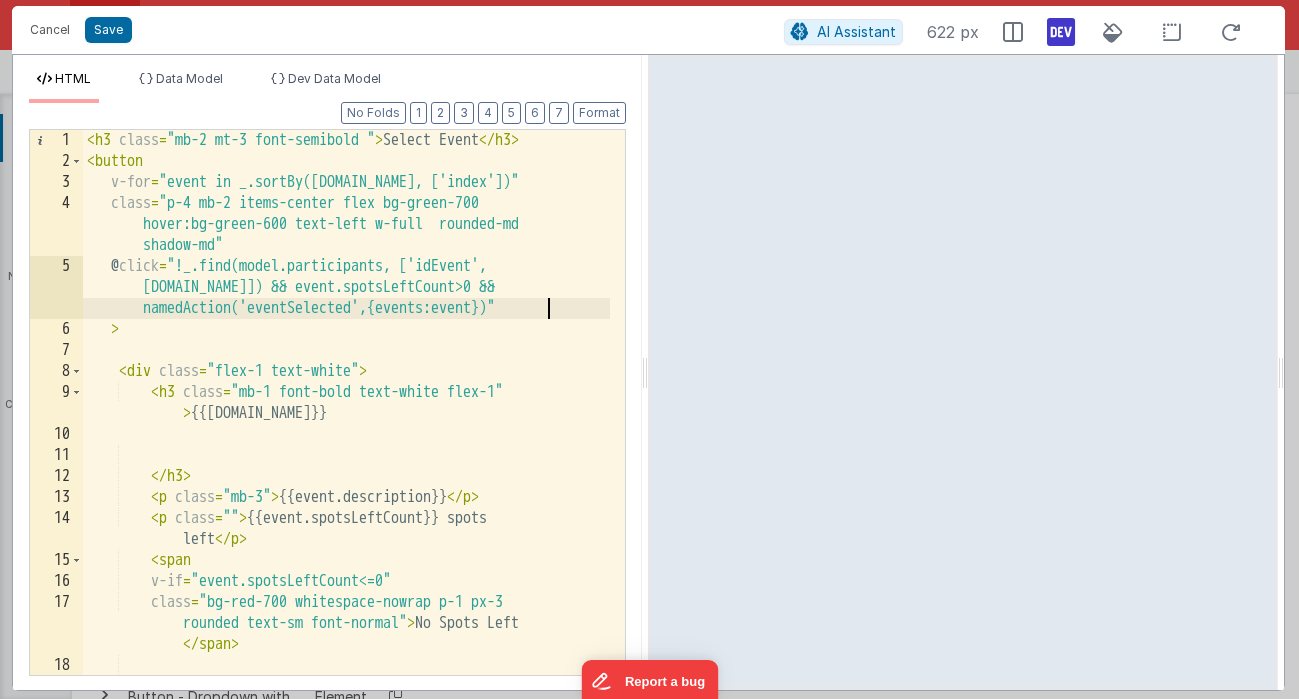 type 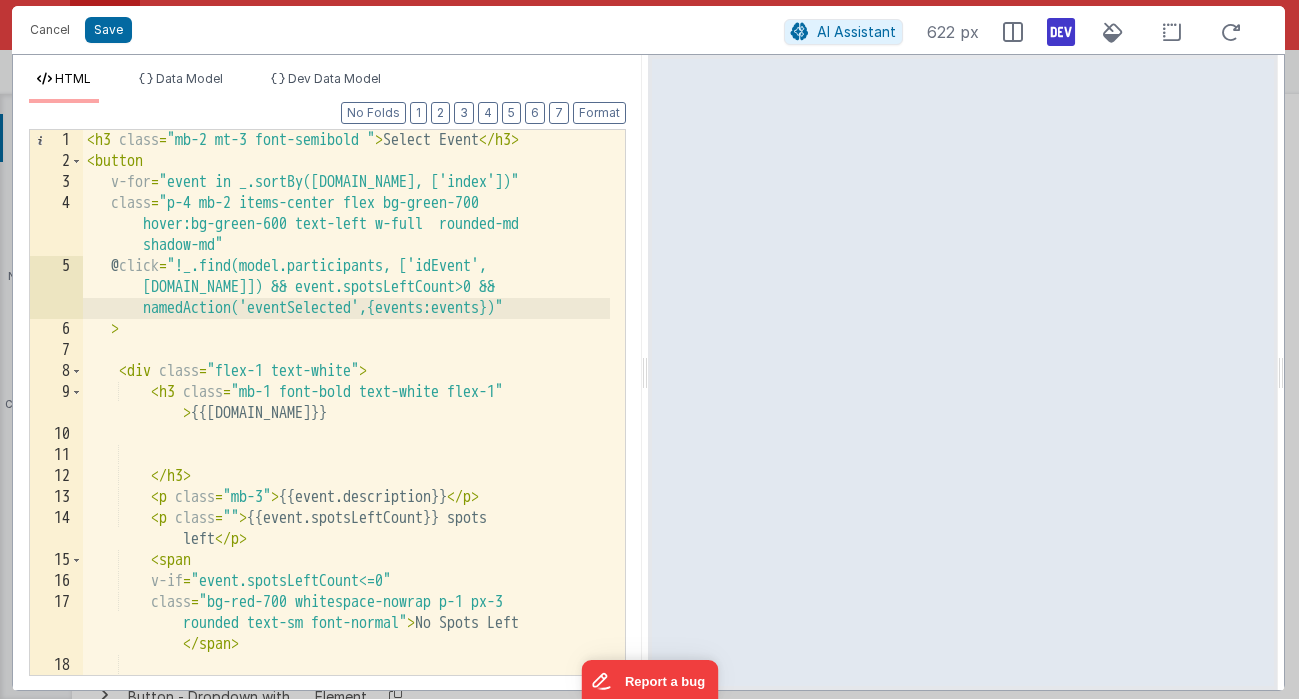 click on "< h3   class = "mb-2 mt-3 font-semibold " > Select Event </ h3 > < button       v-for = "event in _.sortBy([DOMAIN_NAME], ['index'])"       class = "p-4 mb-2 items-center flex bg-green-700          hover:bg-green-600 text-left w-full  rounded-md          shadow-md"       @ click = "!_.find(model.participants, ['idEvent',          [DOMAIN_NAME]]) && event.spotsLeftCount>0 &&          namedAction('eventSelected',{events:events})"     >      < div   class = "flex-1 text-white" >           < h3   class = "mb-1 font-bold text-white flex-1"              > {{[DOMAIN_NAME]}}                         </ h3 >           < p   class = "mb-3" > {{event.description}} </ p >           < p   class = "" > {{event.spotsLeftCount}} spots               left </ p >           < span             v-if = "event.spotsLeftCount<=0"           class = "bg-red-700 whitespace-nowrap p-1 px-3                rounded text-sm font-normal" > No Spots Left              </ span > <" at bounding box center (346, 423) 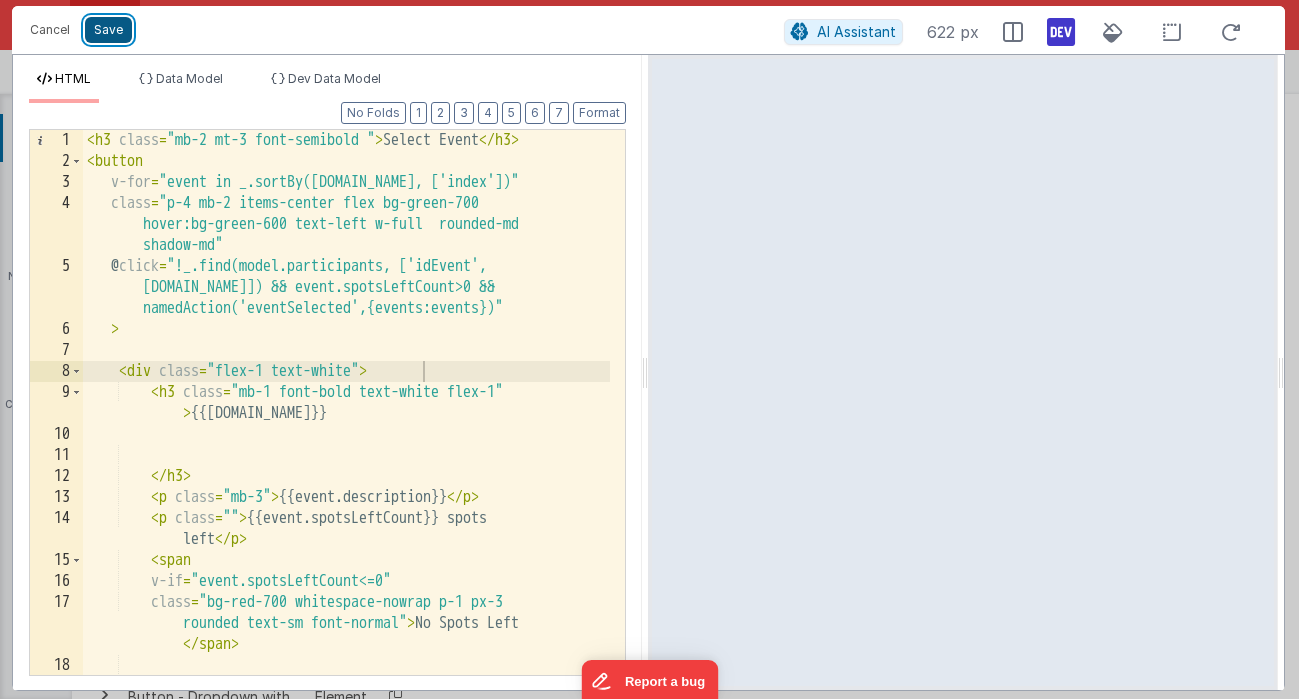 click on "Save" at bounding box center (108, 30) 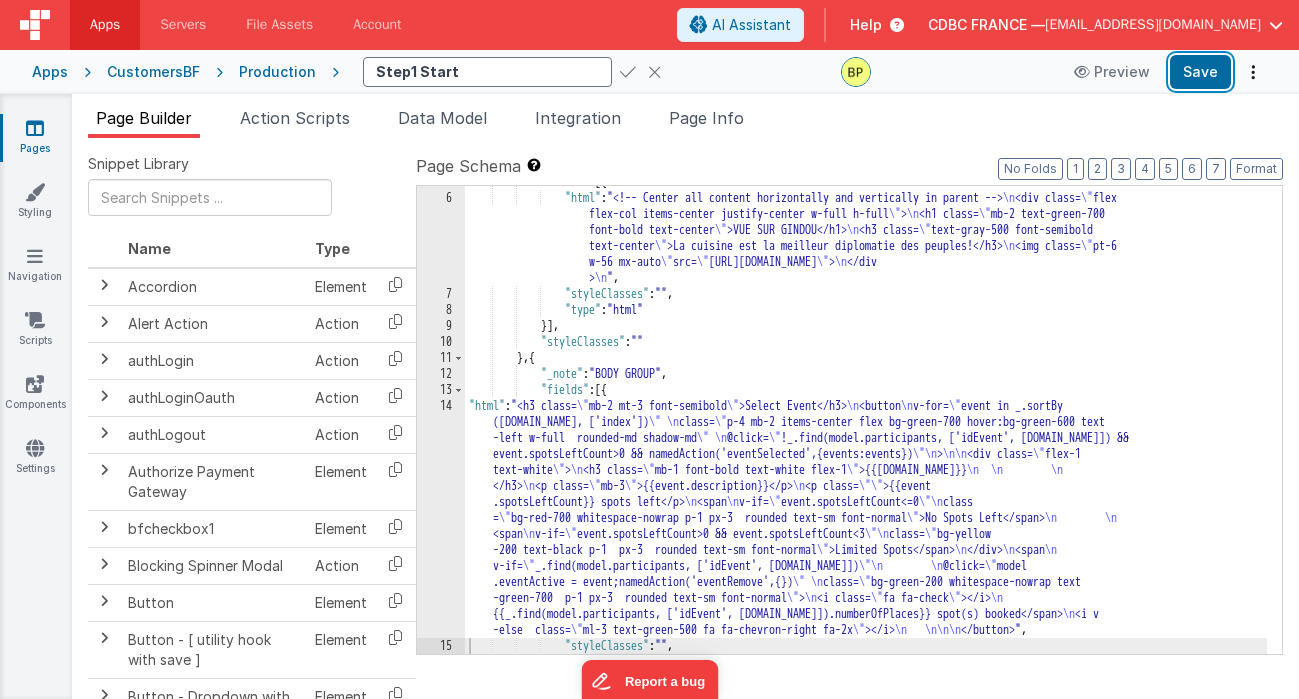 drag, startPoint x: 1191, startPoint y: 72, endPoint x: 1135, endPoint y: 73, distance: 56.008926 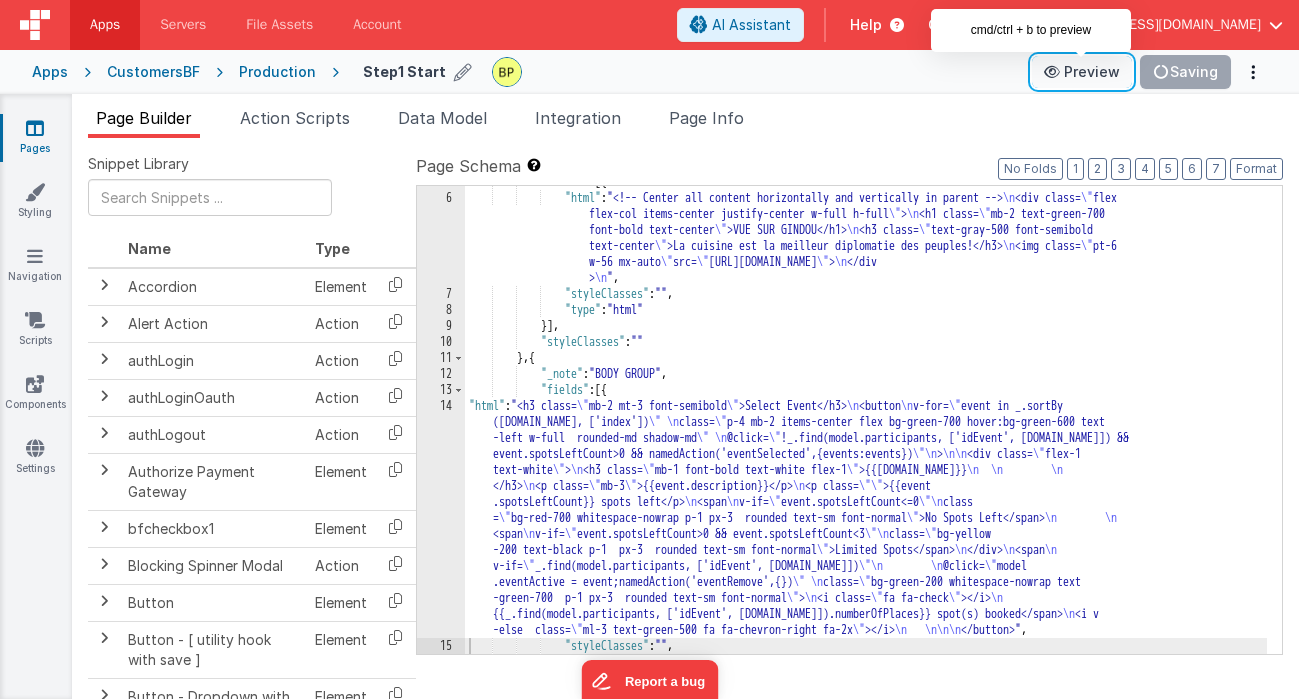 drag, startPoint x: 1090, startPoint y: 70, endPoint x: 1047, endPoint y: 73, distance: 43.104523 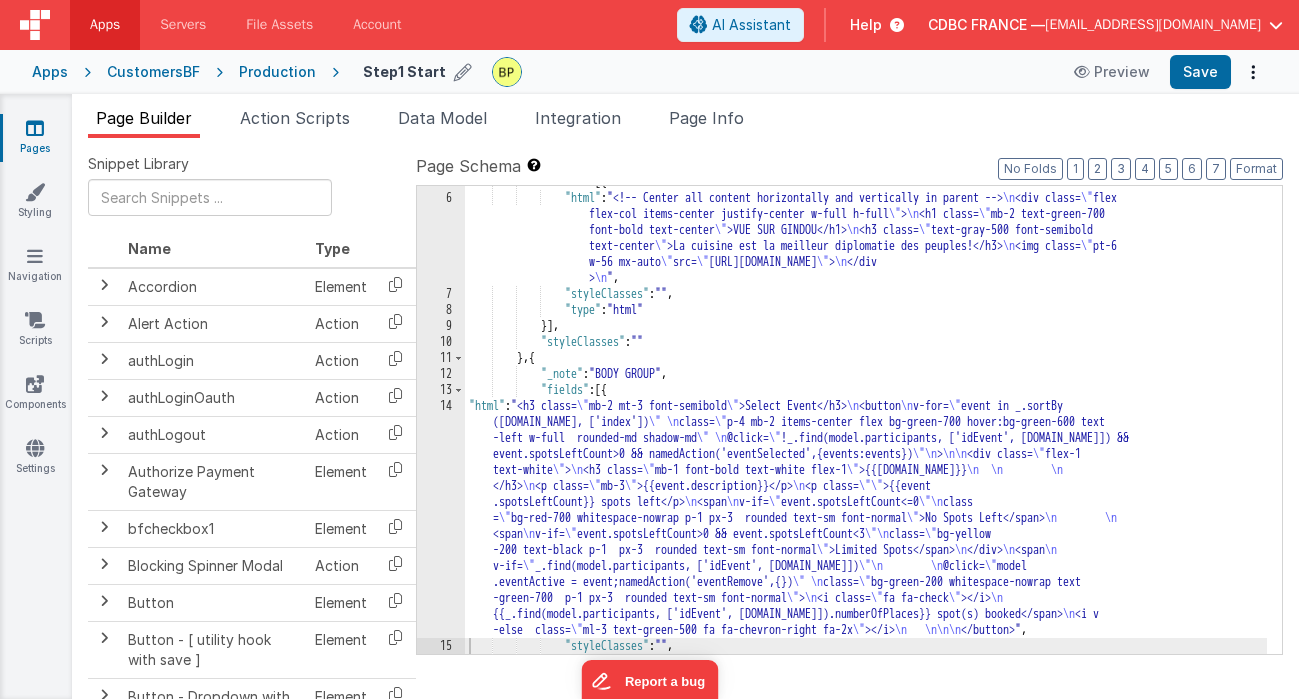 click on "14" at bounding box center [441, 518] 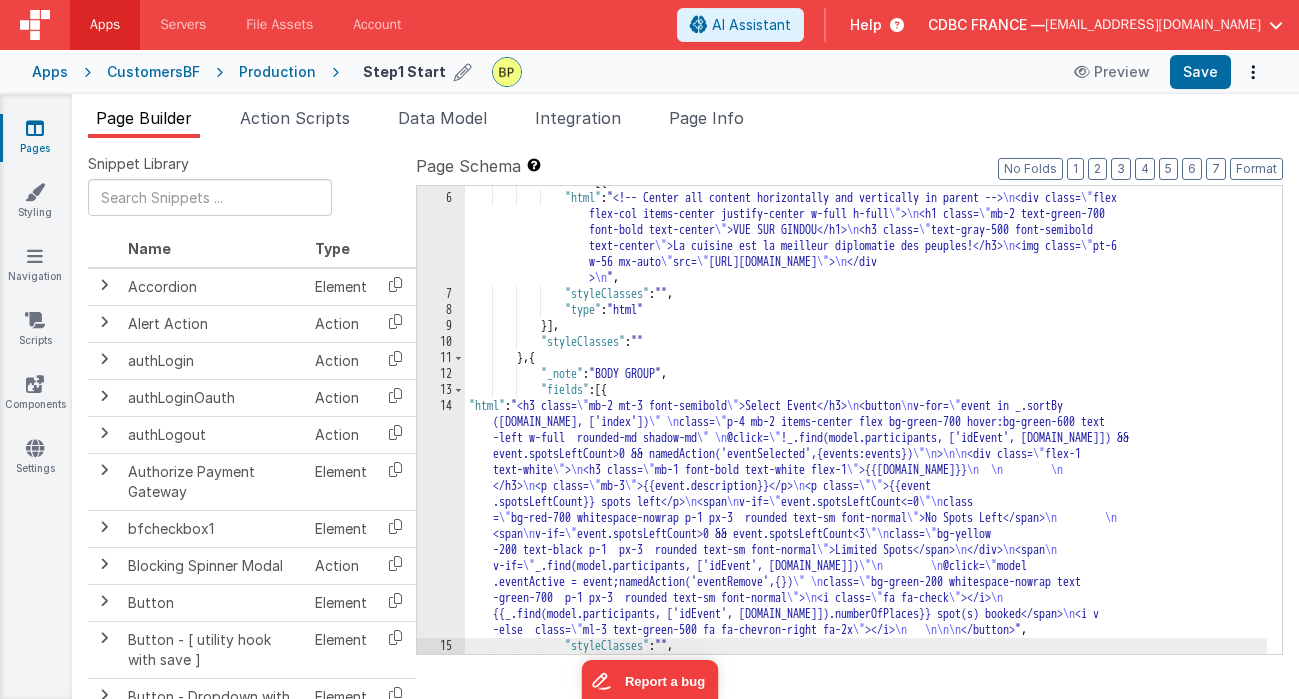 click on "14" at bounding box center (441, 518) 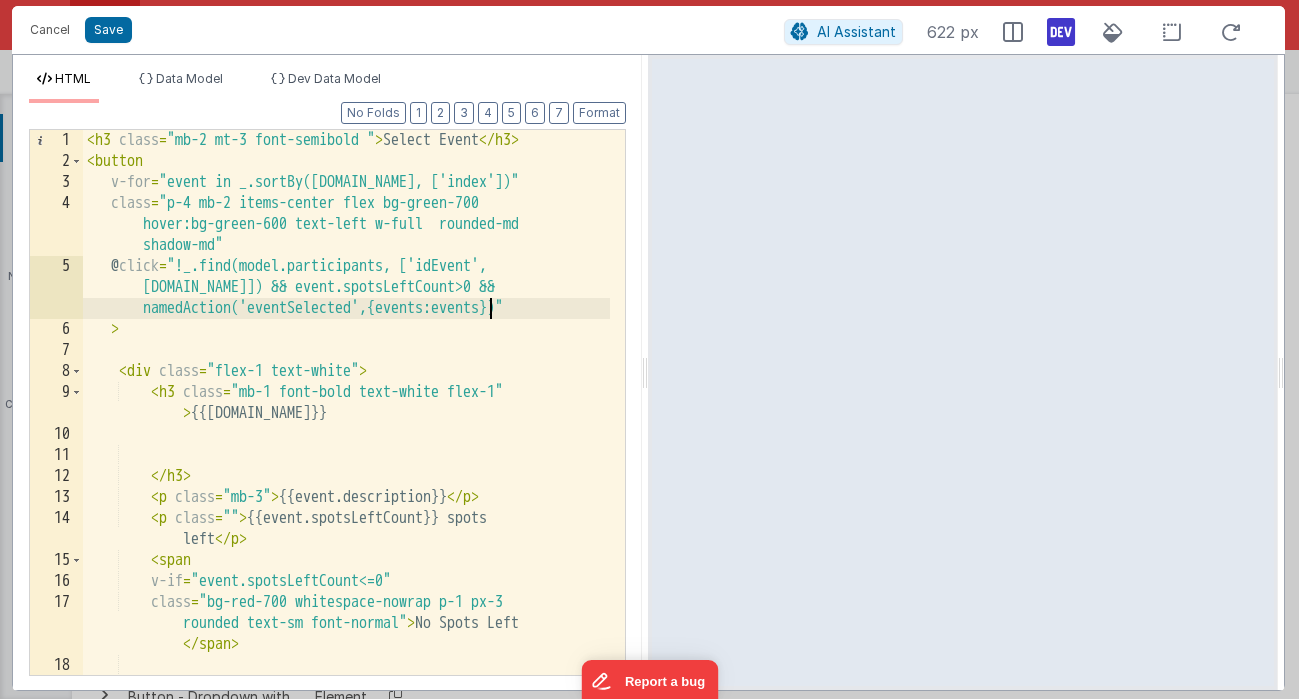 drag, startPoint x: 487, startPoint y: 310, endPoint x: 490, endPoint y: 370, distance: 60.074955 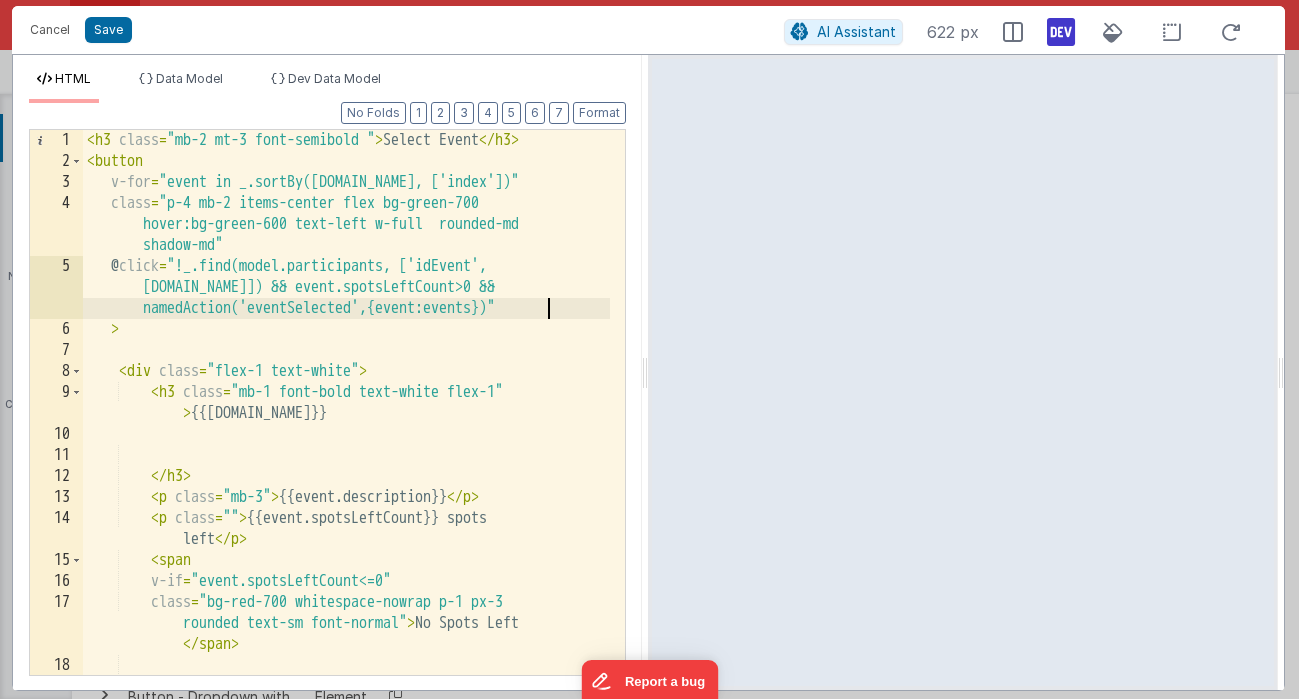 click on "< h3   class = "mb-2 mt-3 font-semibold " > Select Event </ h3 > < button       v-for = "event in _.sortBy([DOMAIN_NAME], ['index'])"       class = "p-4 mb-2 items-center flex bg-green-700          hover:bg-green-600 text-left w-full  rounded-md          shadow-md"       @ click = "!_.find(model.participants, ['idEvent',          [DOMAIN_NAME]]) && event.spotsLeftCount>0 &&          namedAction('eventSelected',{event:events})"     >      < div   class = "flex-1 text-white" >           < h3   class = "mb-1 font-bold text-white flex-1"              > {{[DOMAIN_NAME]}}                         </ h3 >           < p   class = "mb-3" > {{event.description}} </ p >           < p   class = "" > {{event.spotsLeftCount}} spots               left </ p >           < span             v-if = "event.spotsLeftCount<=0"           class = "bg-red-700 whitespace-nowrap p-1 px-3                rounded text-sm font-normal" > No Spots Left              </ span > <" at bounding box center [346, 423] 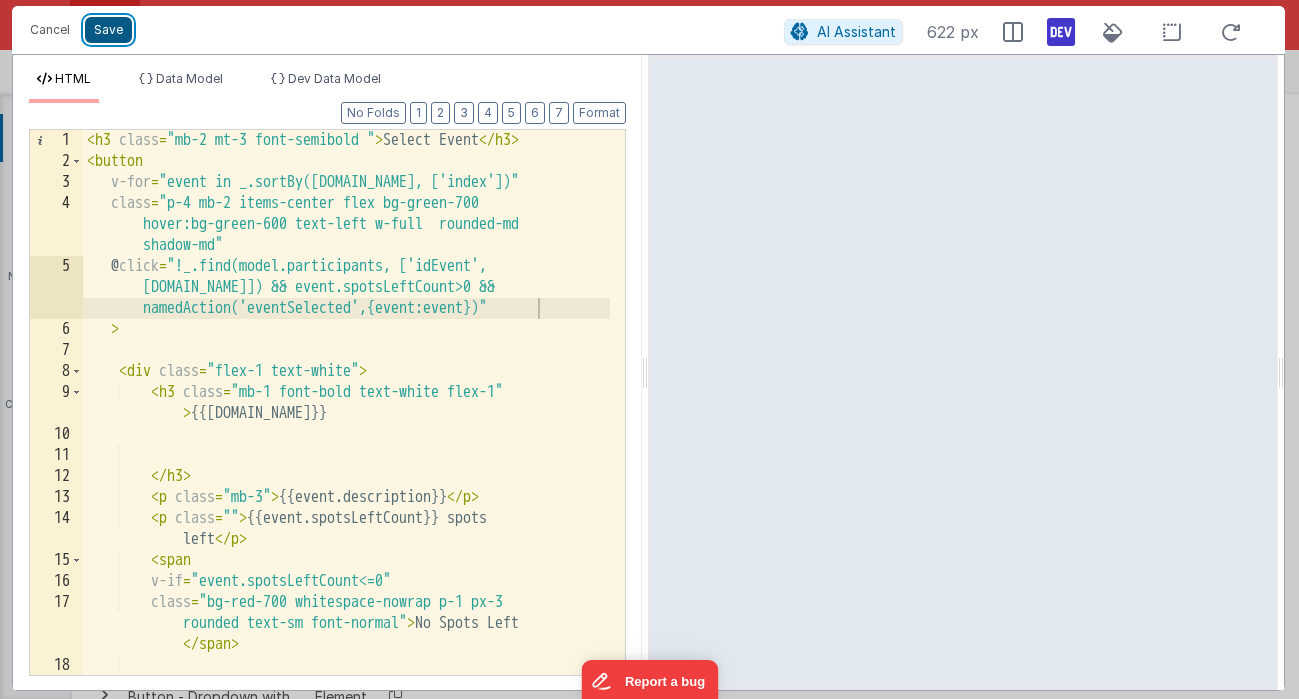 click on "Save" at bounding box center (108, 30) 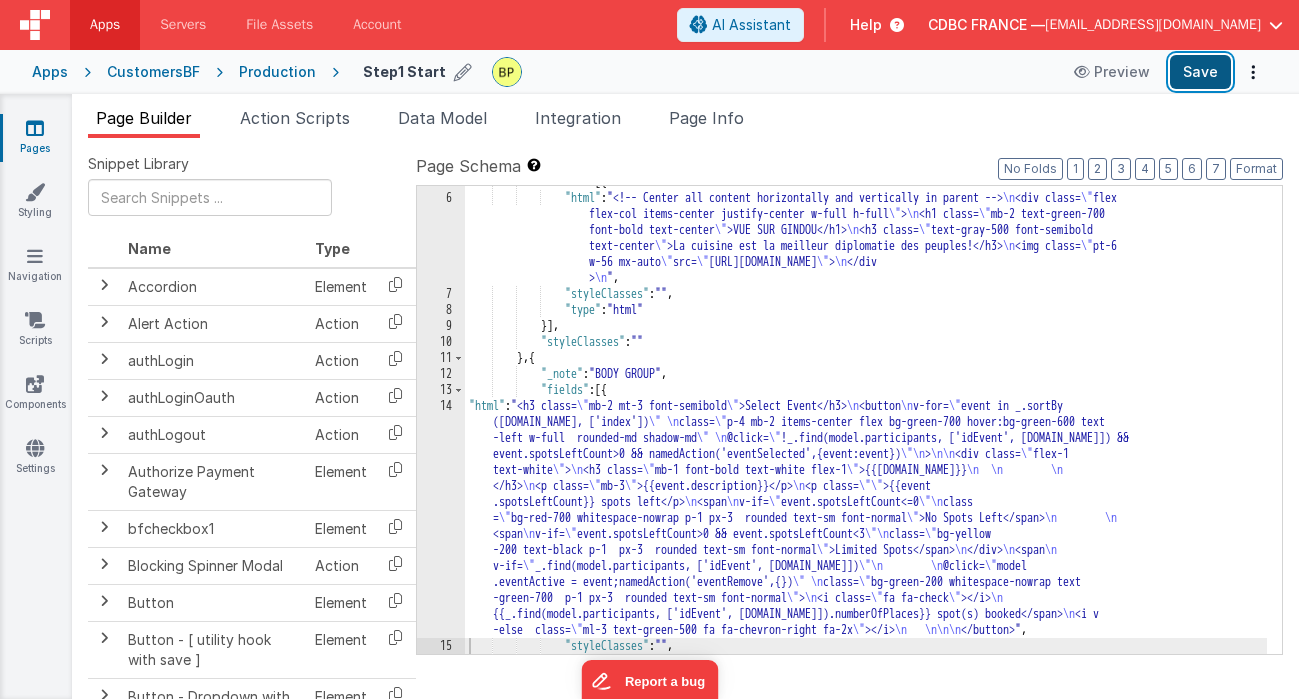click on "Save" at bounding box center (1200, 72) 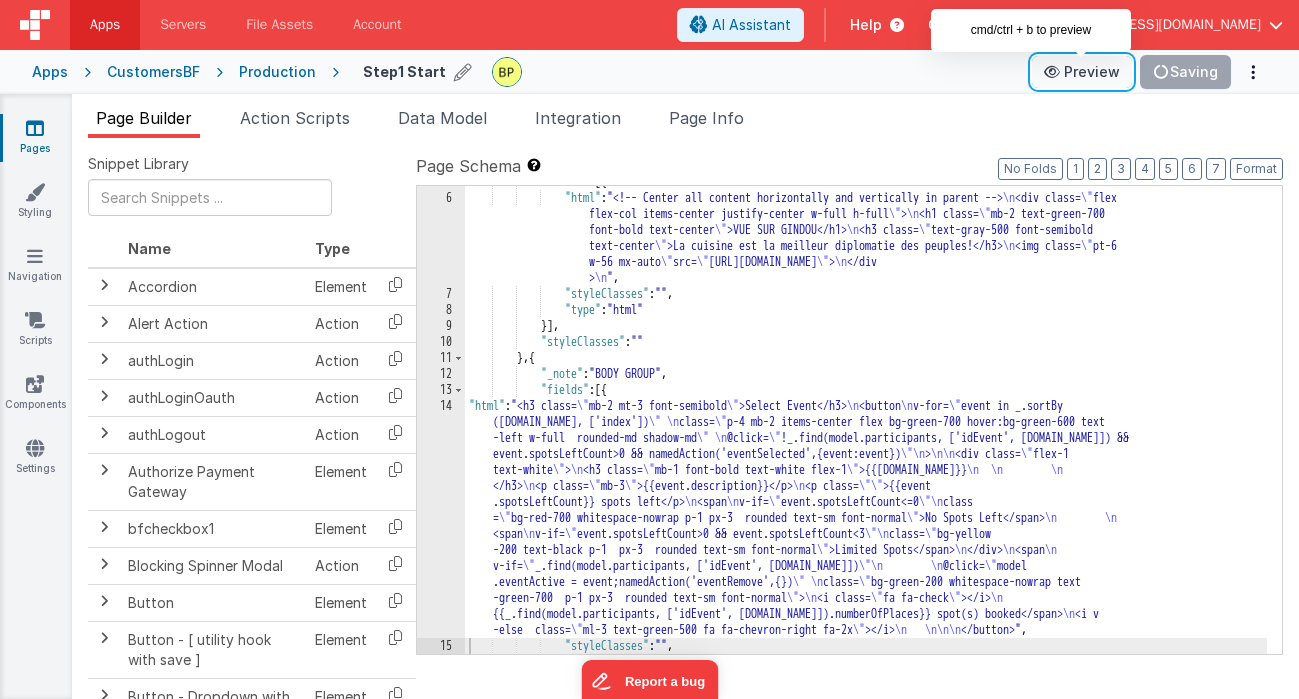 click on "Preview" at bounding box center (1082, 72) 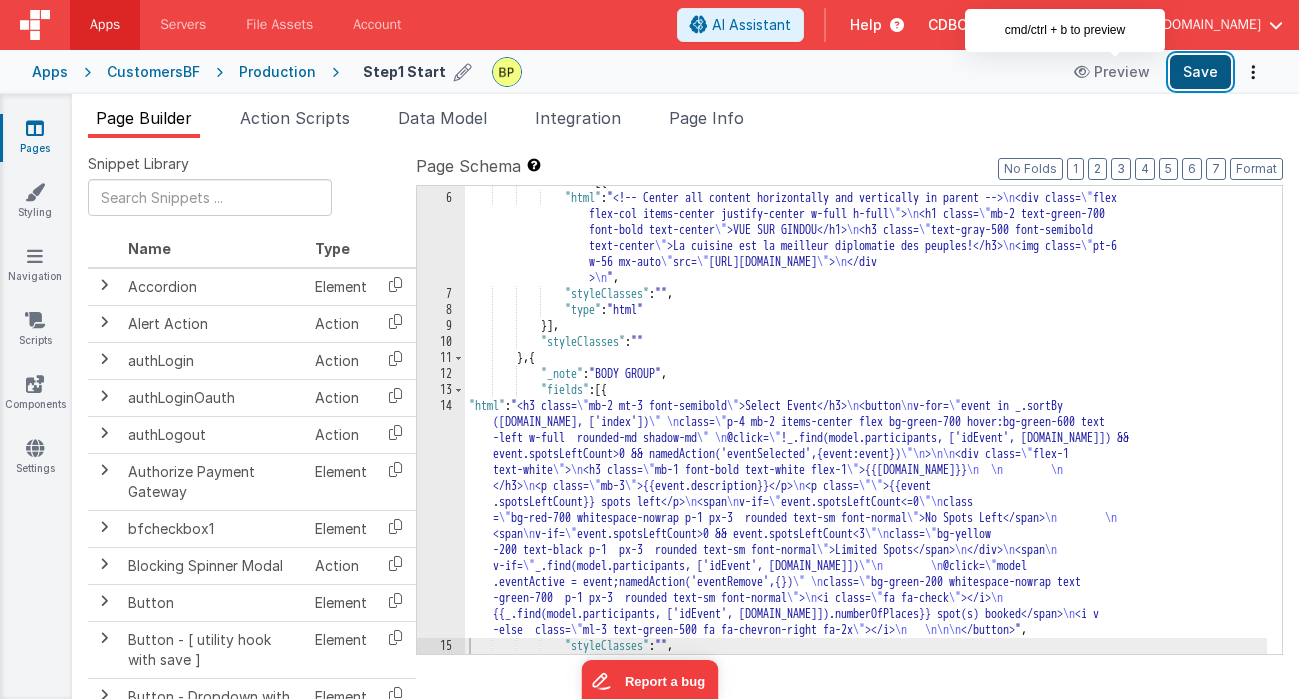 click on "Save" at bounding box center (1200, 72) 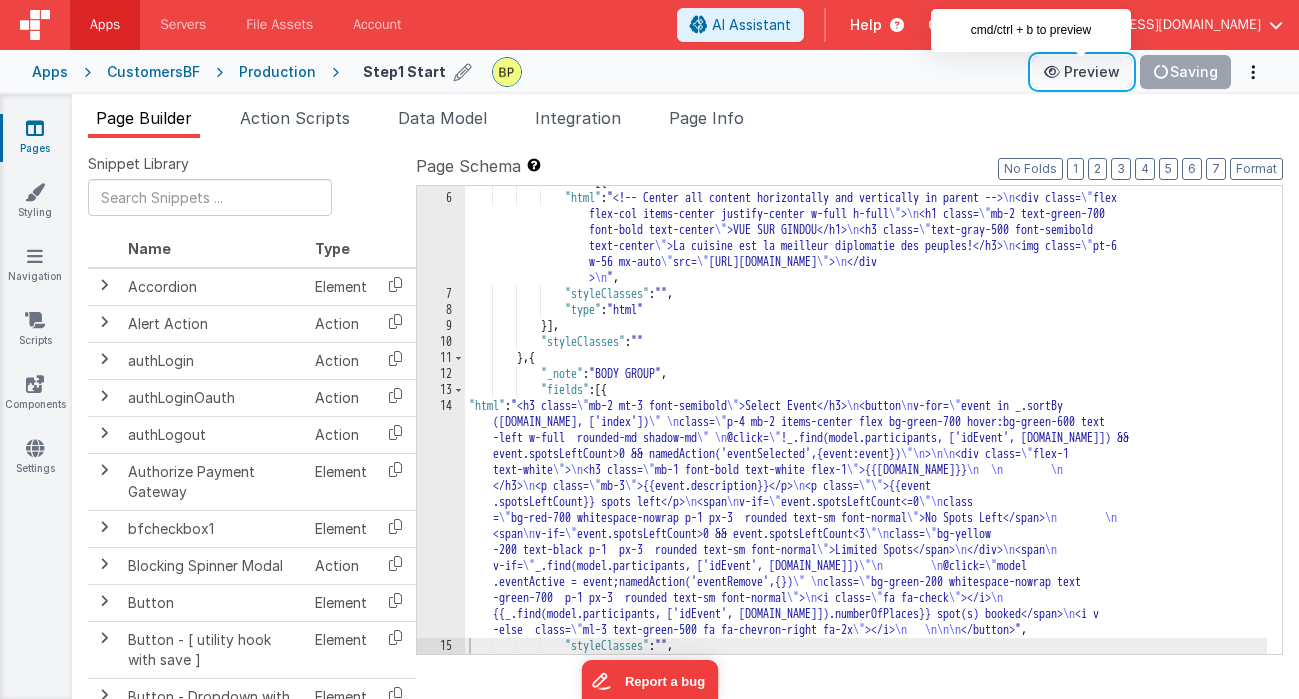 click on "Preview" at bounding box center (1082, 72) 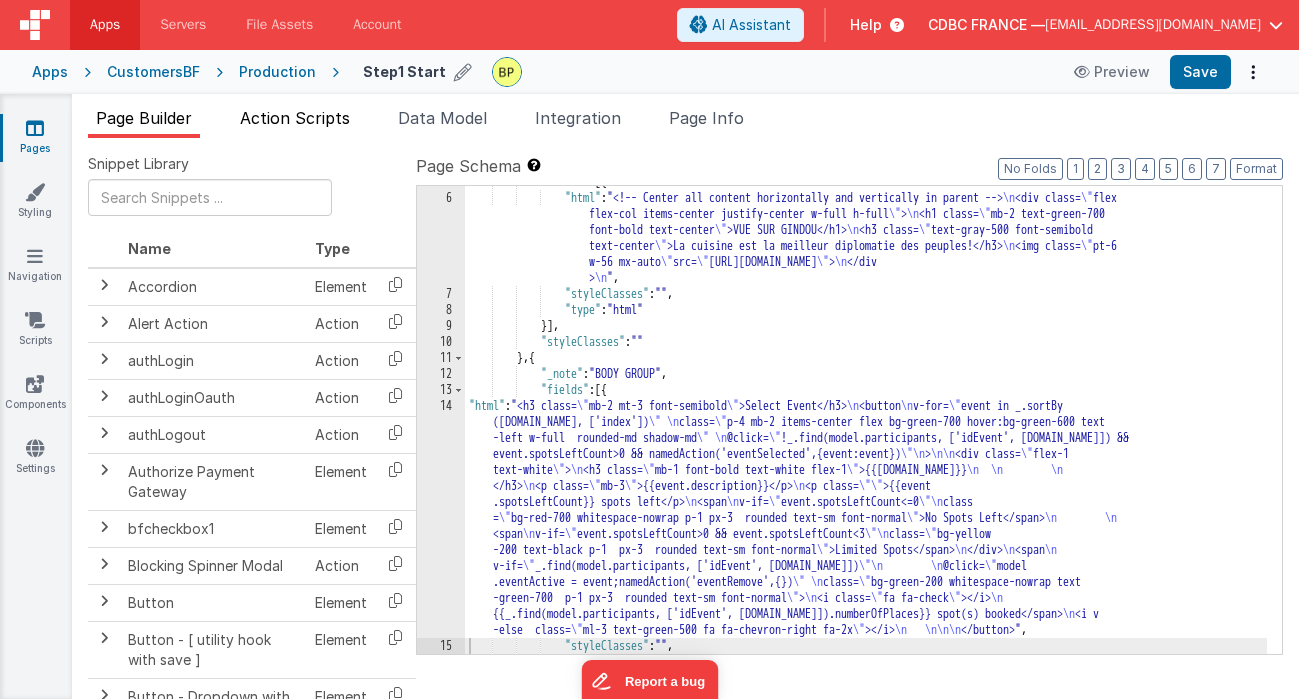 click on "Action Scripts" at bounding box center [295, 118] 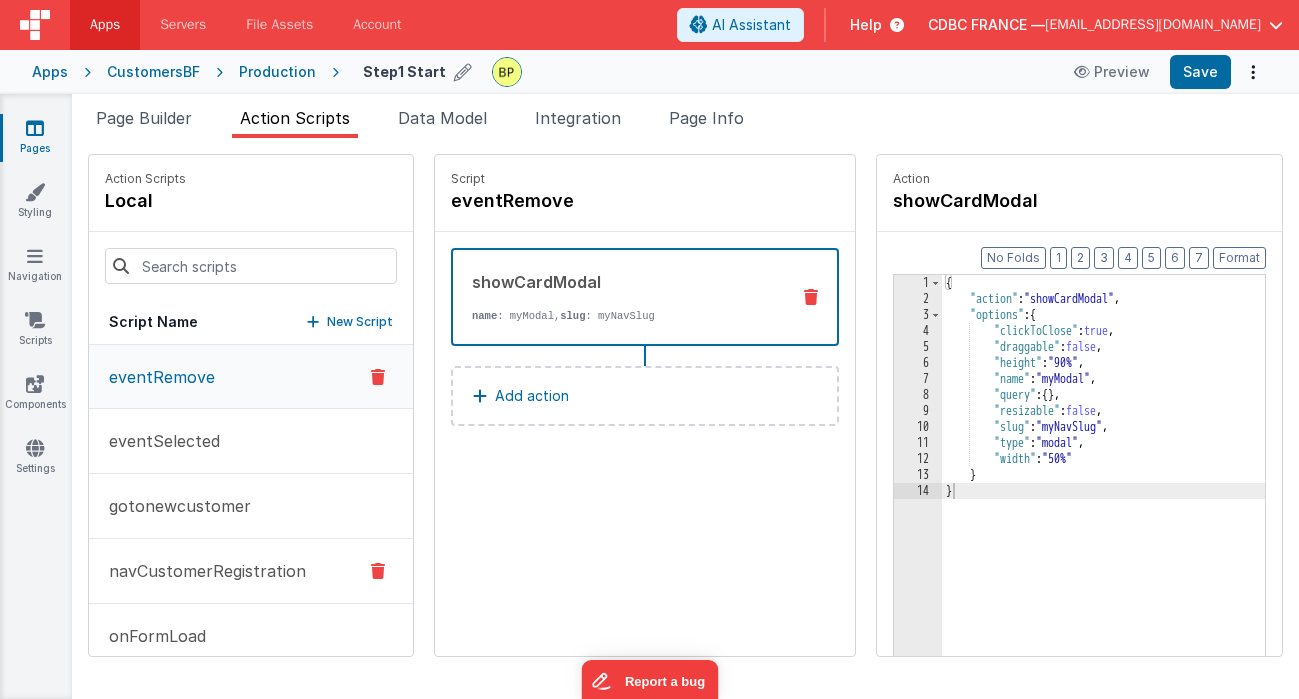 scroll, scrollTop: 29, scrollLeft: 0, axis: vertical 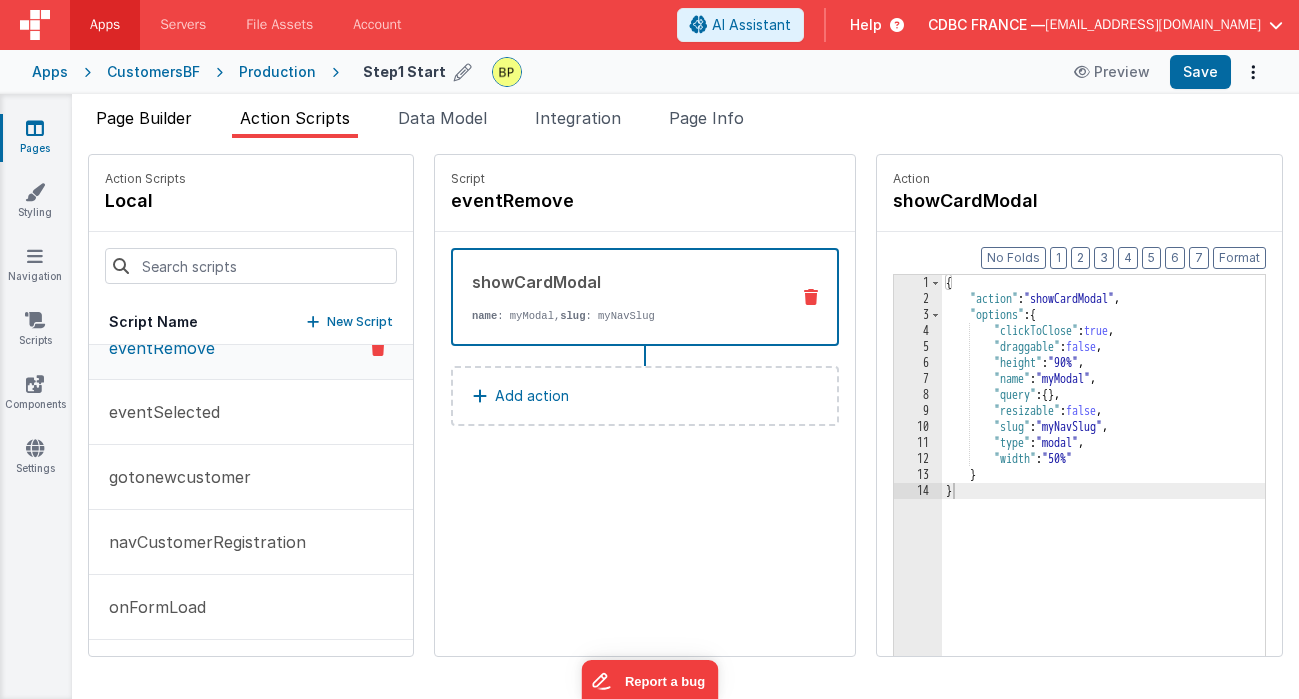 click on "Page Builder" at bounding box center (144, 118) 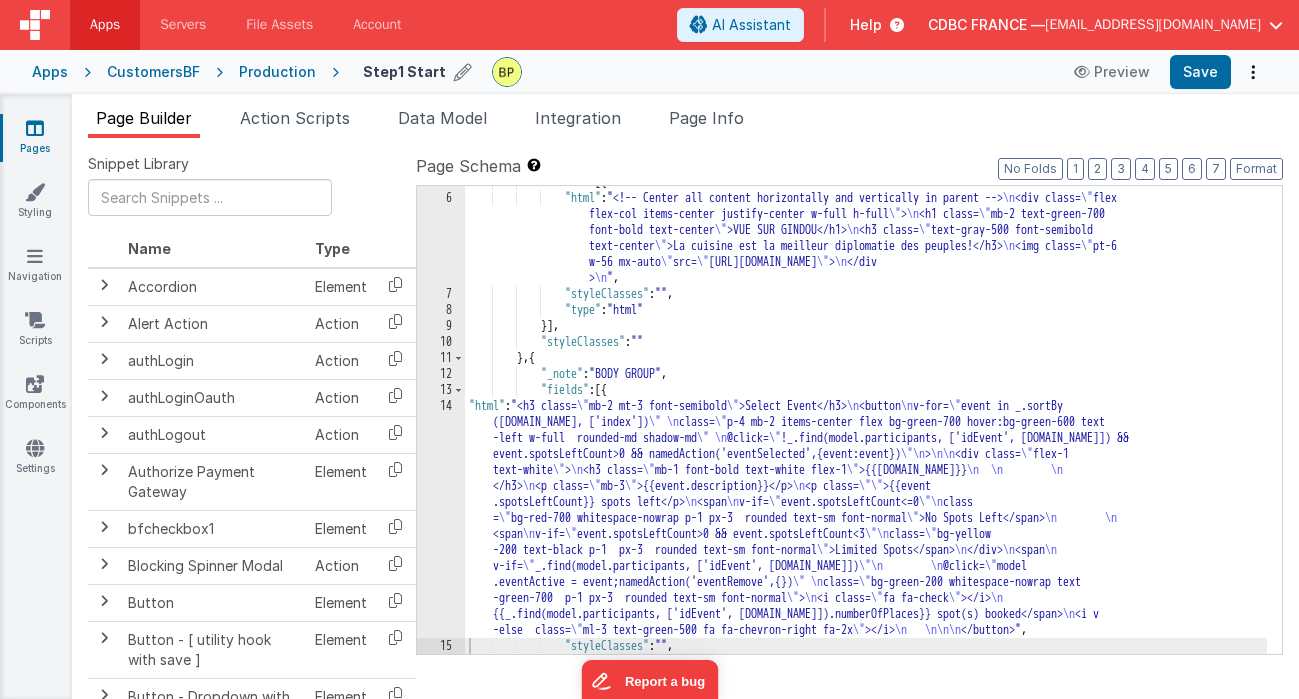 click on "14" at bounding box center (441, 518) 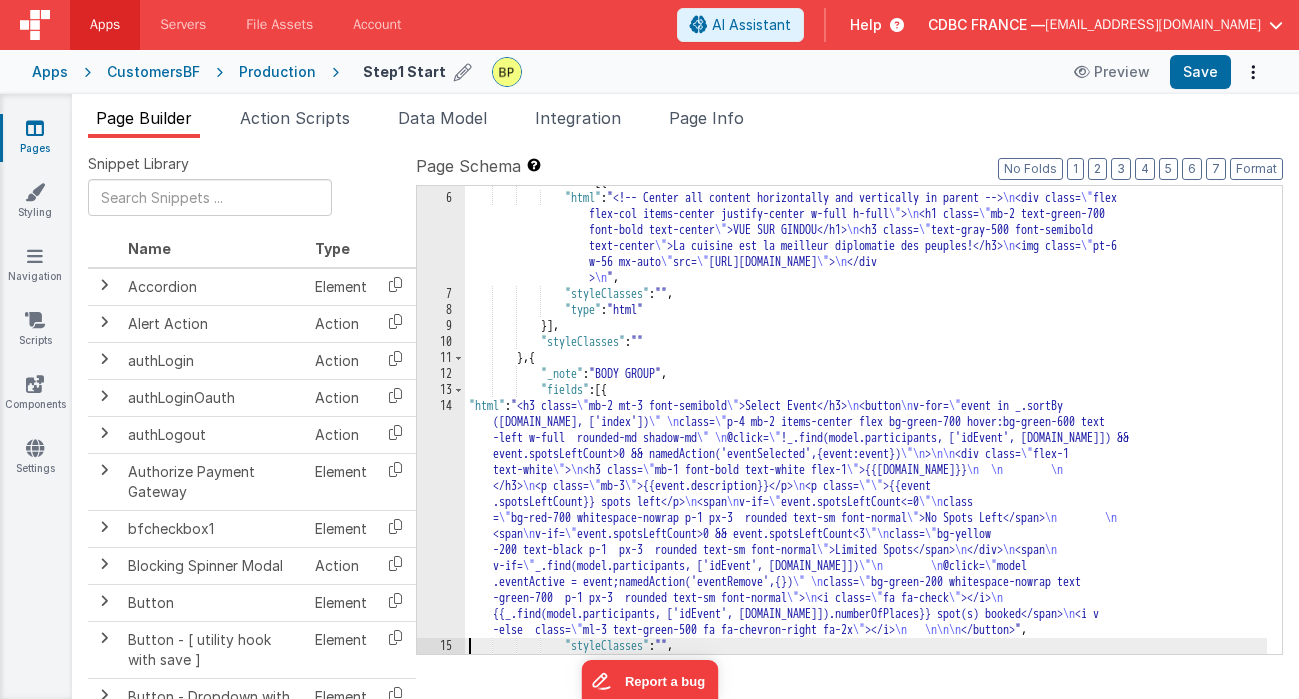 click on "14" at bounding box center [441, 518] 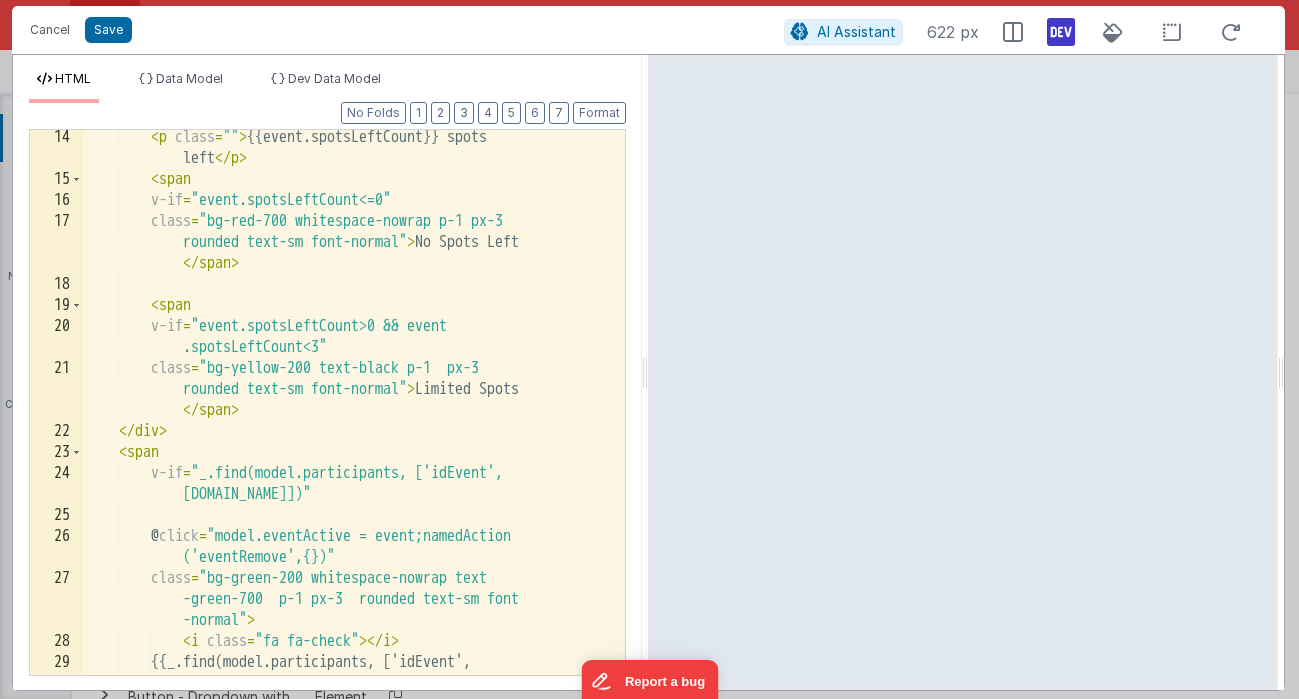 scroll, scrollTop: 481, scrollLeft: 0, axis: vertical 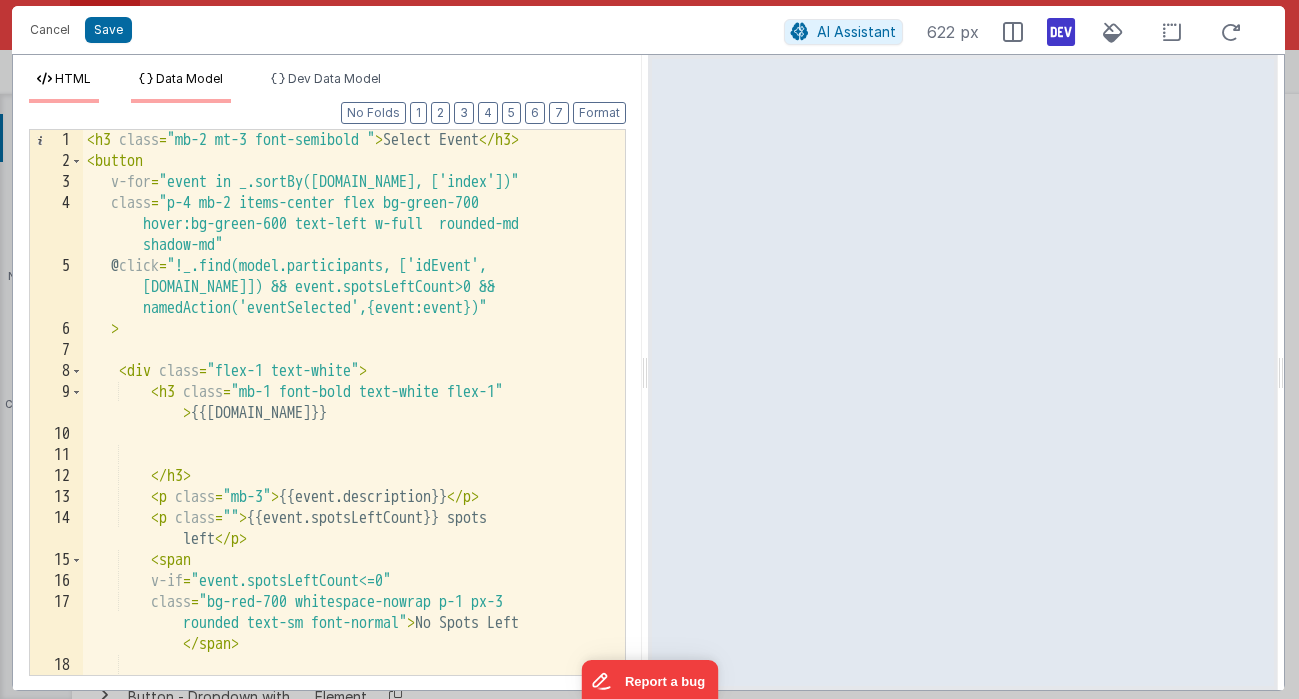 click on "Data Model" at bounding box center [189, 78] 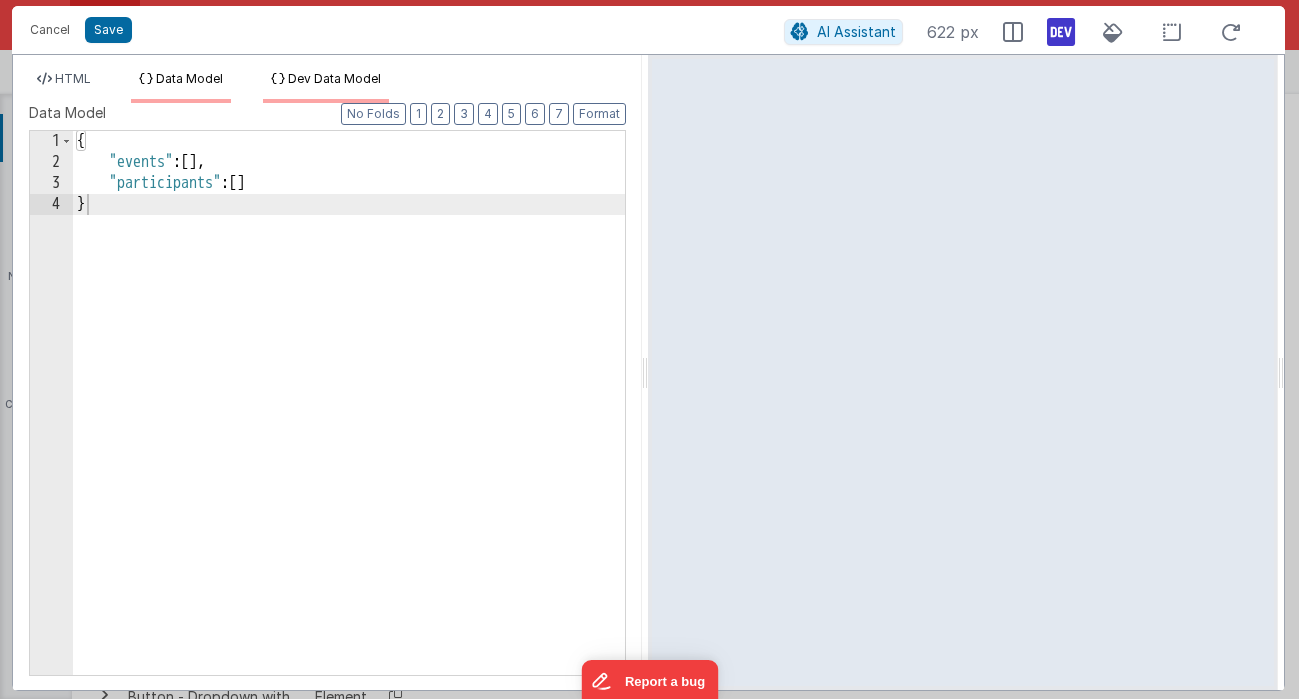 click on "Dev Data Model" at bounding box center [334, 78] 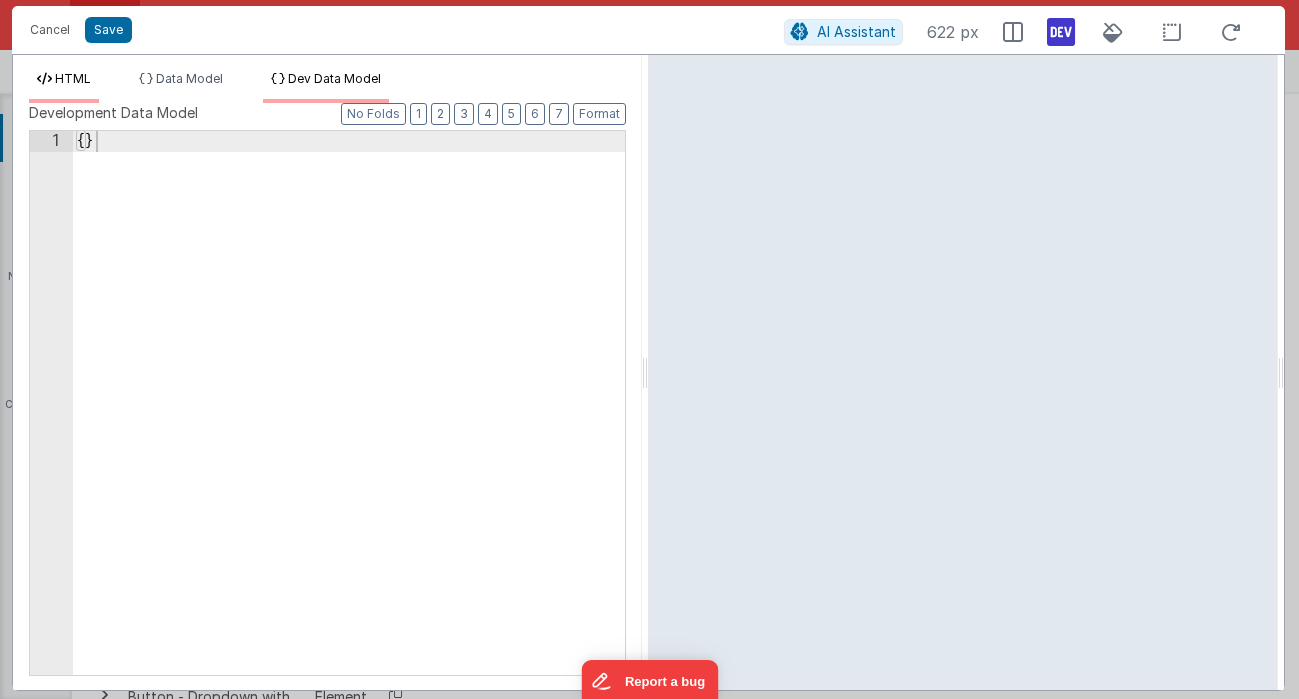 click on "HTML" at bounding box center (73, 78) 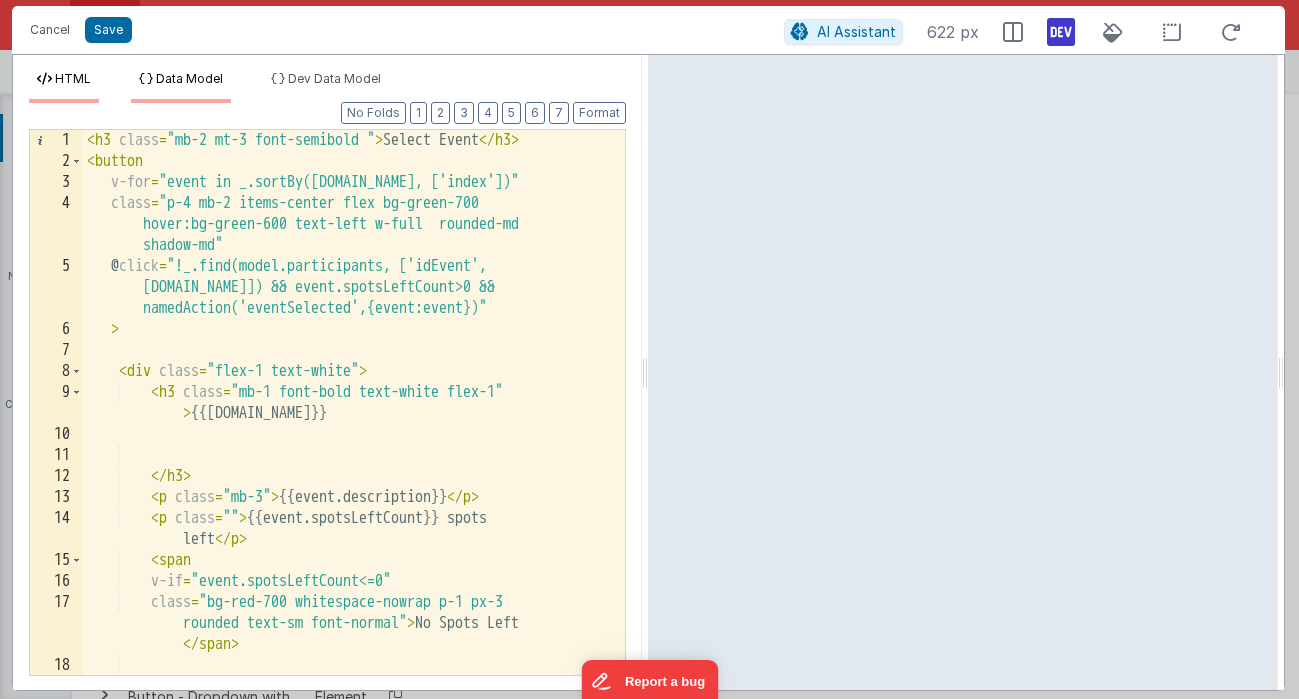 click on "Data Model" at bounding box center [189, 78] 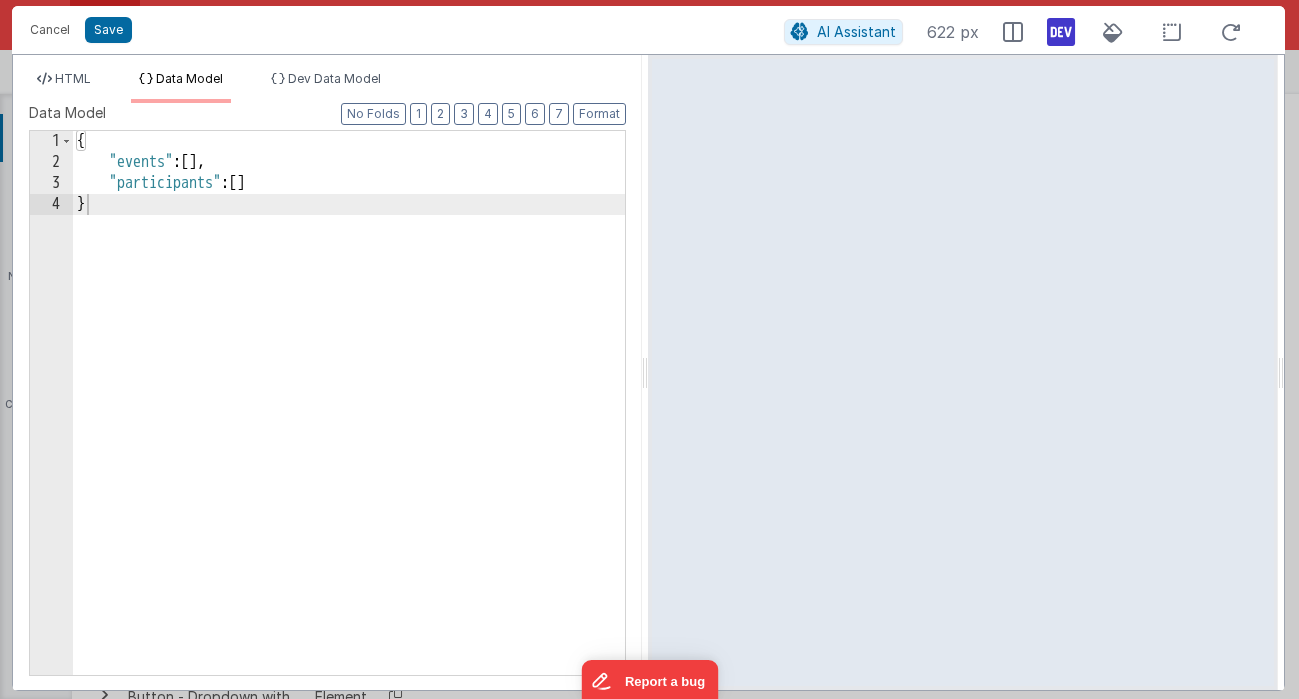 click on "Data Model" at bounding box center (189, 78) 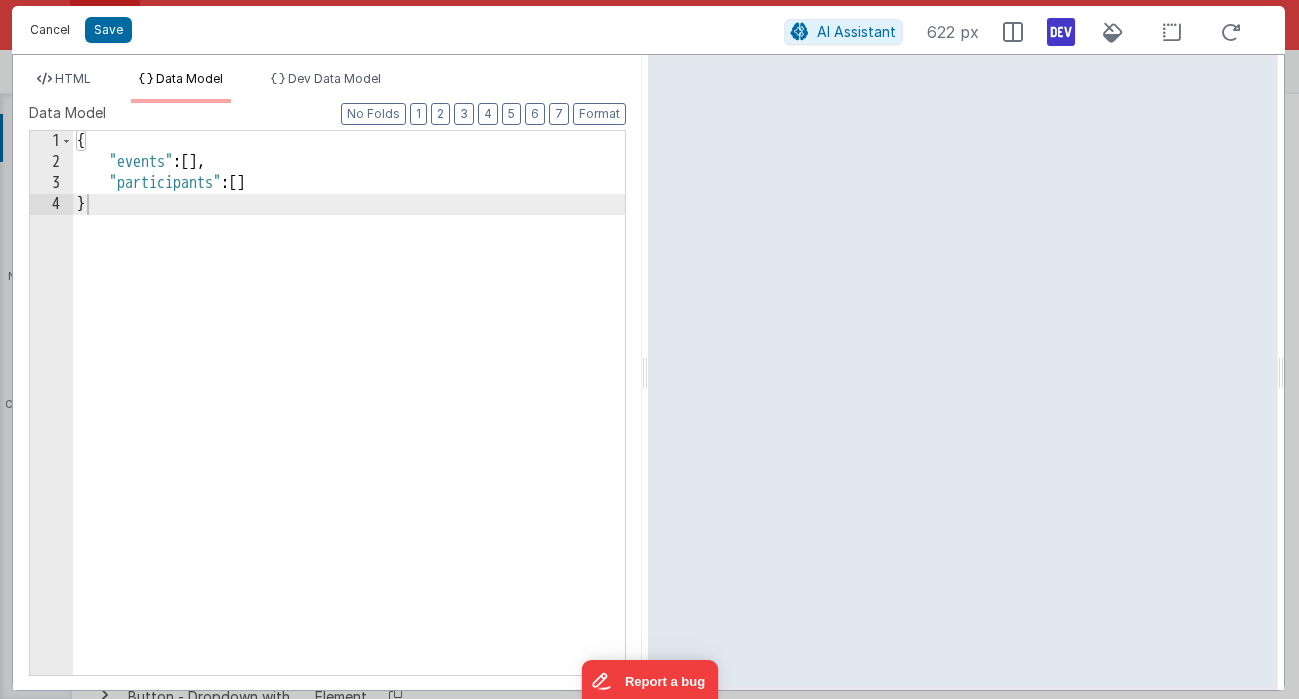 click on "Cancel" at bounding box center (50, 30) 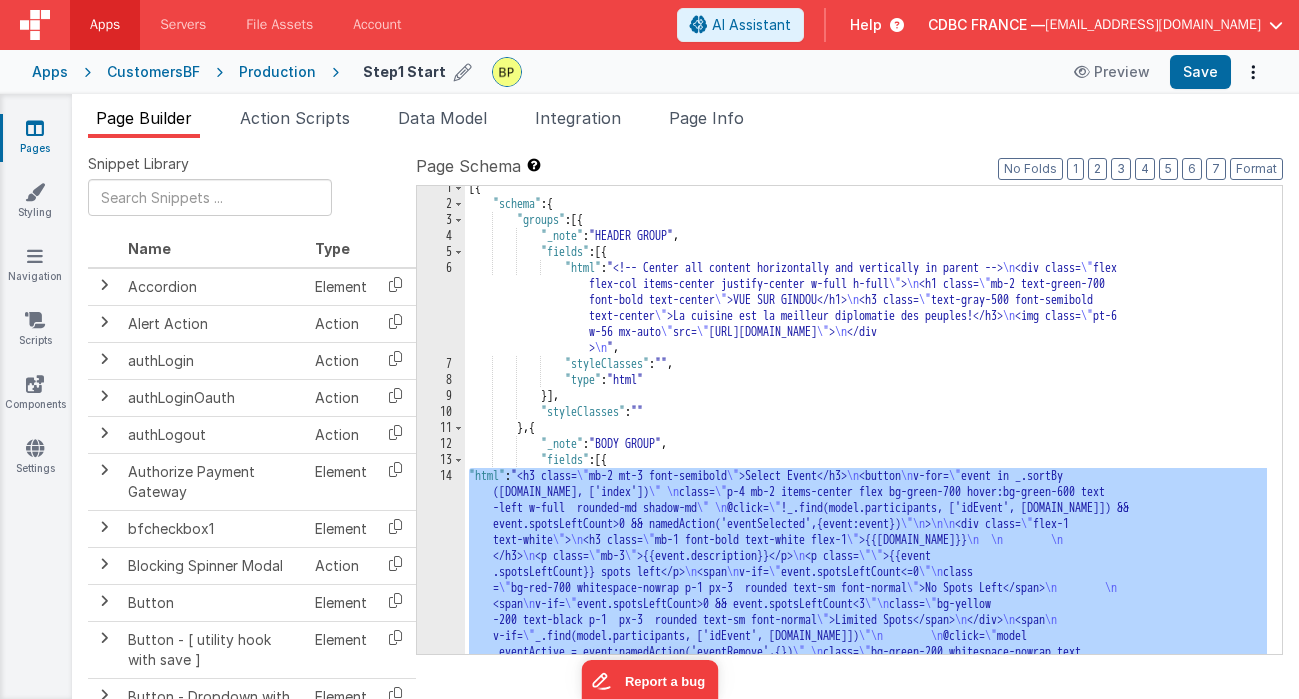 scroll, scrollTop: 6, scrollLeft: 0, axis: vertical 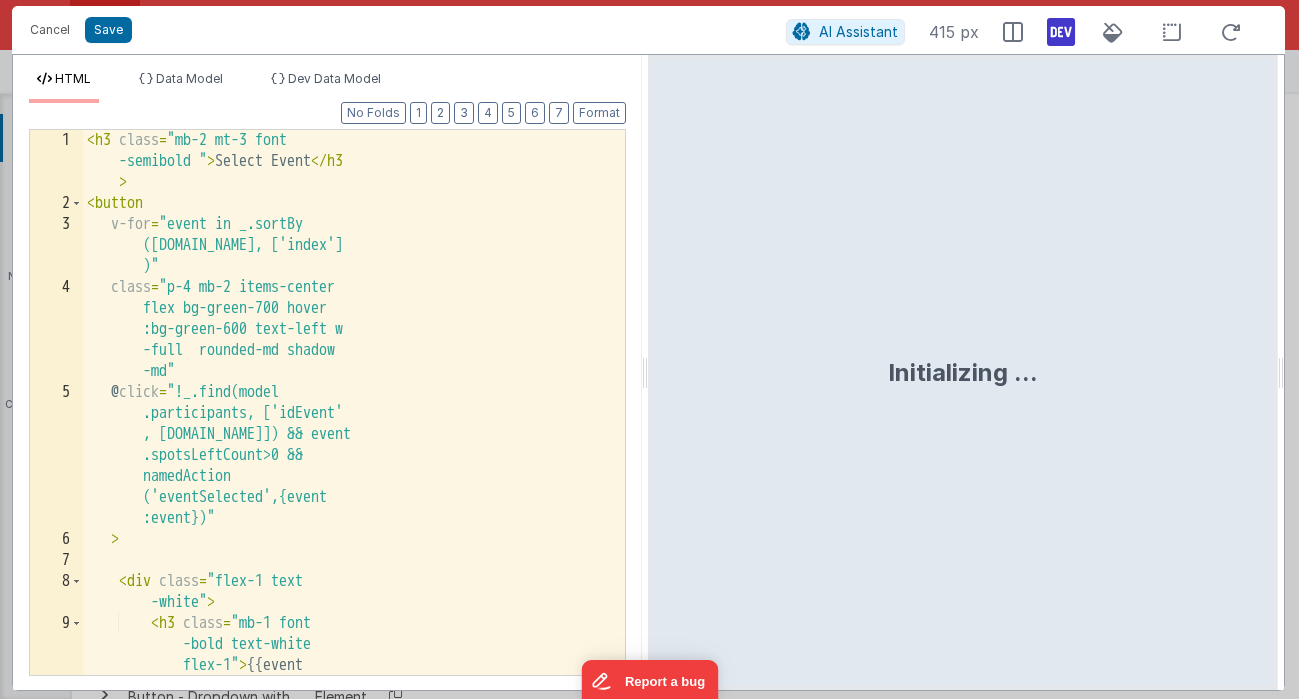 click on "HTML
Data Model
Dev Data Model
Format
7
6
5
4
3
2
1
No Folds
1 2 3 4 5 6 7 8 9 < h3   class = "mb-2 mt-3 font      -semibold " > Select Event </ h3      > < button       v-for = "event in _.sortBy         ([DOMAIN_NAME], ['index']         )"       class = "p-4 mb-2 items-center          flex bg-green-700 hover         :bg-green-600 text-left w         -full  rounded-md shadow         -md"       @ click = "!_.find(model         .participants, ['idEvent'         , [DOMAIN_NAME]]) && event         .spotsLeftCount>0 &&          namedAction         ('eventSelected',{event :event})"" at bounding box center (648, 372) 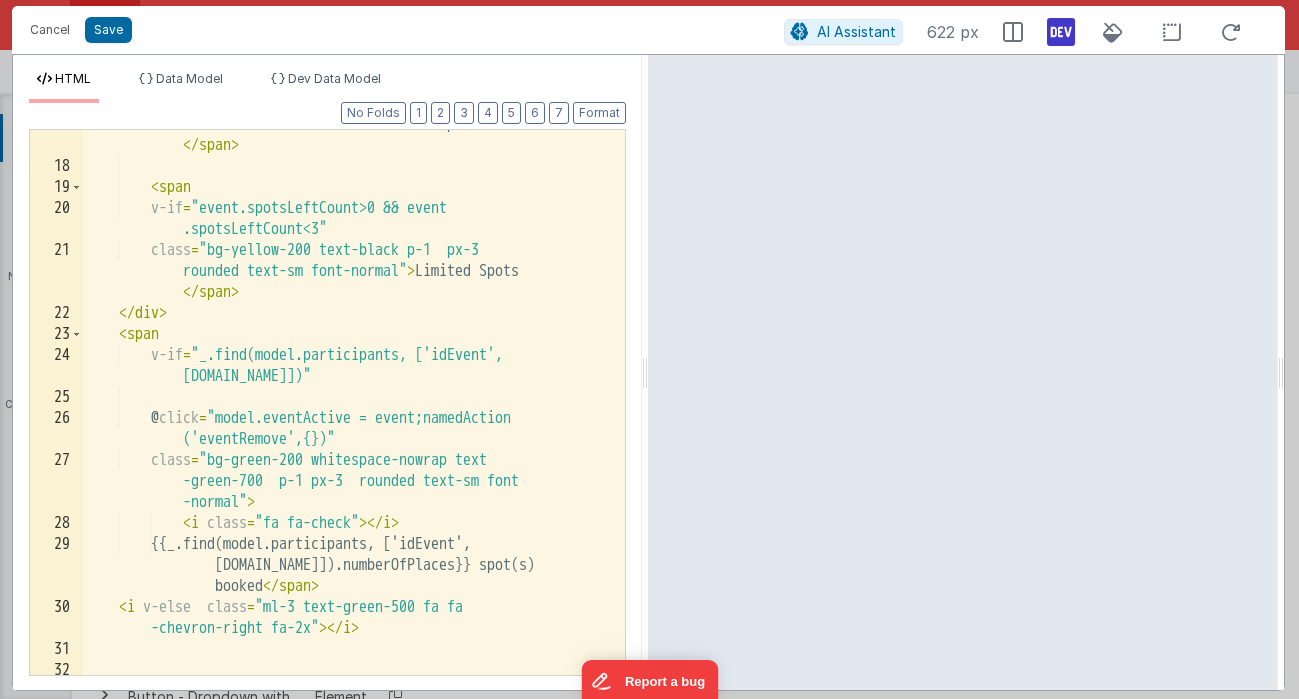 scroll, scrollTop: 547, scrollLeft: 0, axis: vertical 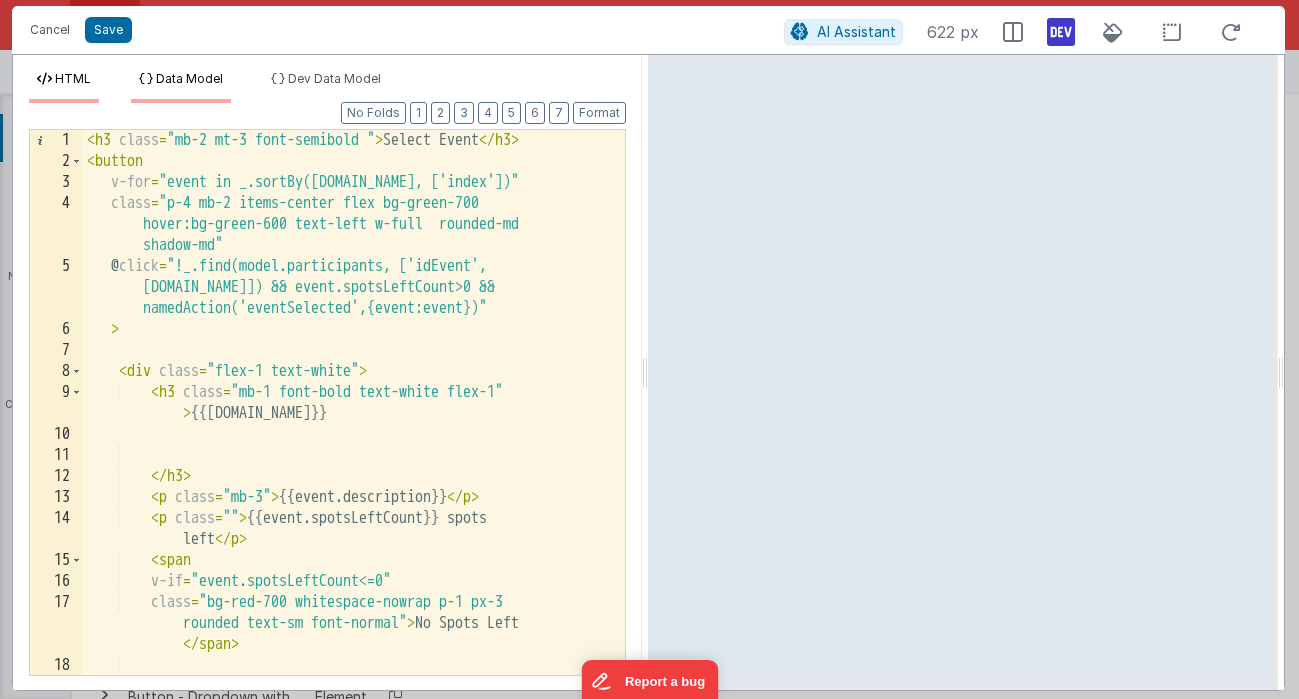 click on "Data Model" at bounding box center (189, 78) 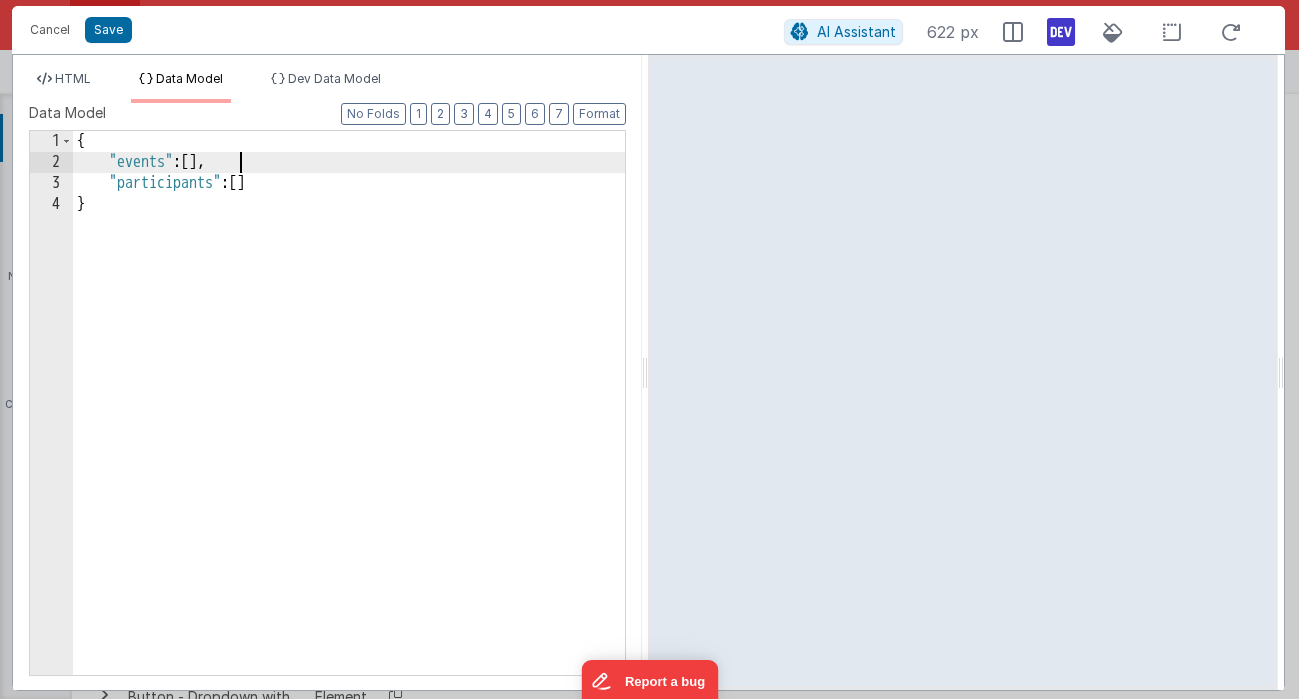 click on "{      "events" :  [ ] ,      "participants" :  [ ] }" at bounding box center [349, 424] 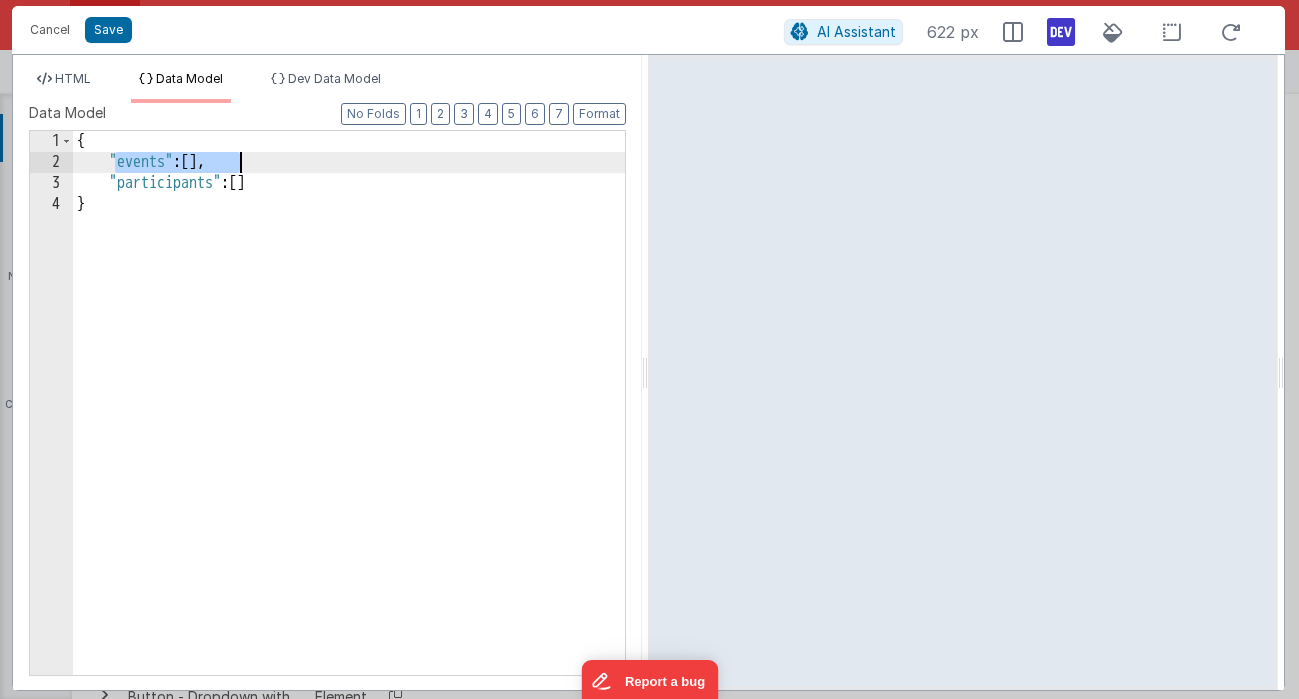 drag, startPoint x: 115, startPoint y: 161, endPoint x: 288, endPoint y: 164, distance: 173.02602 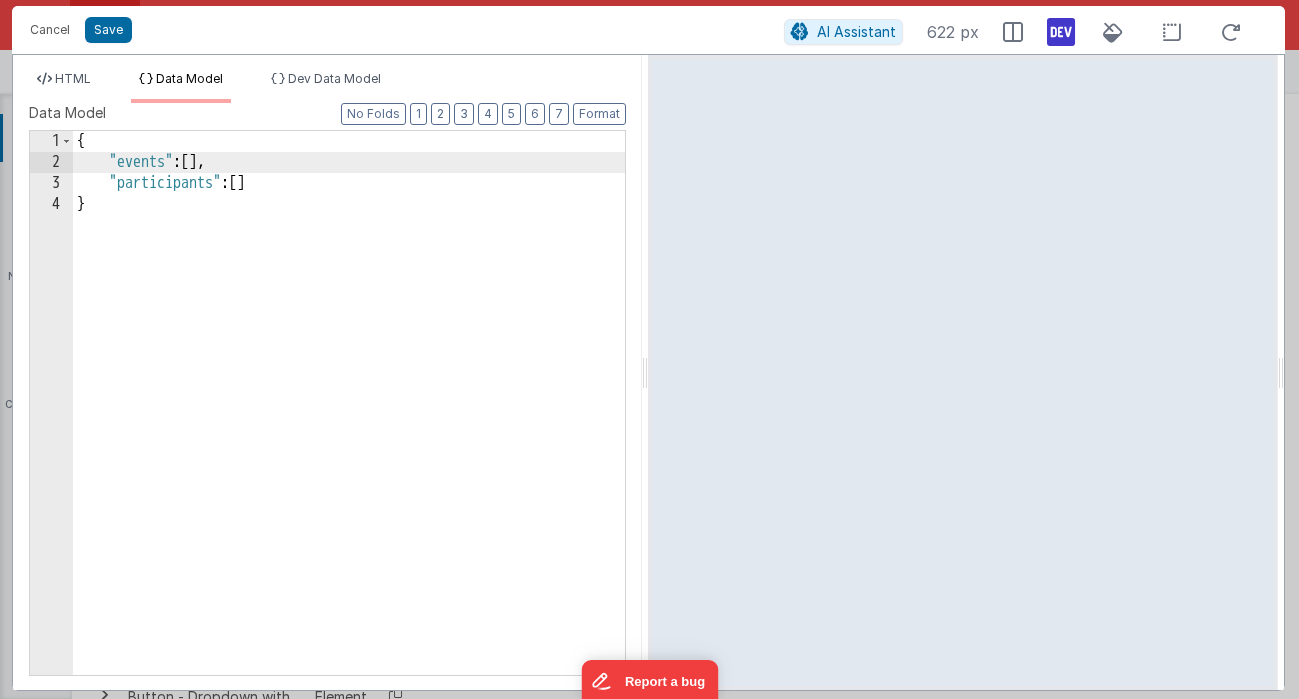 type 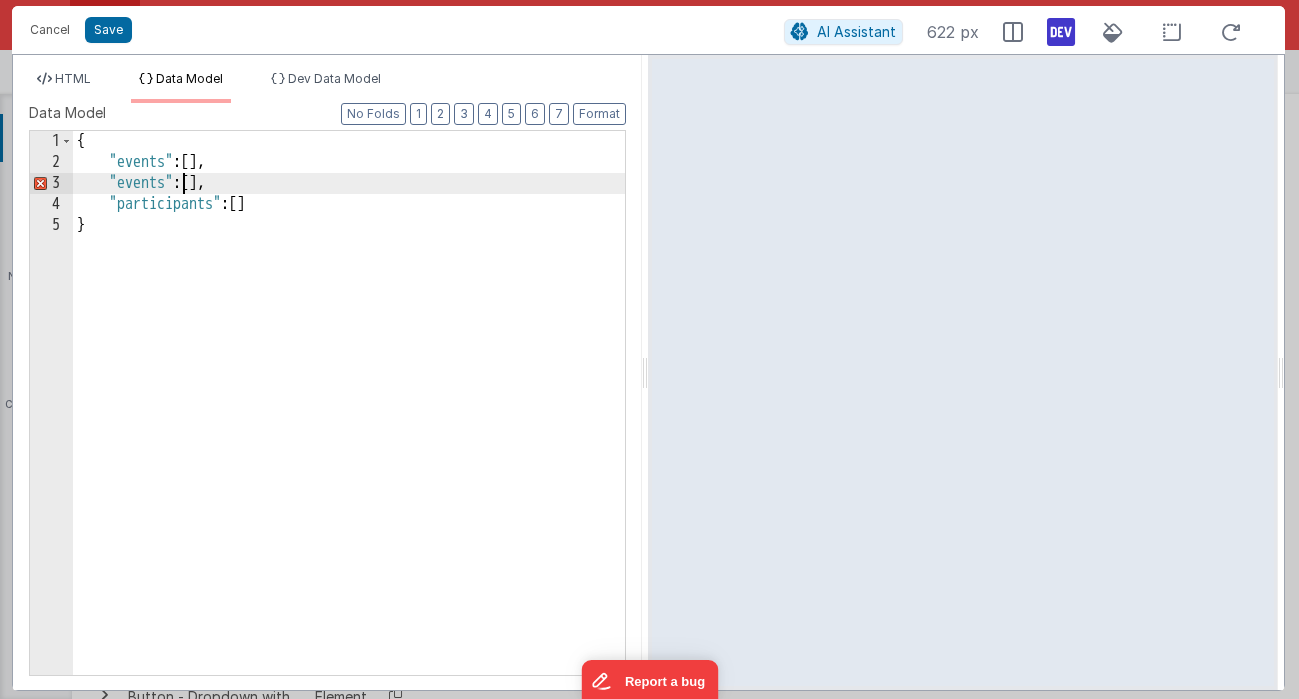 click on "{      "events" :  [ ] ,      "events" :  [ ] ,      "participants" :  [ ] }" at bounding box center [349, 424] 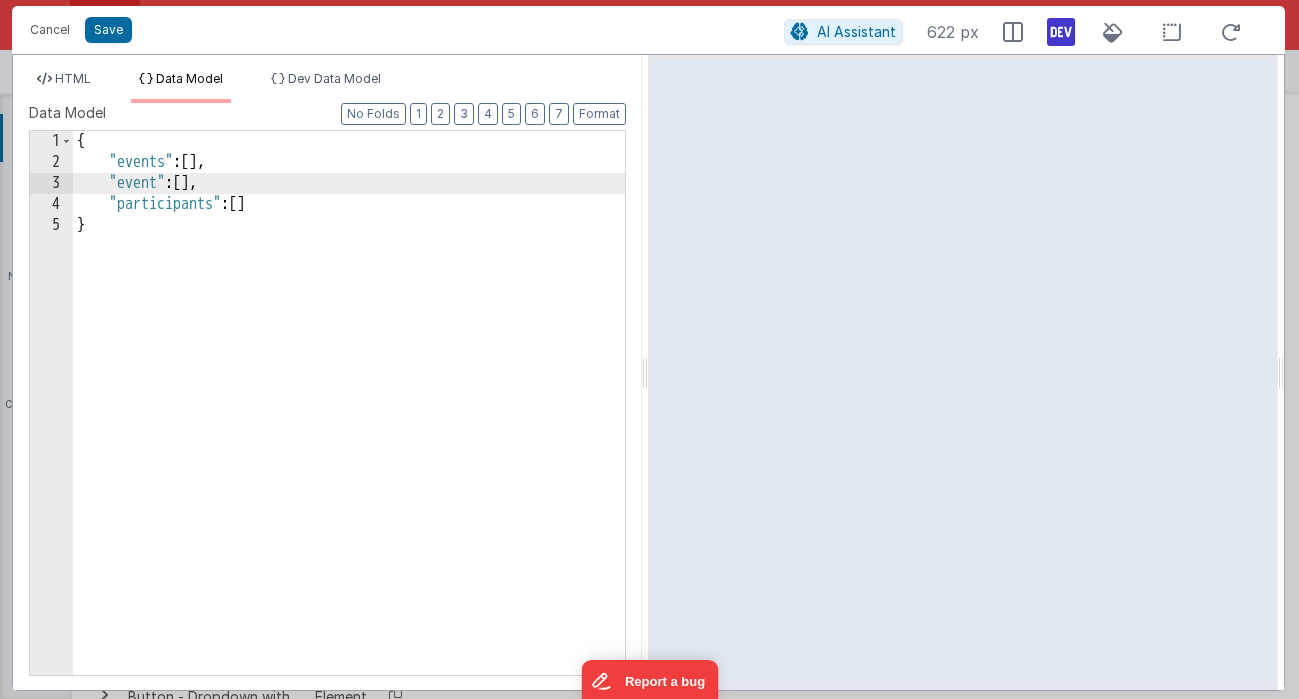 click on "{      "events" :  [ ] ,      "event" :  [ ] ,      "participants" :  [ ] }" at bounding box center (349, 424) 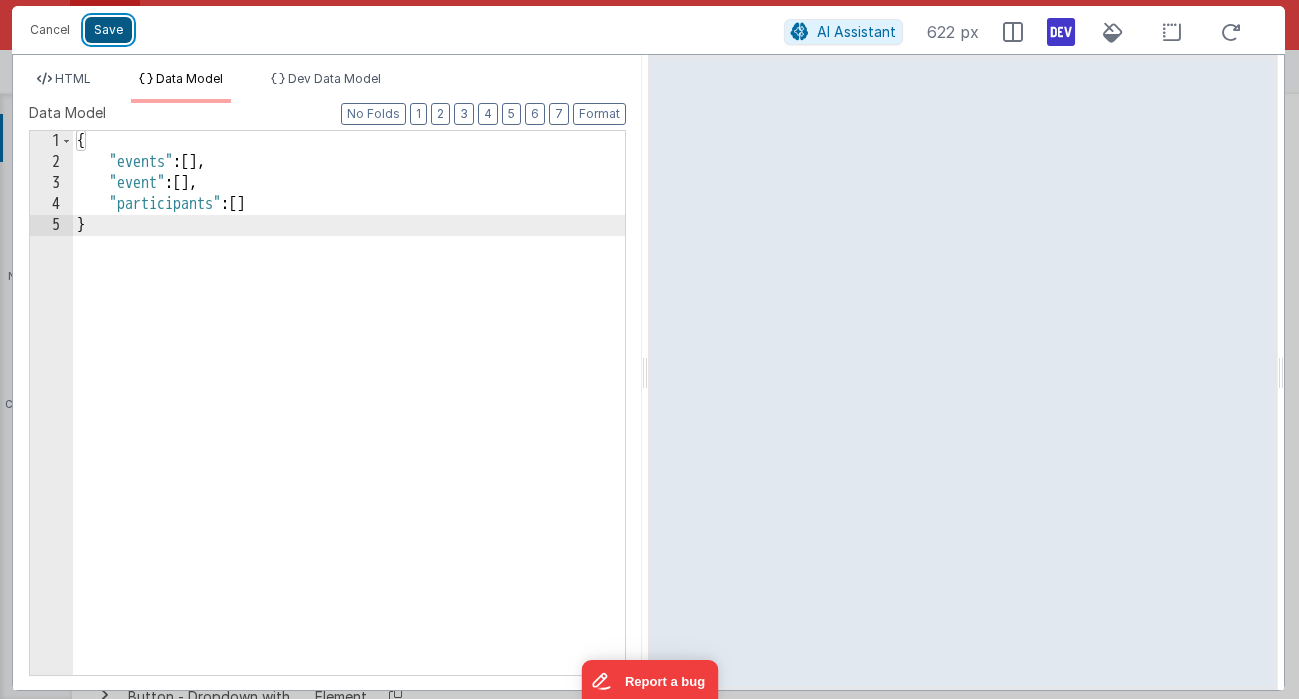 click on "Save" at bounding box center [108, 30] 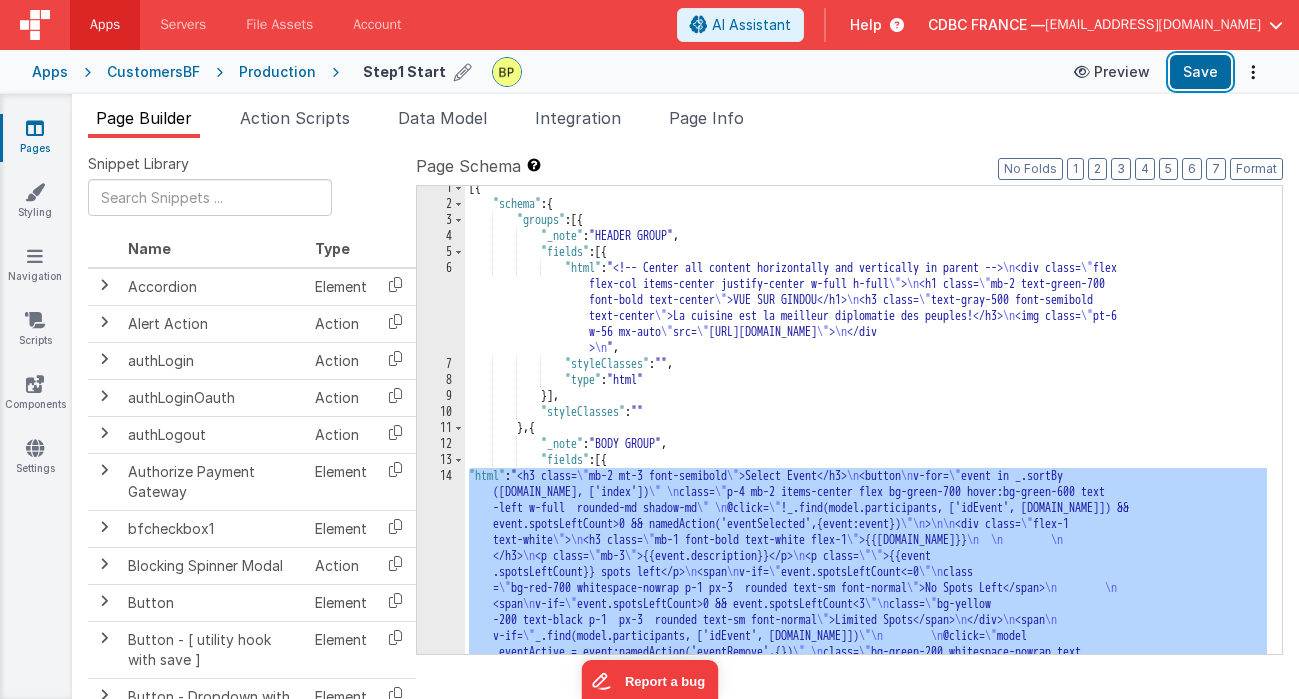 drag, startPoint x: 1207, startPoint y: 69, endPoint x: 1127, endPoint y: 69, distance: 80 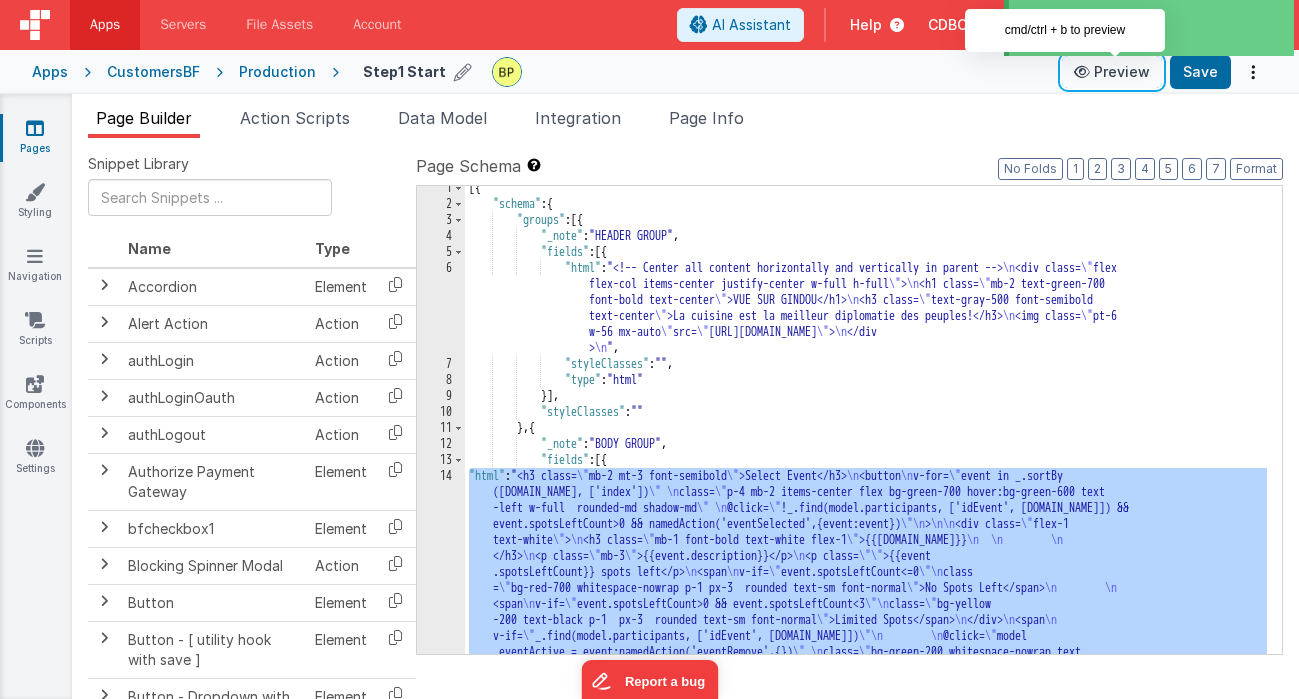 click at bounding box center (1084, 72) 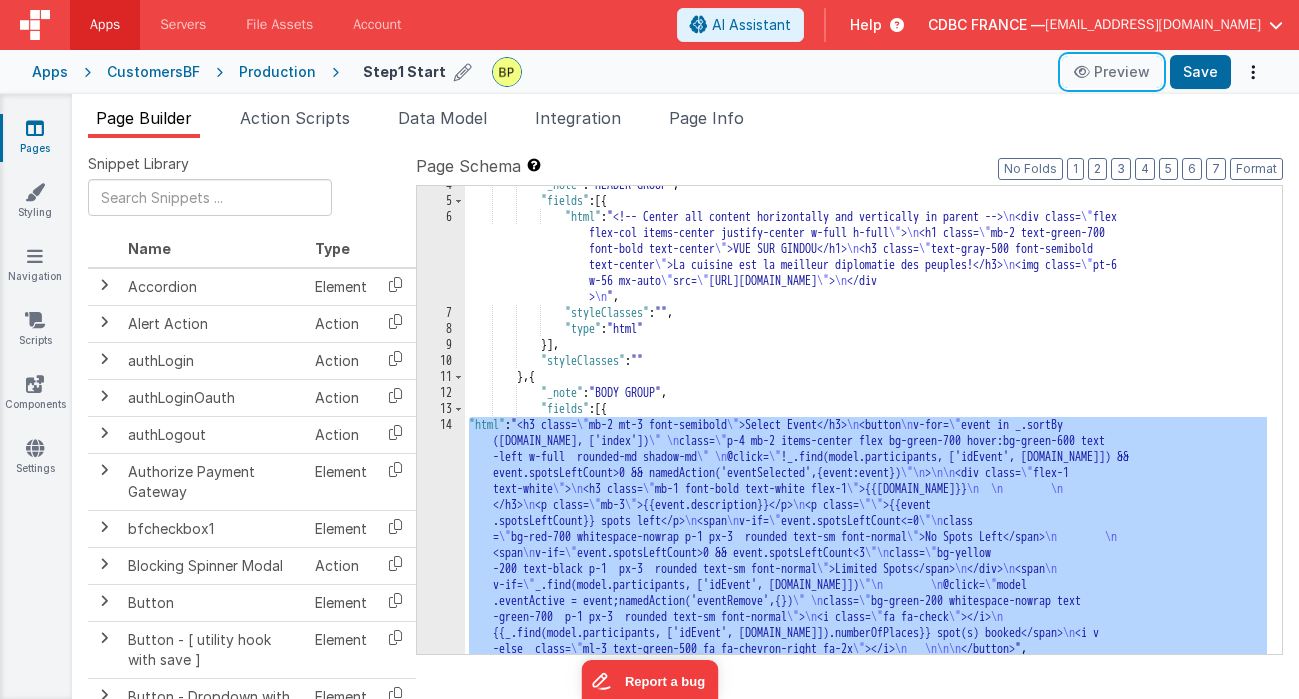 scroll, scrollTop: 300, scrollLeft: 0, axis: vertical 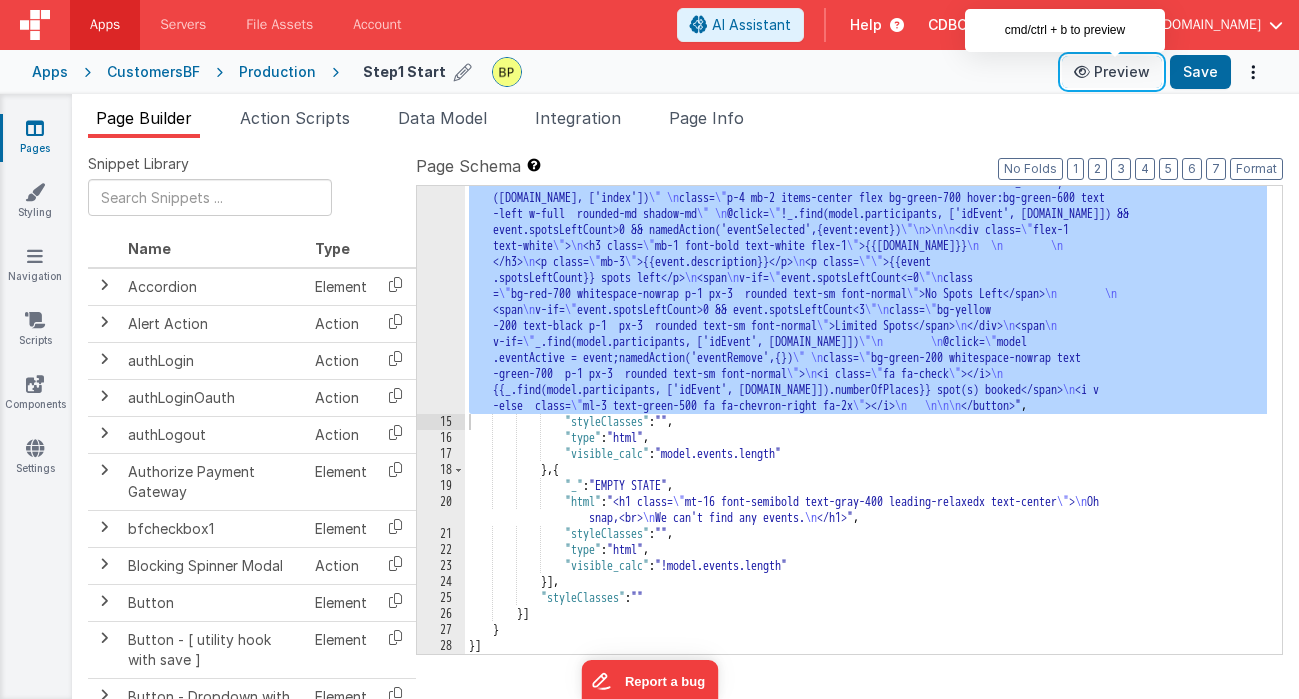 click on "Preview" at bounding box center [1112, 72] 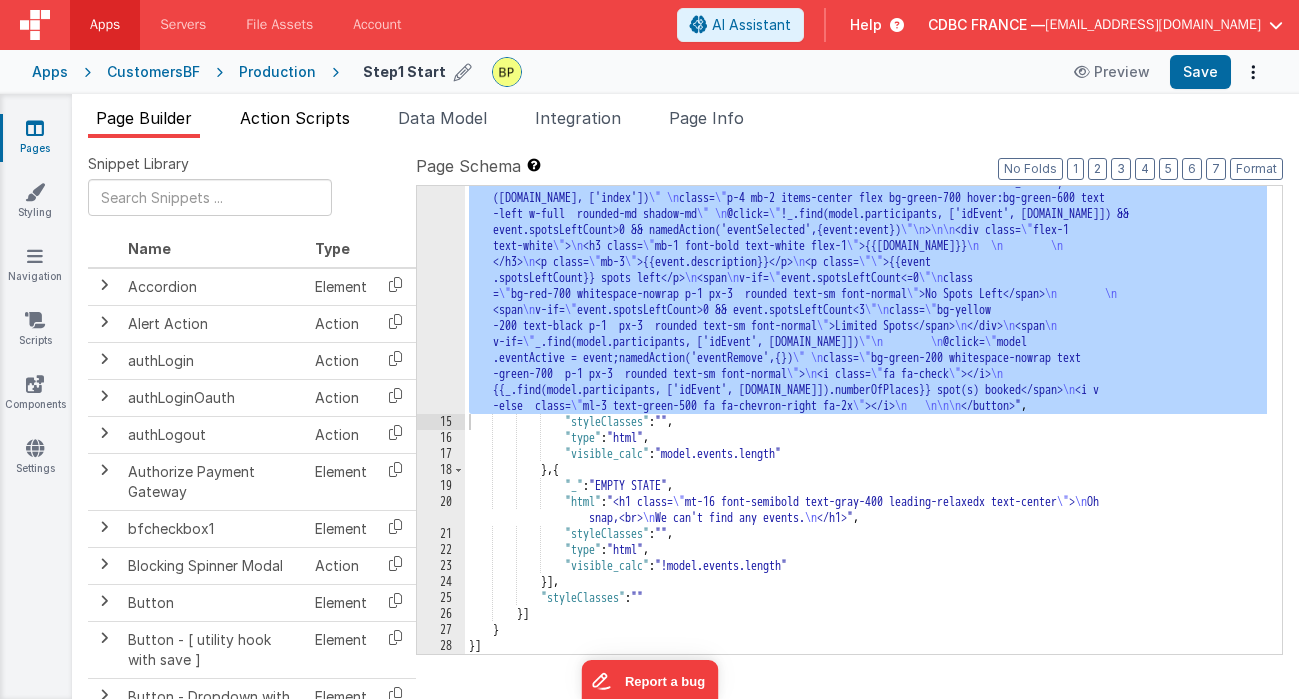 click on "Action Scripts" at bounding box center (295, 118) 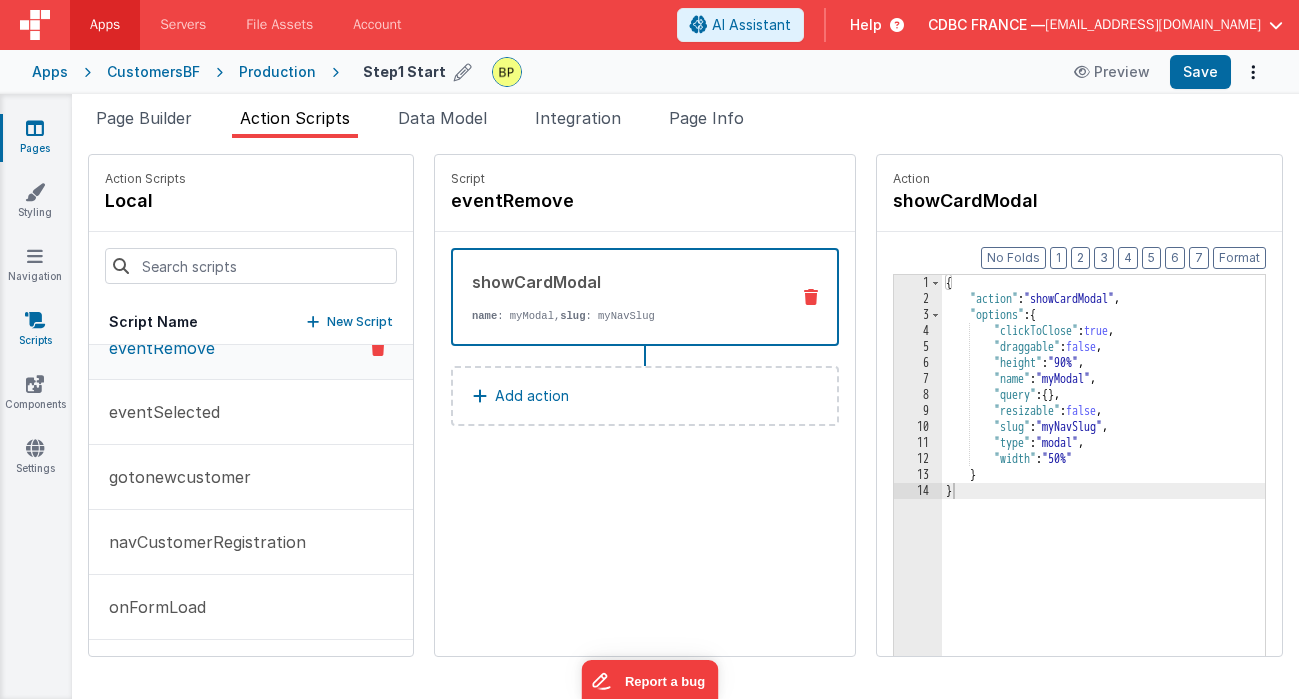 click at bounding box center (35, 320) 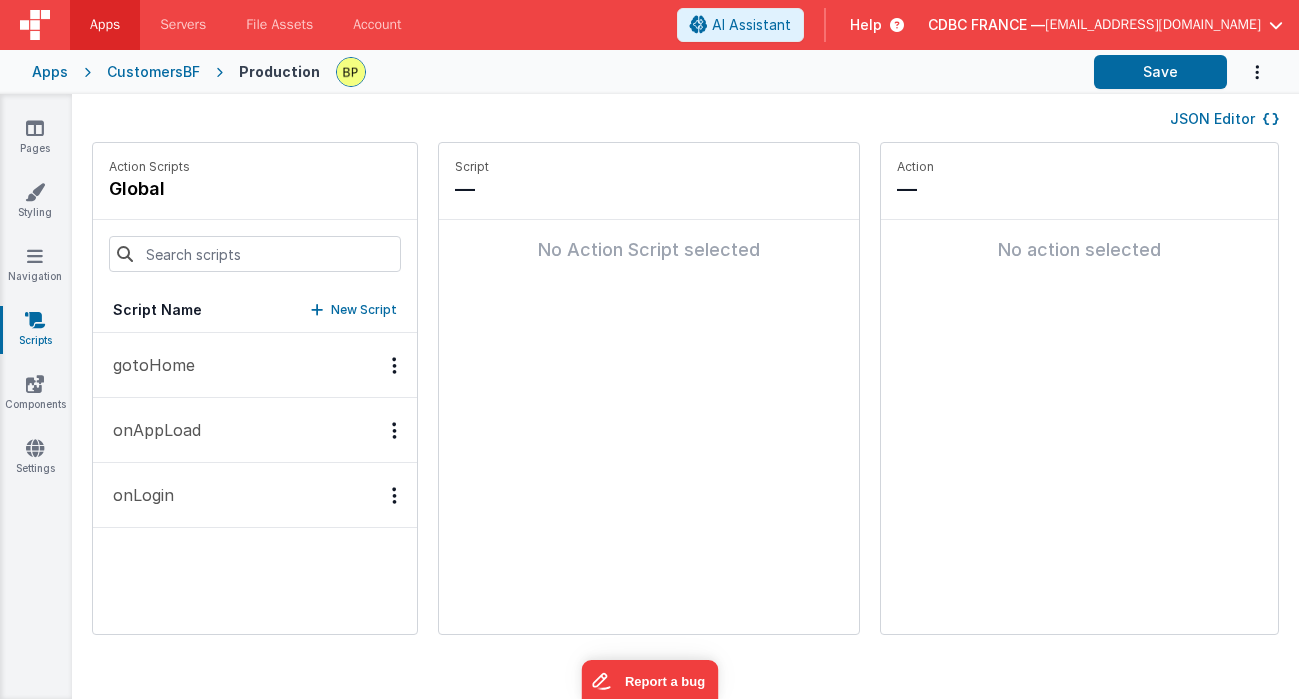 click on "CustomersBF" at bounding box center (153, 72) 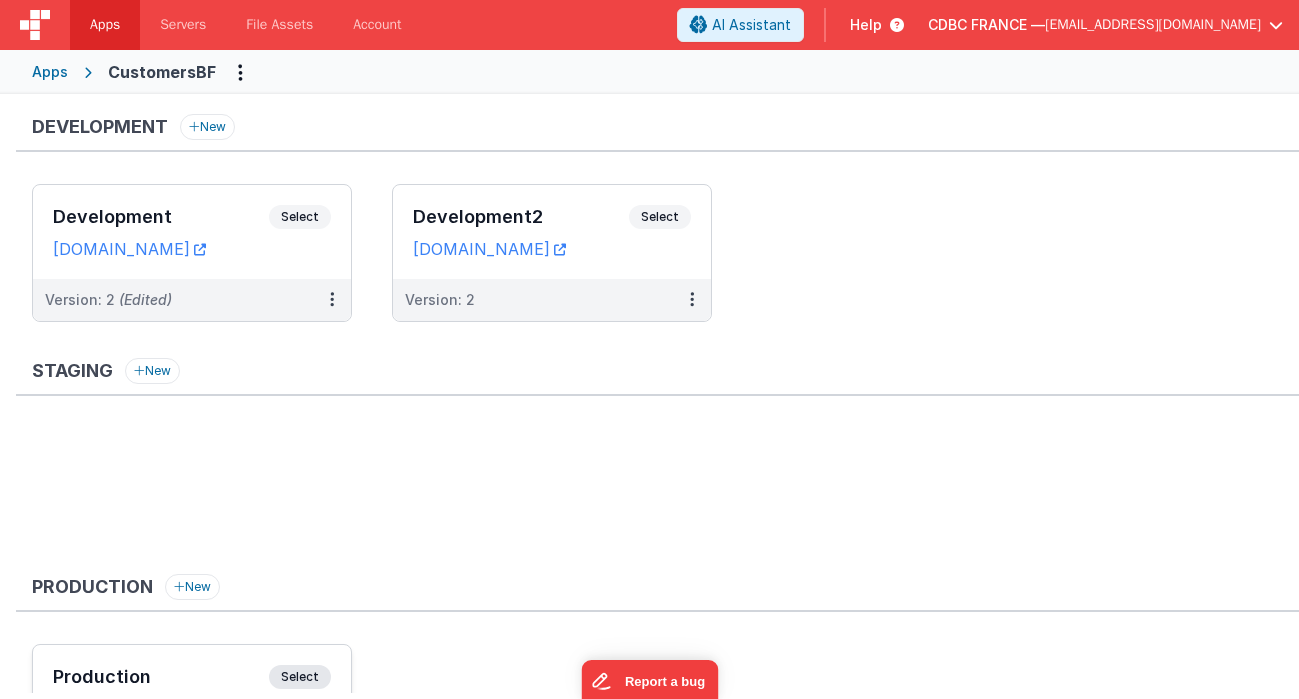 click on "Select" at bounding box center (300, 677) 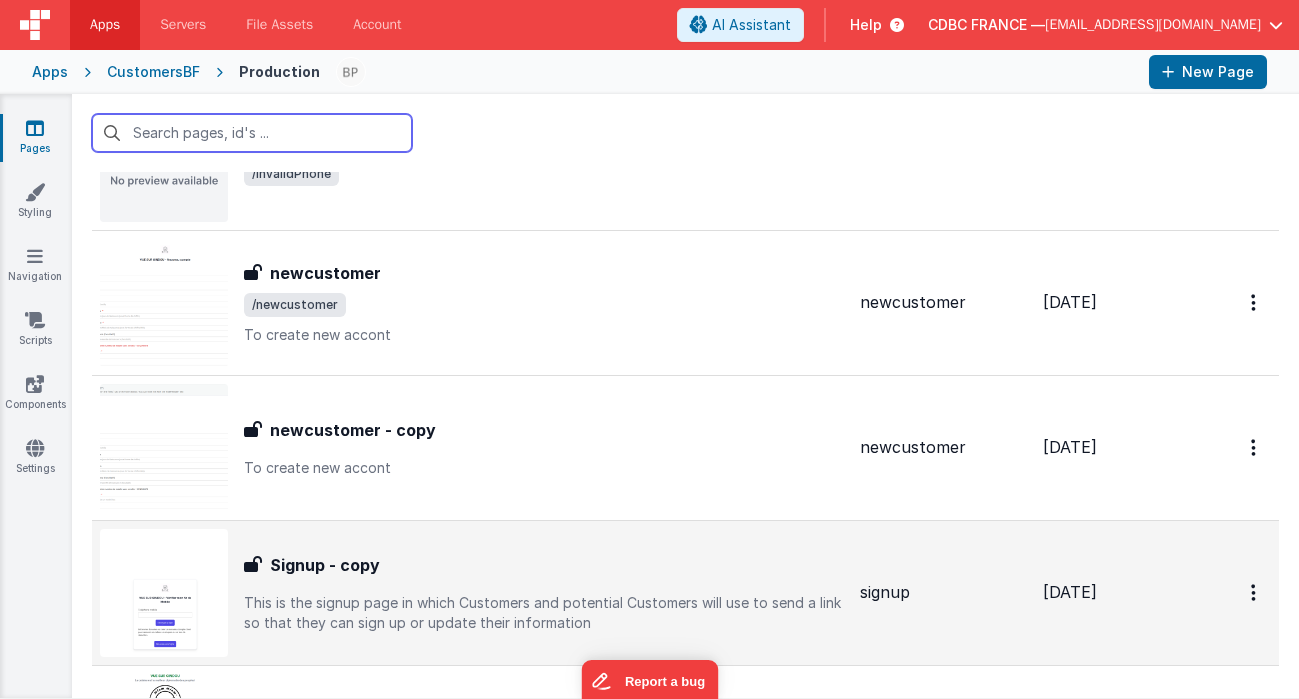 scroll, scrollTop: 1117, scrollLeft: 0, axis: vertical 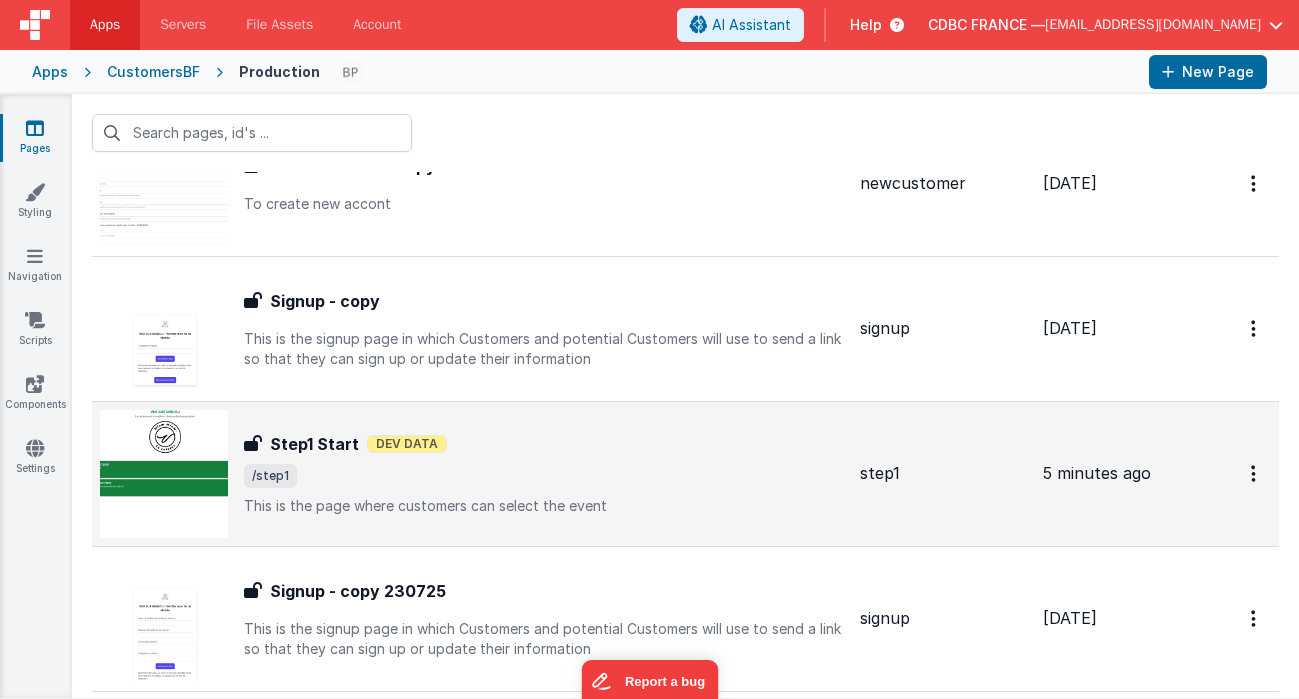 click on "Step1 Start
Step1 Start
Dev Data
/step1   This is the page where customers can select the event" at bounding box center [544, 474] 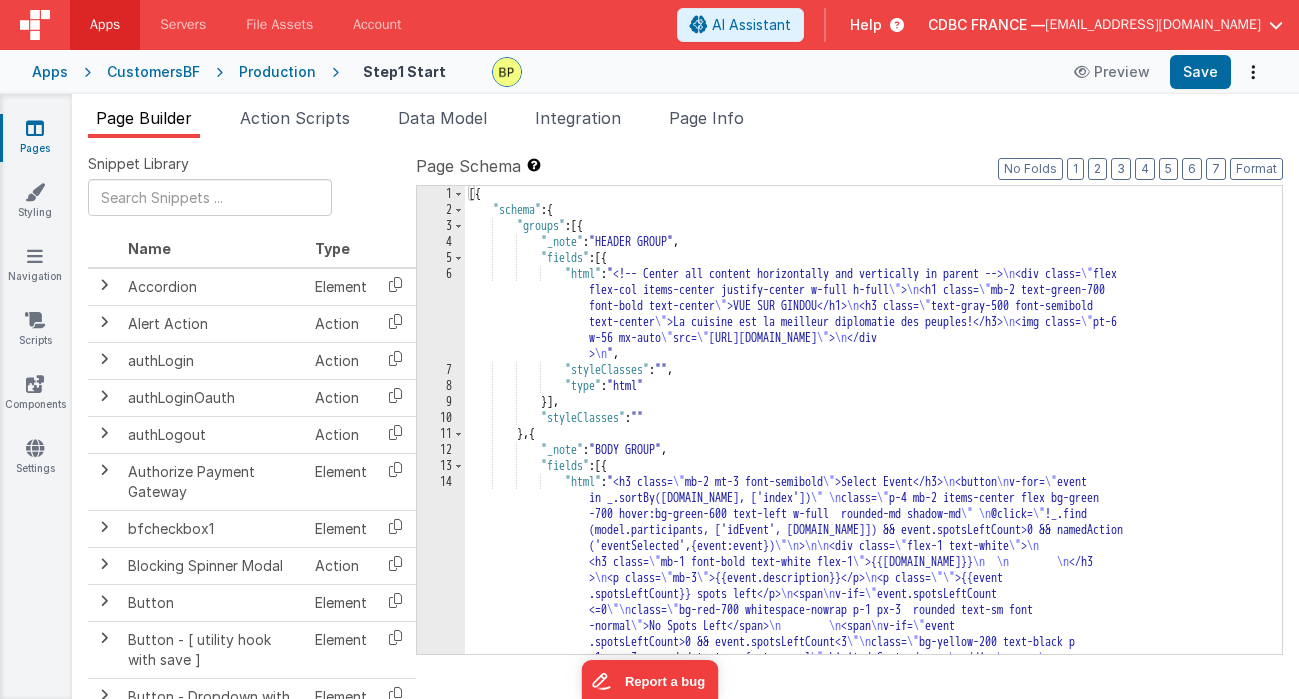 click on "Production" at bounding box center [277, 72] 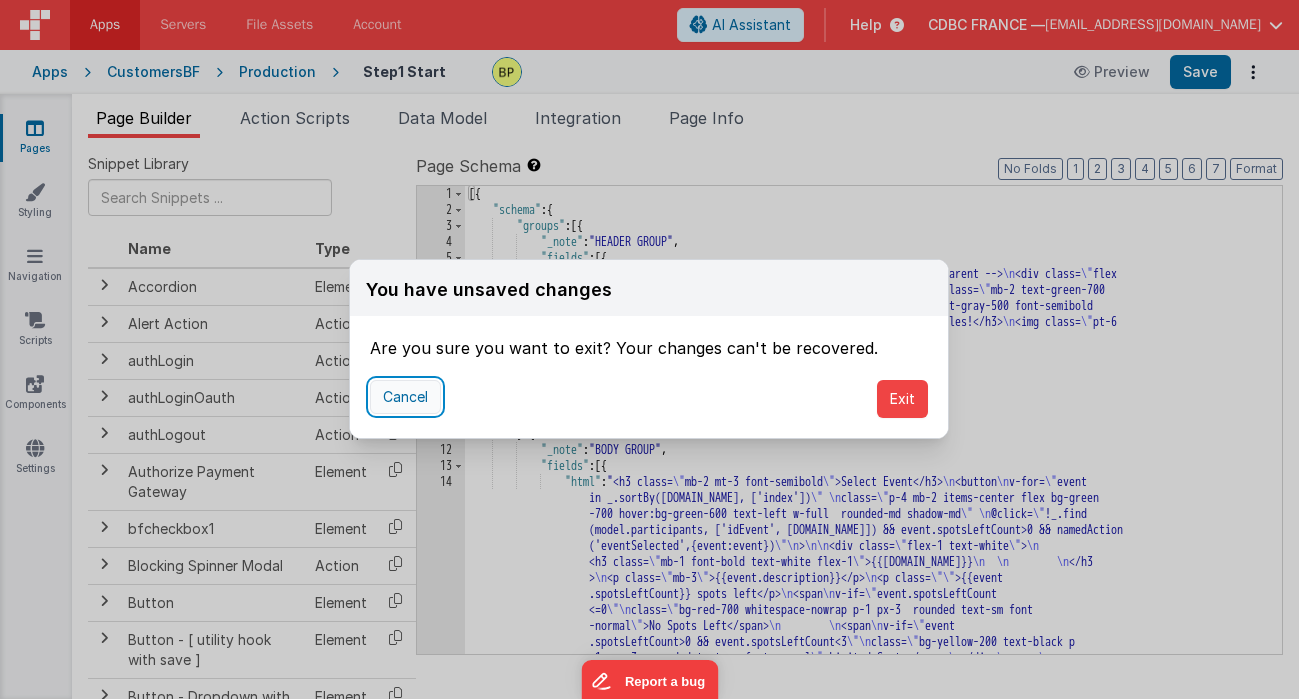 drag, startPoint x: 399, startPoint y: 401, endPoint x: 384, endPoint y: 380, distance: 25.806976 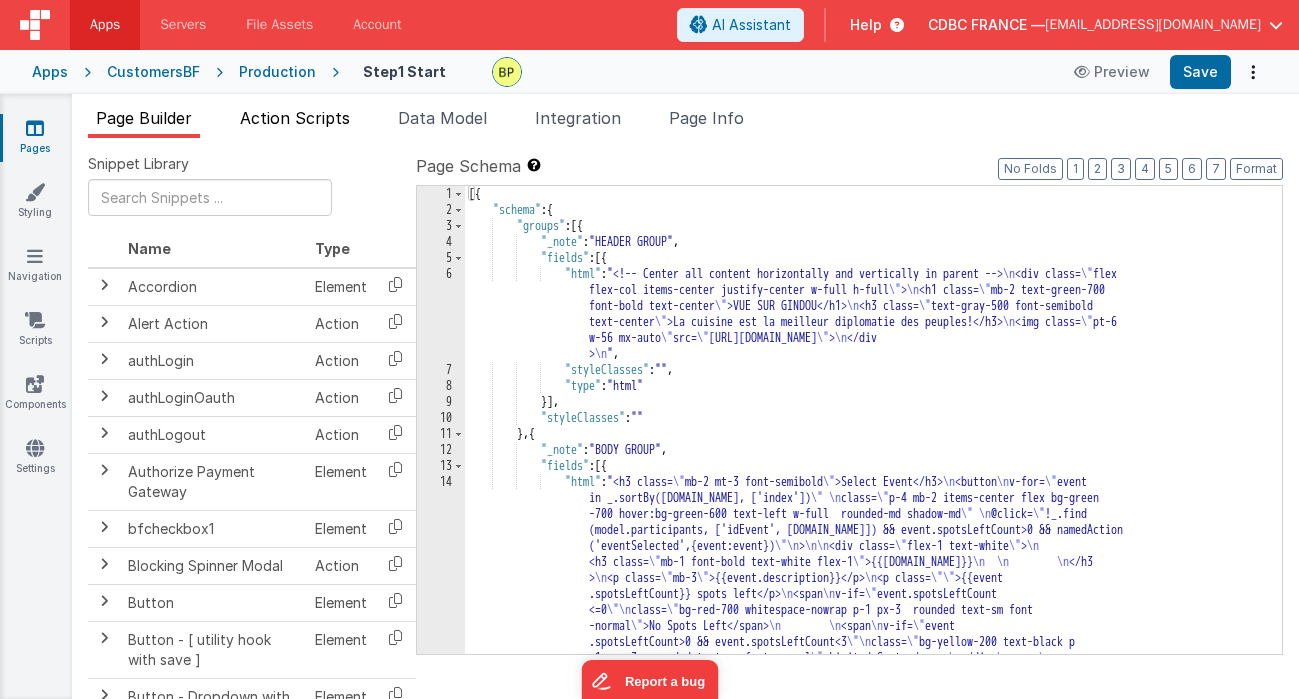 click on "Action Scripts" at bounding box center (295, 118) 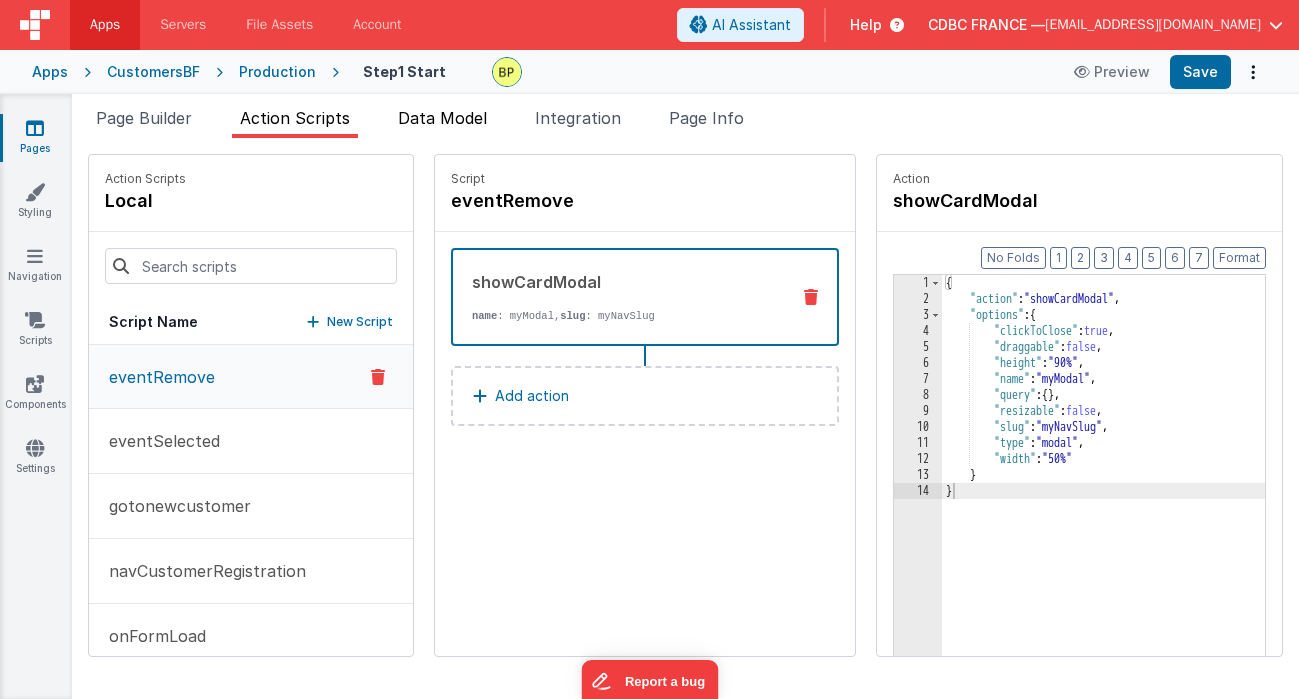 click on "Data Model" at bounding box center (442, 118) 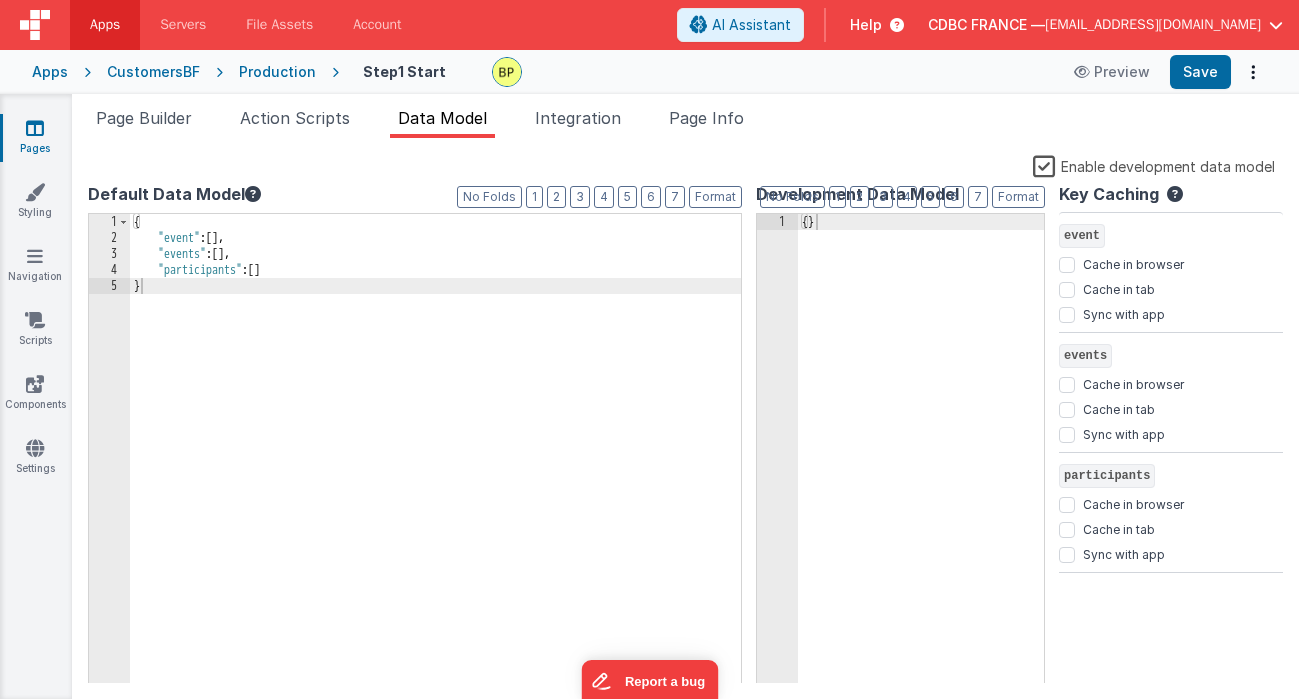 click on "Enable development data model" at bounding box center (1154, 165) 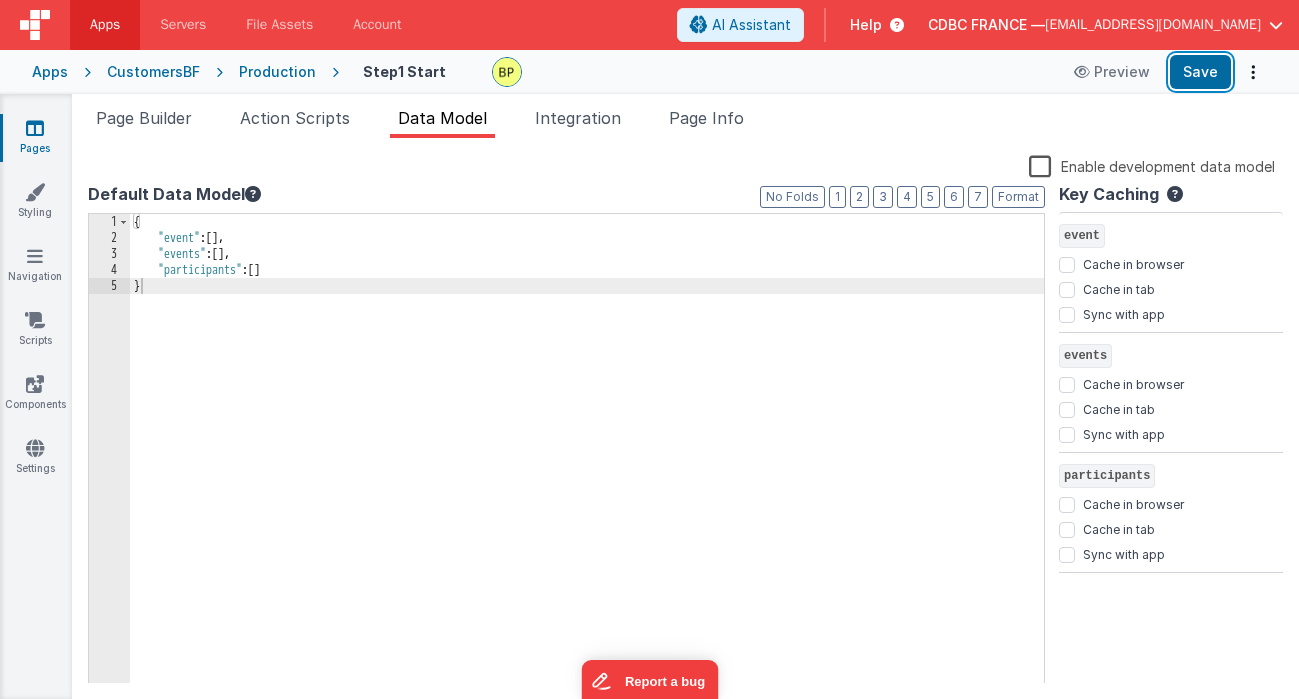 drag, startPoint x: 1198, startPoint y: 75, endPoint x: 980, endPoint y: 93, distance: 218.74185 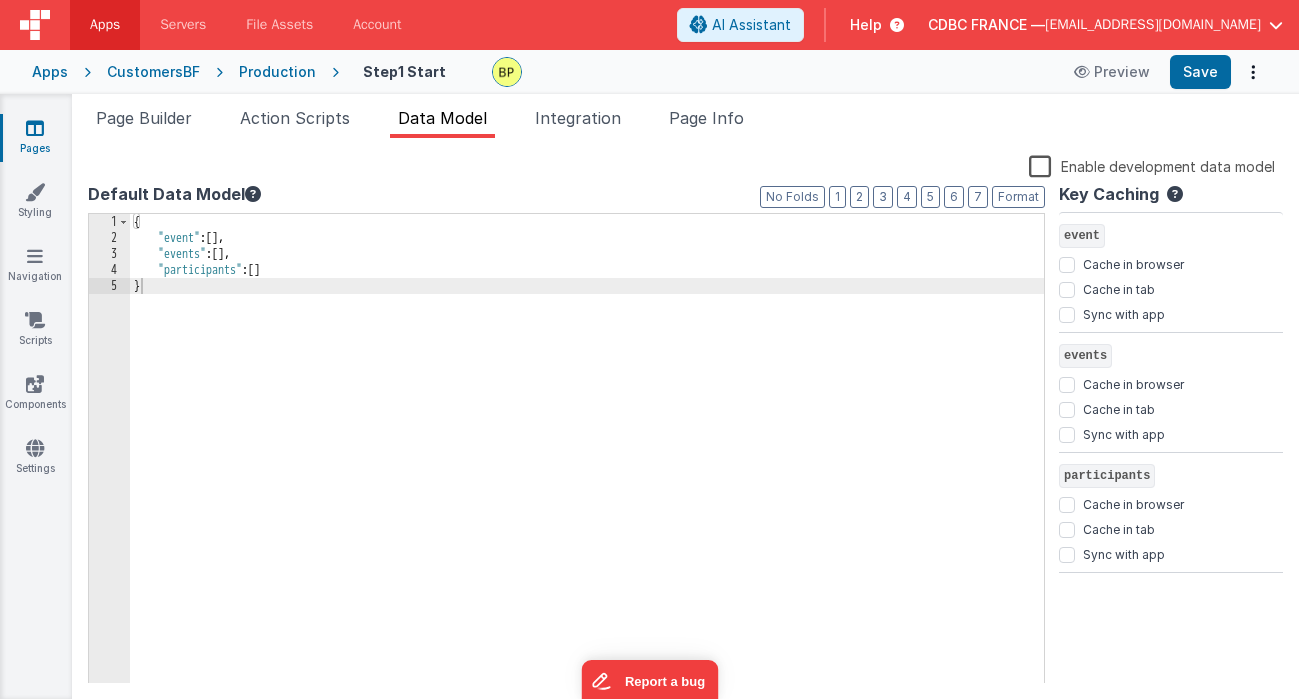 click on "CustomersBF" at bounding box center [153, 72] 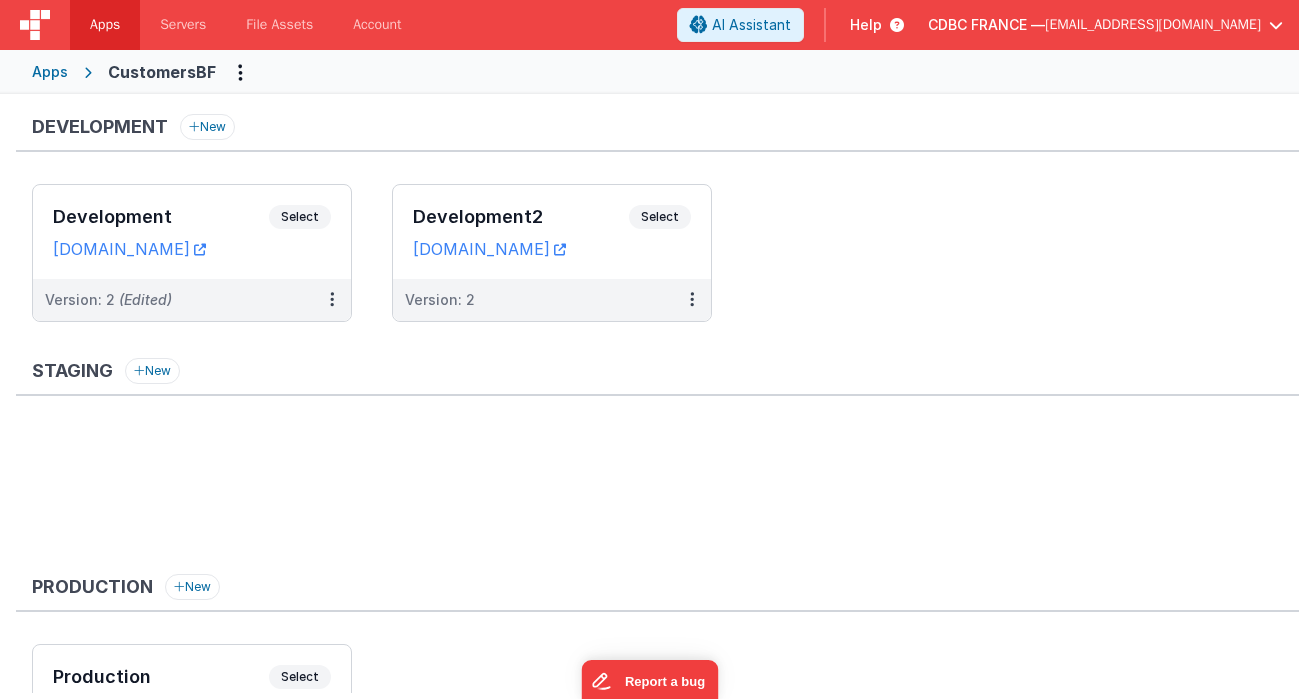 scroll, scrollTop: 144, scrollLeft: 0, axis: vertical 